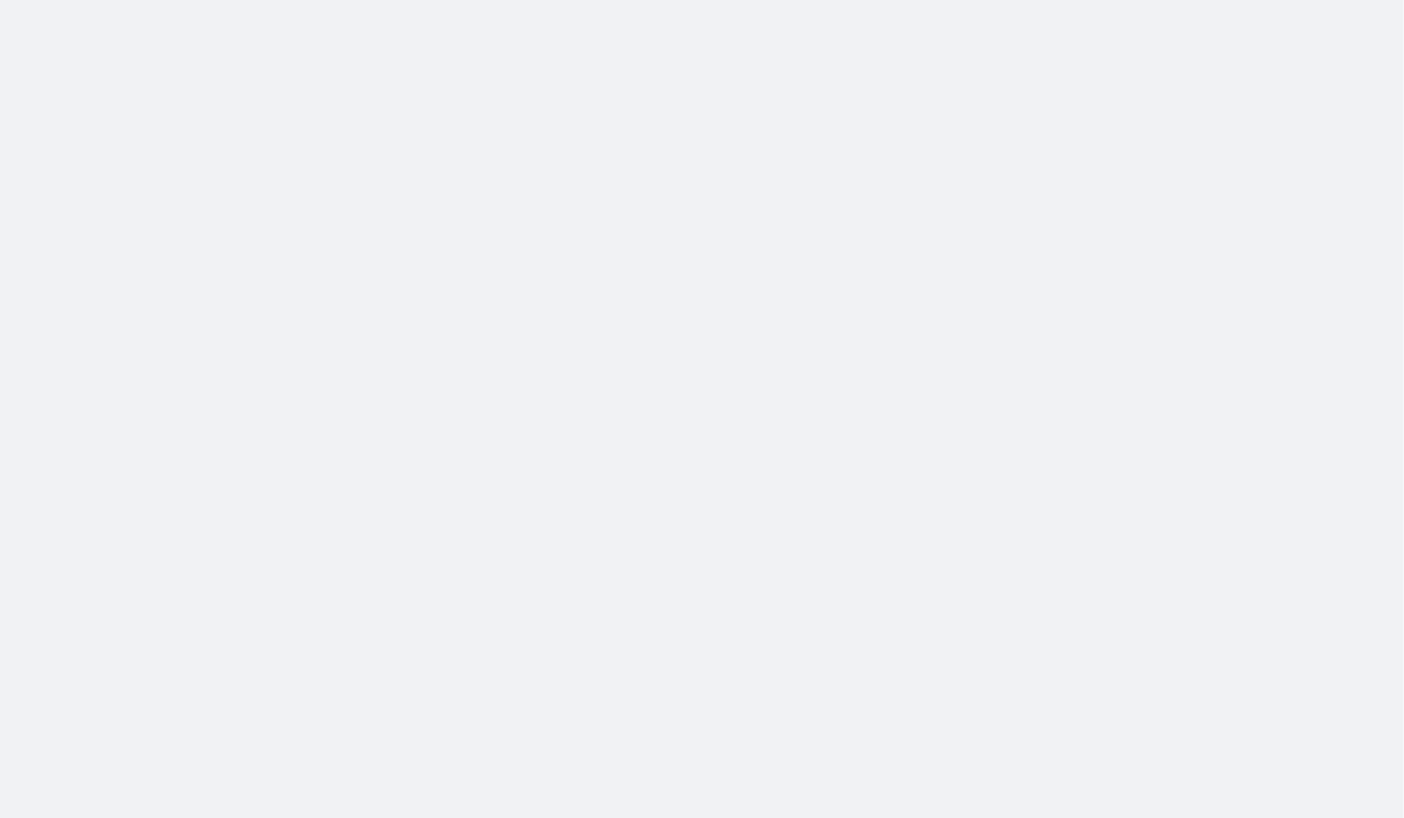 scroll, scrollTop: 0, scrollLeft: 0, axis: both 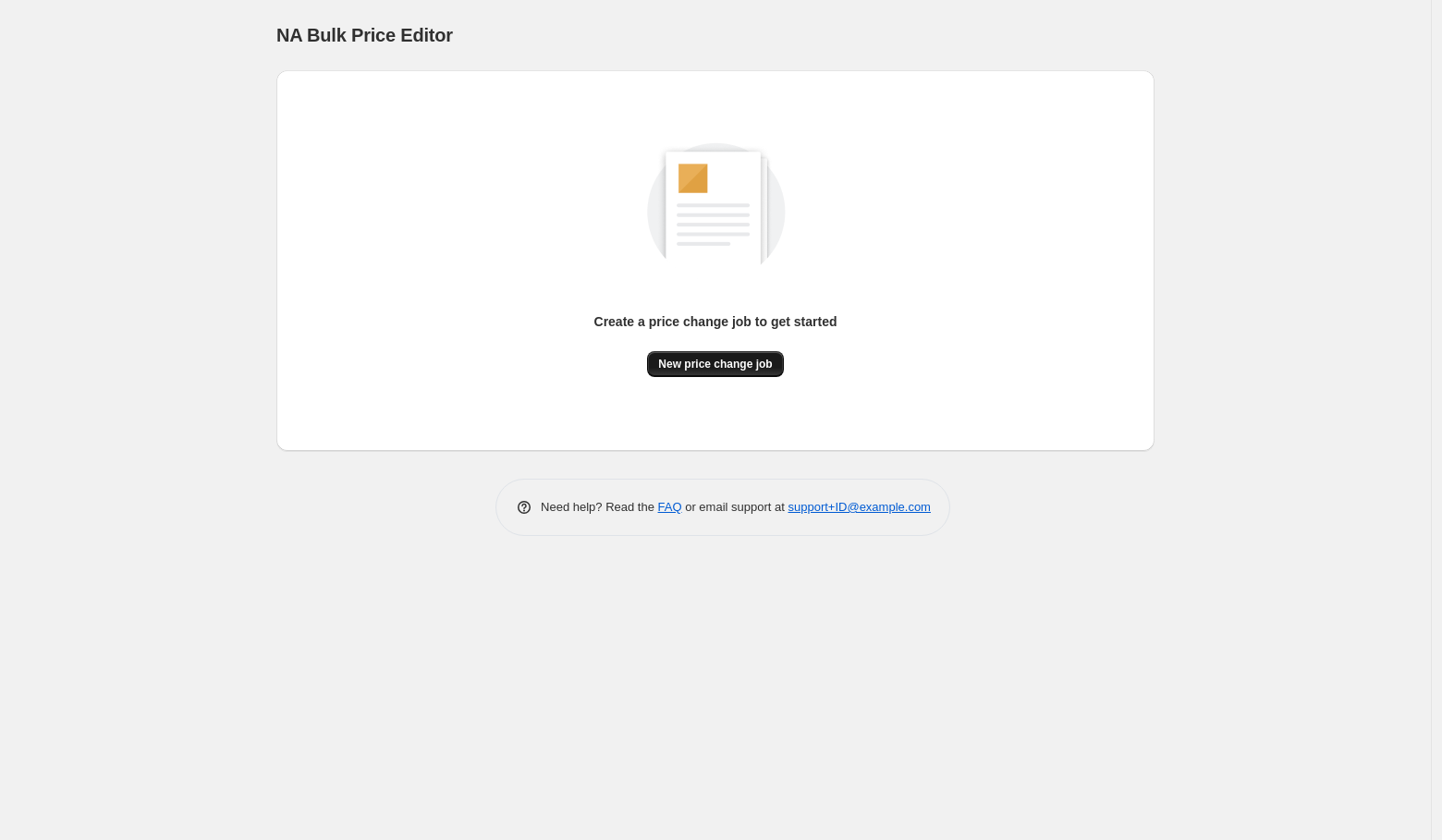 click on "New price change job" at bounding box center [715, 364] 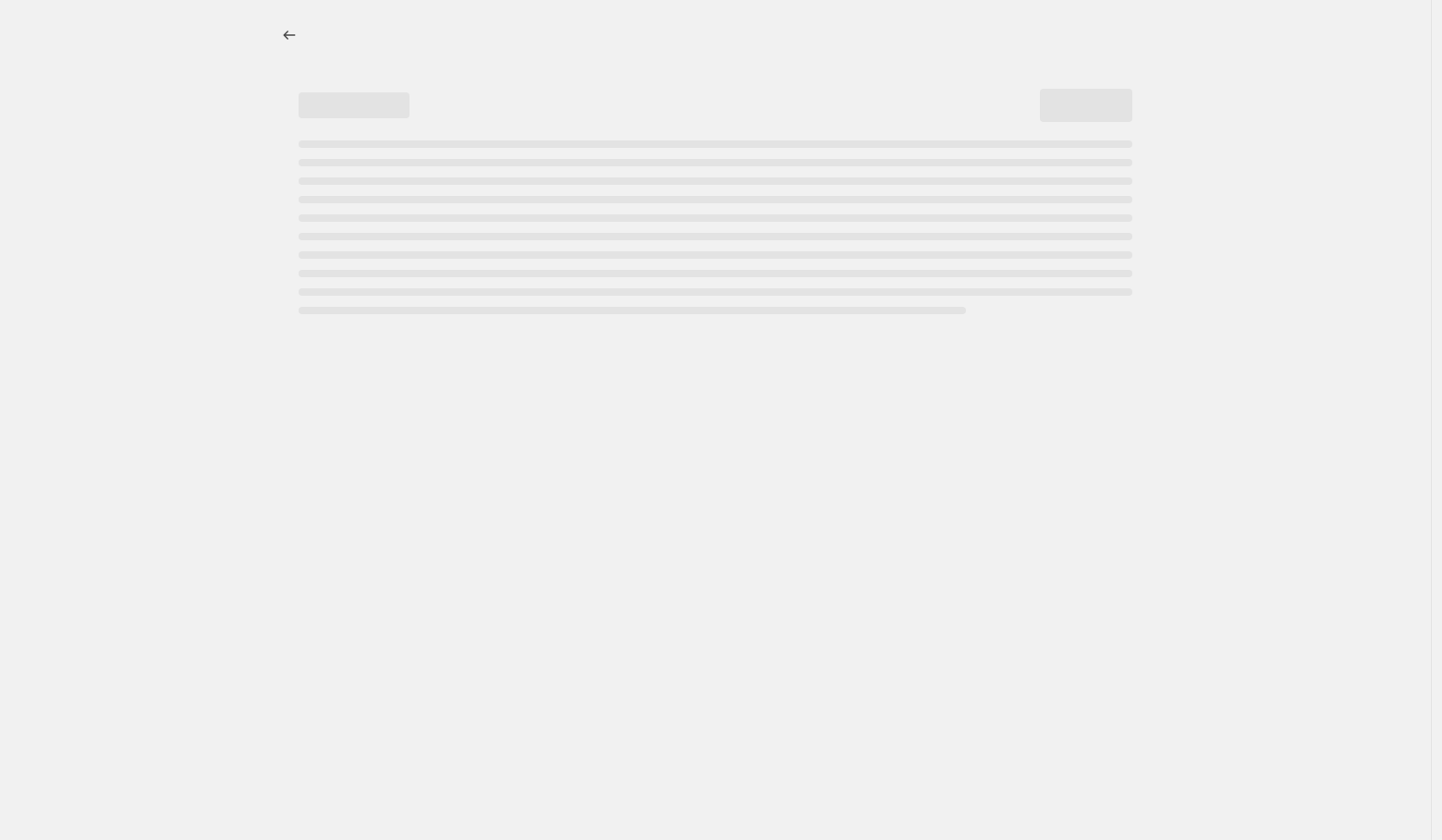select on "percentage" 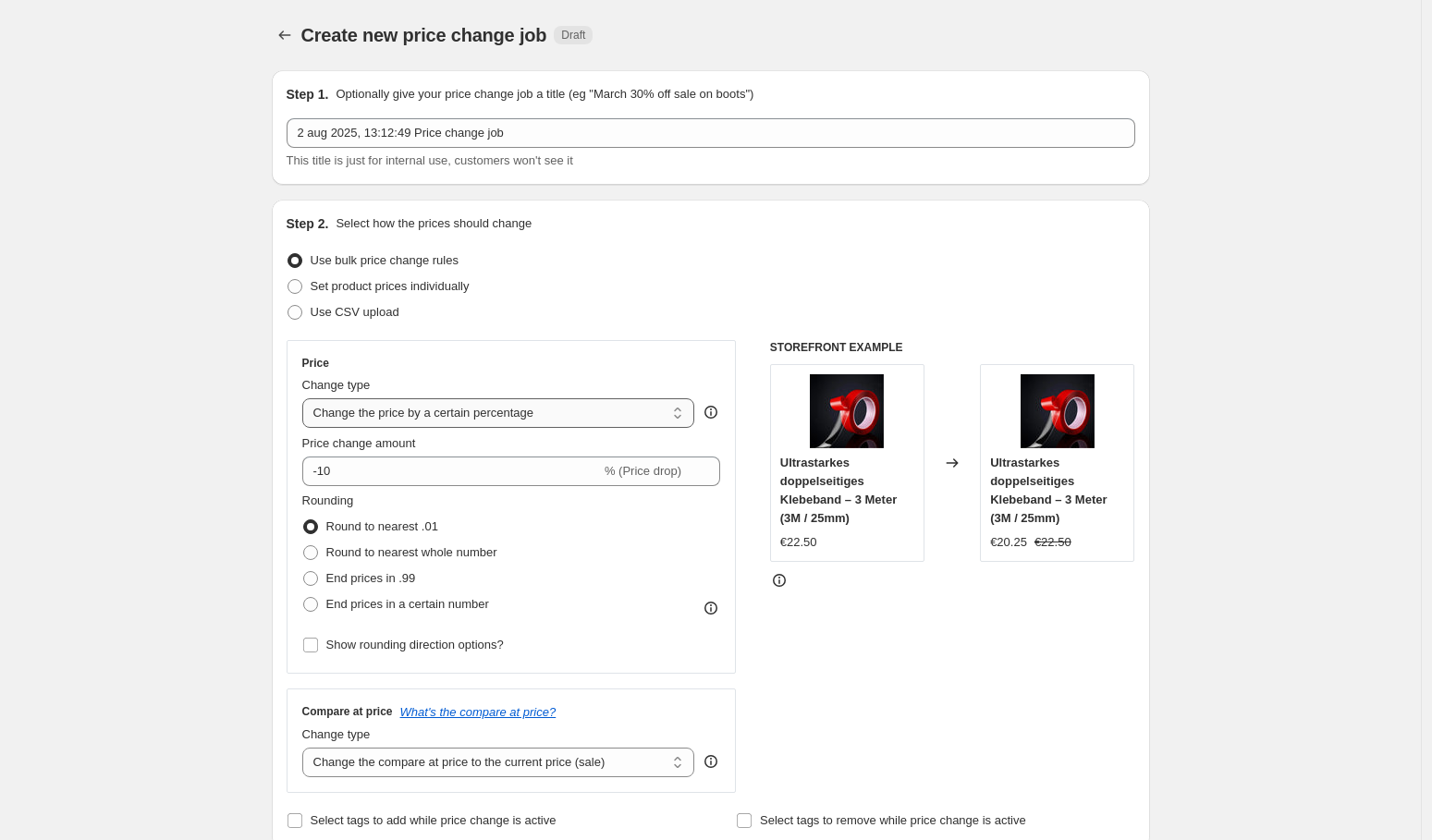 click on "Change the price to a certain amount Change the price by a certain amount Change the price by a certain percentage Change the price to the current compare at price (price before sale) Change the price by a certain amount relative to the compare at price Change the price by a certain percentage relative to the compare at price Don't change the price Change the price by a certain percentage relative to the cost per item Change price to certain cost margin" at bounding box center (498, 413) 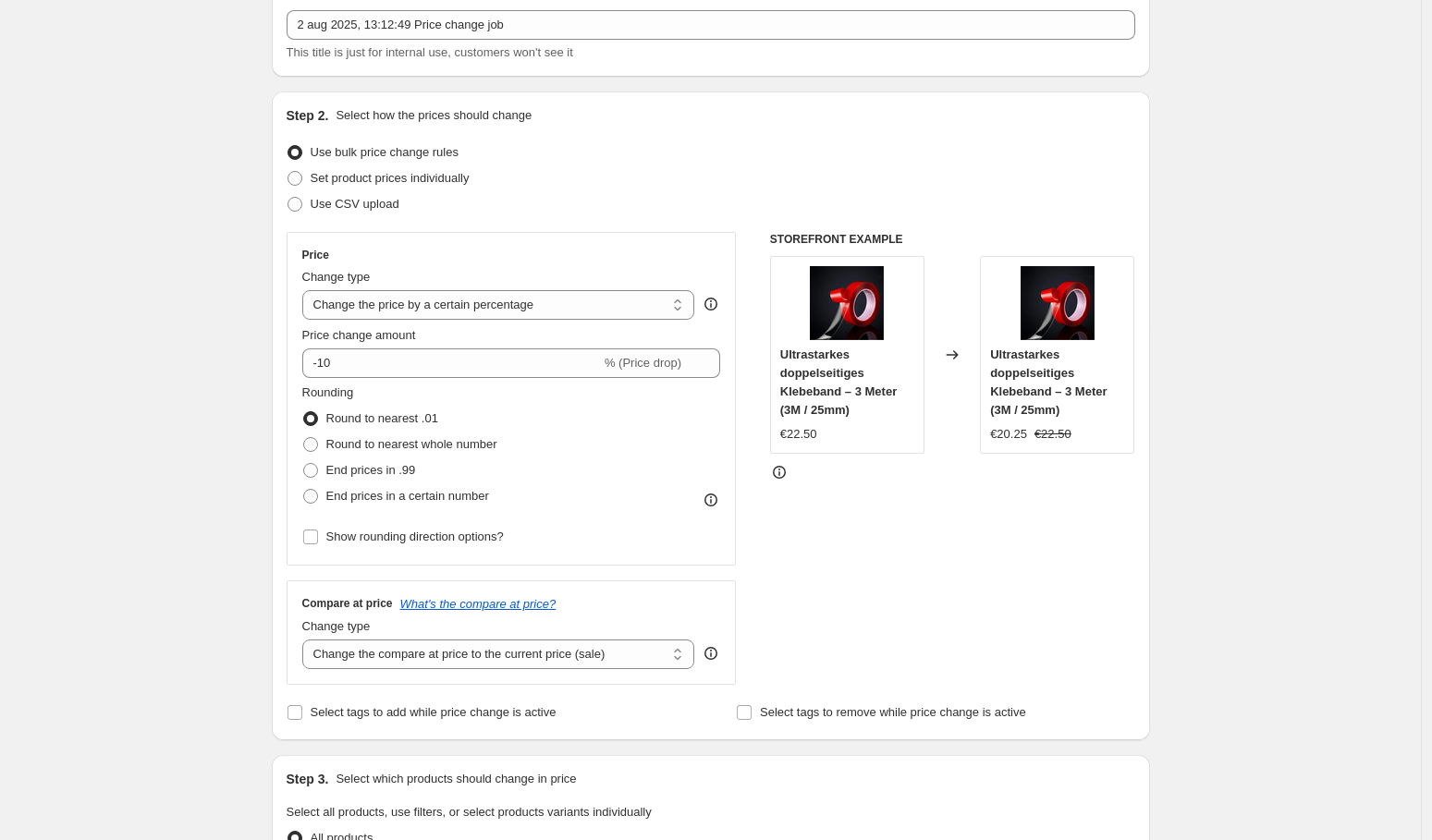 scroll, scrollTop: 150, scrollLeft: 0, axis: vertical 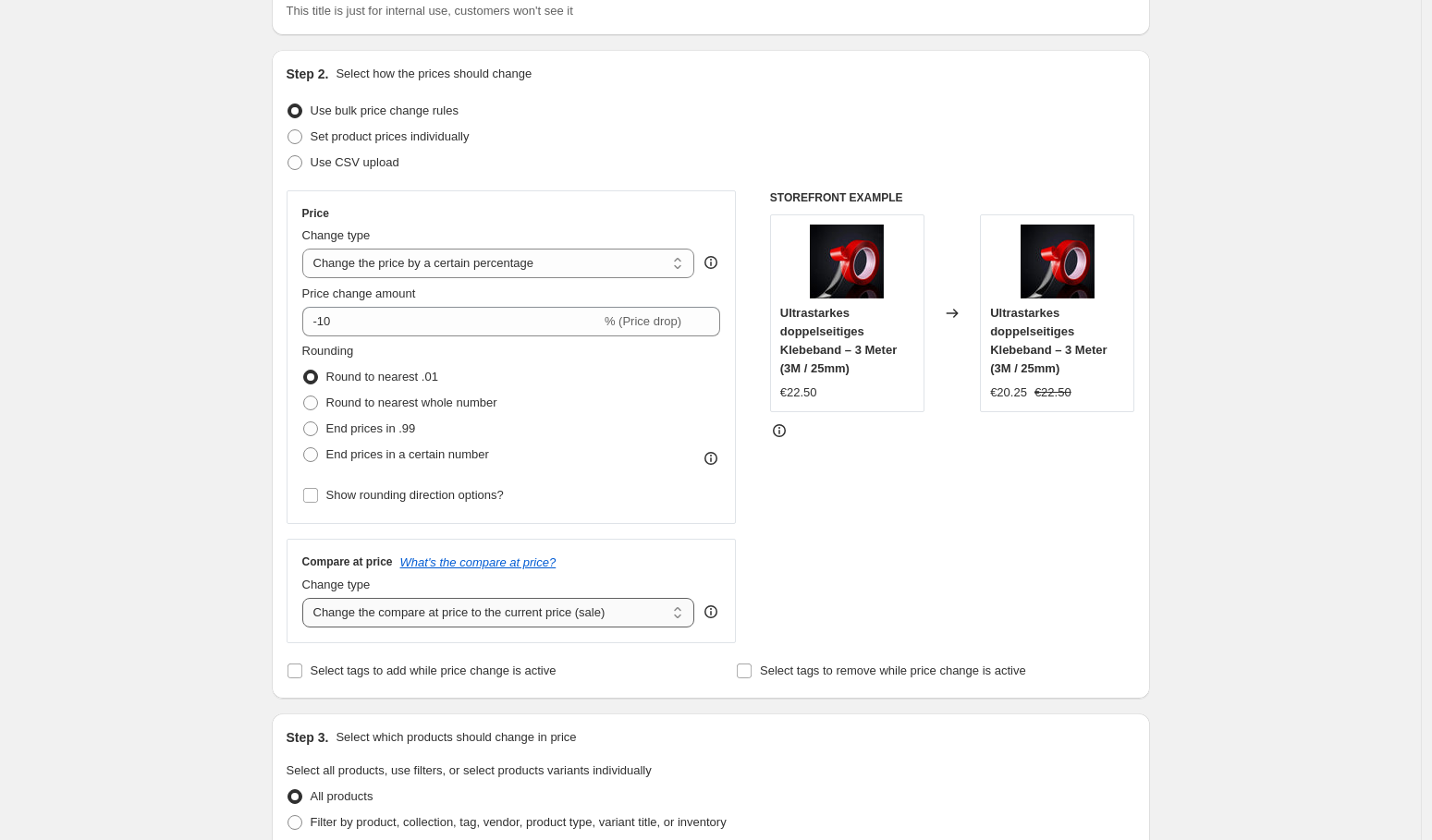 click on "Change the compare at price to the current price (sale) Change the compare at price to a certain amount Change the compare at price by a certain amount Change the compare at price by a certain percentage Change the compare at price by a certain amount relative to the actual price Change the compare at price by a certain percentage relative to the actual price Don't change the compare at price Remove the compare at price" at bounding box center [498, 613] 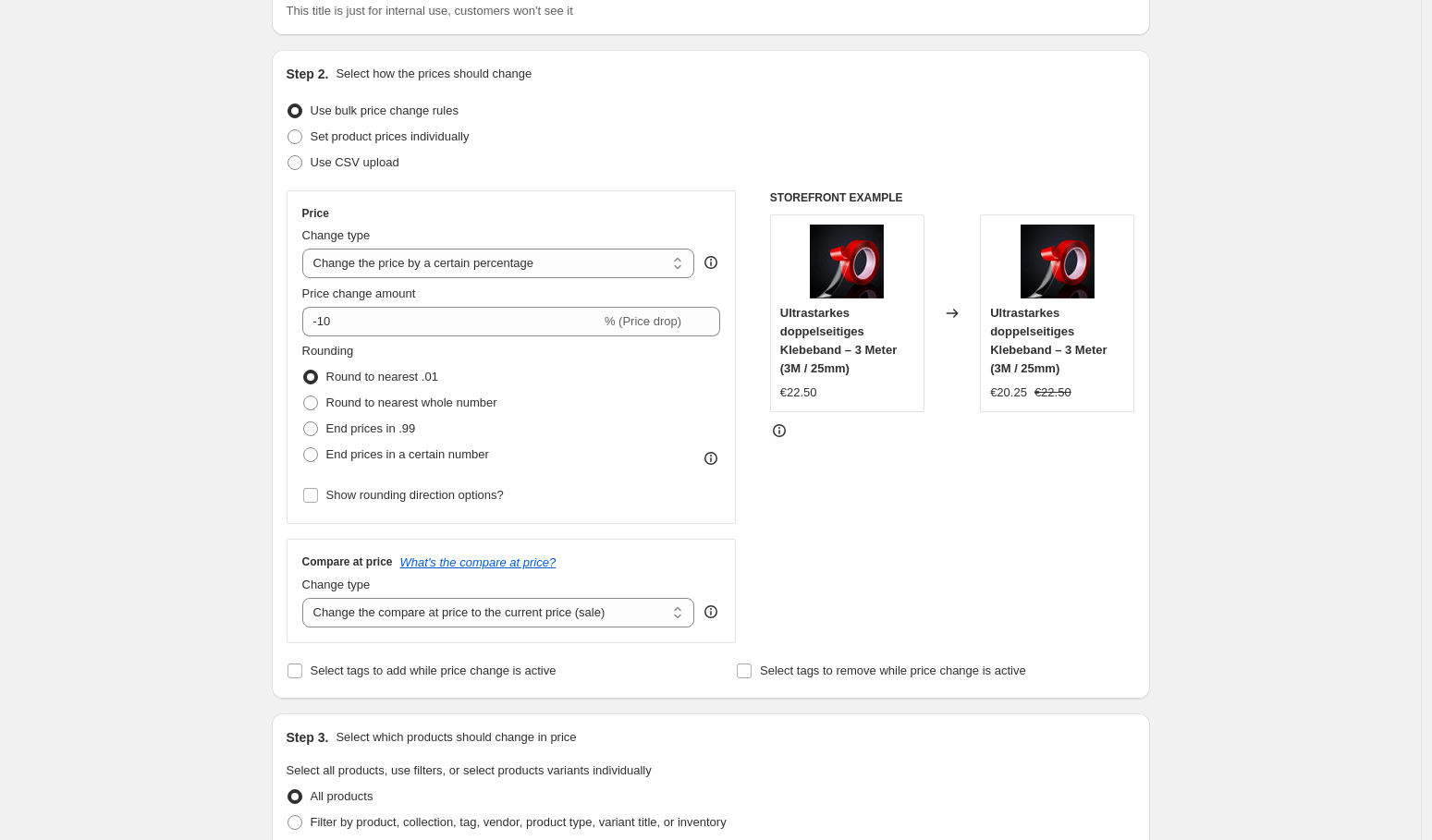 click on "STOREFRONT EXAMPLE Ultrastarkes doppelseitiges Klebeband – 3 Meter (3M / 25mm) €22.50 Changed to Ultrastarkes doppelseitiges Klebeband – 3 Meter (3M / 25mm) €20.25 €22.50" at bounding box center [952, 417] 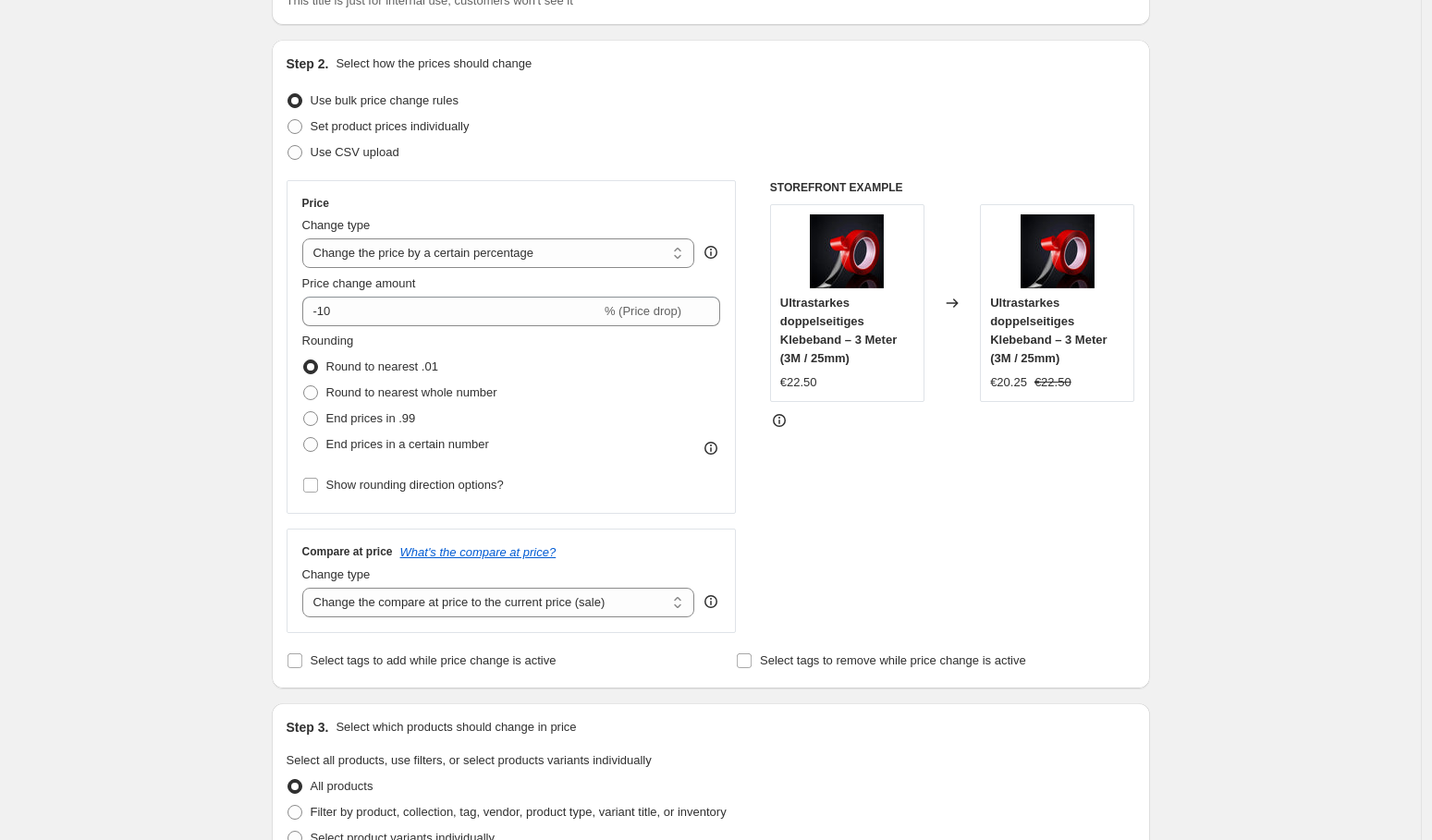 scroll, scrollTop: 161, scrollLeft: 0, axis: vertical 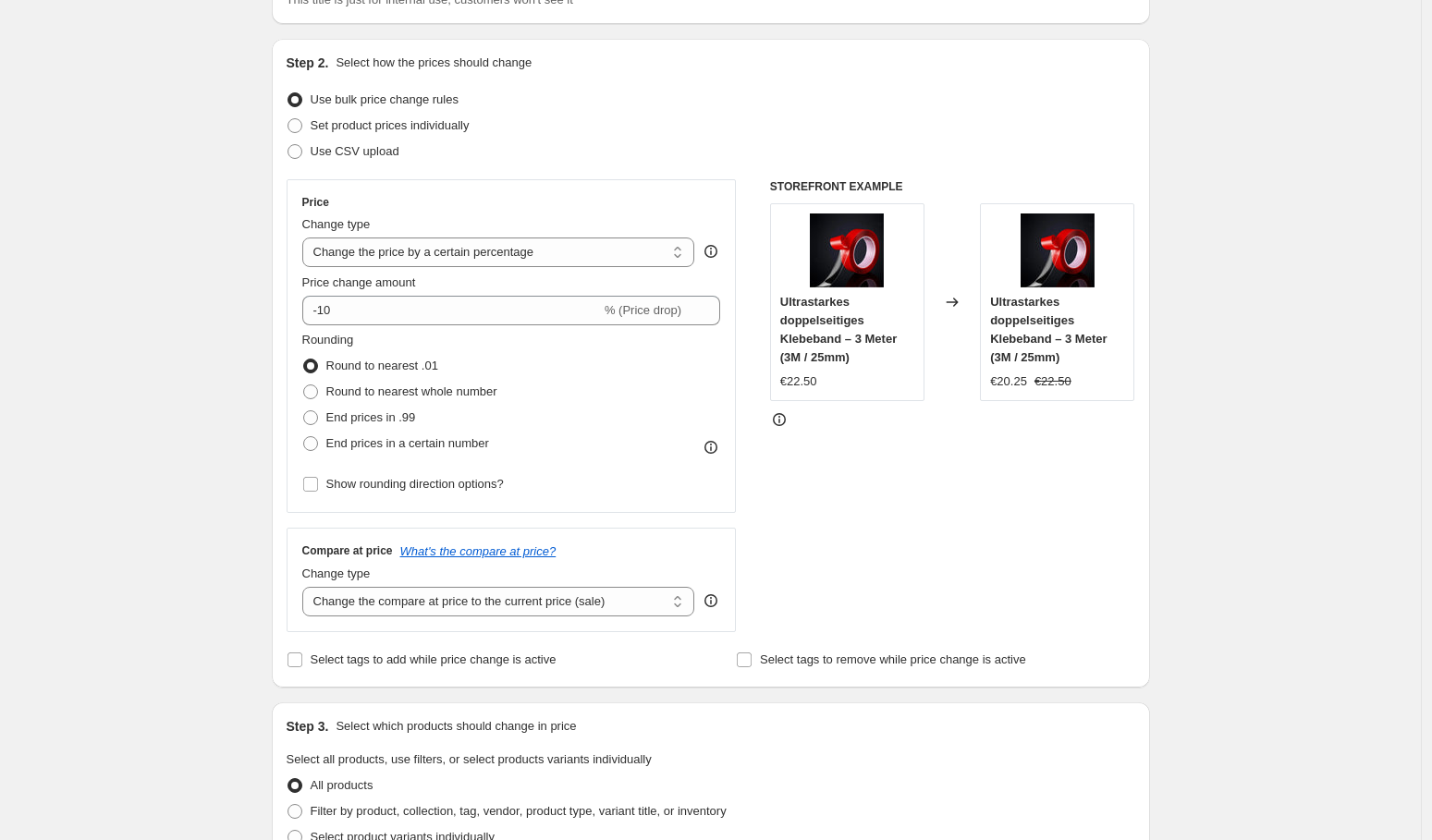 click on "Ultrastarkes doppelseitiges Klebeband – 3 Meter (3M / 25mm)" at bounding box center [838, 329] 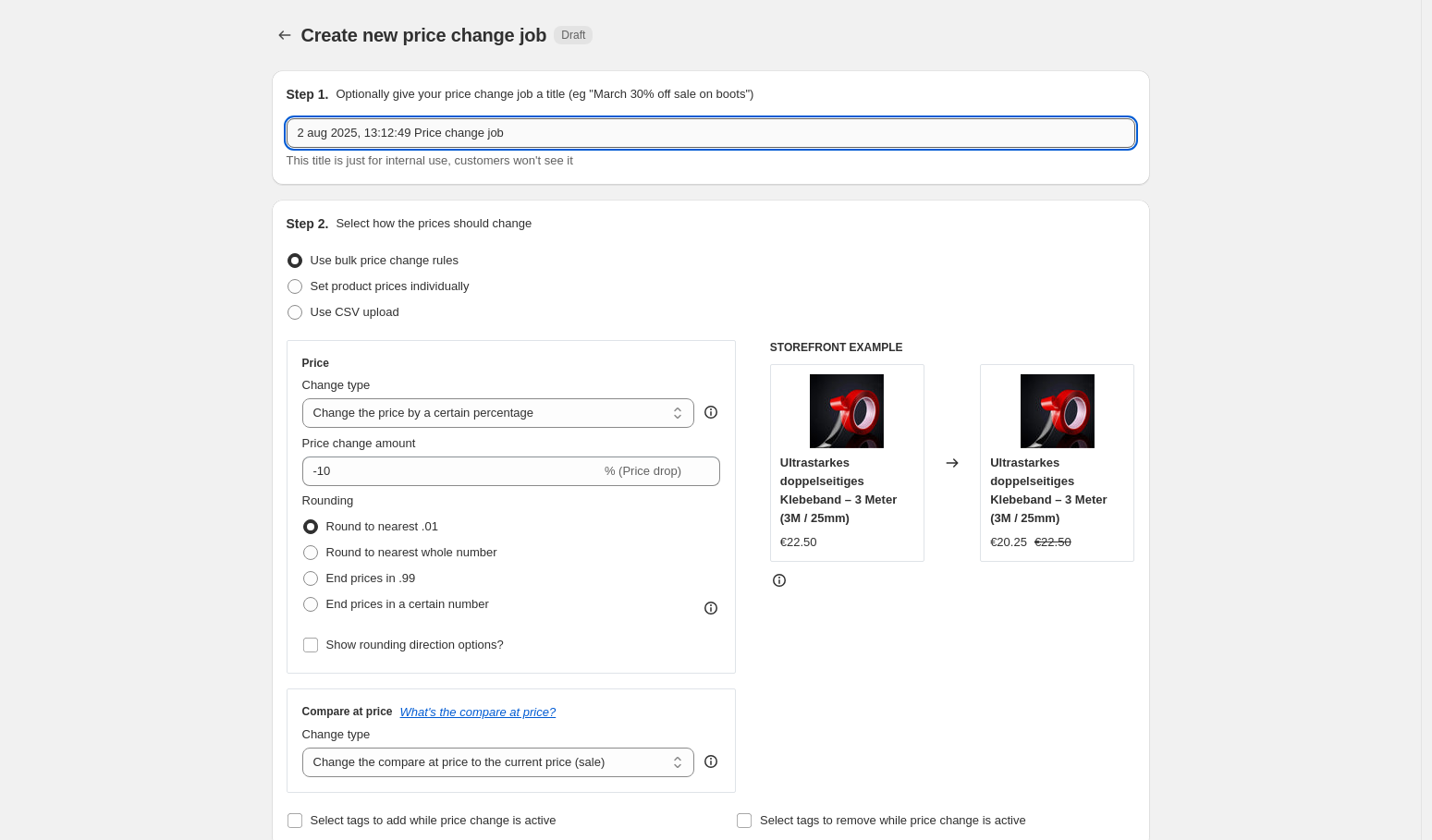 click on "2 aug 2025, 13:12:49 Price change job" at bounding box center [711, 133] 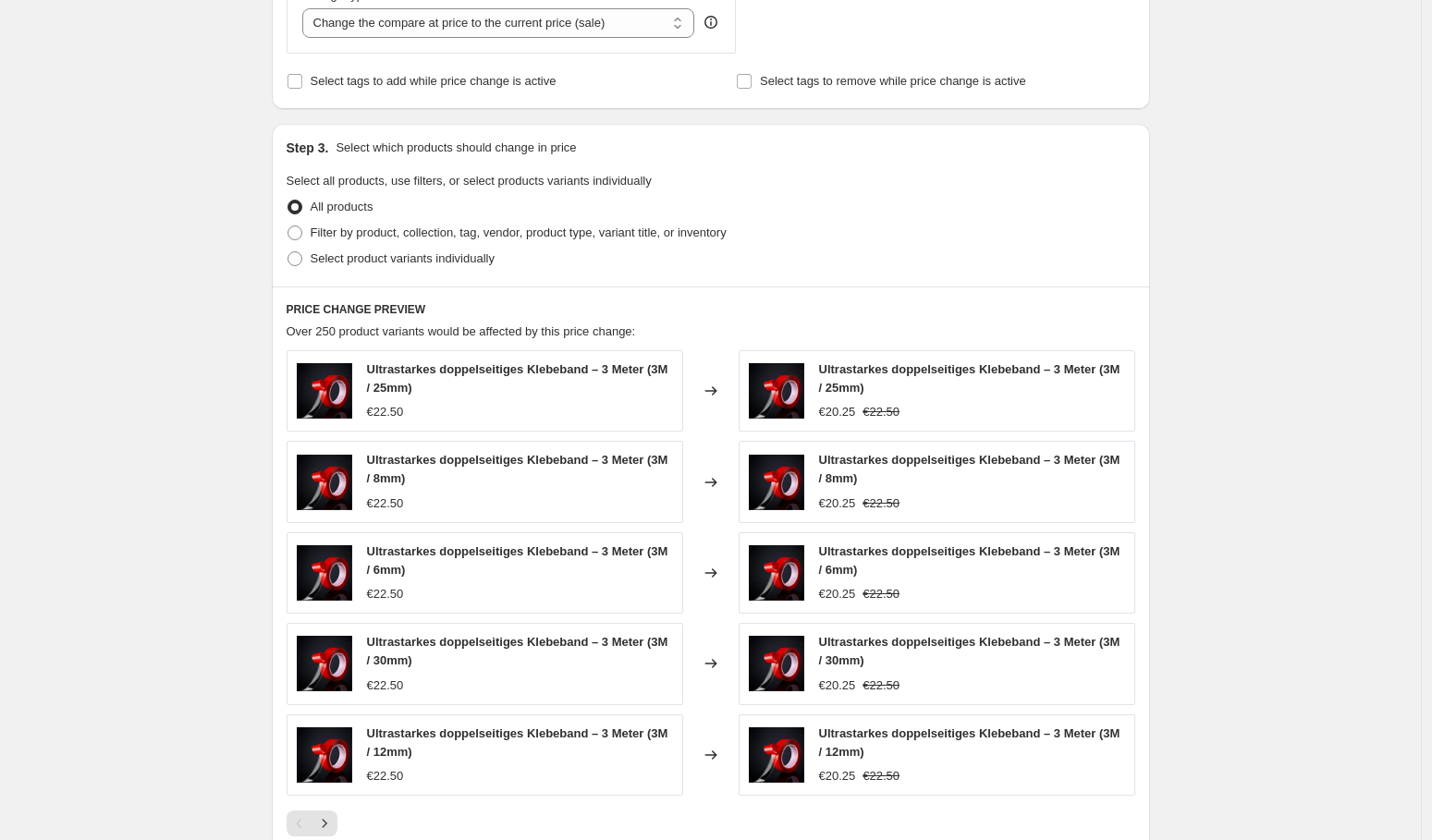 scroll, scrollTop: 737, scrollLeft: 0, axis: vertical 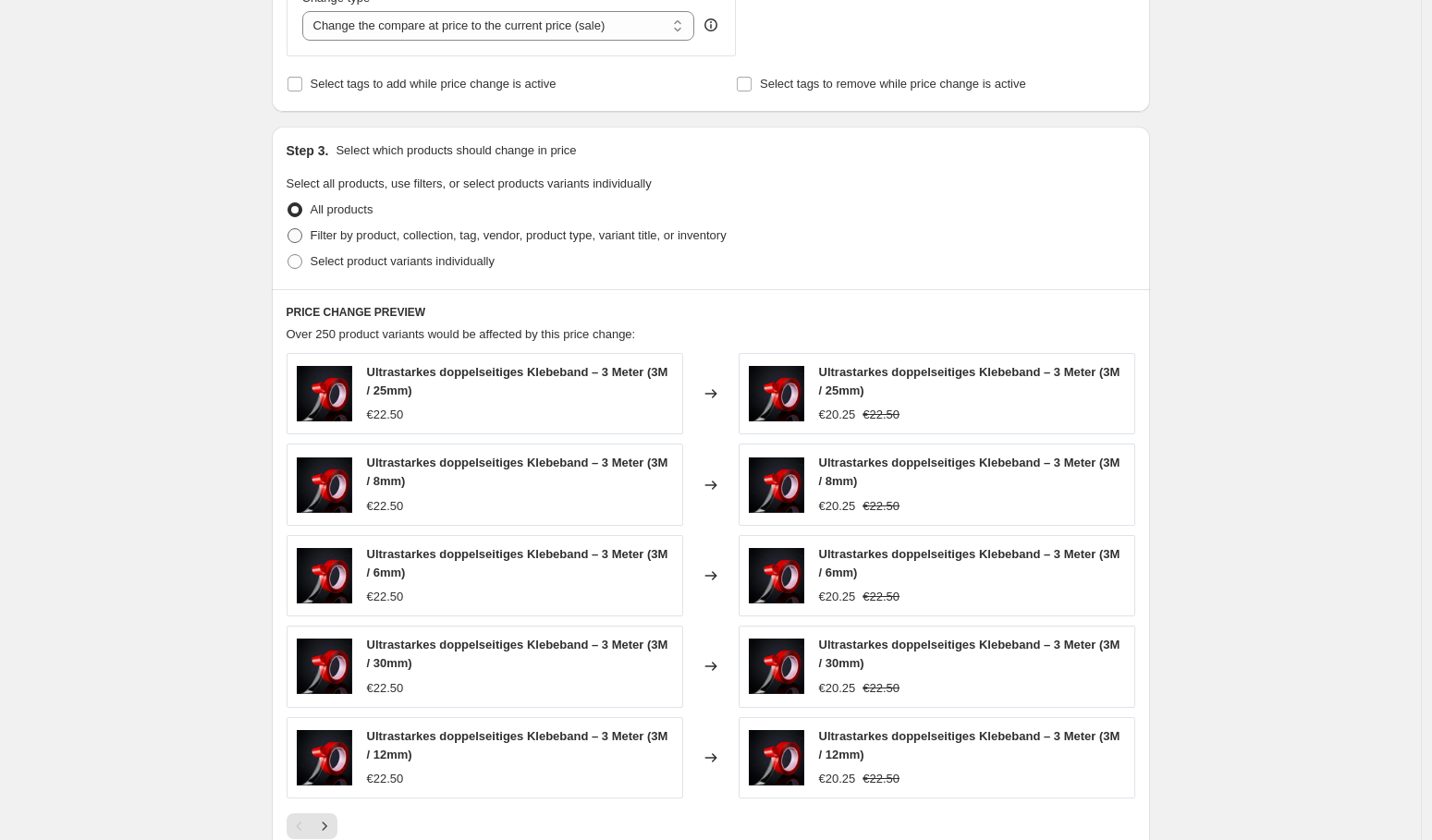 click on "Filter by product, collection, tag, vendor, product type, variant title, or inventory" at bounding box center (519, 235) 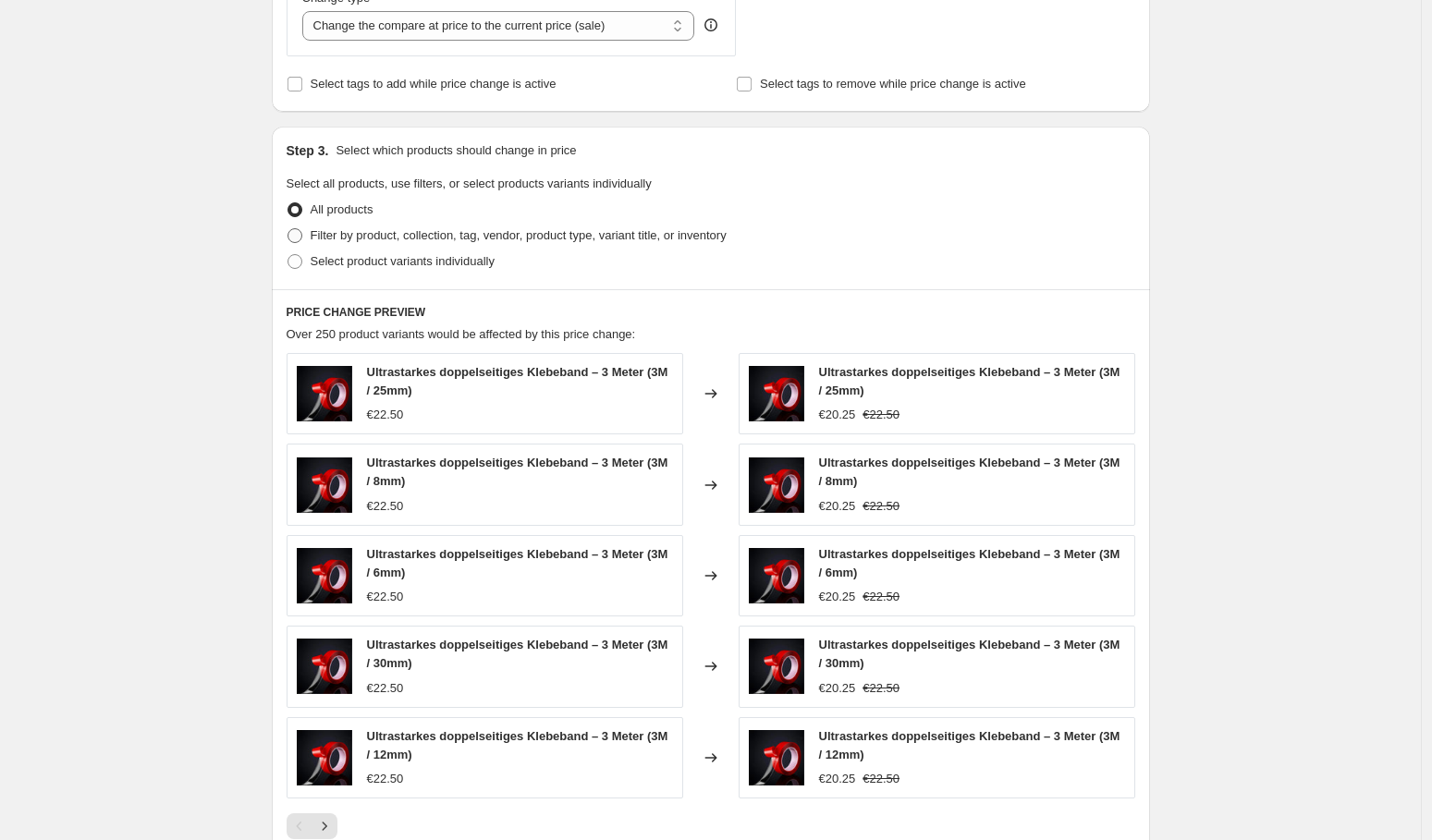 radio on "true" 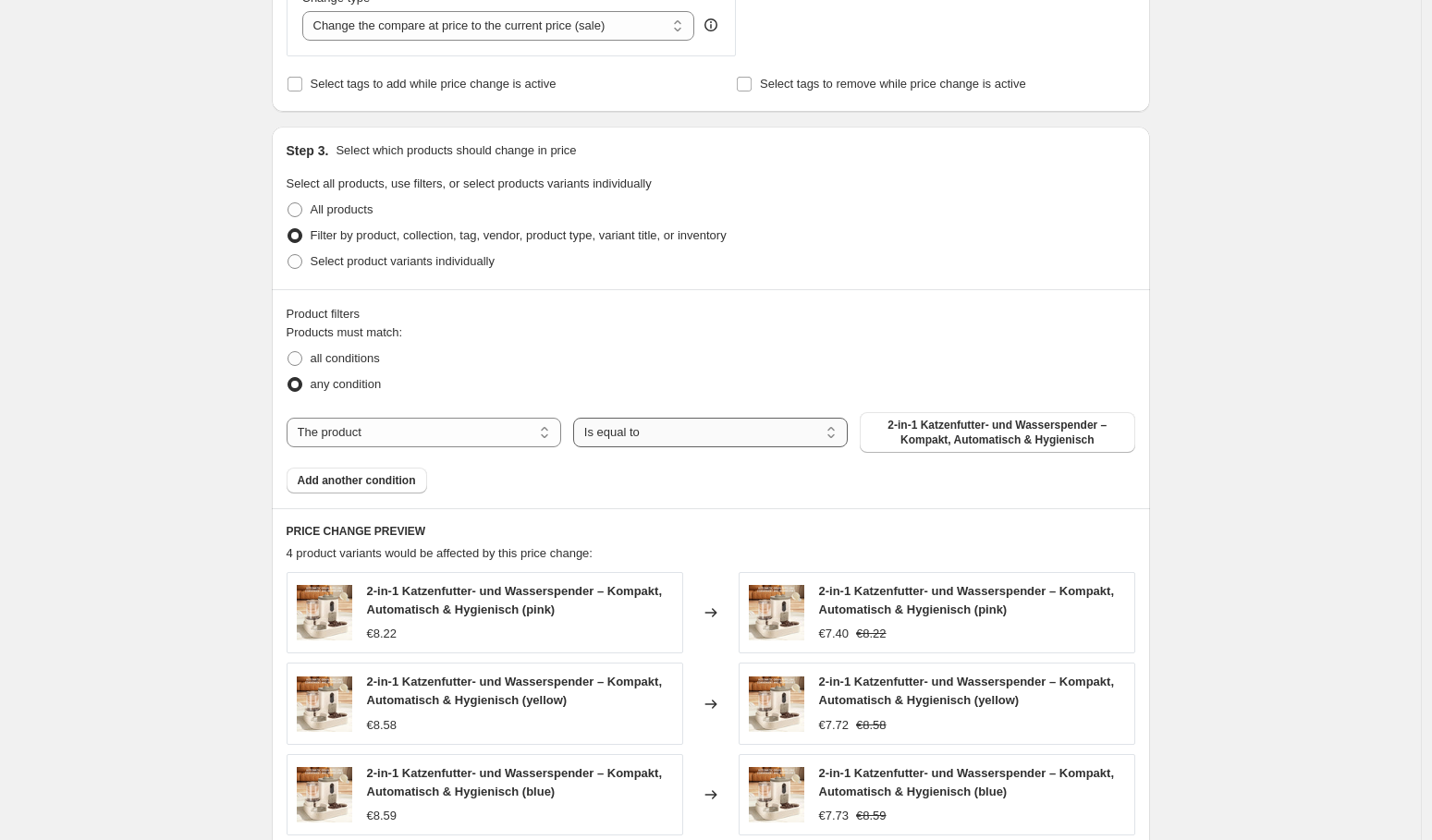 click on "Is equal to Is not equal to" at bounding box center [710, 432] 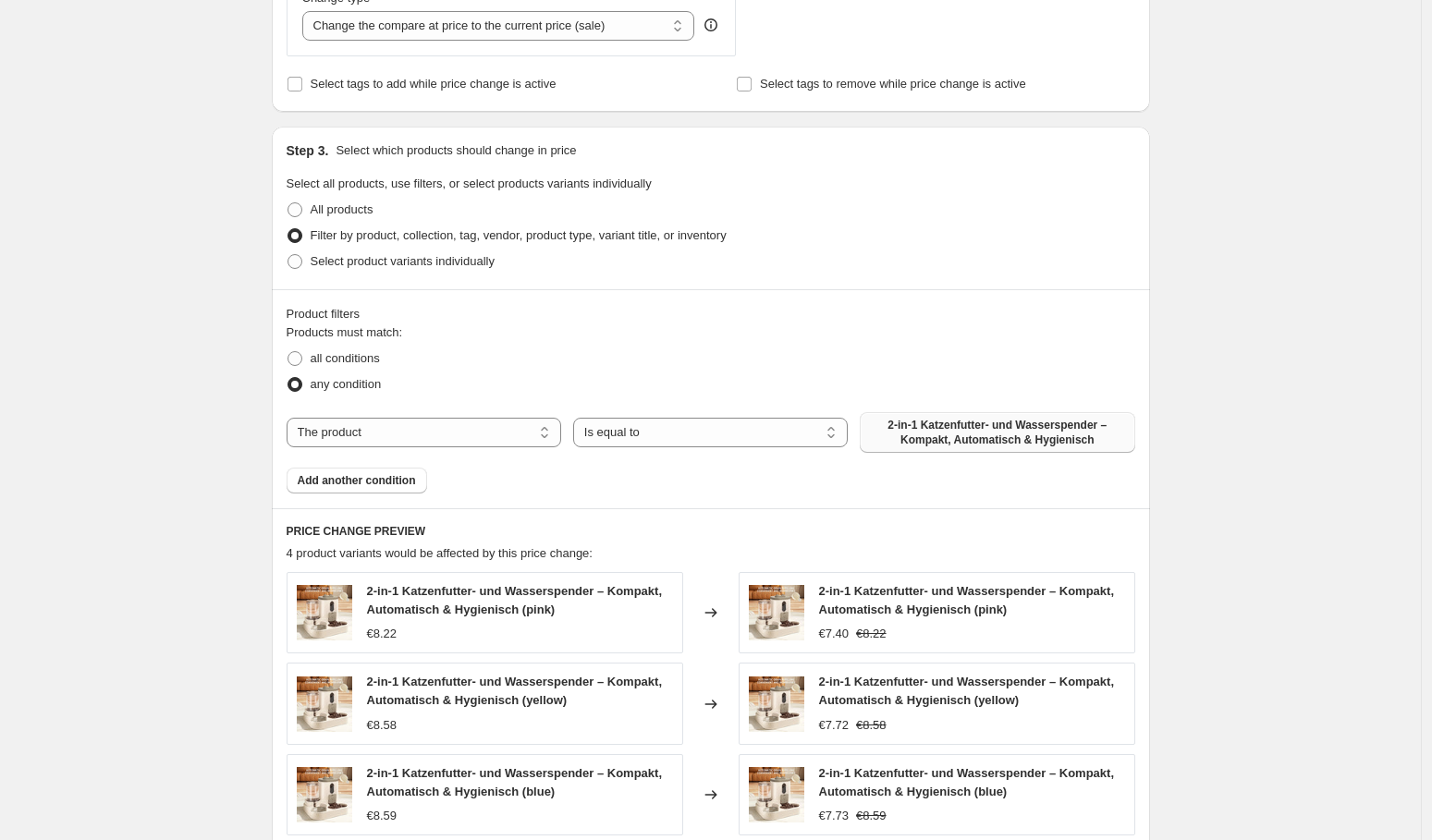 click on "2-in-1 Katzenfutter- und Wasserspender – Kompakt, Automatisch & Hygienisch" at bounding box center [997, 432] 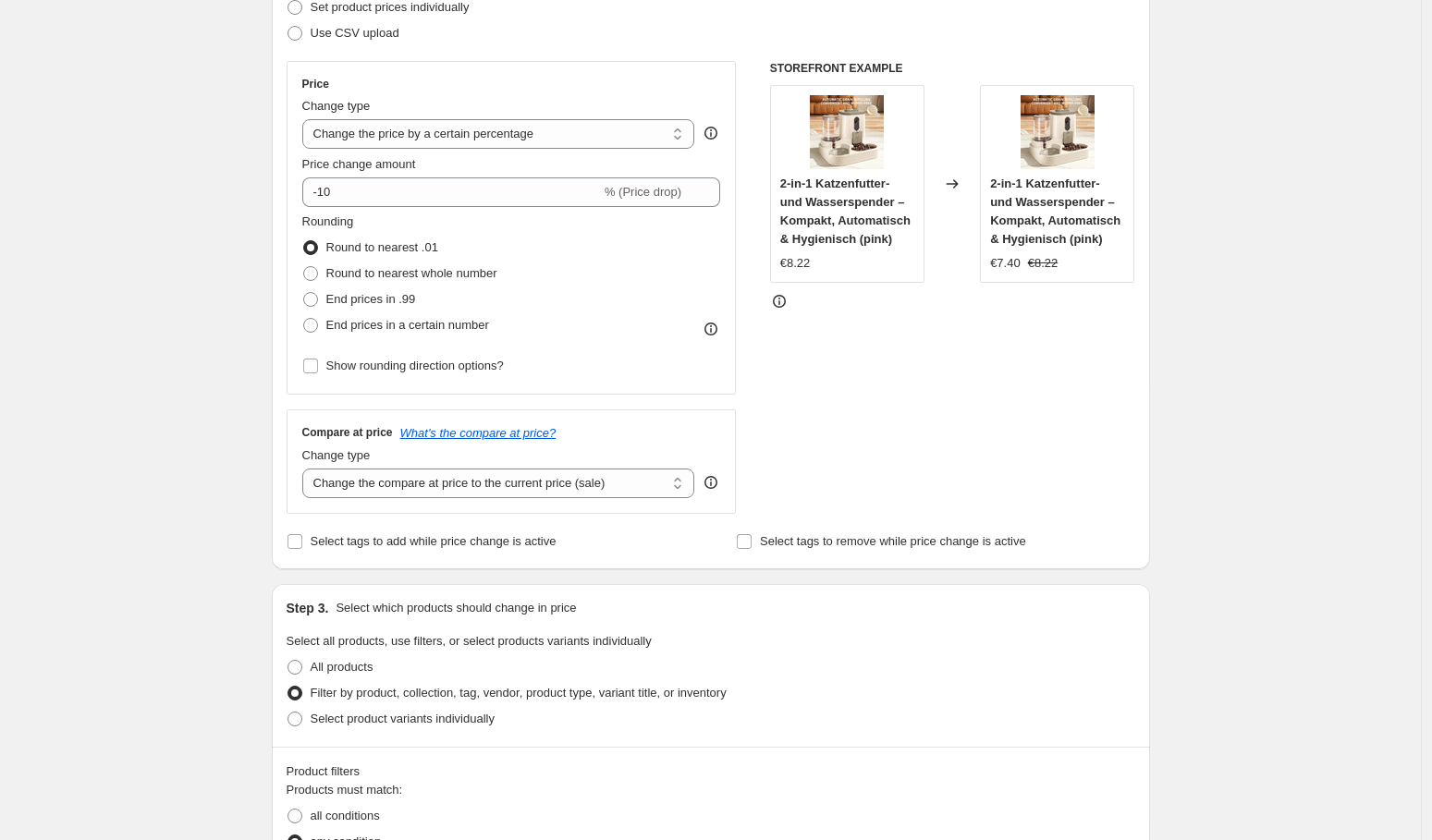 scroll, scrollTop: 274, scrollLeft: 0, axis: vertical 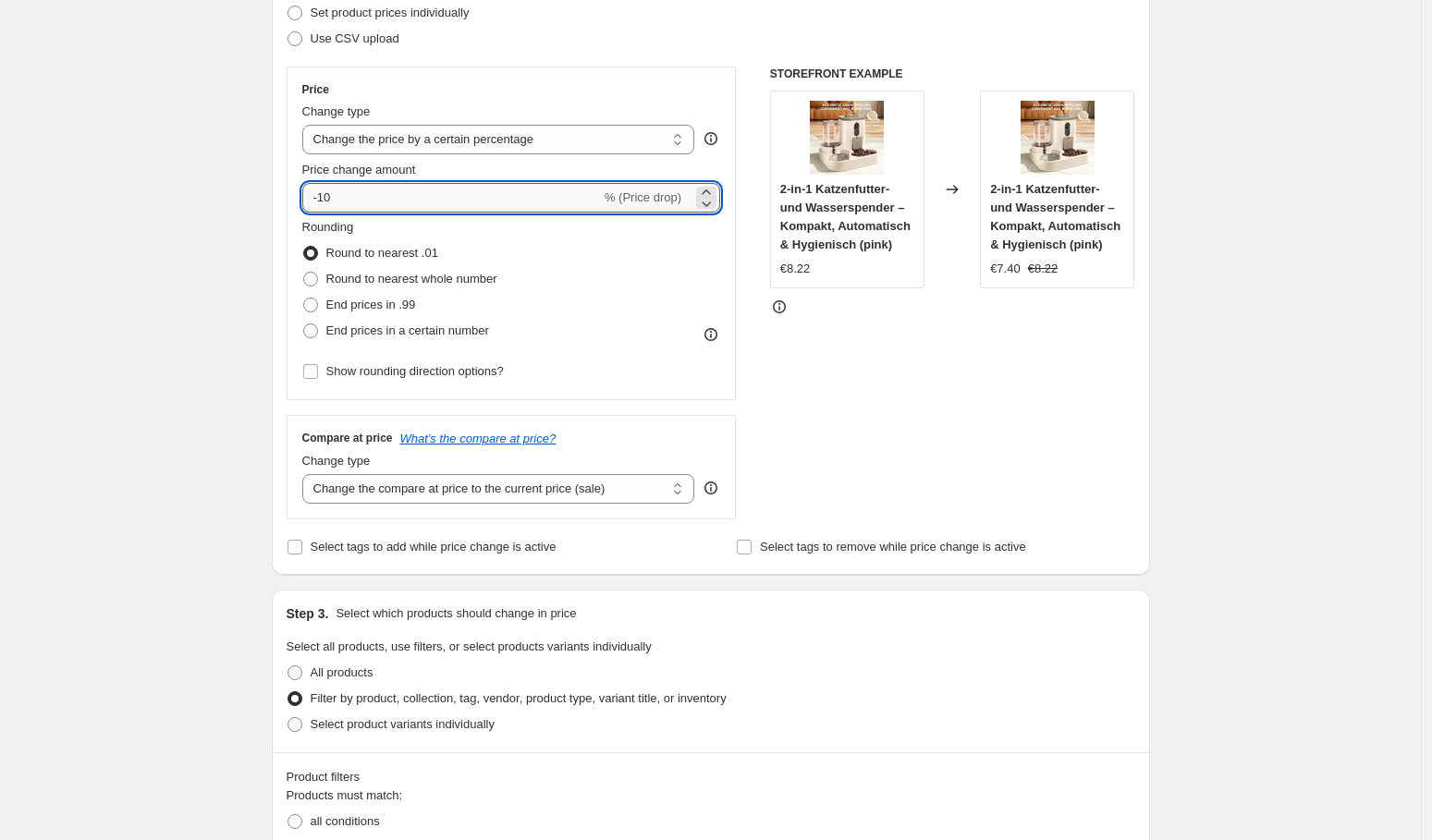 click on "-10" at bounding box center [451, 198] 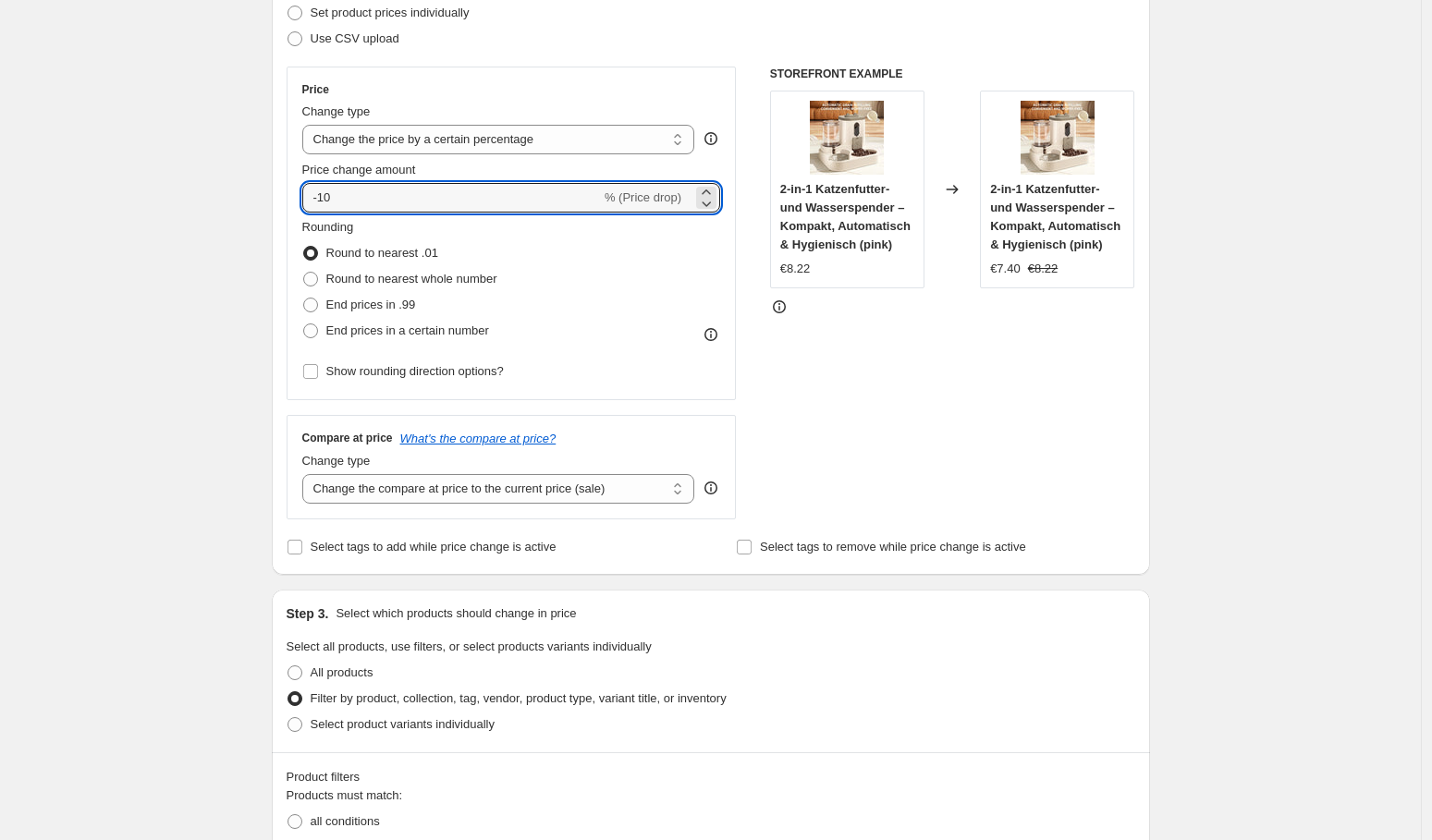 type on "-1" 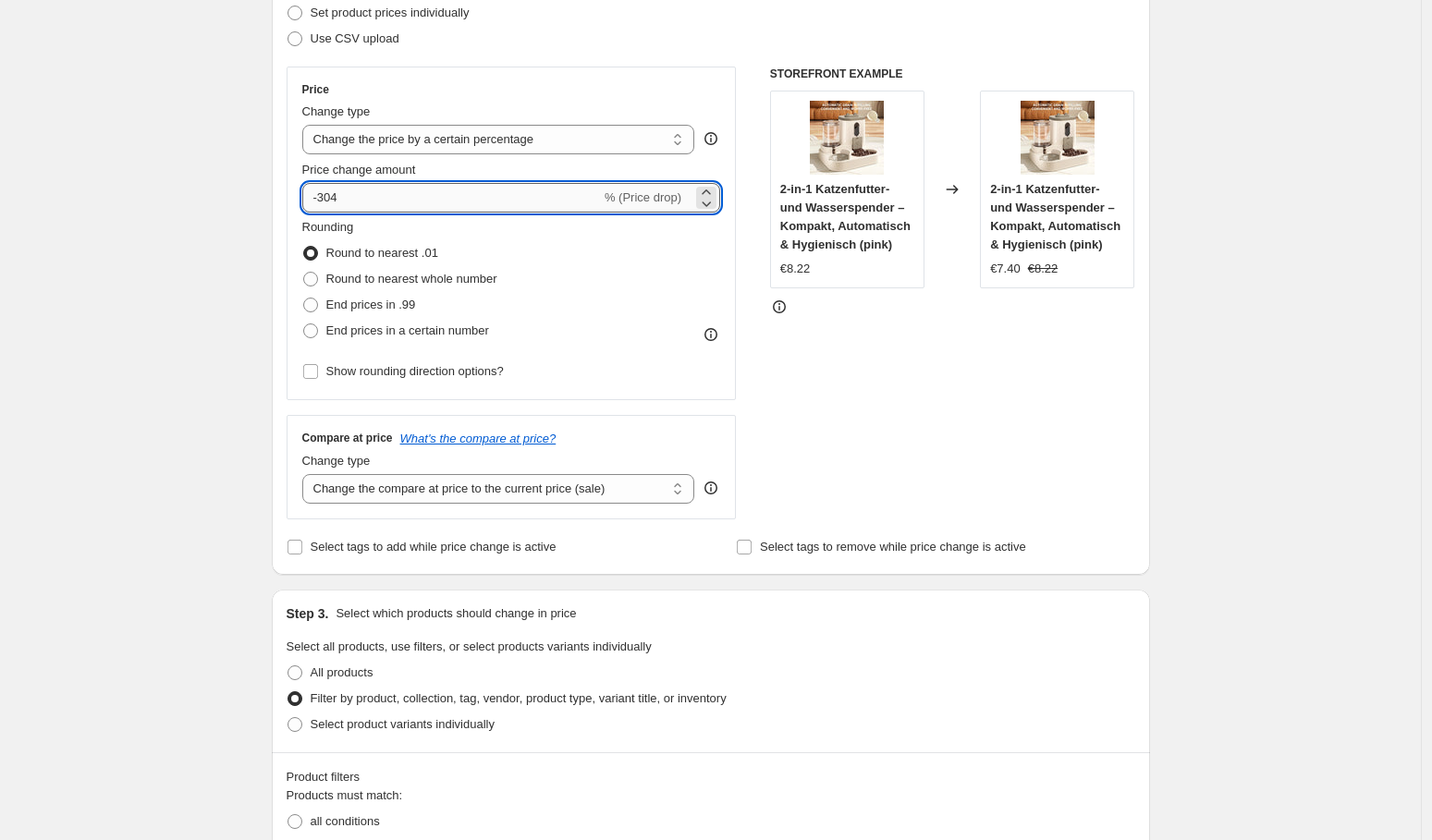 click on "-304" at bounding box center (451, 198) 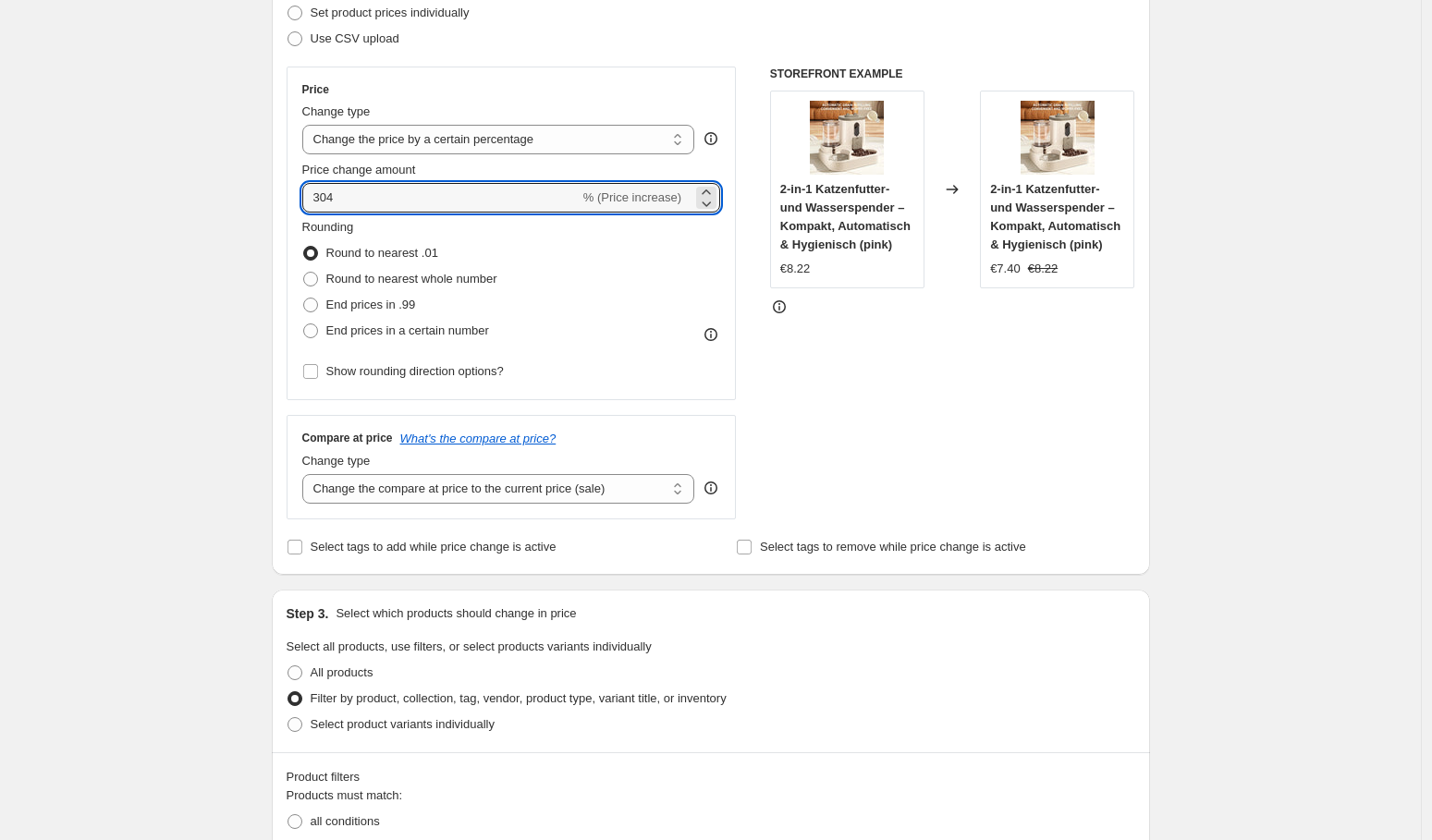 type on "304" 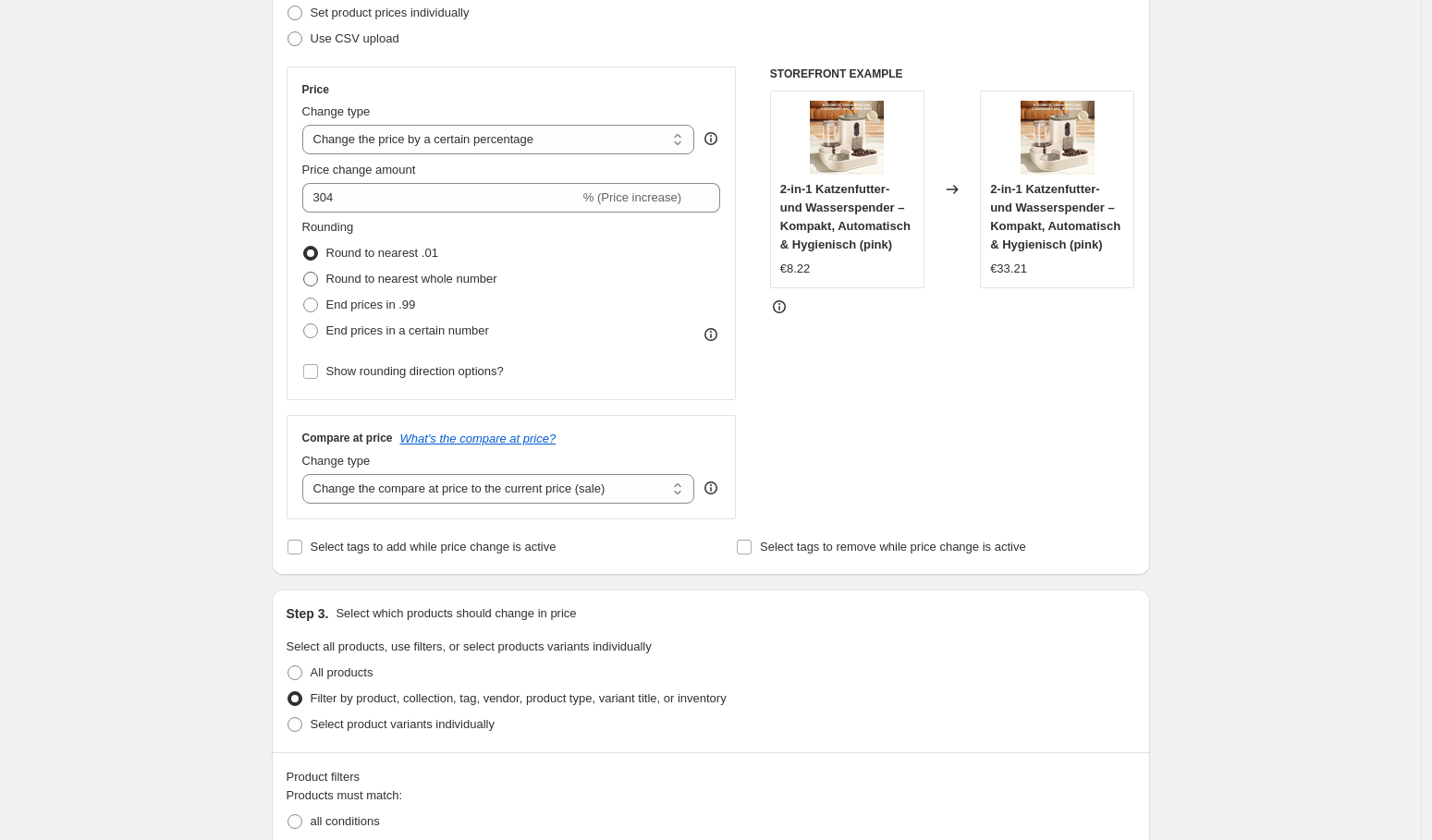 click at bounding box center (311, 279) 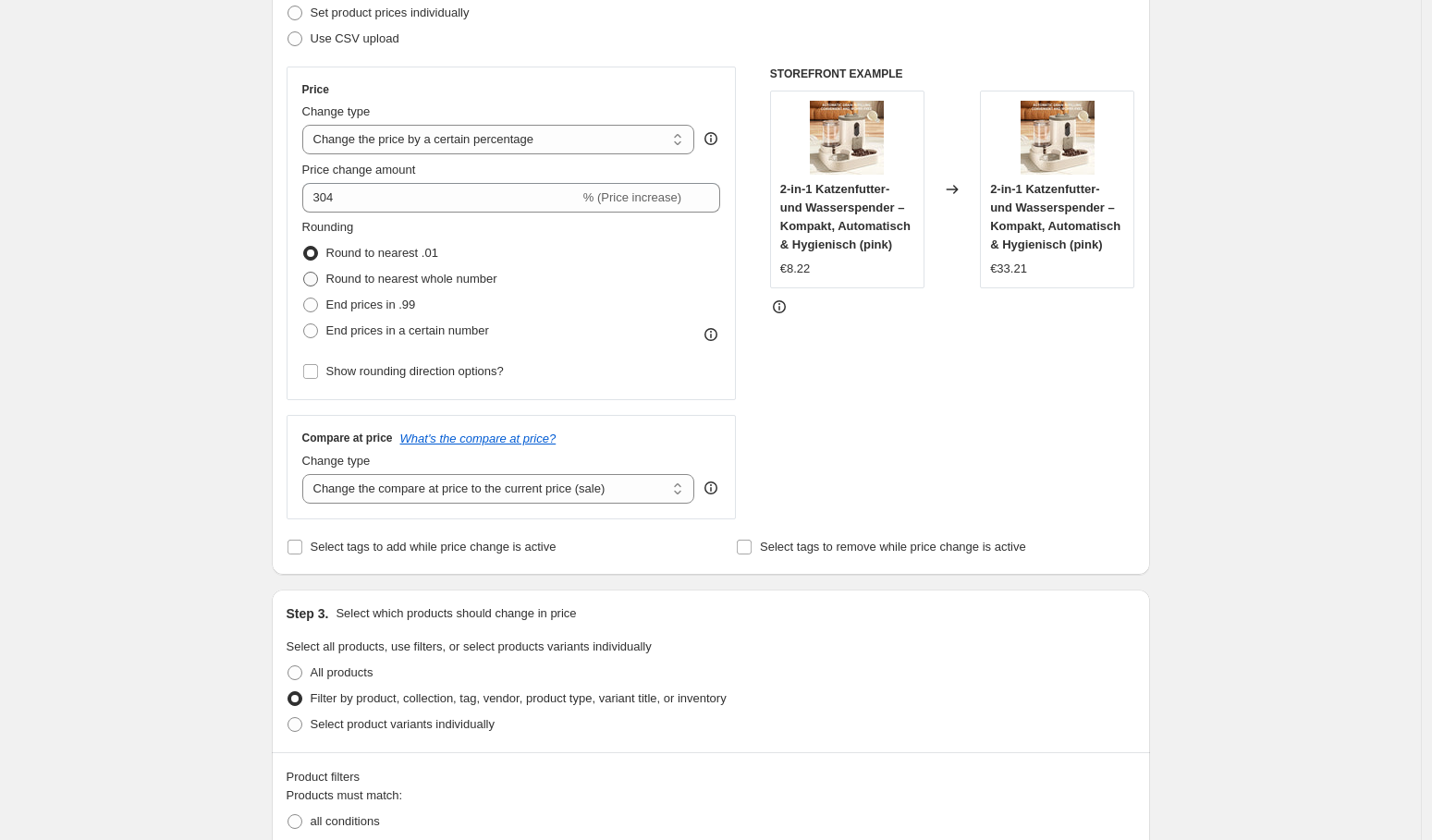 radio on "true" 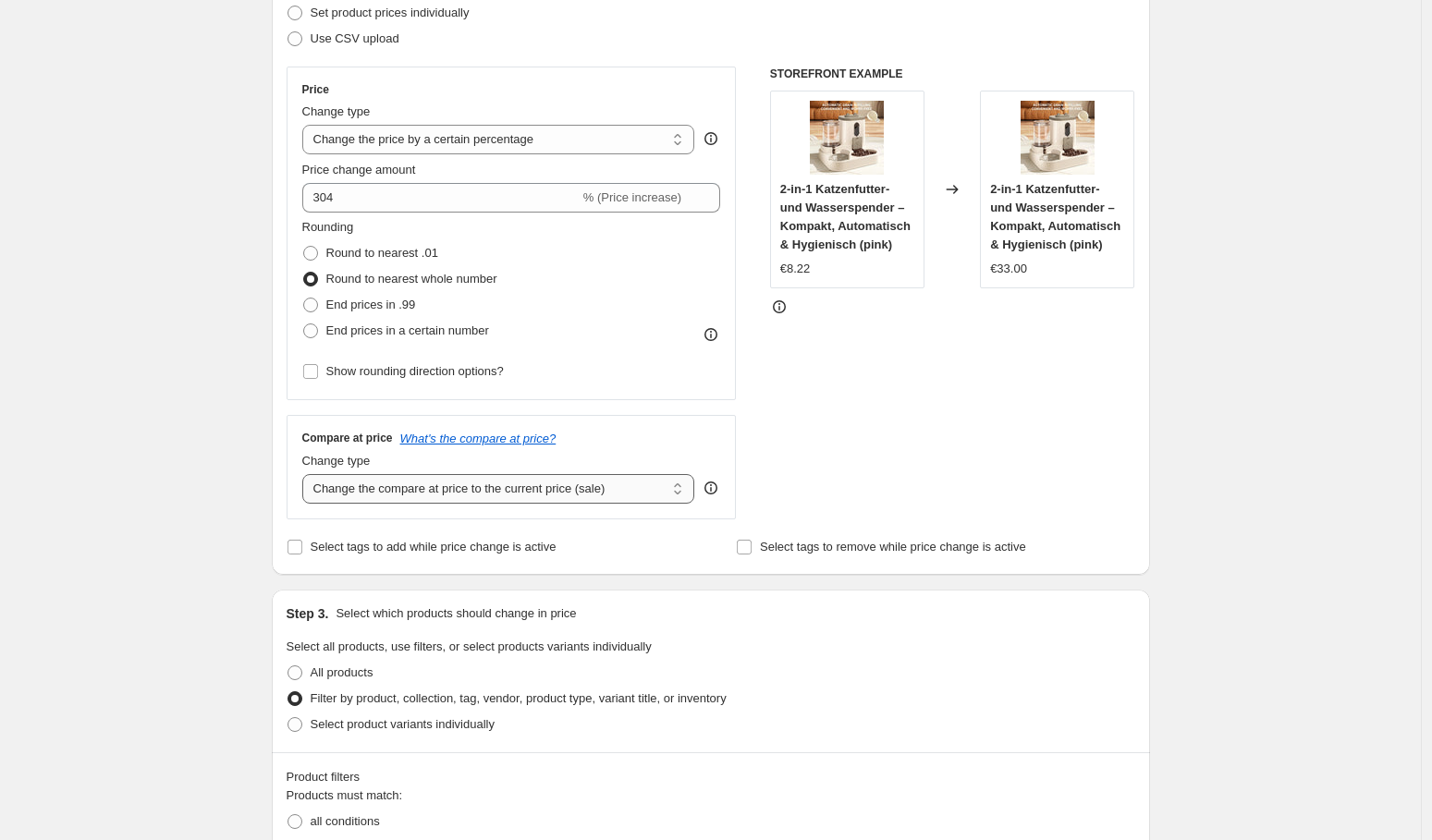 click on "Change the compare at price to the current price (sale) Change the compare at price to a certain amount Change the compare at price by a certain amount Change the compare at price by a certain percentage Change the compare at price by a certain amount relative to the actual price Change the compare at price by a certain percentage relative to the actual price Don't change the compare at price Remove the compare at price" at bounding box center [498, 489] 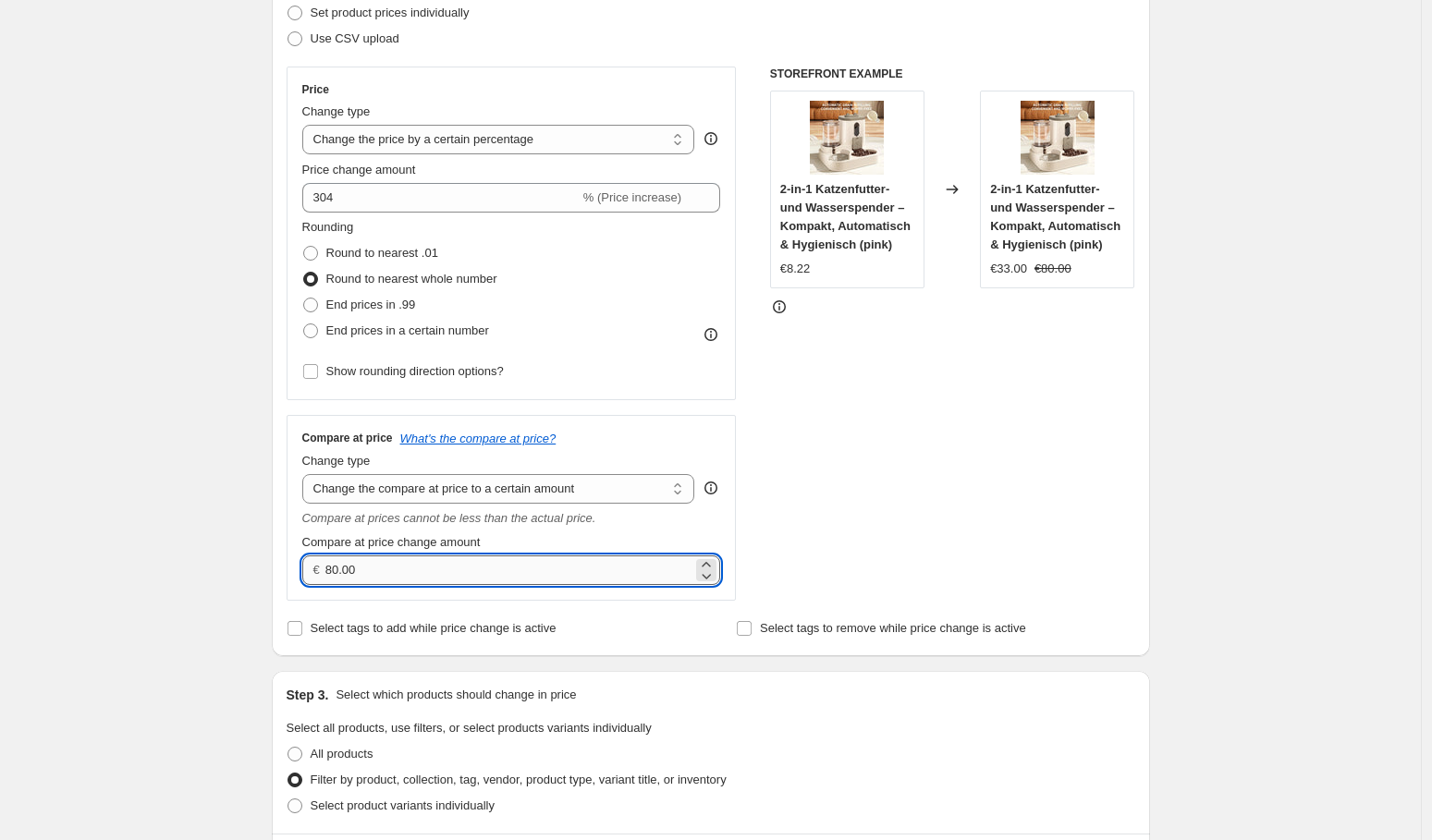 click on "80.00" at bounding box center [508, 570] 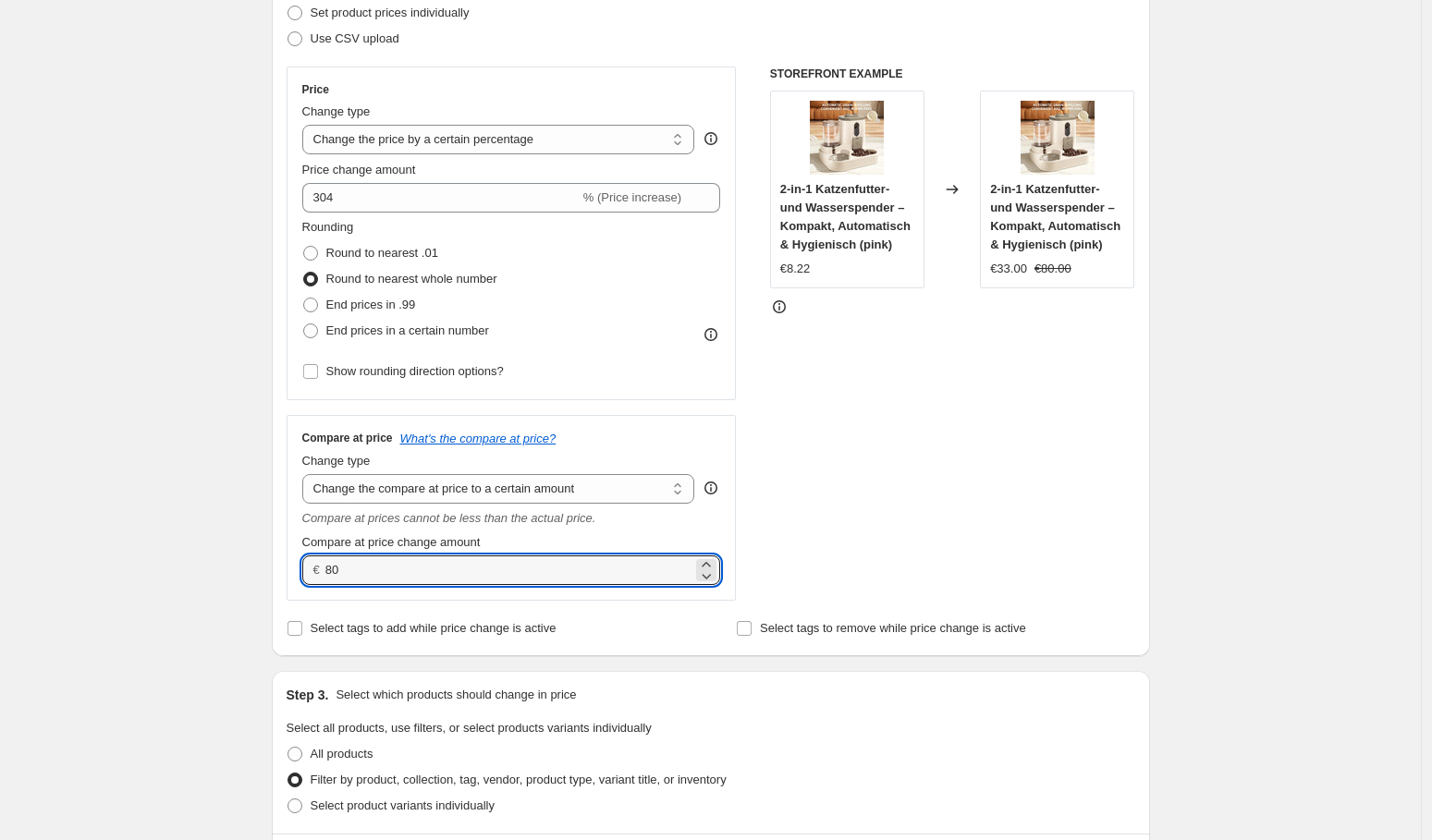 type on "8" 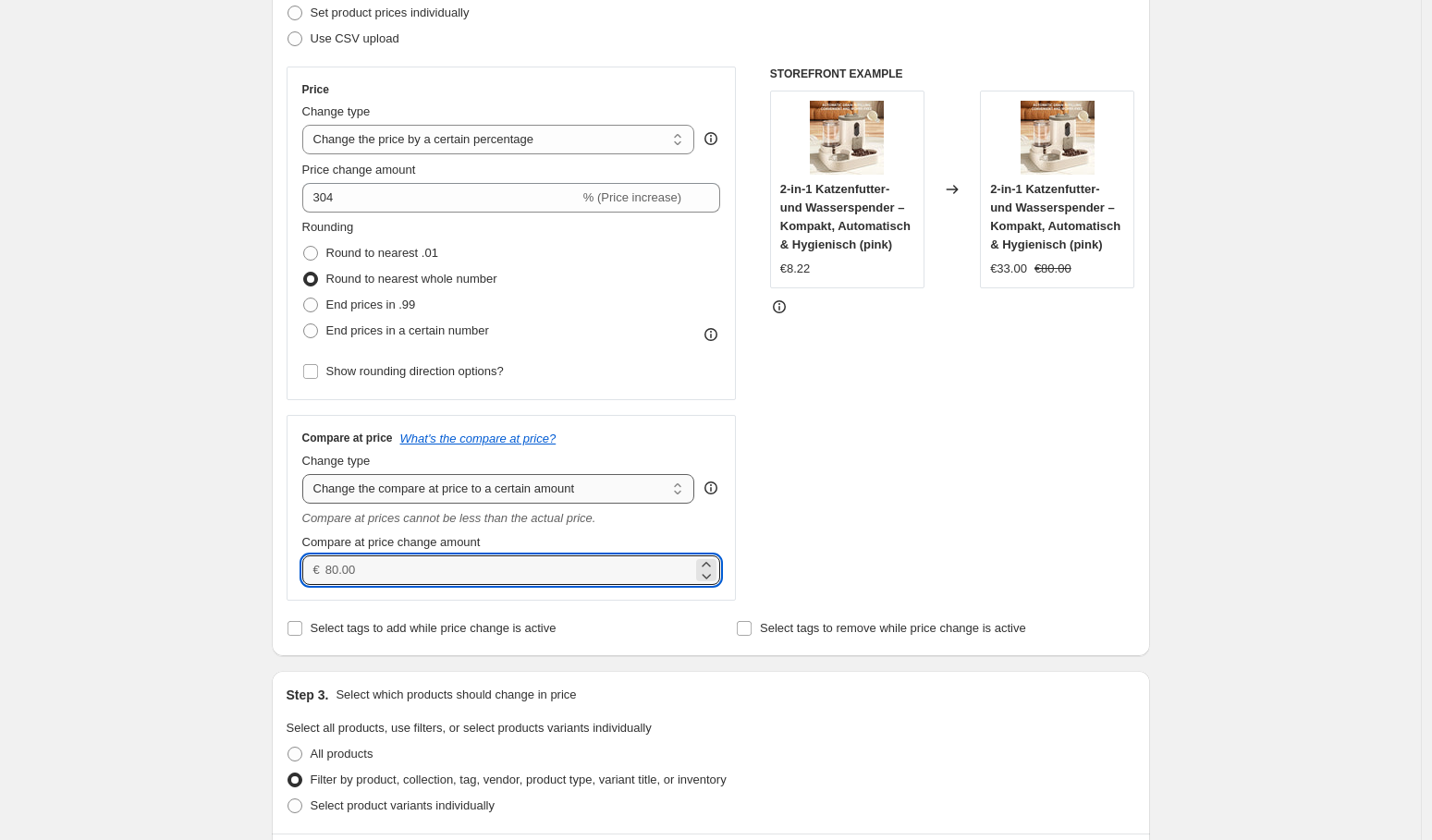 type on "0.00" 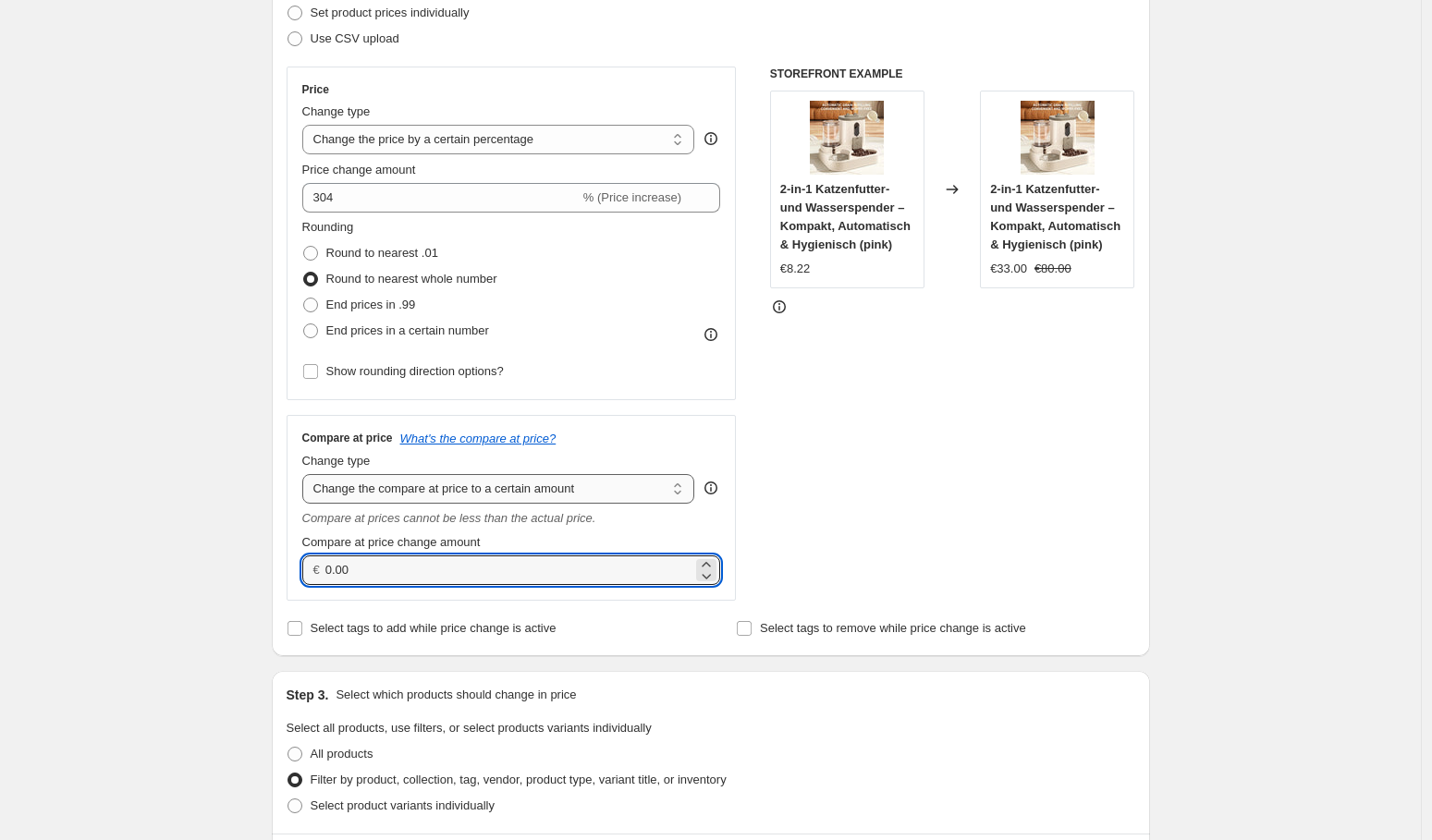click on "Change the compare at price to the current price (sale) Change the compare at price to a certain amount Change the compare at price by a certain amount Change the compare at price by a certain percentage Change the compare at price by a certain amount relative to the actual price Change the compare at price by a certain percentage relative to the actual price Don't change the compare at price Remove the compare at price" at bounding box center (498, 489) 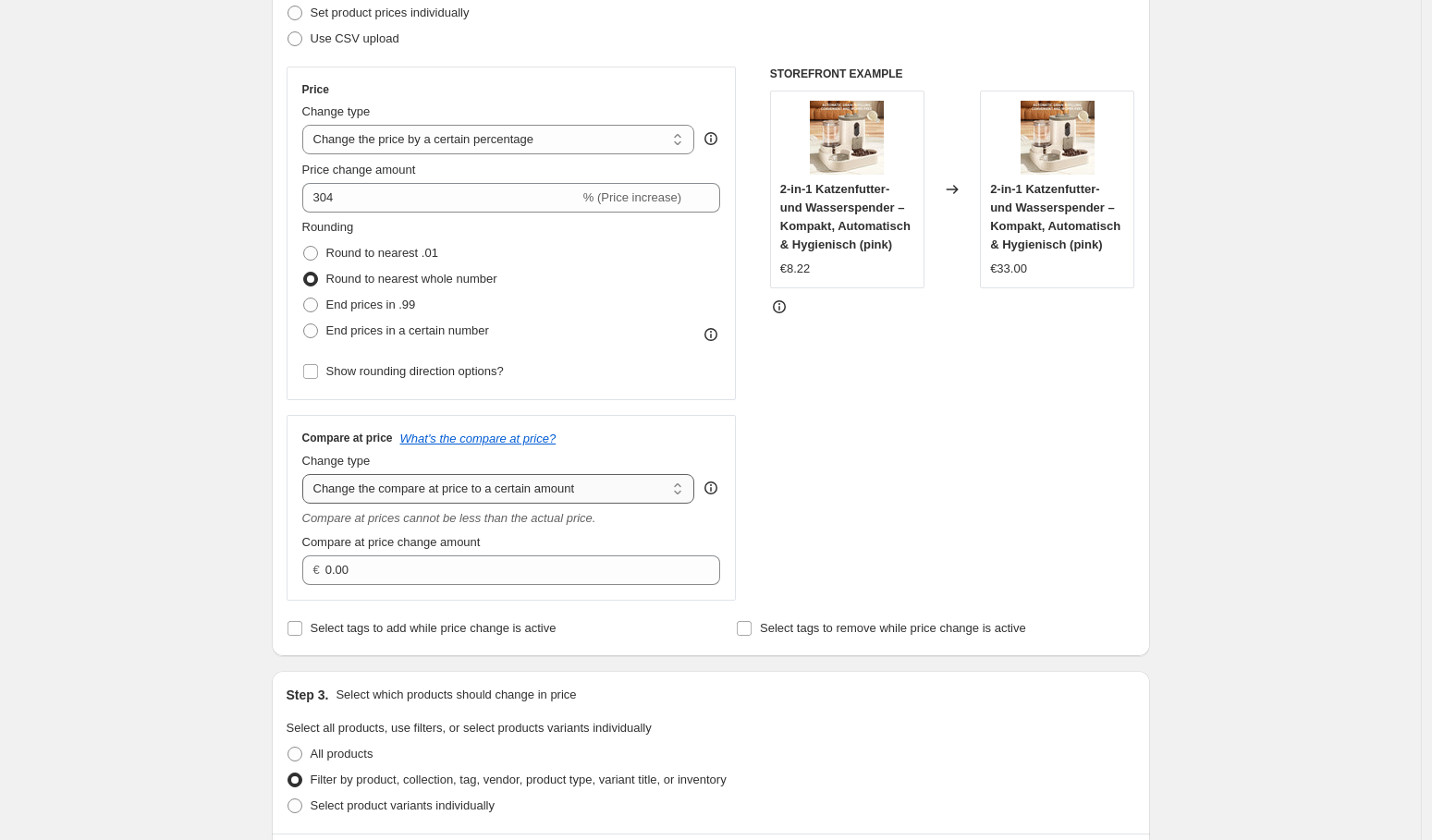select on "percentage" 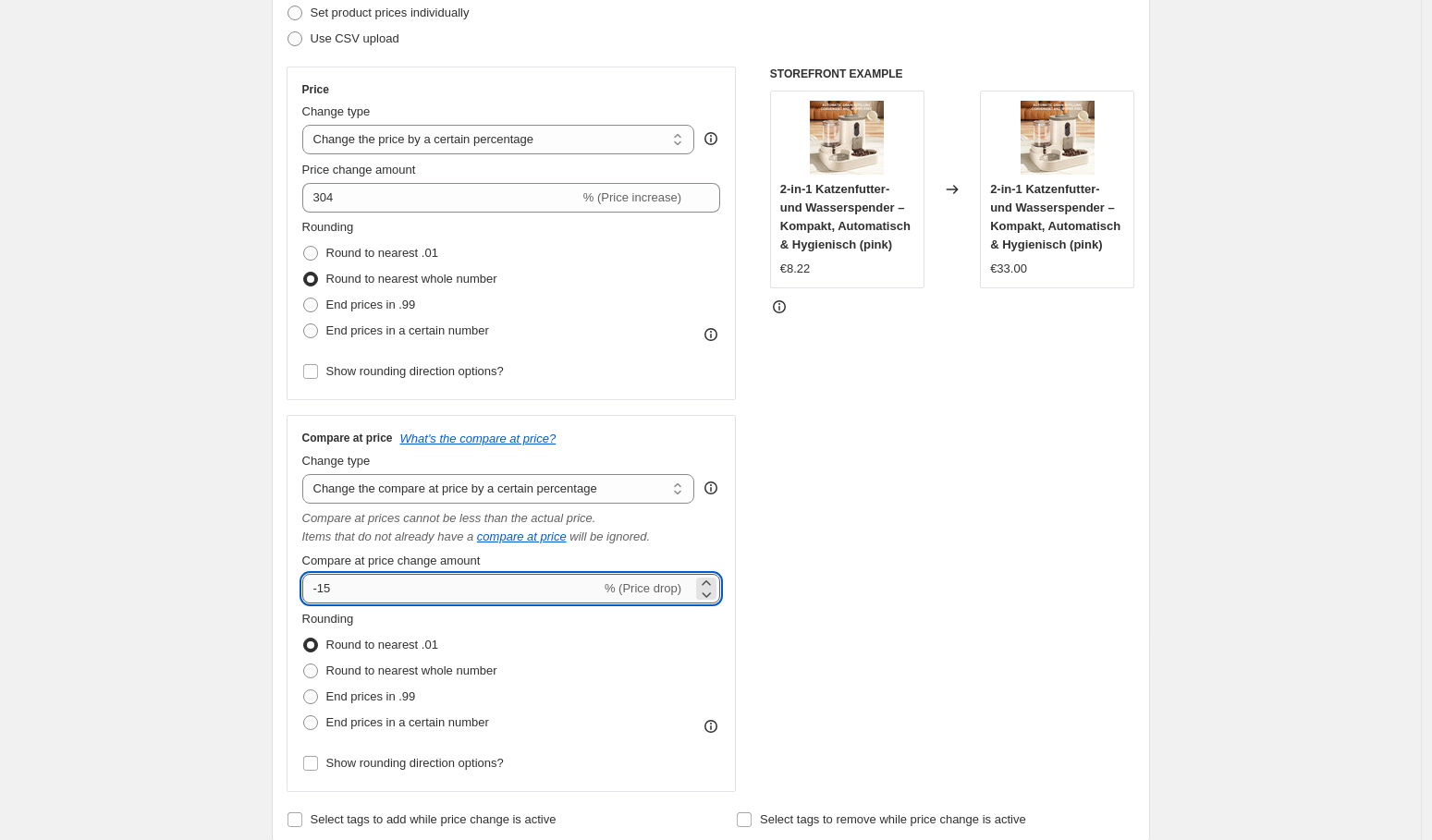 click on "-15" at bounding box center [451, 589] 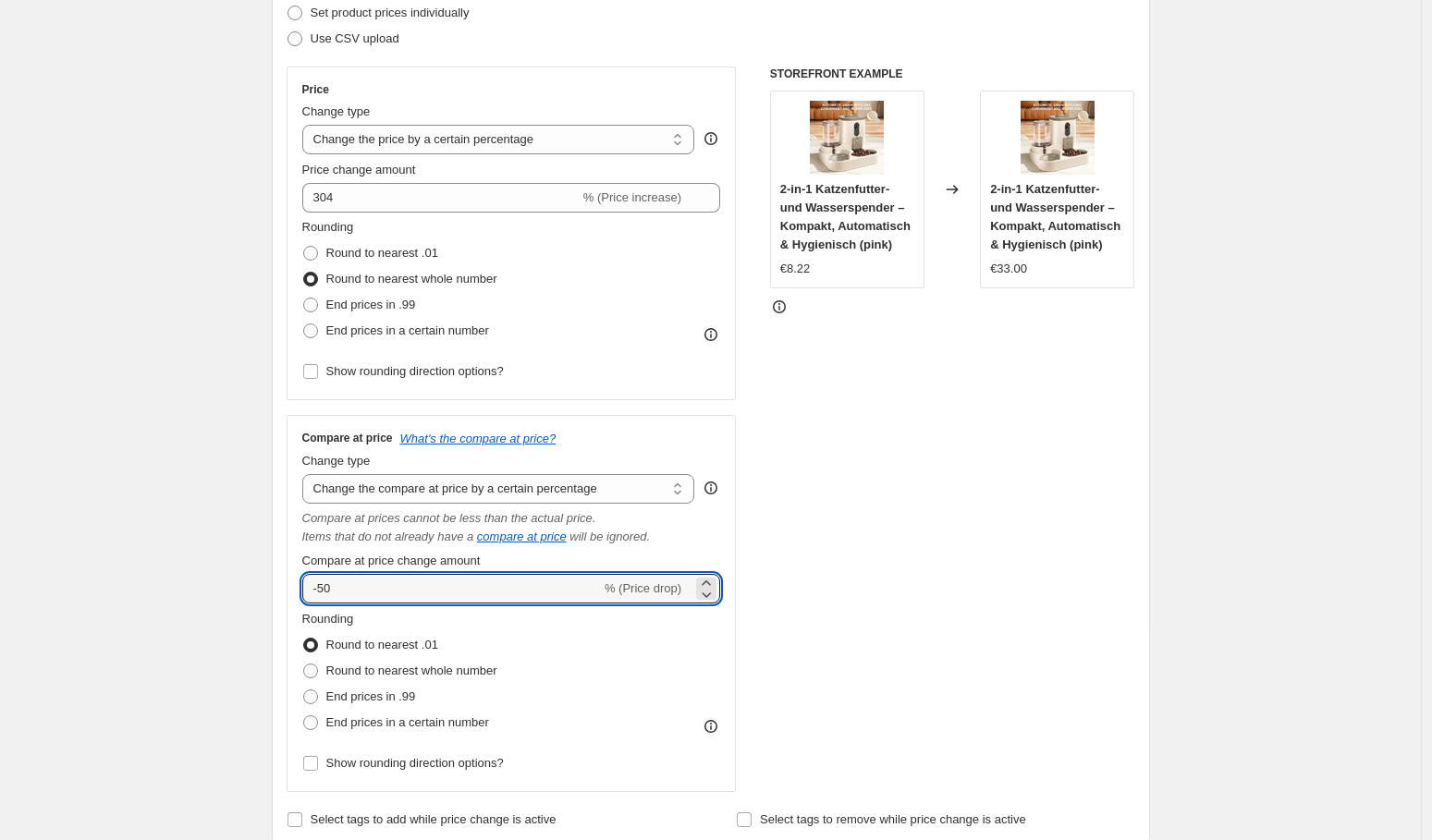 type on "-50" 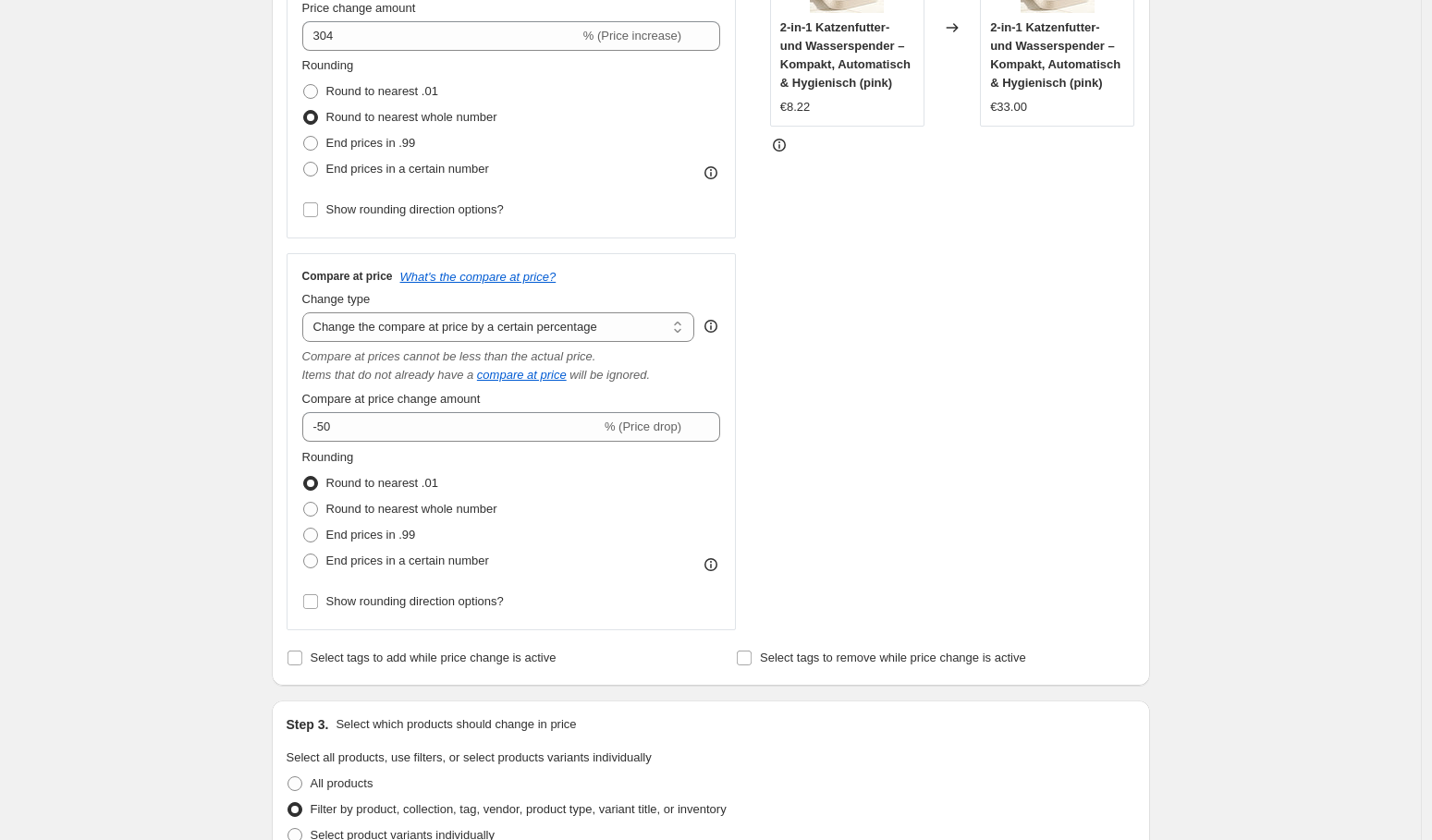 scroll, scrollTop: 439, scrollLeft: 0, axis: vertical 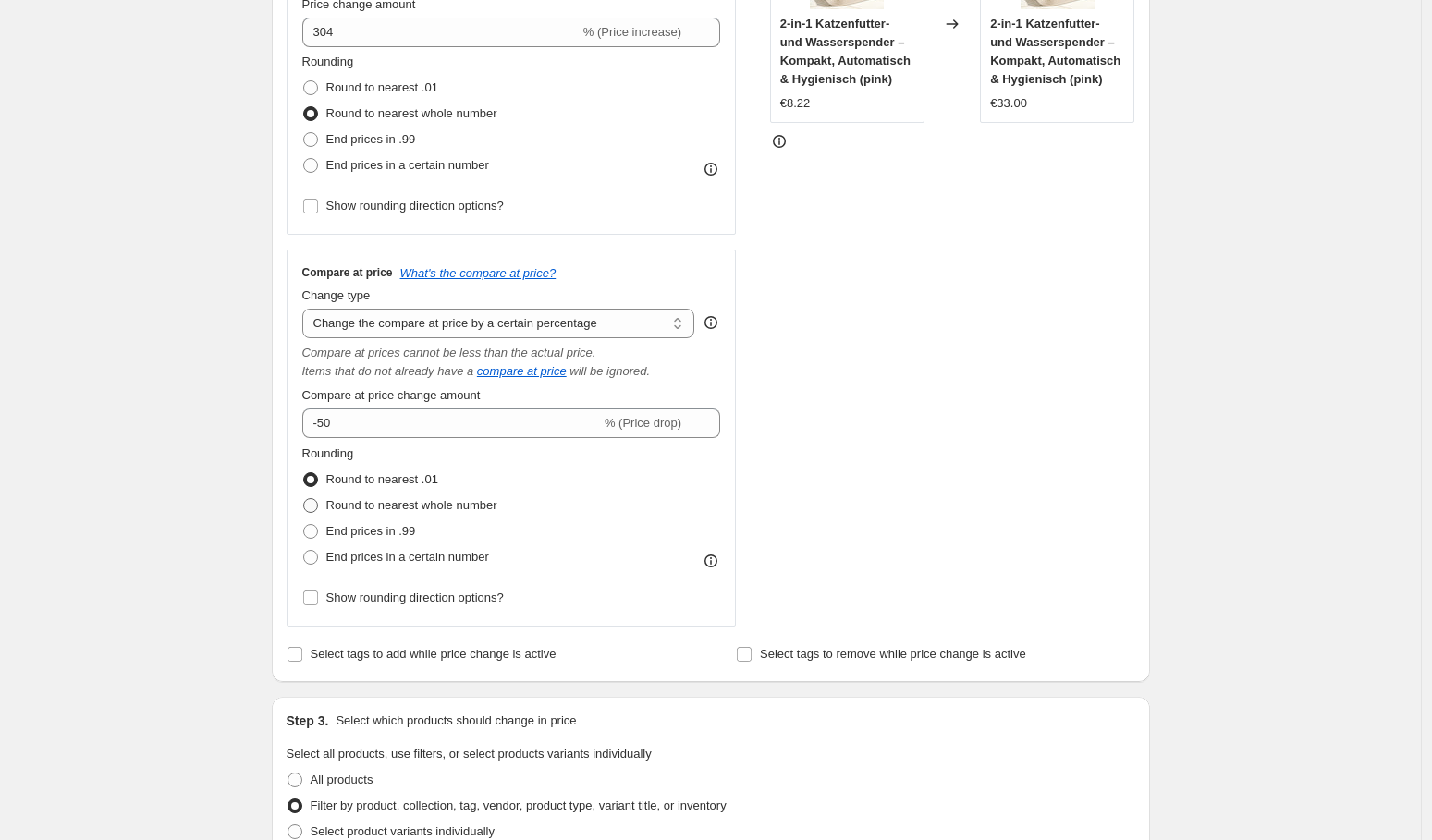 click at bounding box center (311, 505) 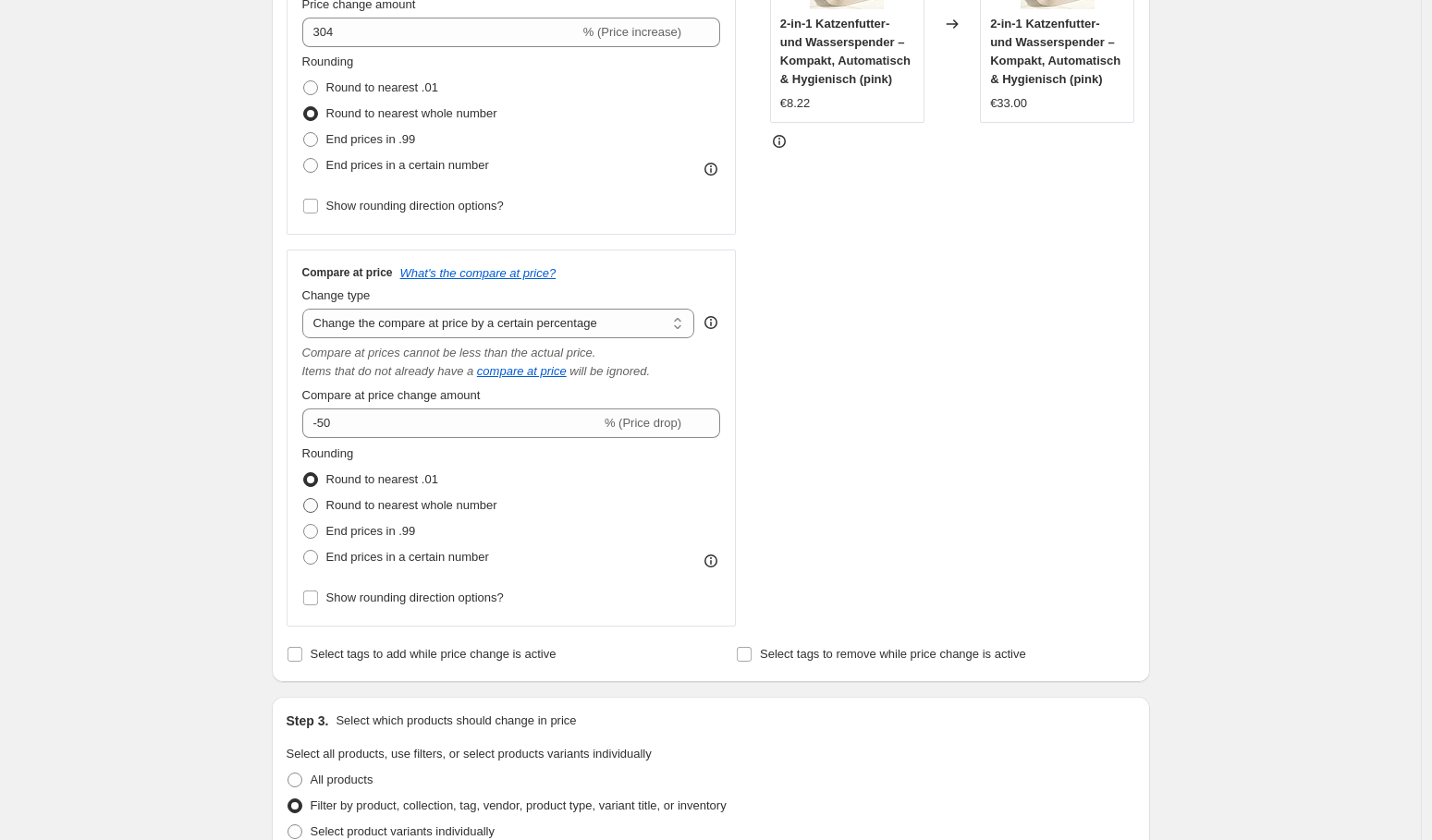 radio on "true" 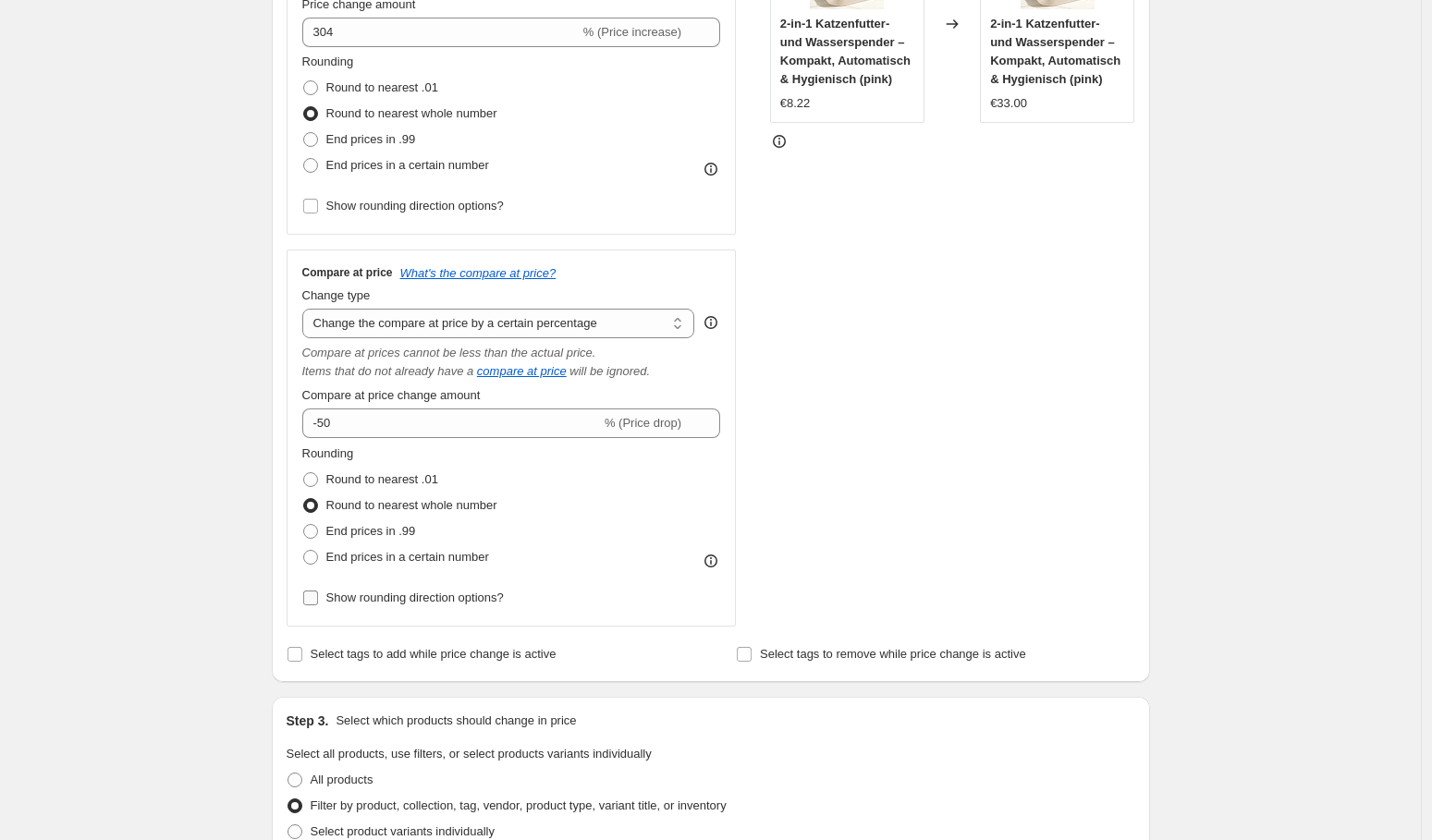 click on "Show rounding direction options?" at bounding box center [403, 598] 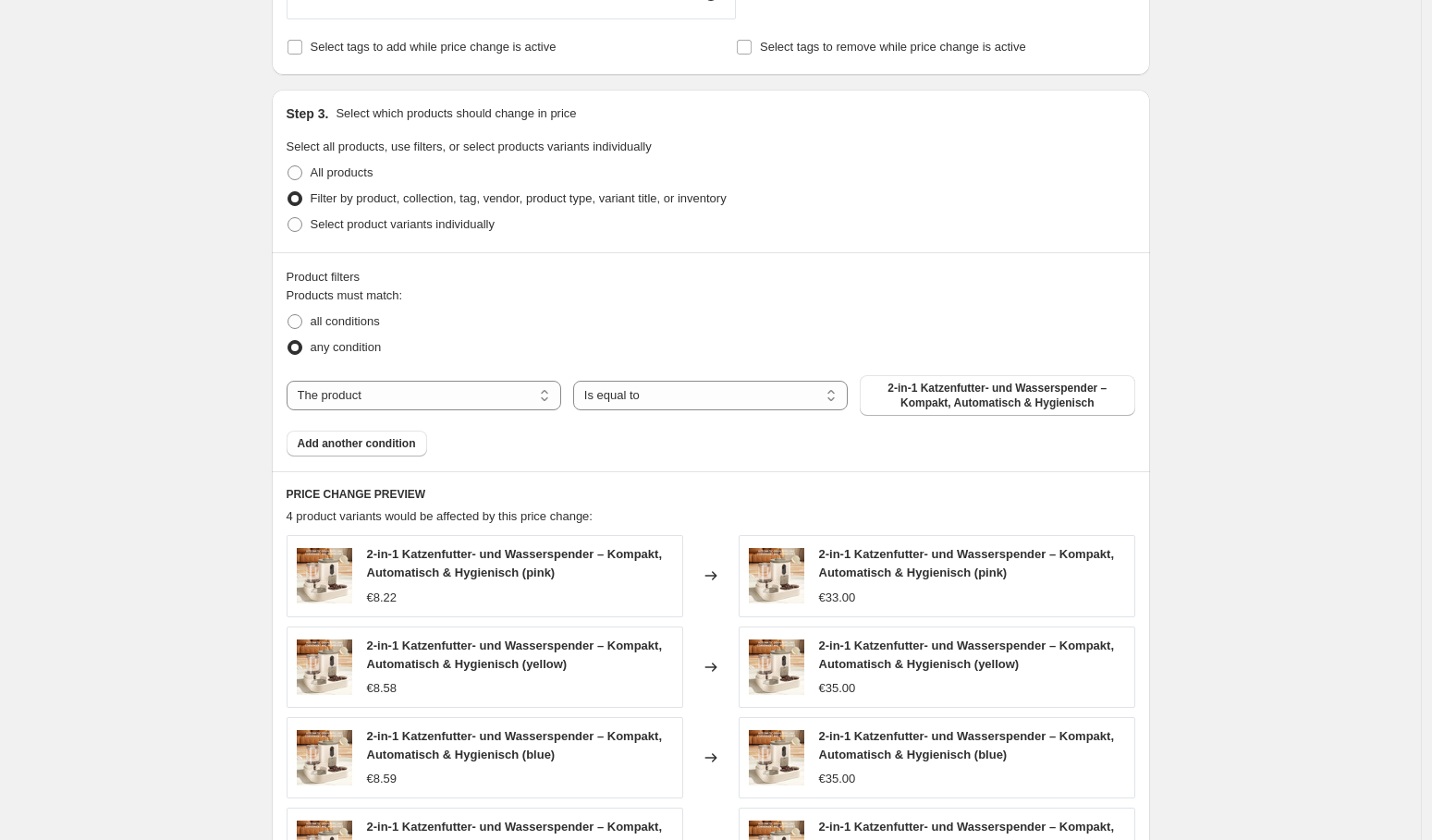 scroll, scrollTop: 1112, scrollLeft: 0, axis: vertical 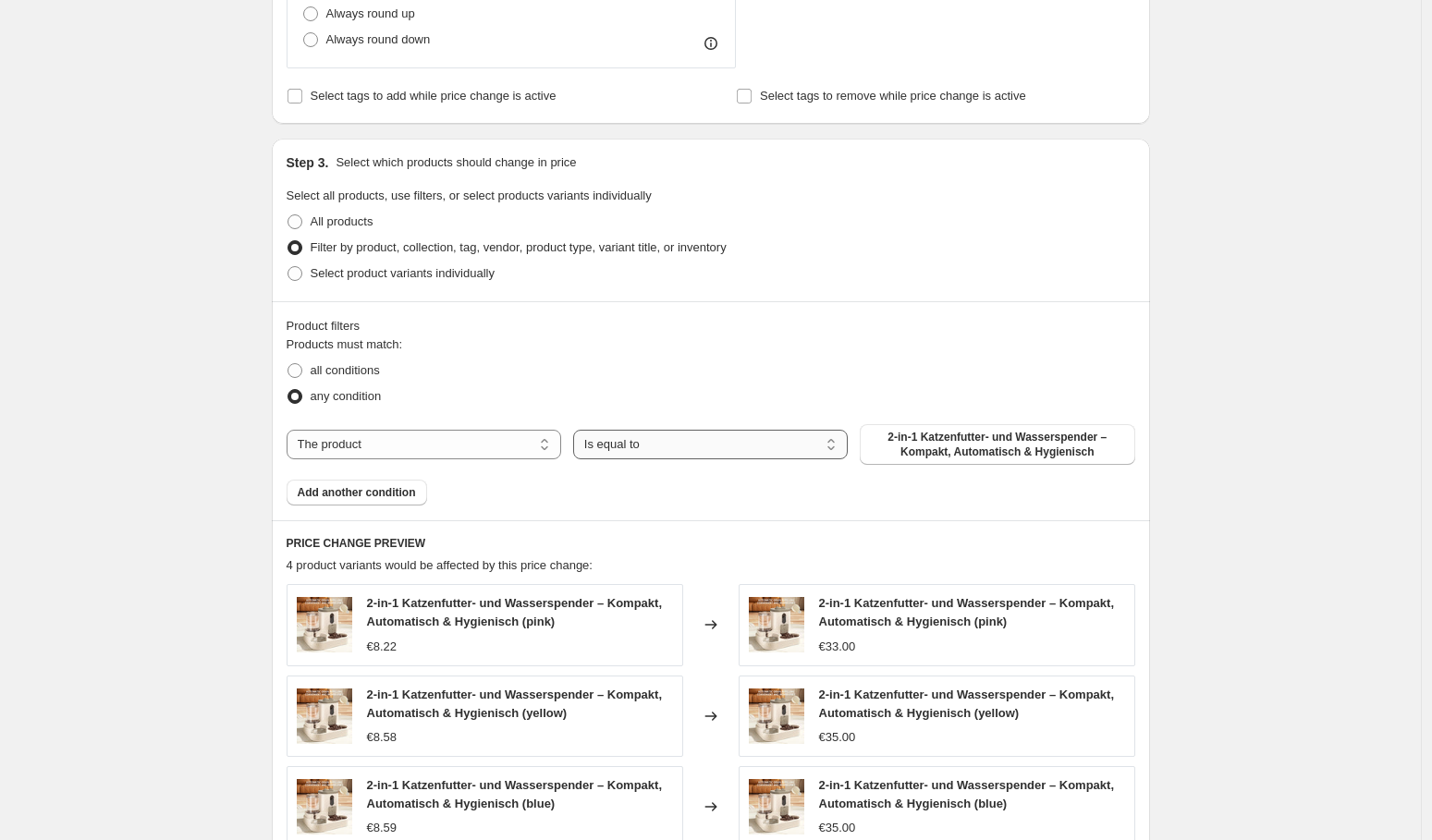 click on "Is equal to Is not equal to" at bounding box center [710, 444] 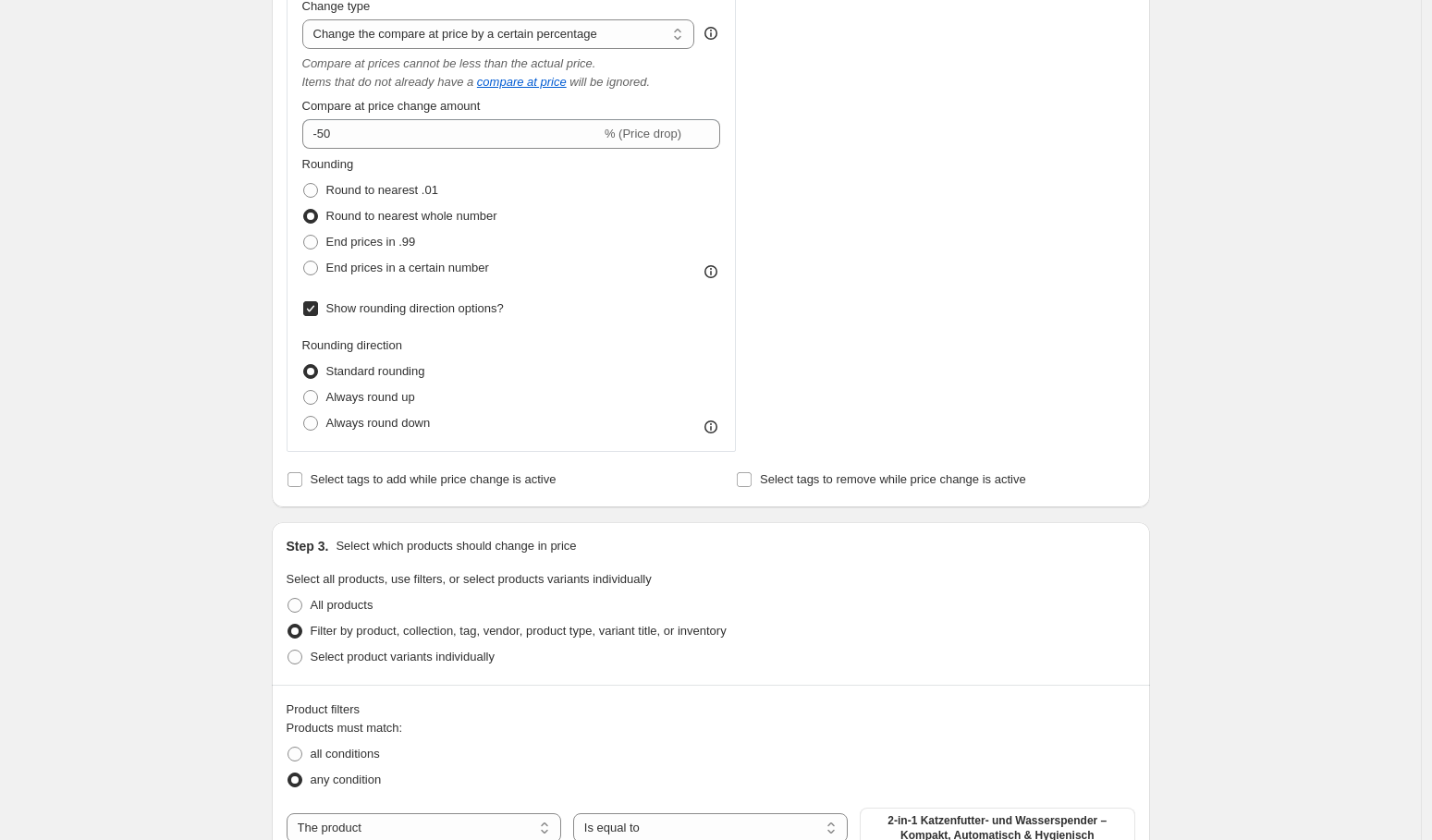 scroll, scrollTop: 727, scrollLeft: 0, axis: vertical 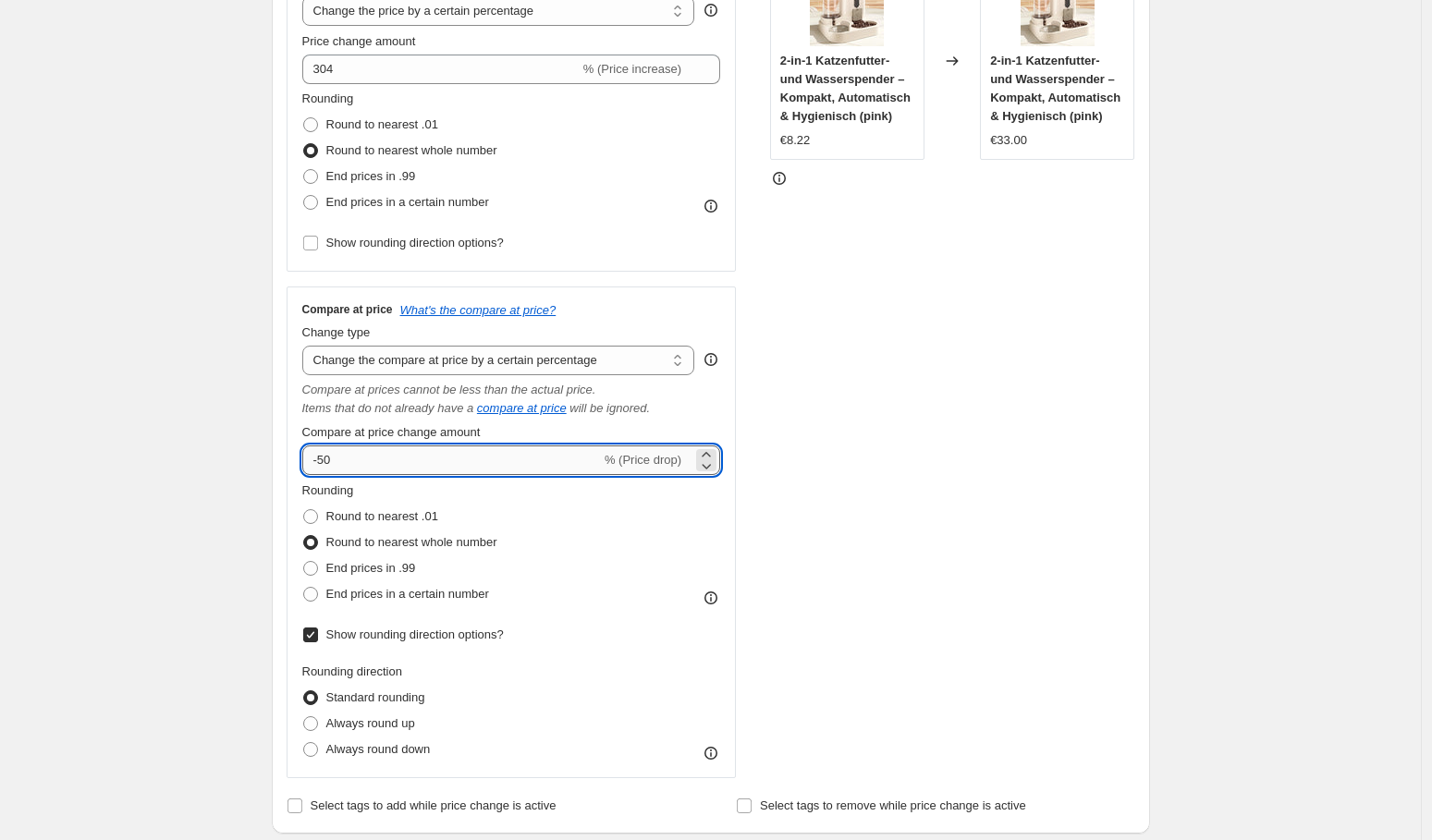 click on "-50" at bounding box center (451, 460) 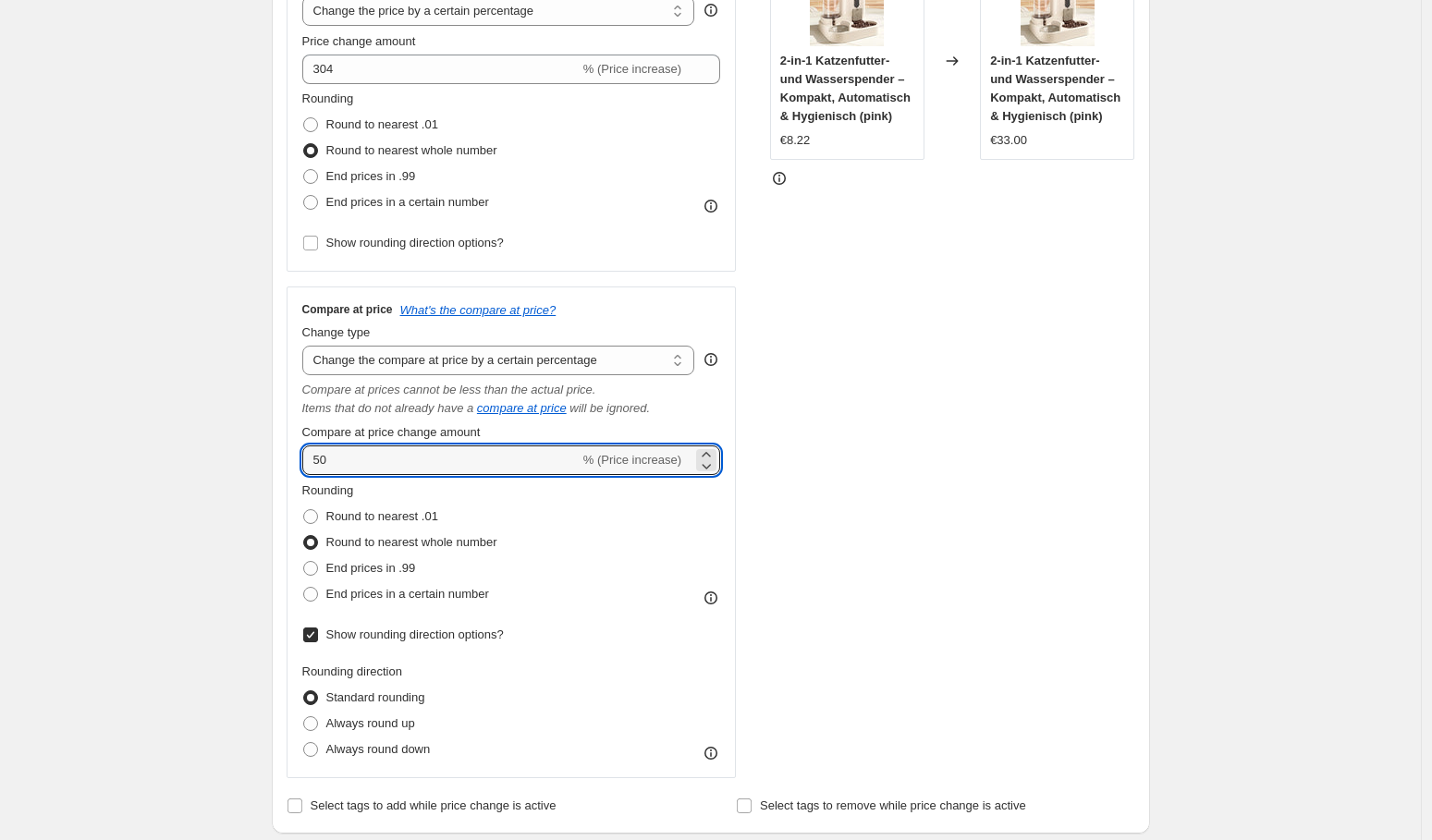 type on "50" 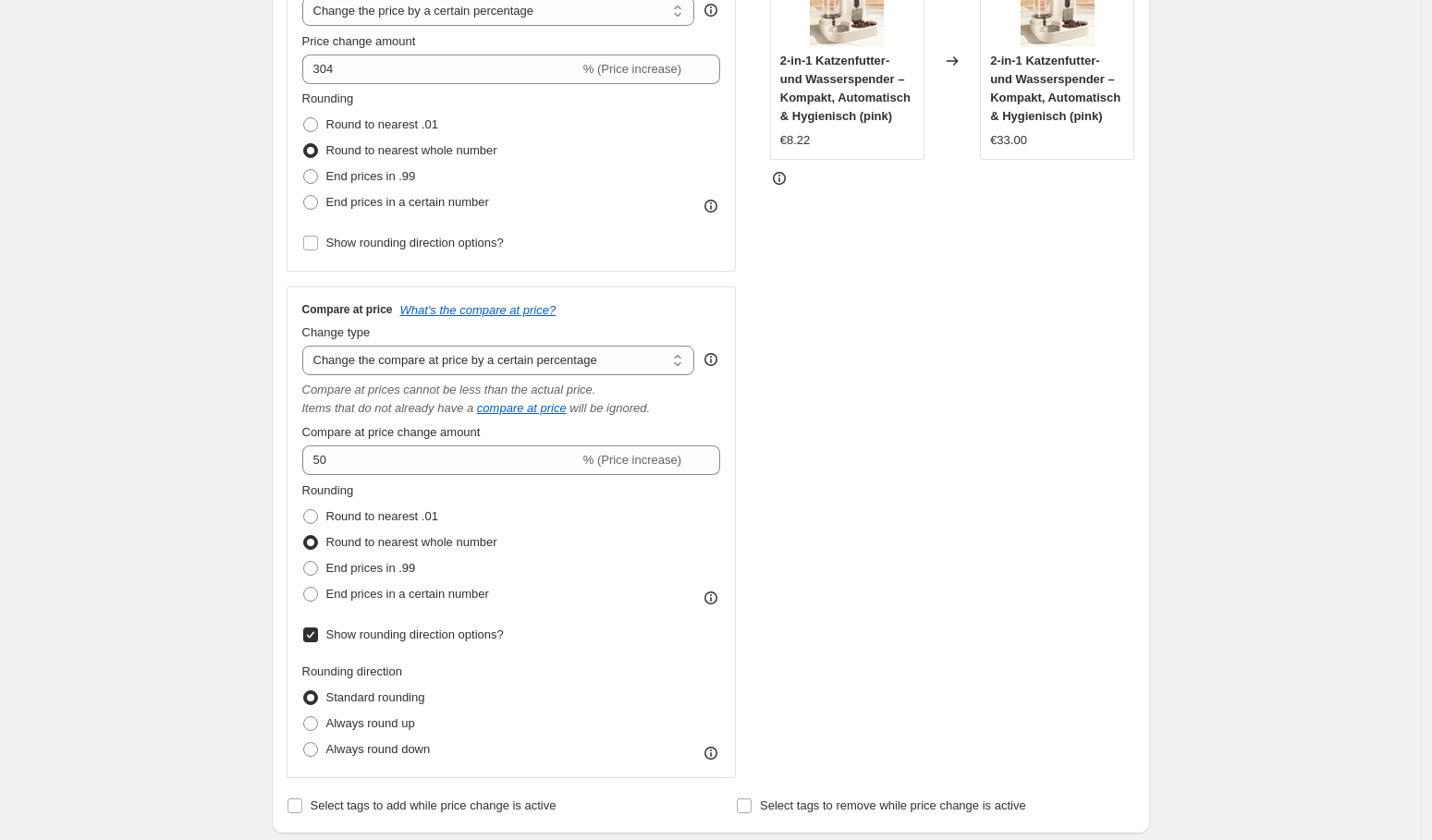 click on "STOREFRONT EXAMPLE 2-in-1 Katzenfutter- und Wasserspender – Kompakt, Automatisch & Hygienisch (pink) €8.22 Changed to 2-in-1 Katzenfutter- und Wasserspender – Kompakt, Automatisch & Hygienisch (pink) €33.00" at bounding box center [952, 358] 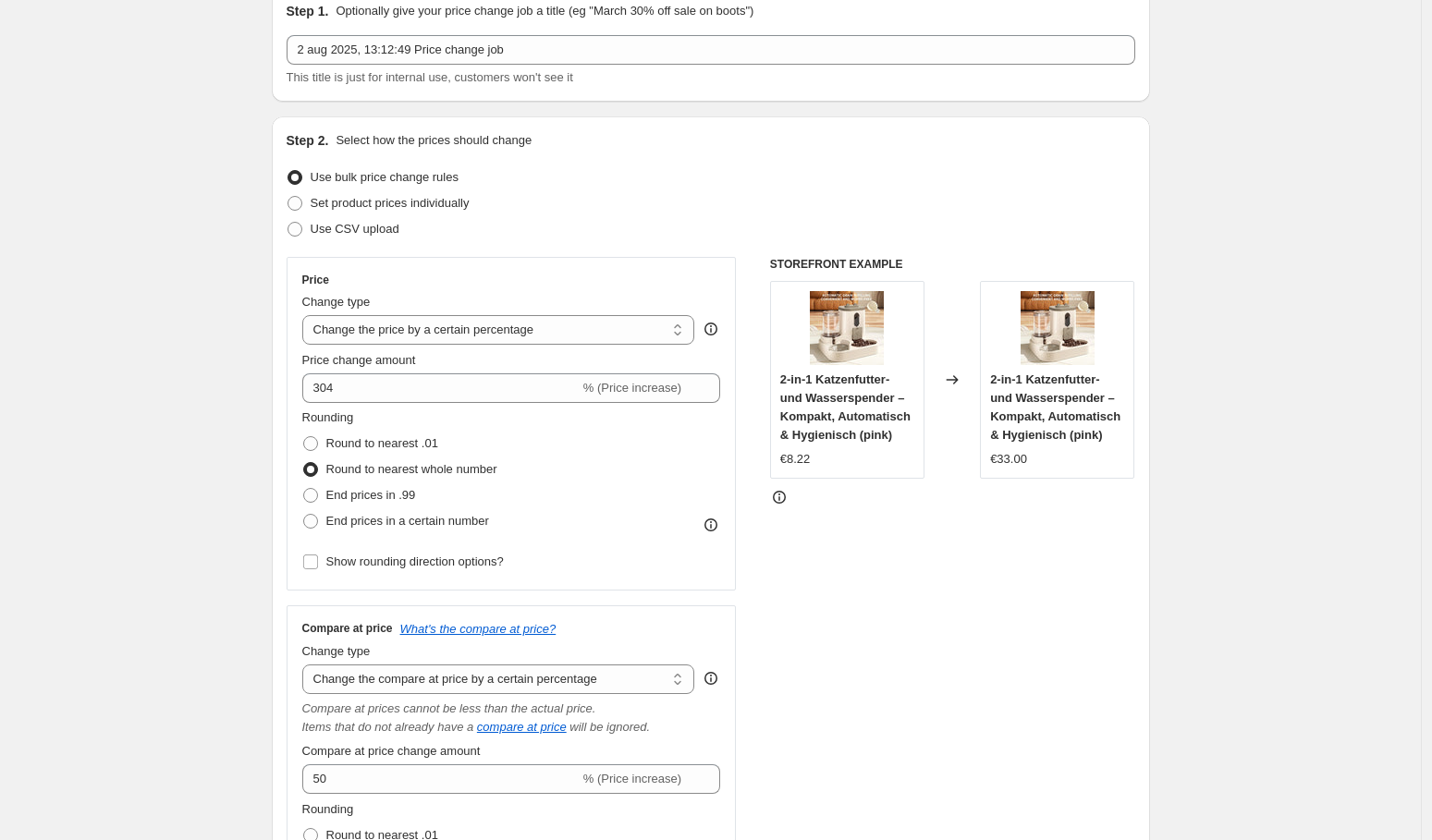 scroll, scrollTop: 67, scrollLeft: 0, axis: vertical 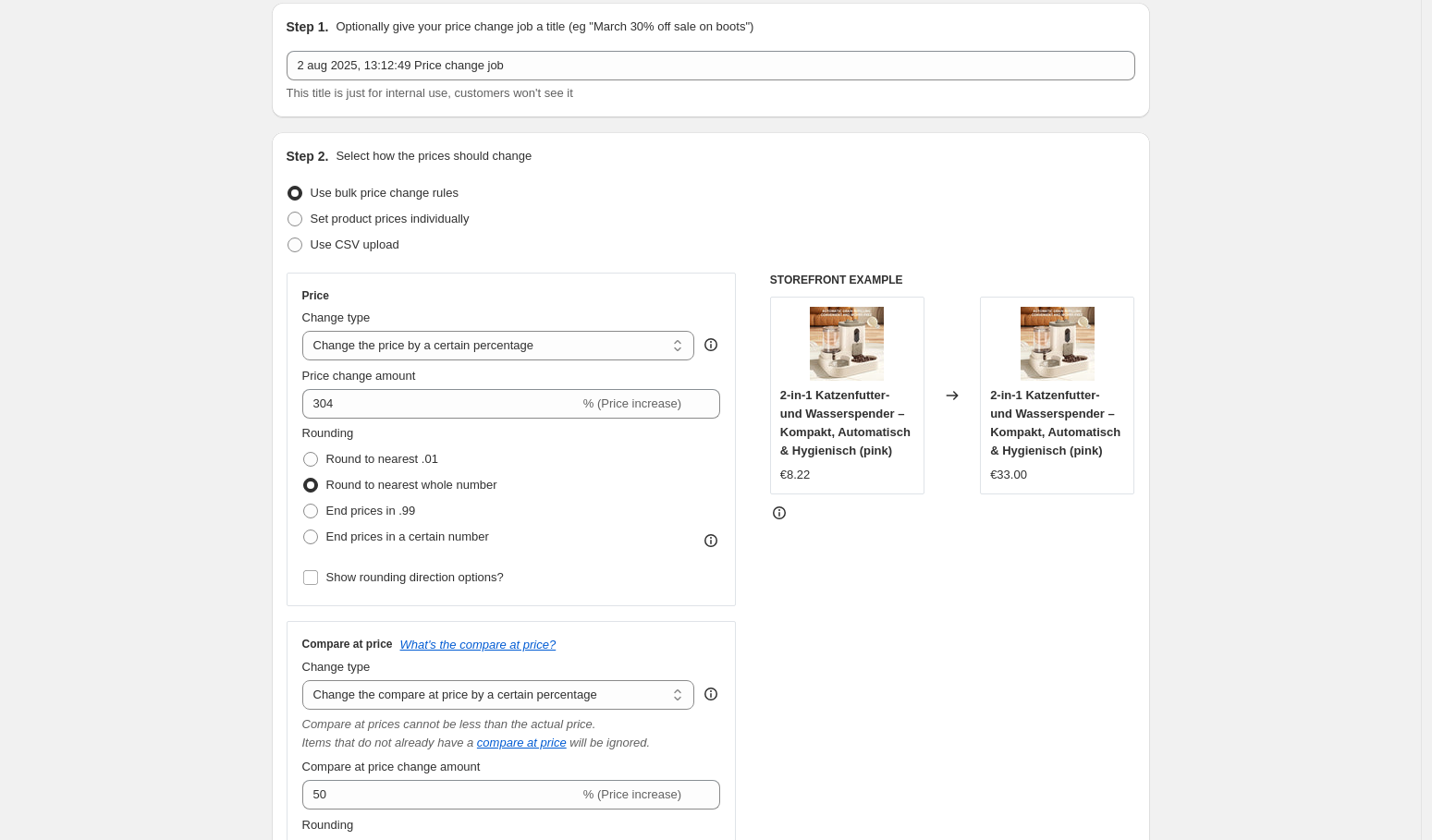 click at bounding box center [847, 344] 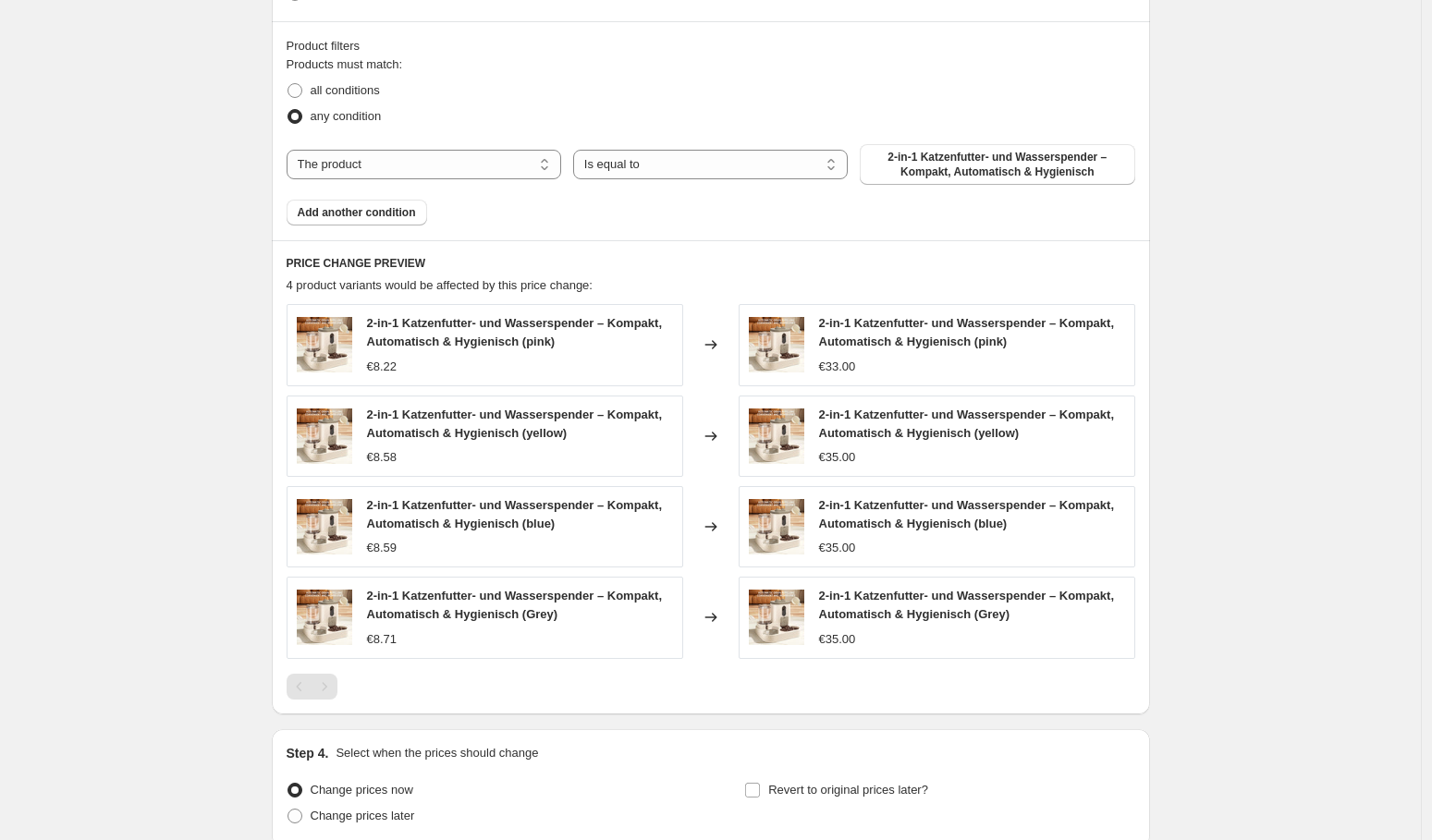scroll, scrollTop: 1545, scrollLeft: 0, axis: vertical 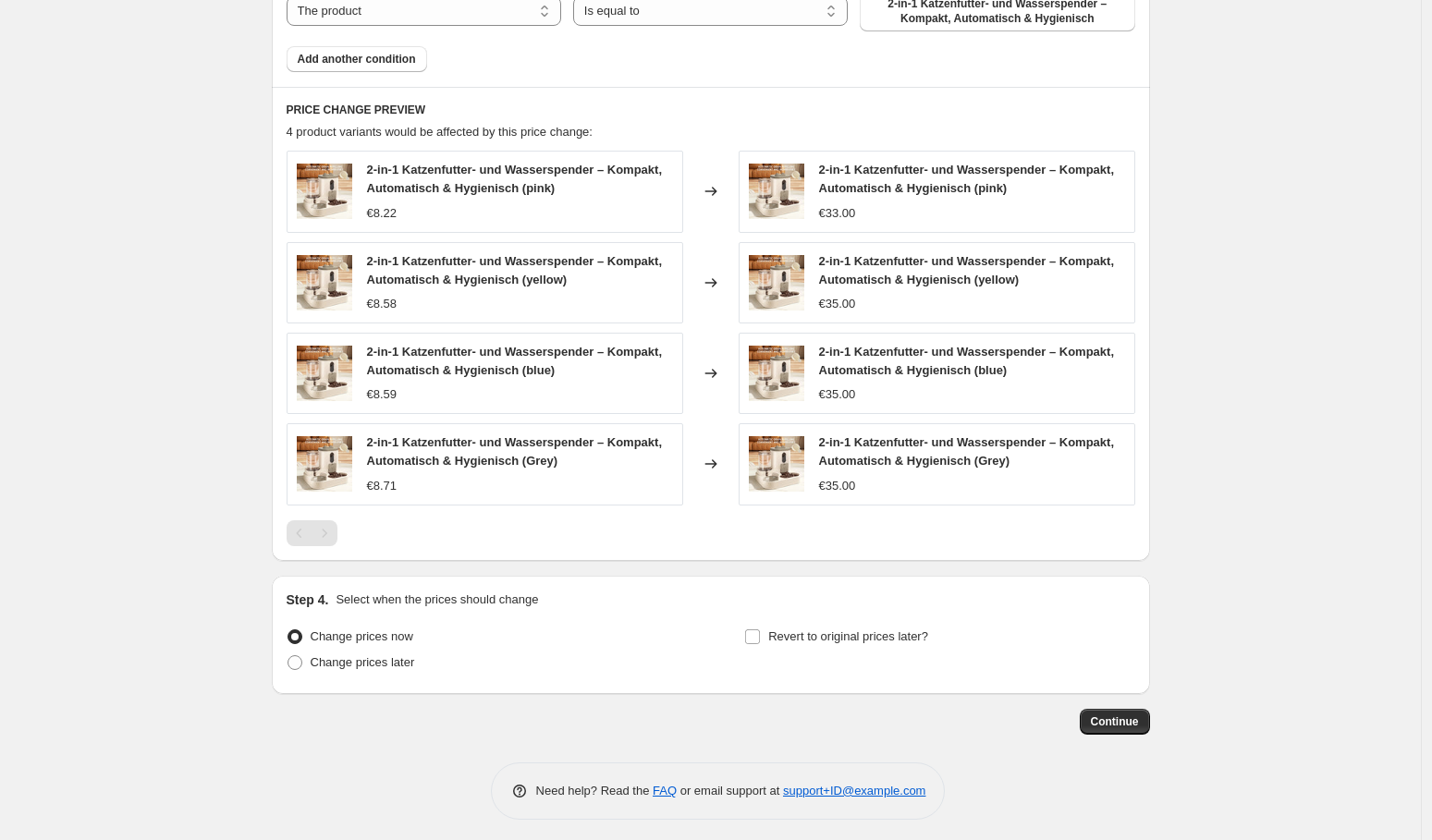 click 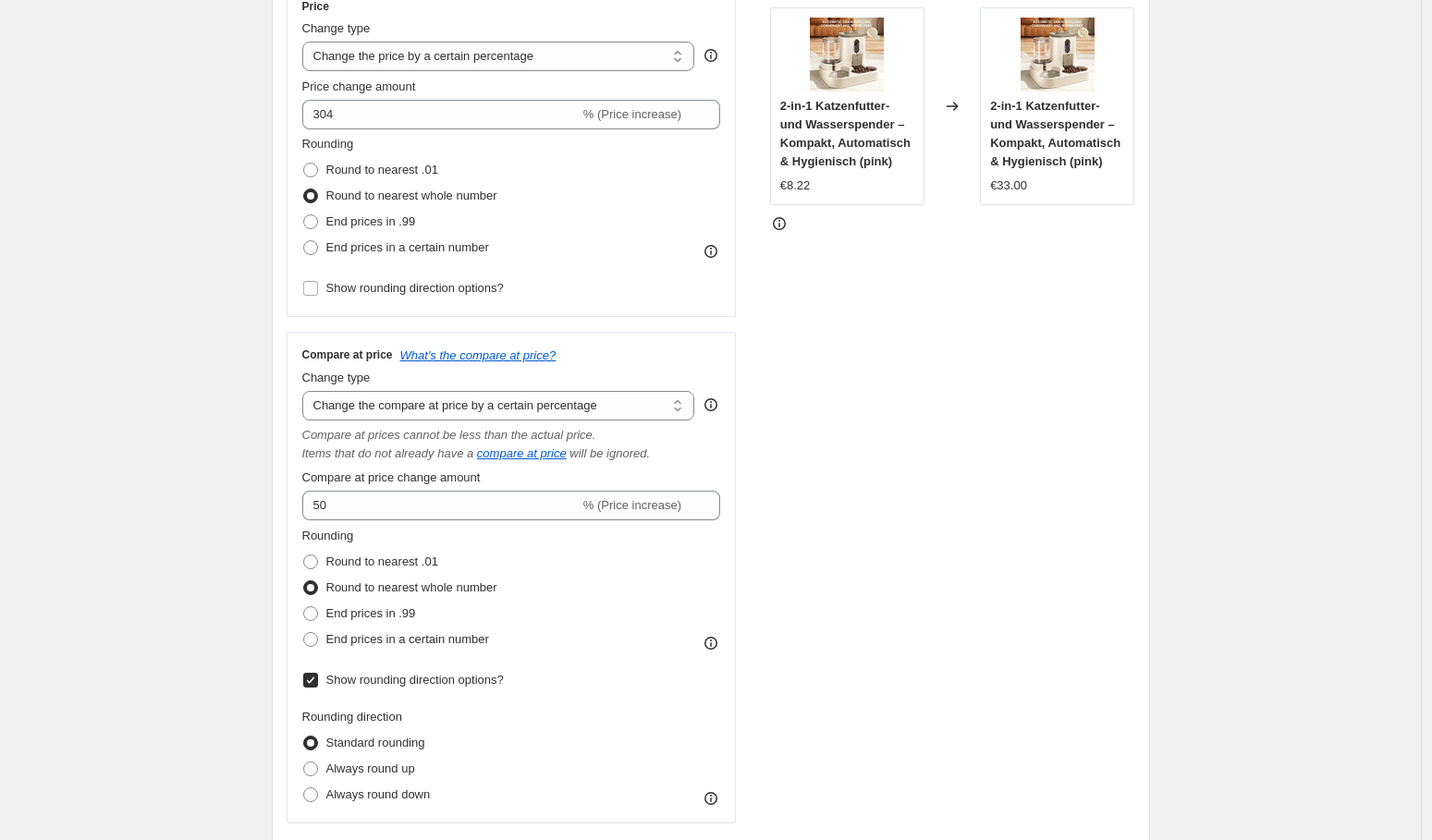 scroll, scrollTop: 348, scrollLeft: 0, axis: vertical 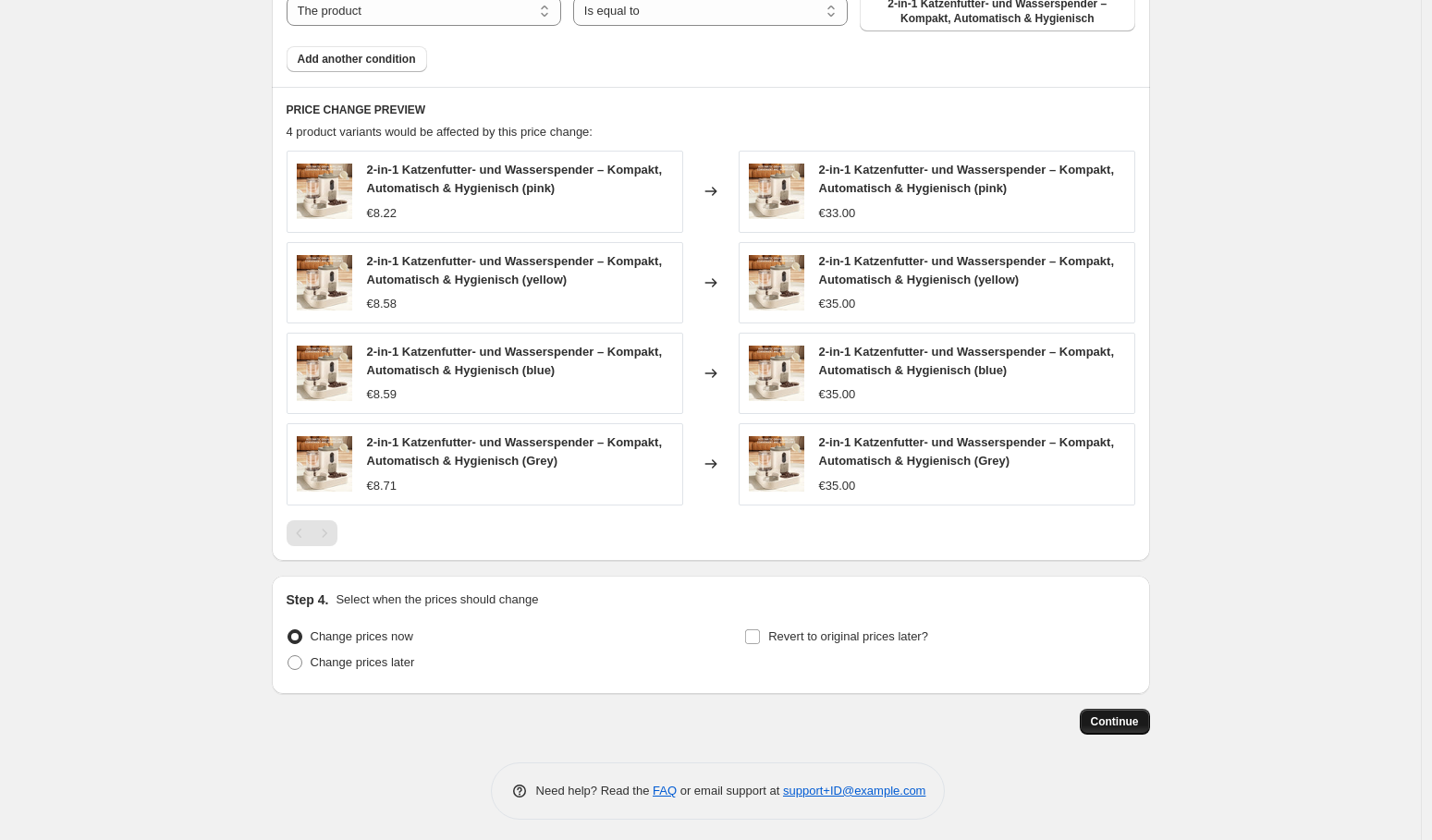 click on "Continue" at bounding box center [1115, 722] 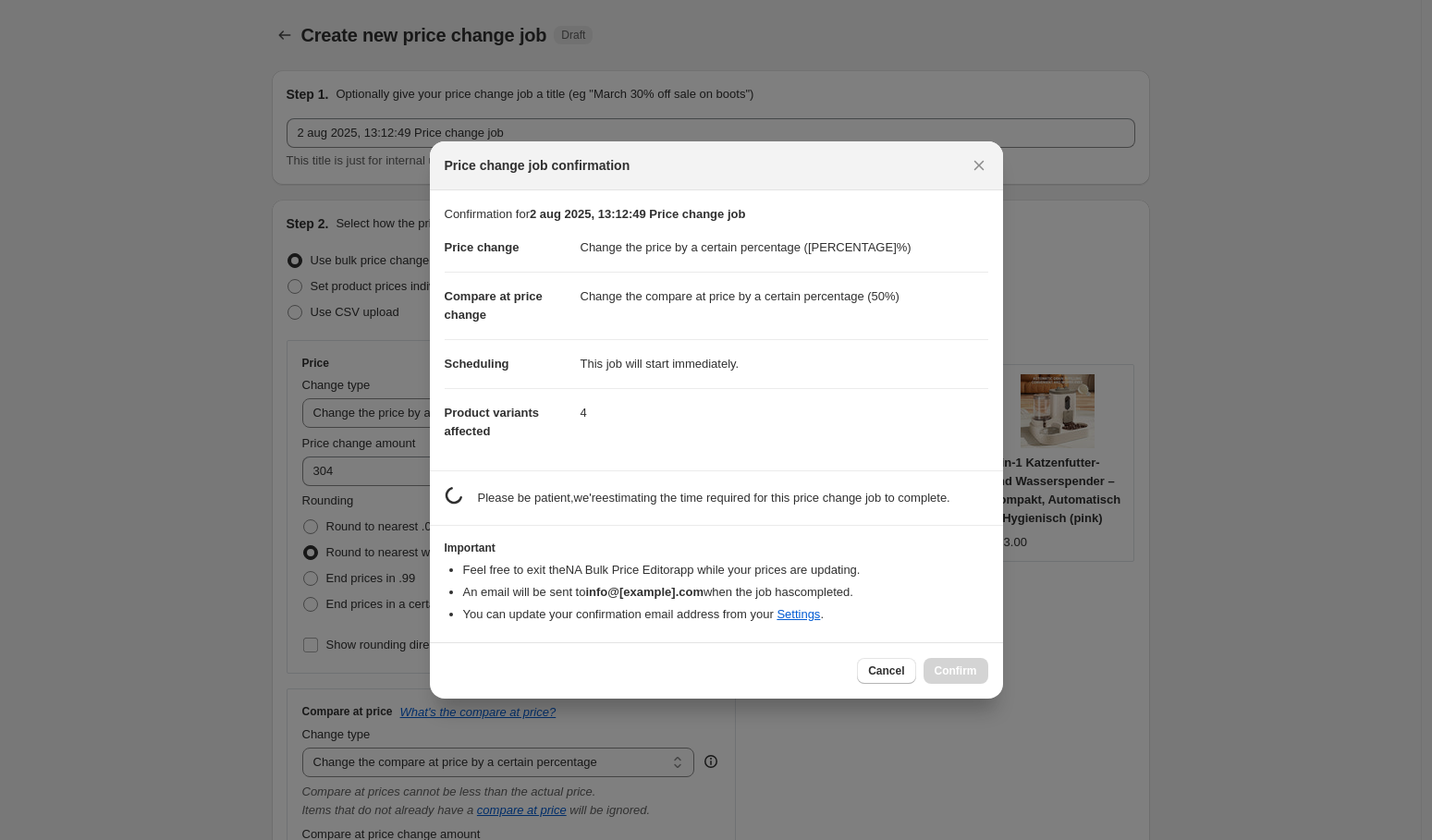 scroll, scrollTop: 0, scrollLeft: 0, axis: both 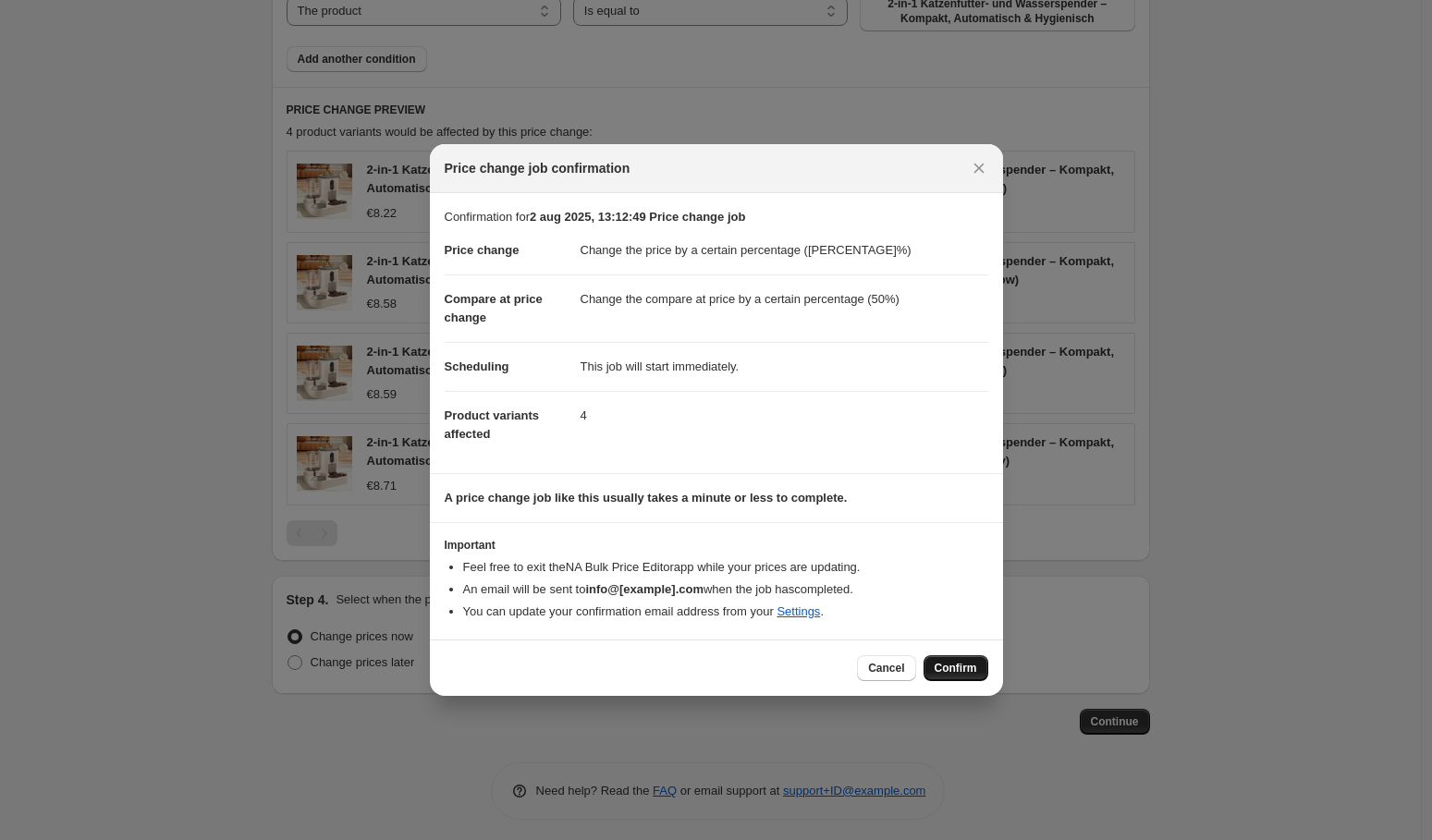 click on "Confirm" at bounding box center [956, 668] 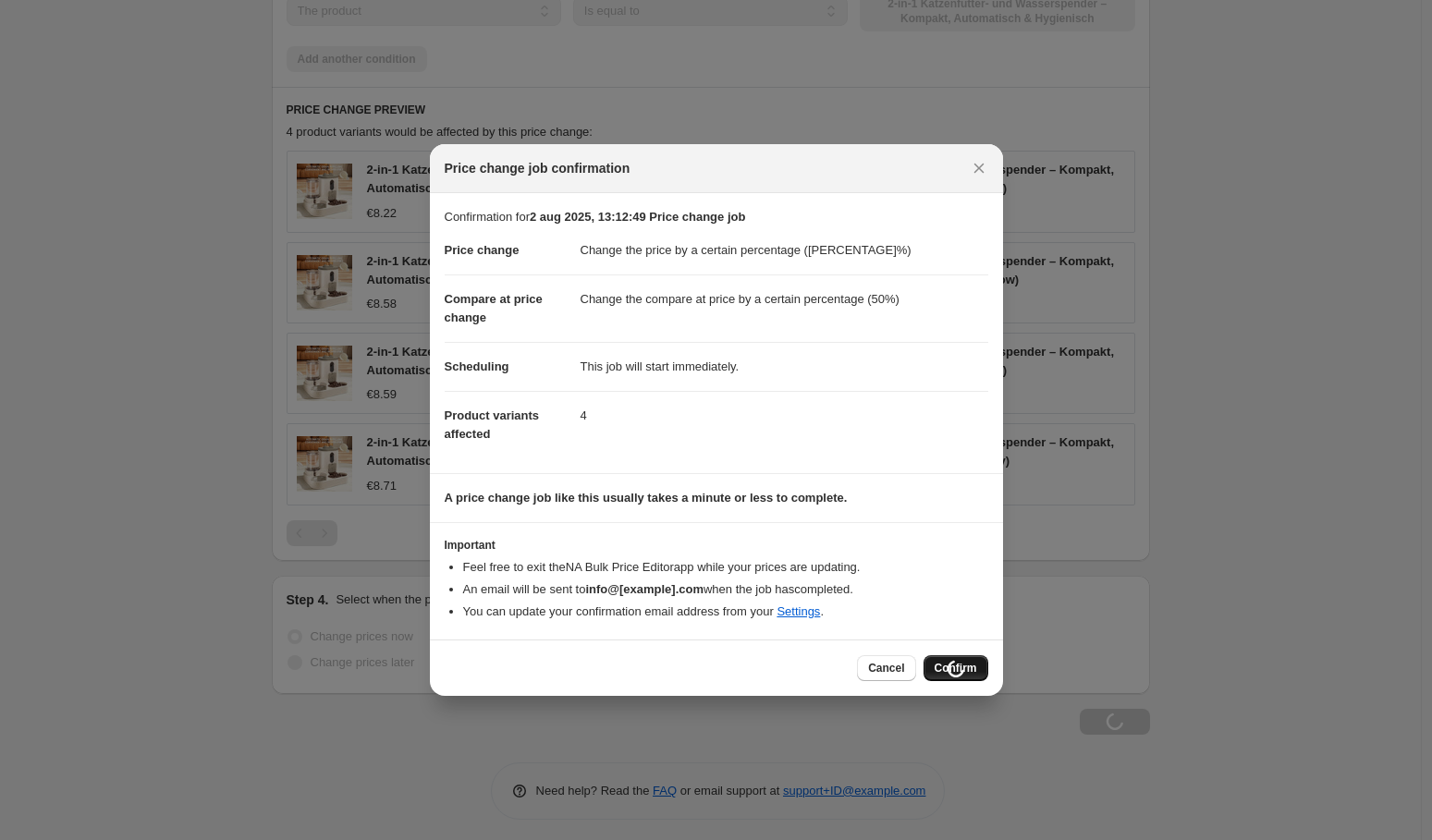 scroll, scrollTop: 1608, scrollLeft: 0, axis: vertical 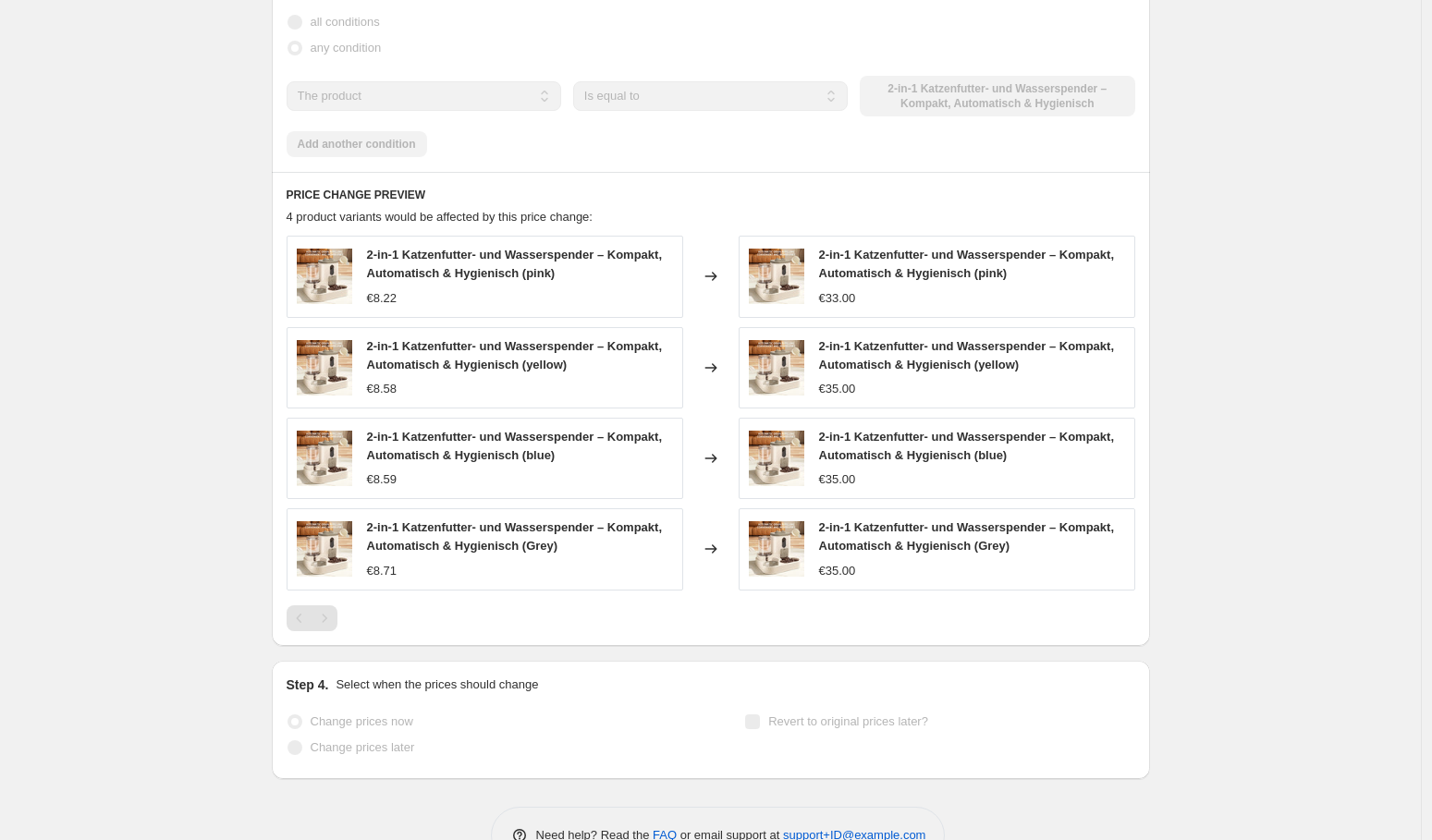 select on "percentage" 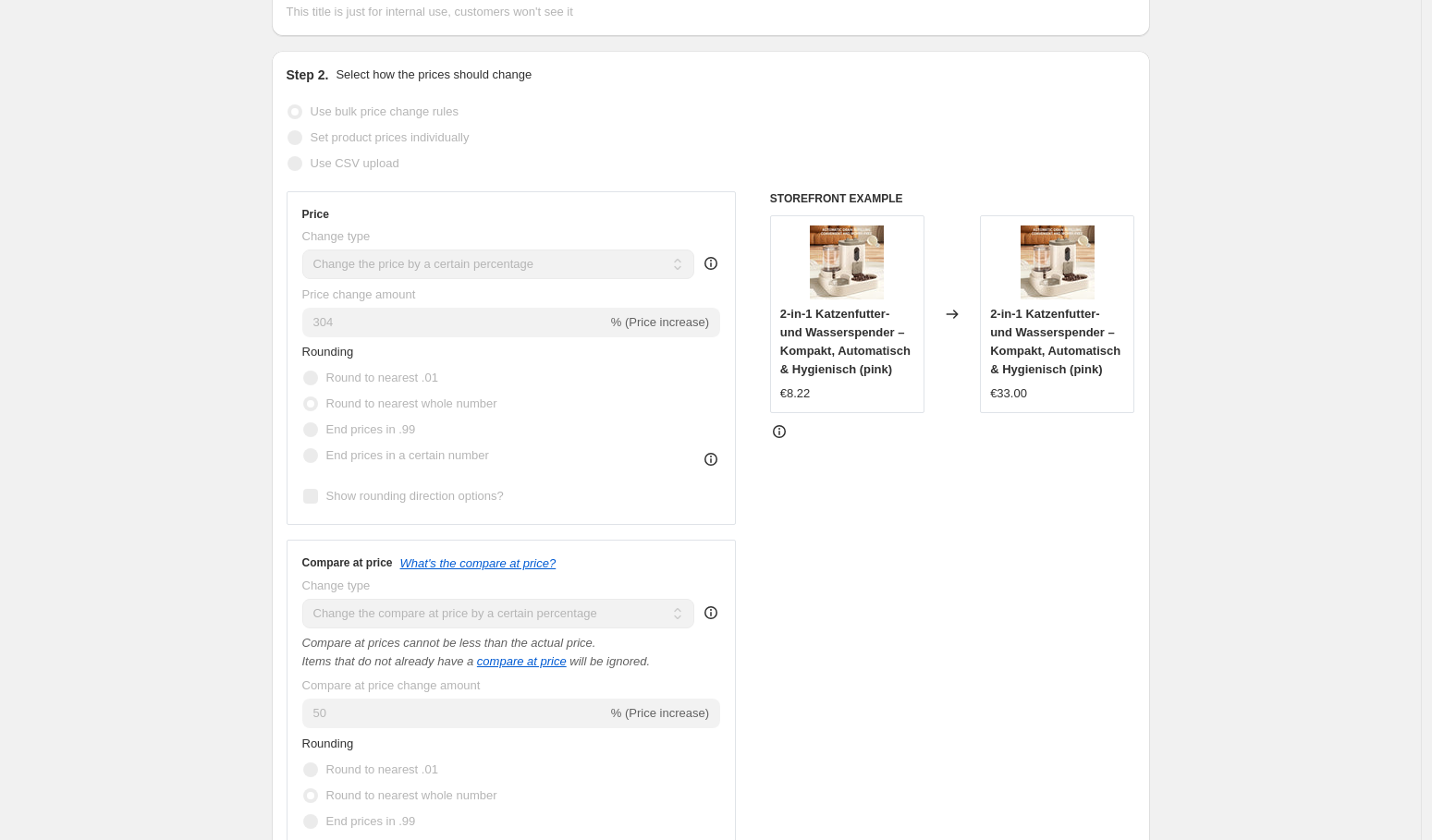 scroll, scrollTop: 313, scrollLeft: 0, axis: vertical 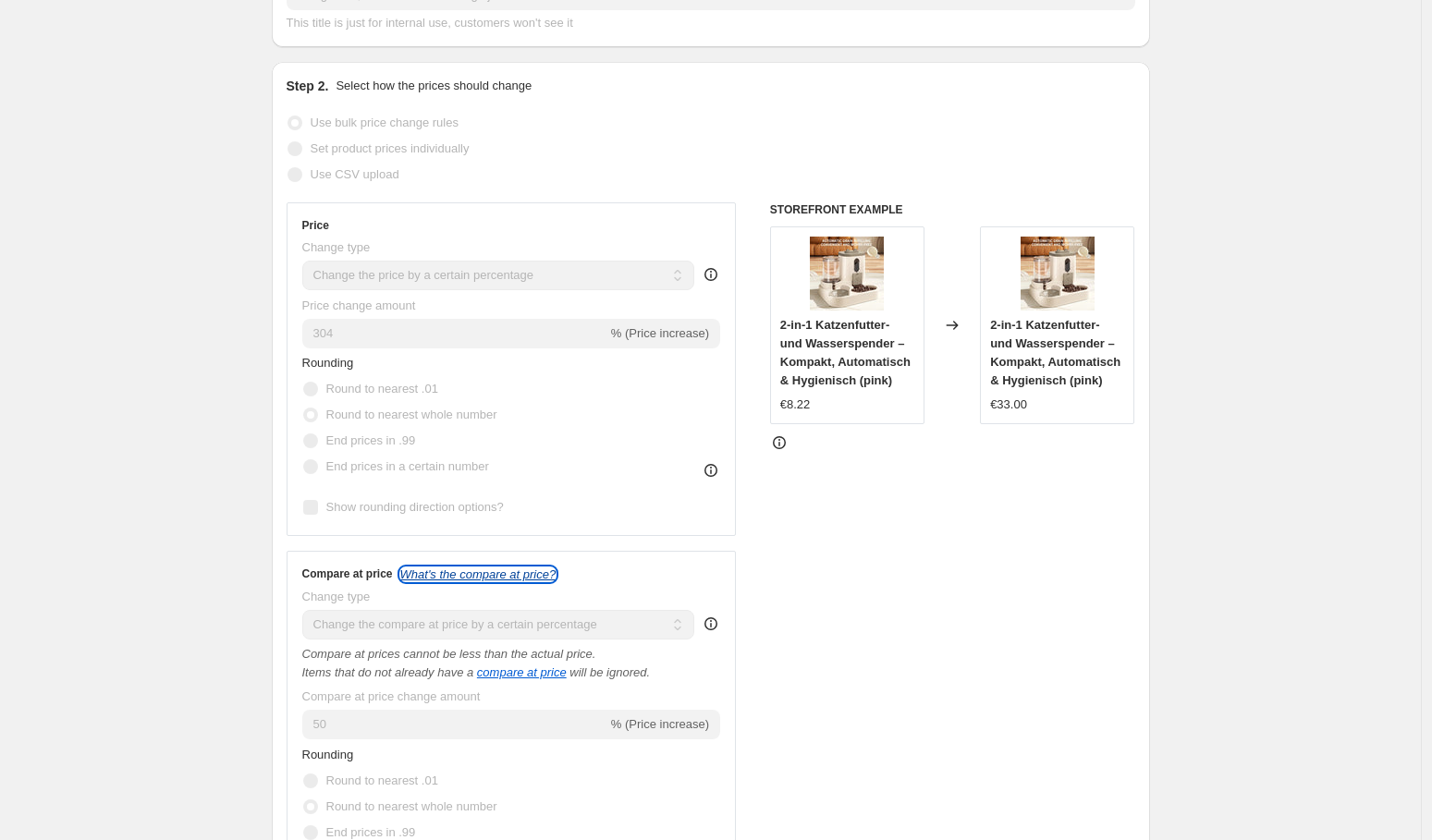 click on "What's the compare at price?" at bounding box center [478, 574] 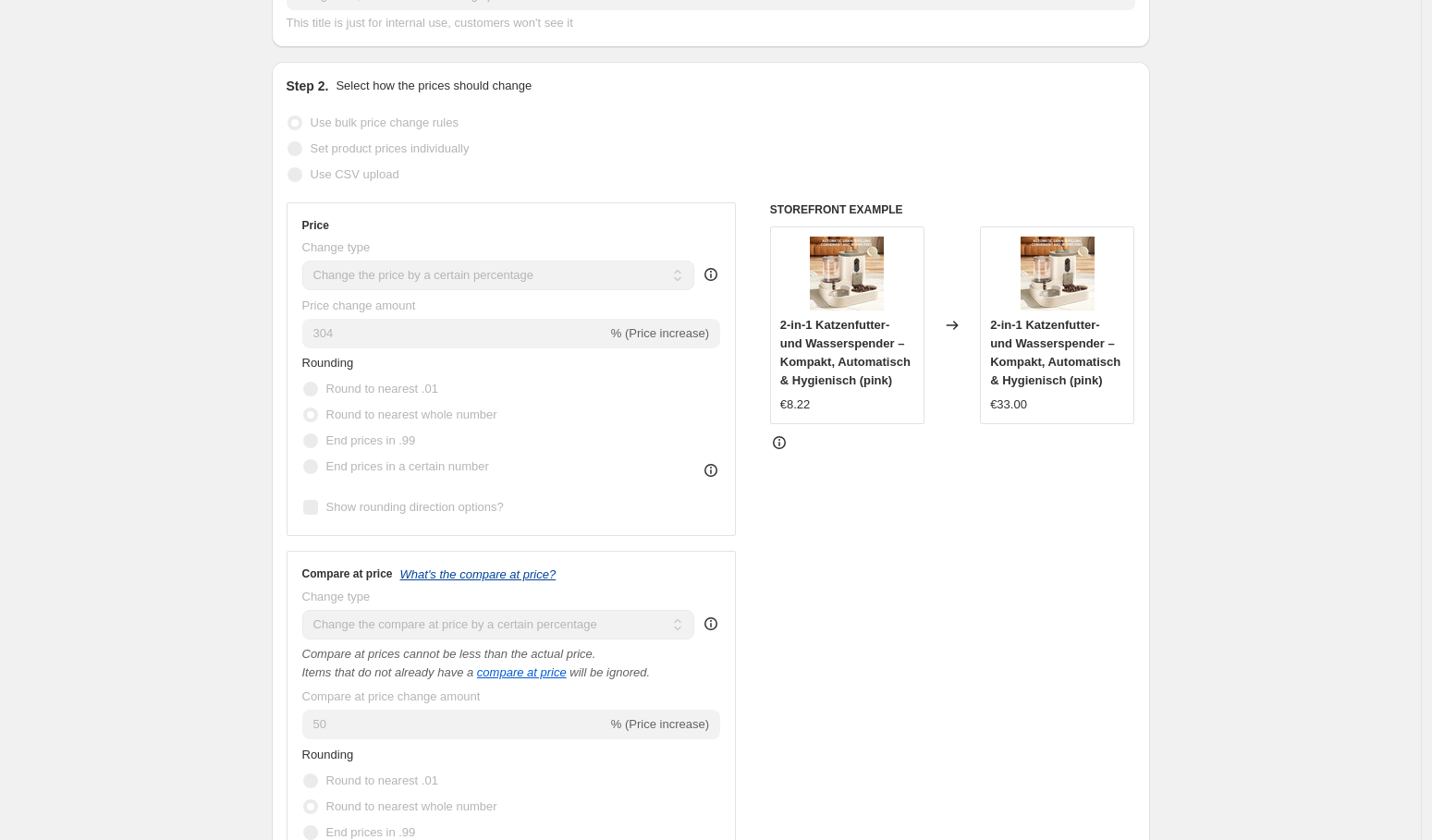scroll, scrollTop: 313, scrollLeft: 0, axis: vertical 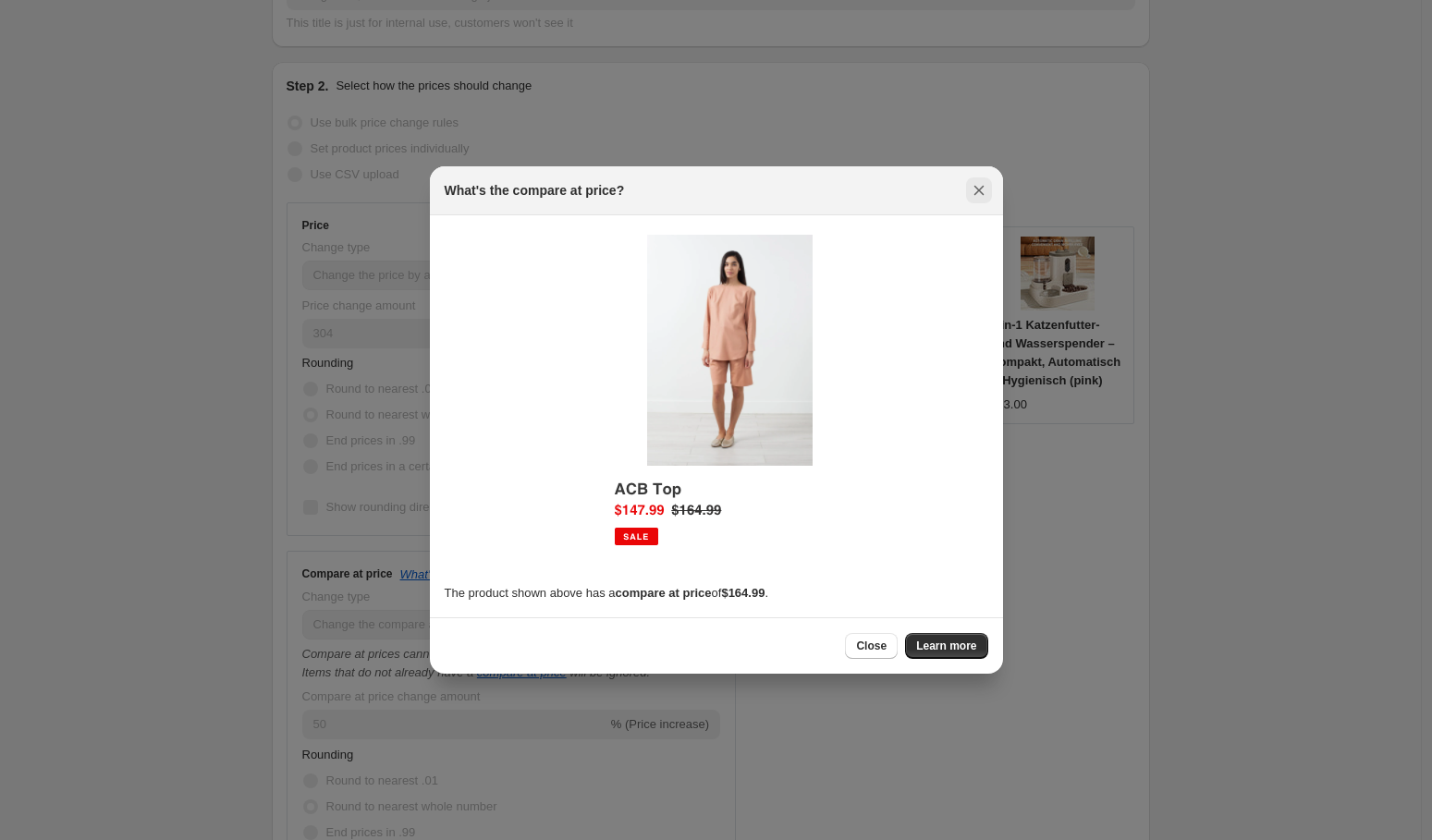 click 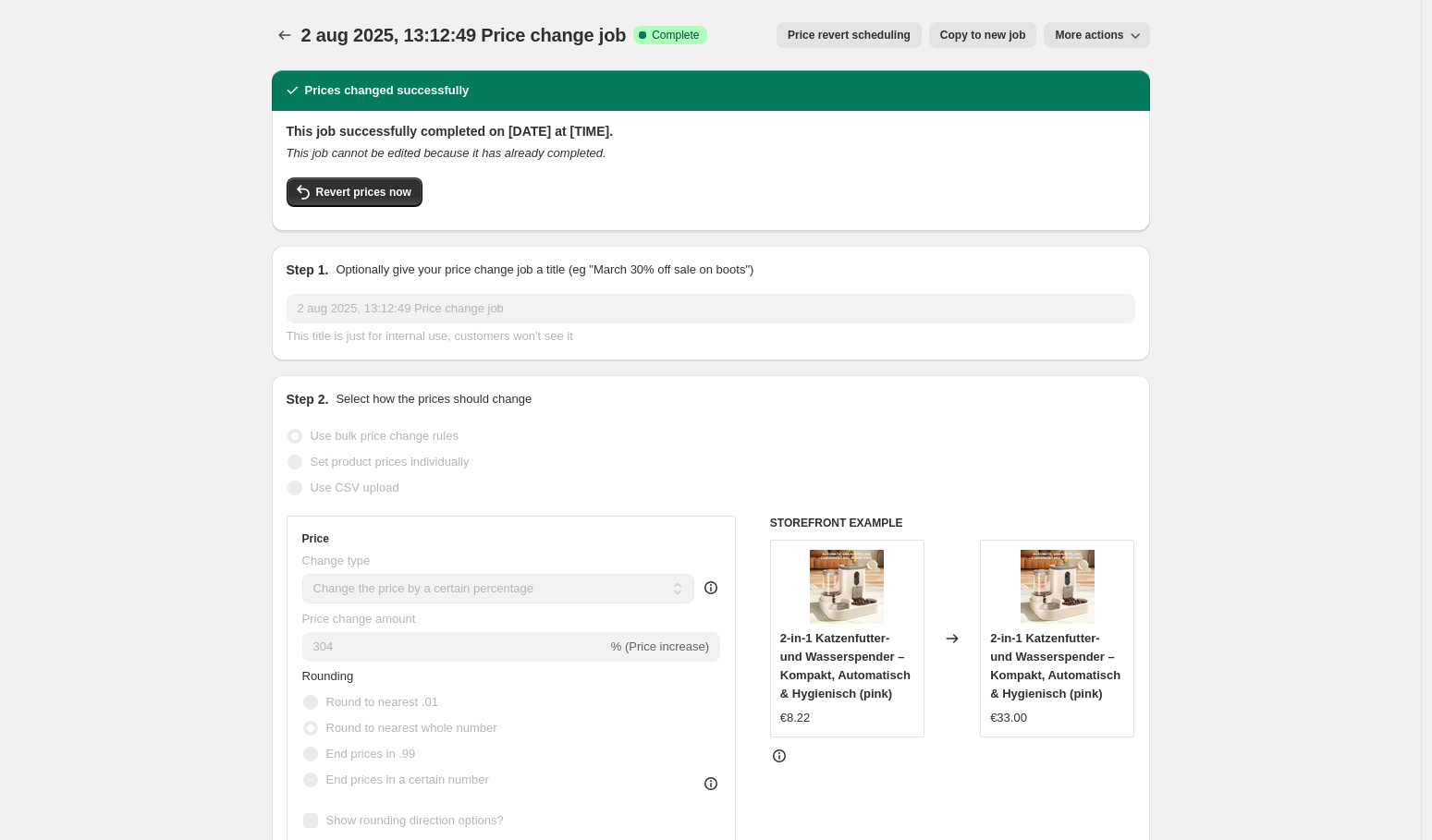 scroll, scrollTop: 313, scrollLeft: 0, axis: vertical 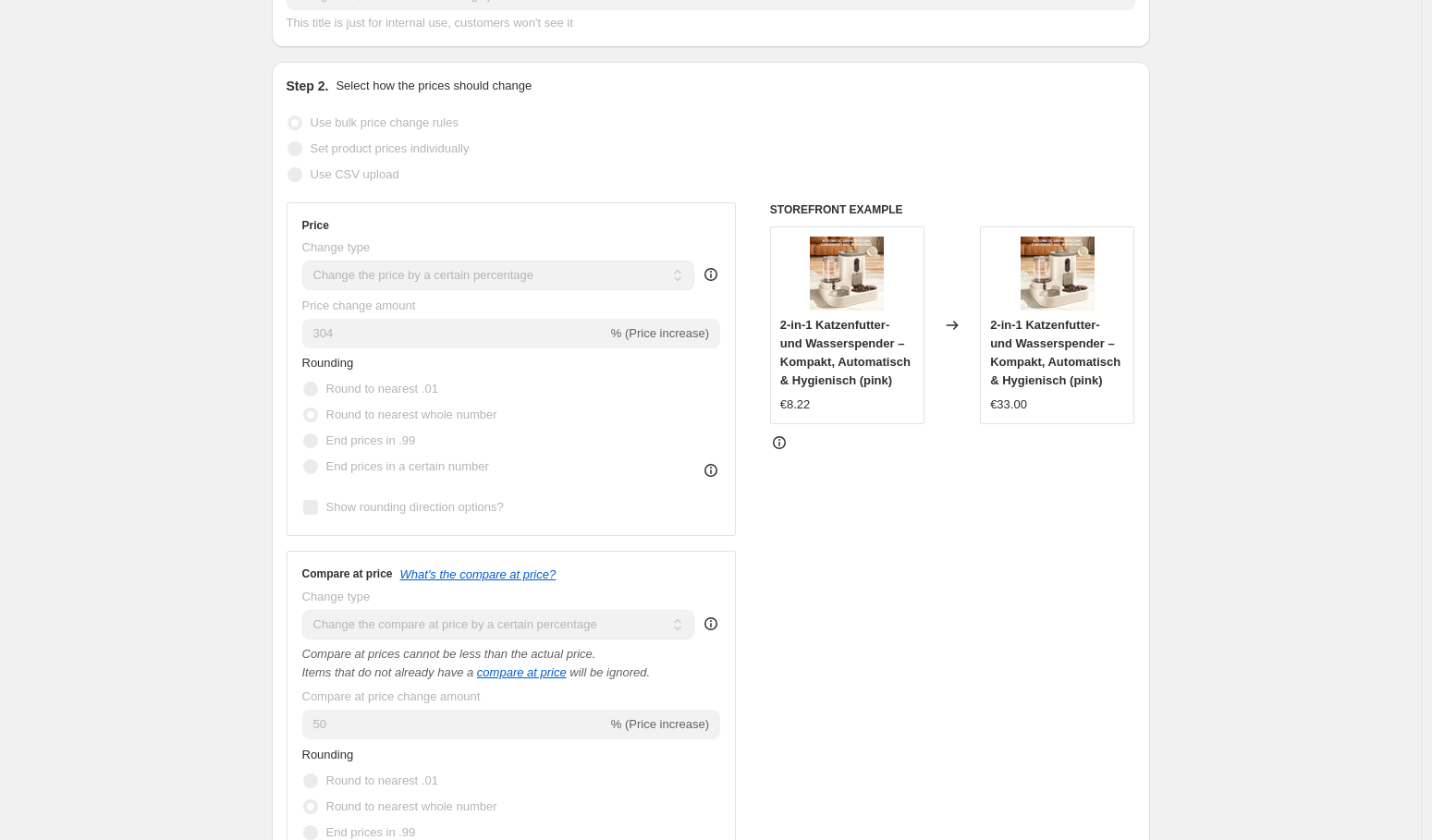 click on "Compare at price What's the compare at price? Change type Change the compare at price to the current price (sale) Change the compare at price to a certain amount Change the compare at price by a certain amount Change the compare at price by a certain percentage Change the compare at price by a certain amount relative to the actual price Change the compare at price by a certain percentage relative to the actual price Don't change the compare at price Remove the compare at price Change the compare at price by a certain percentage Compare at prices cannot be less than the actual price. Items that do not already have a   compare at price   will be ignored. Compare at price change amount 50 % (Price increase) Rounding Round to nearest .01 Round to nearest whole number End prices in .99 End prices in a certain number Show rounding direction options?" at bounding box center (511, 739) 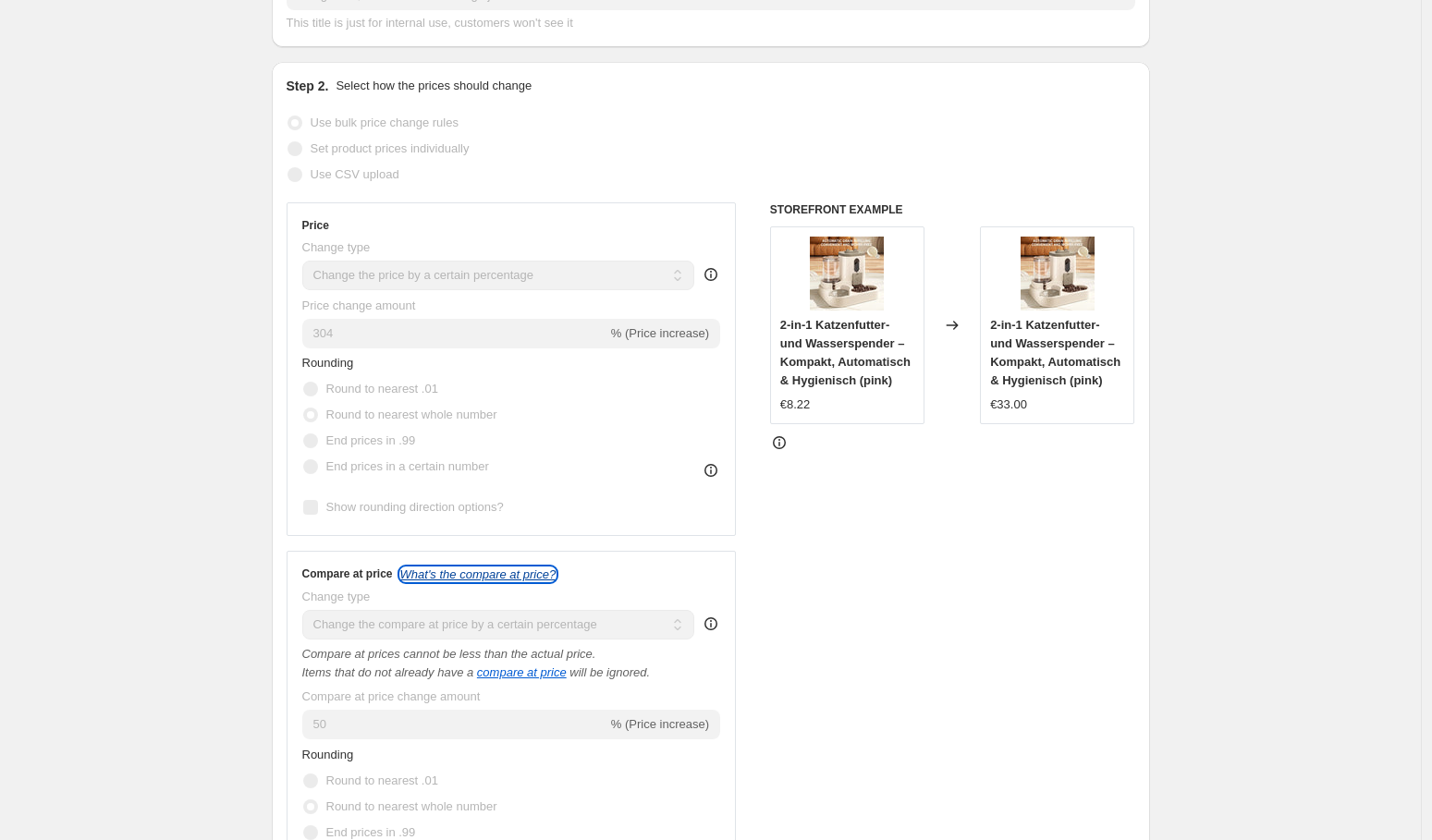 click on "What's the compare at price?" at bounding box center (478, 574) 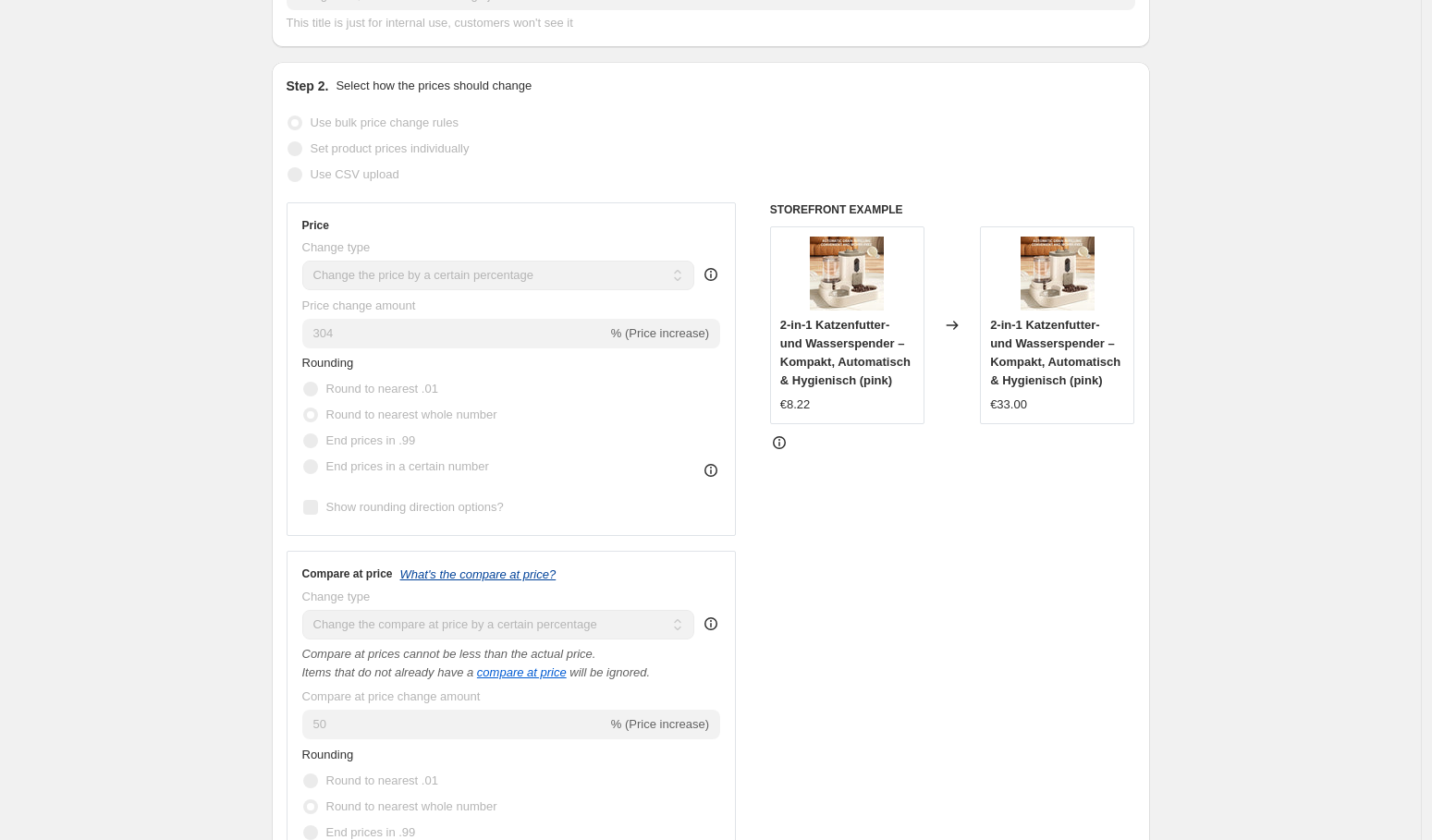scroll, scrollTop: 0, scrollLeft: 0, axis: both 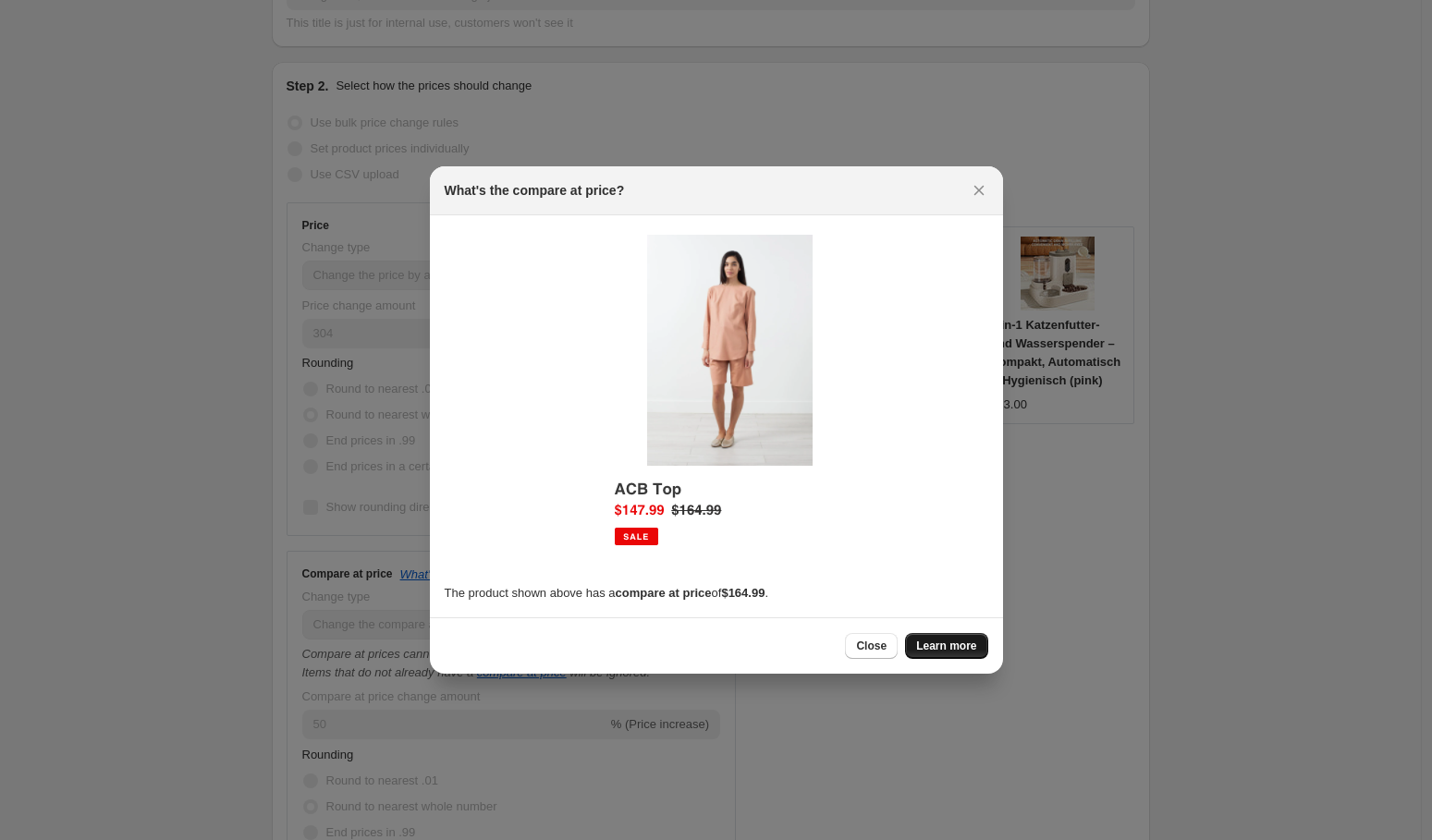 click on "Learn more" at bounding box center (946, 646) 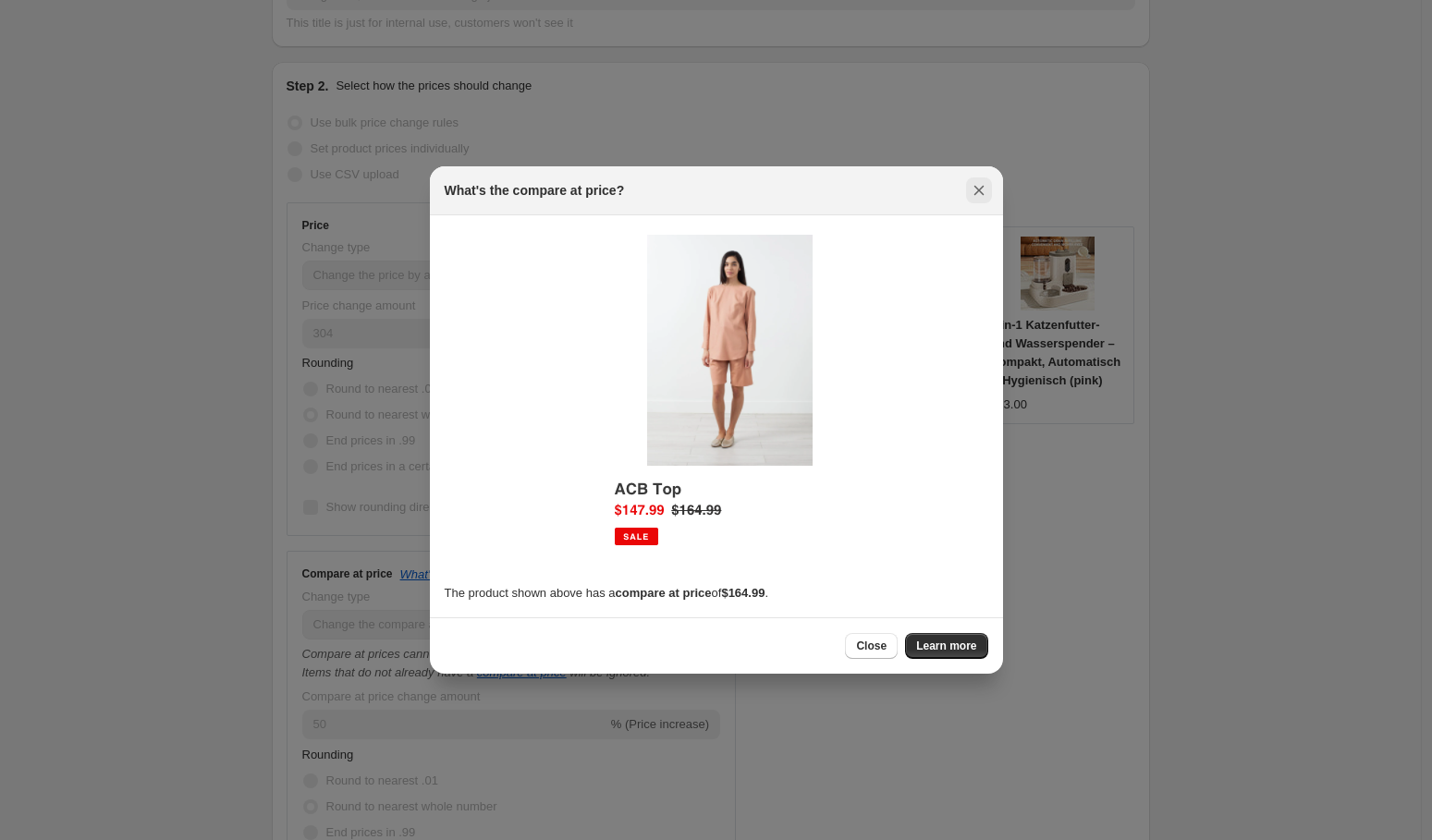 click 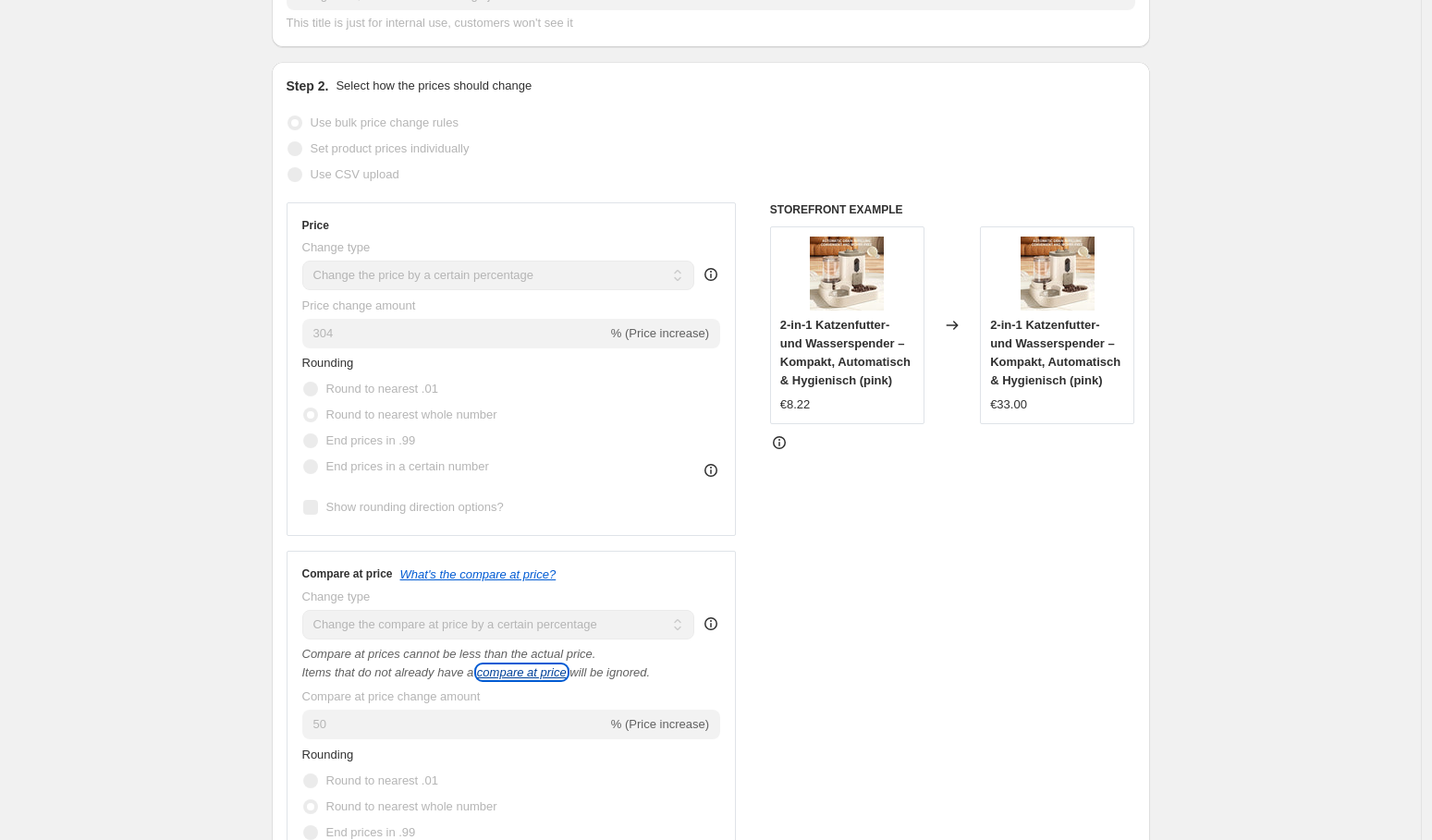 click on "compare at price" at bounding box center [521, 672] 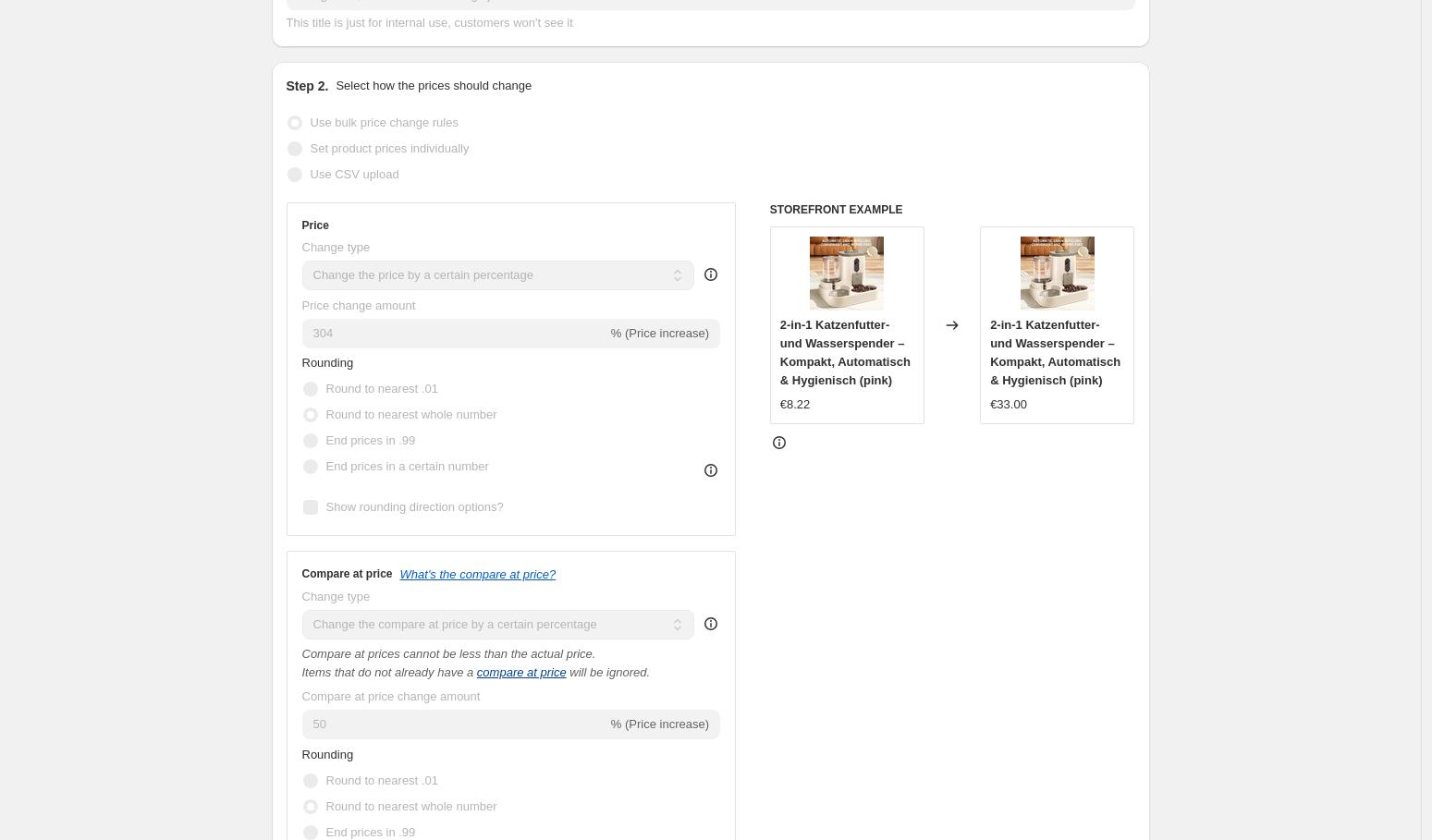 scroll, scrollTop: 0, scrollLeft: 0, axis: both 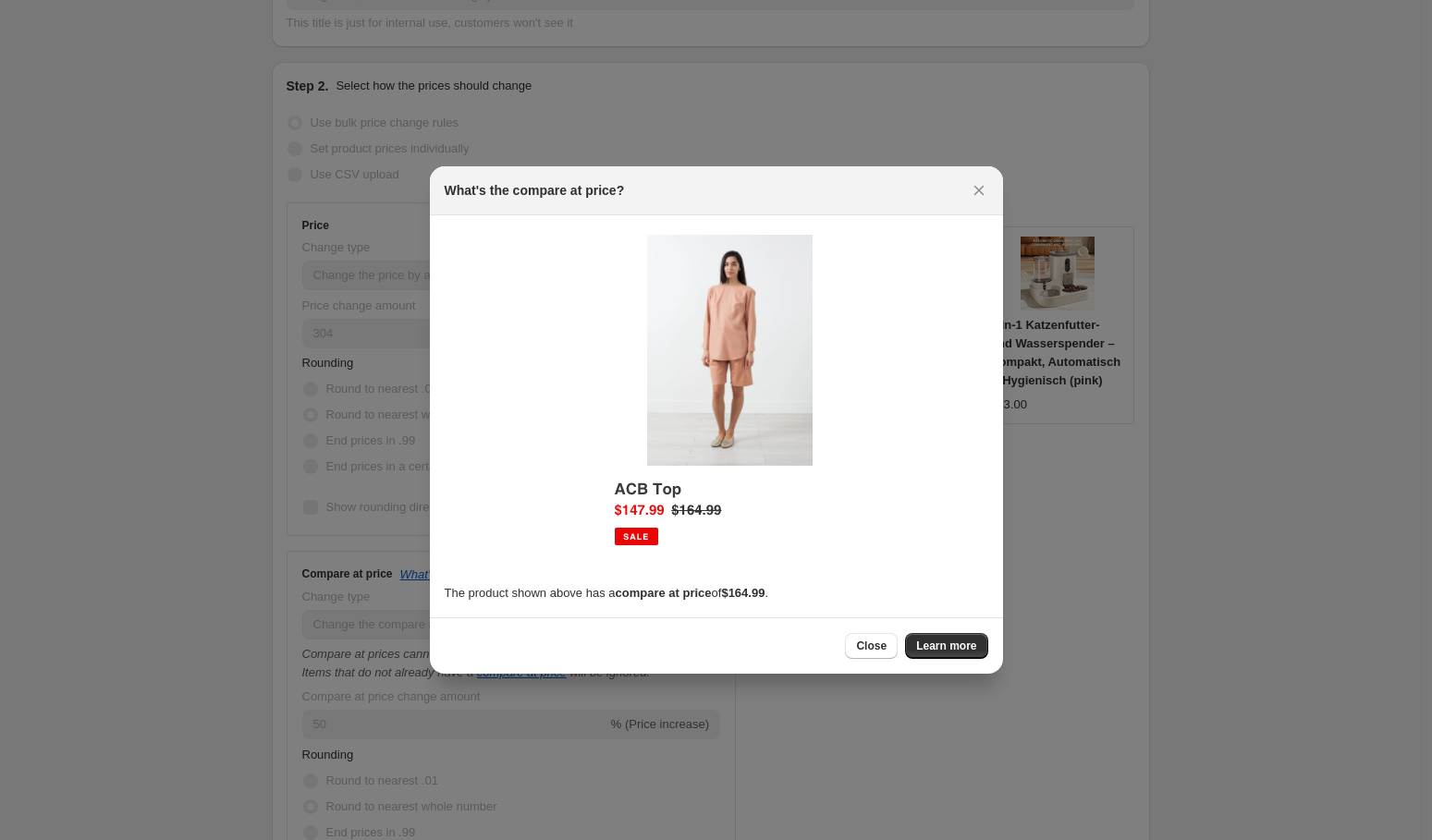 click at bounding box center (716, 399) 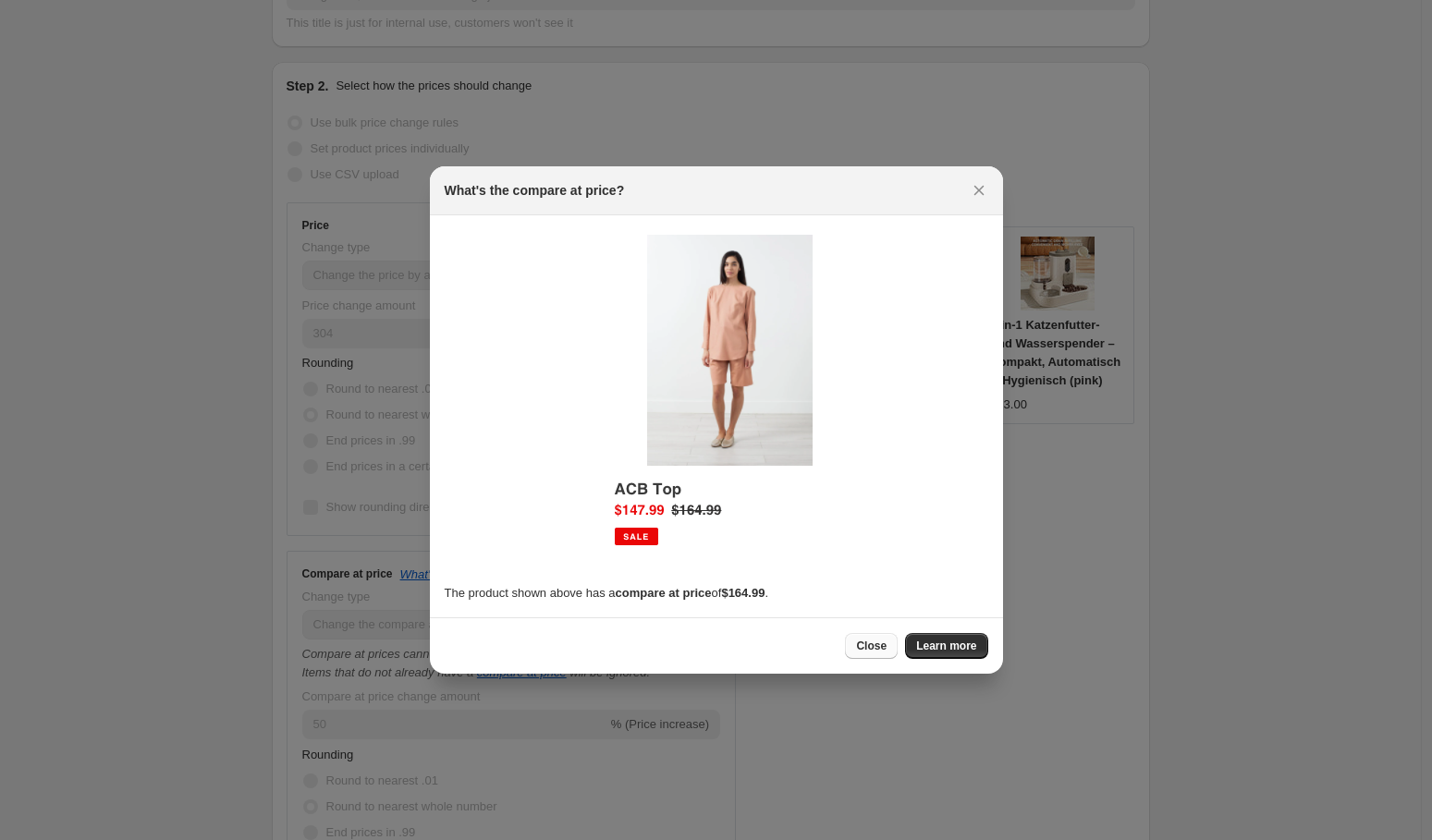click on "Close" at bounding box center (871, 646) 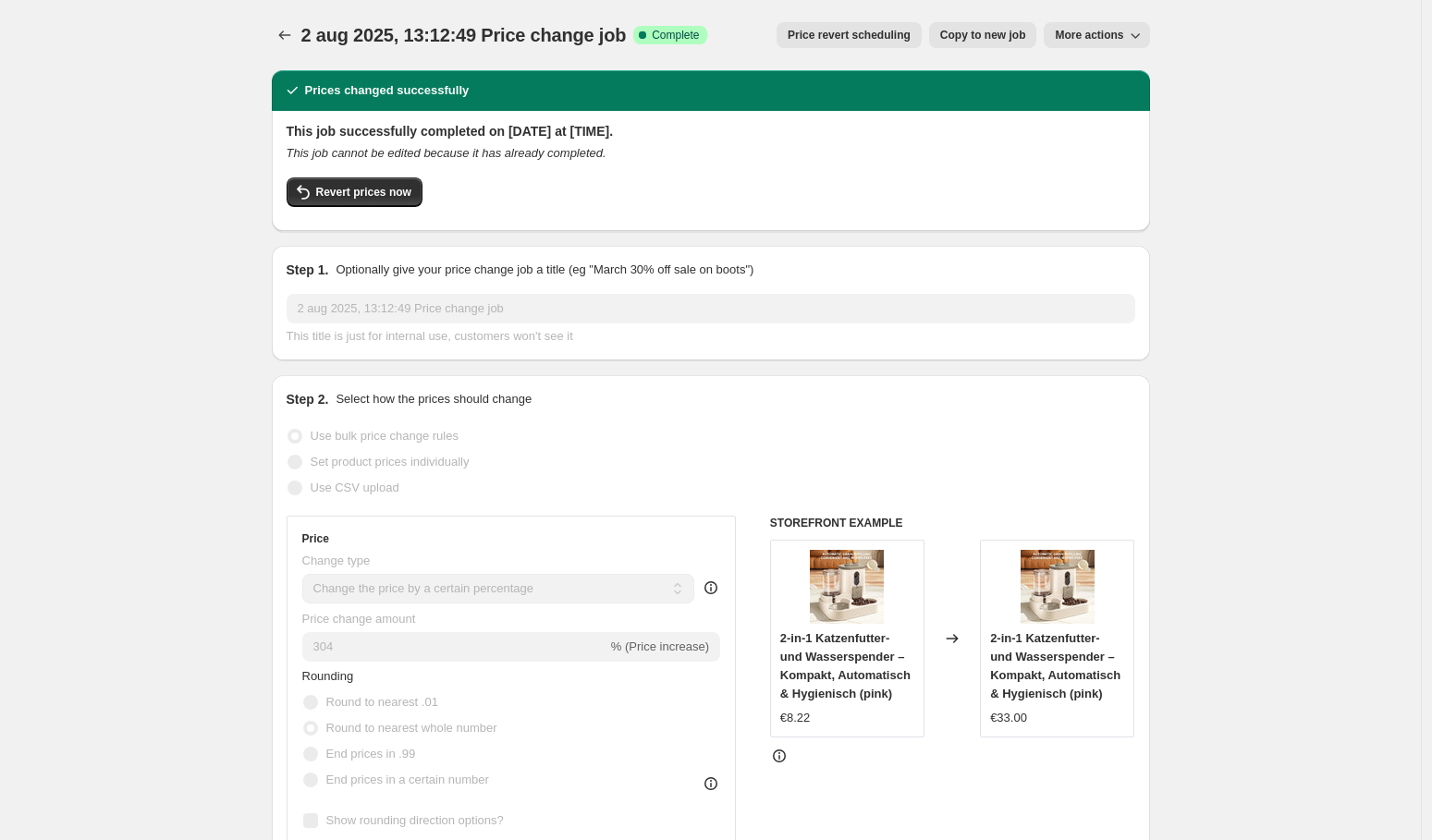 scroll, scrollTop: 313, scrollLeft: 0, axis: vertical 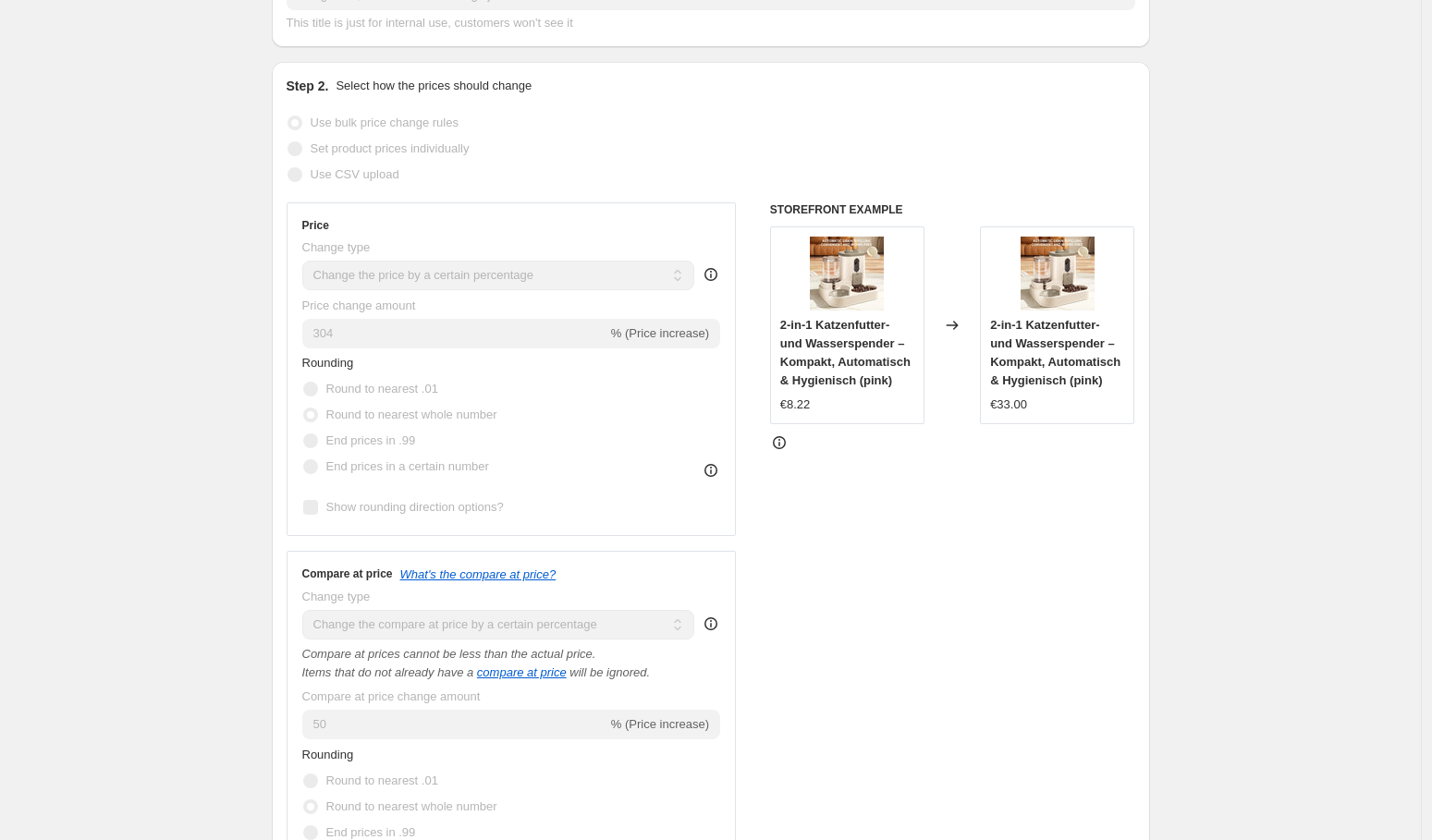 drag, startPoint x: 406, startPoint y: 747, endPoint x: 414, endPoint y: 739, distance: 11.3137085 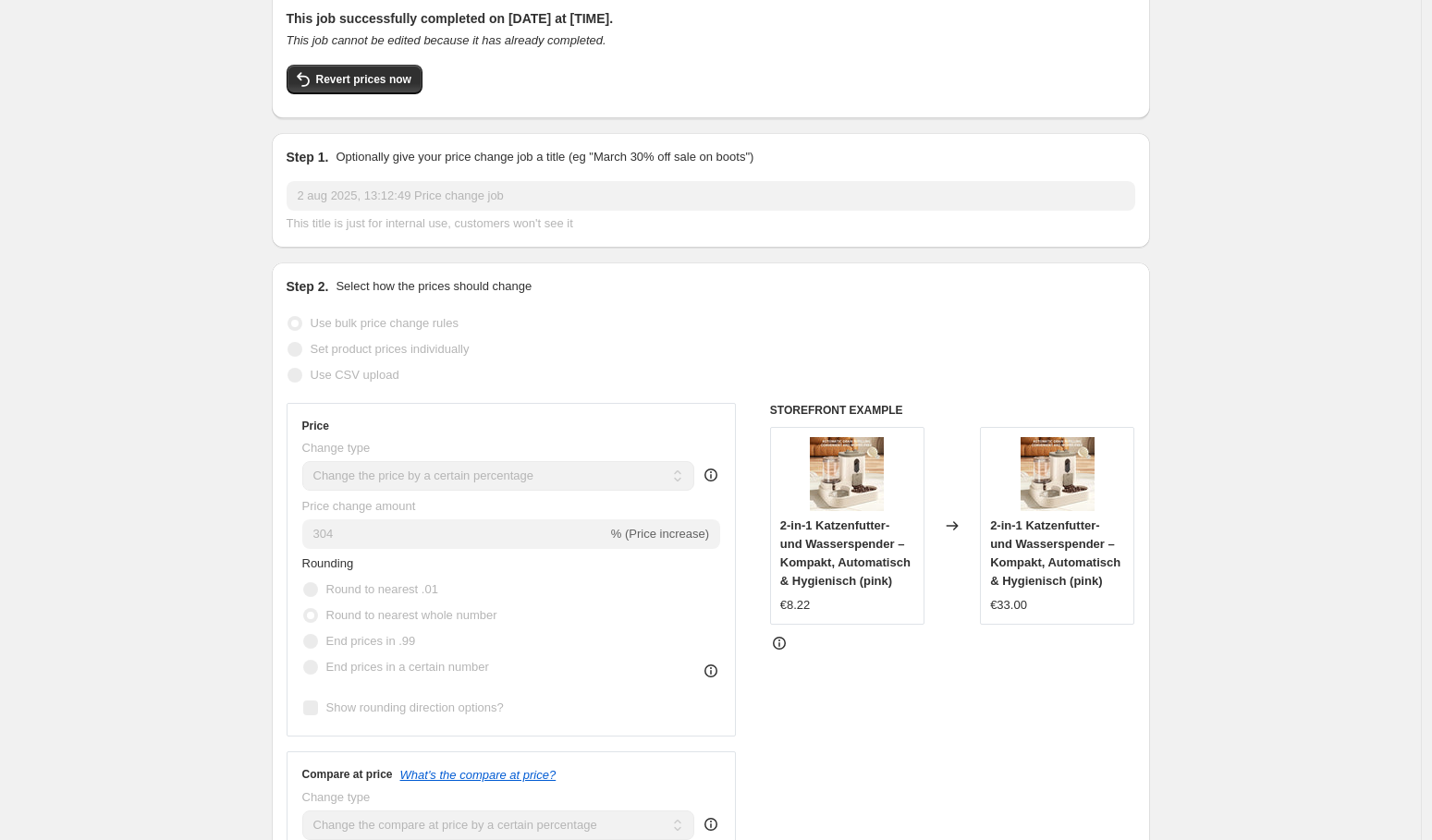 scroll, scrollTop: 0, scrollLeft: 0, axis: both 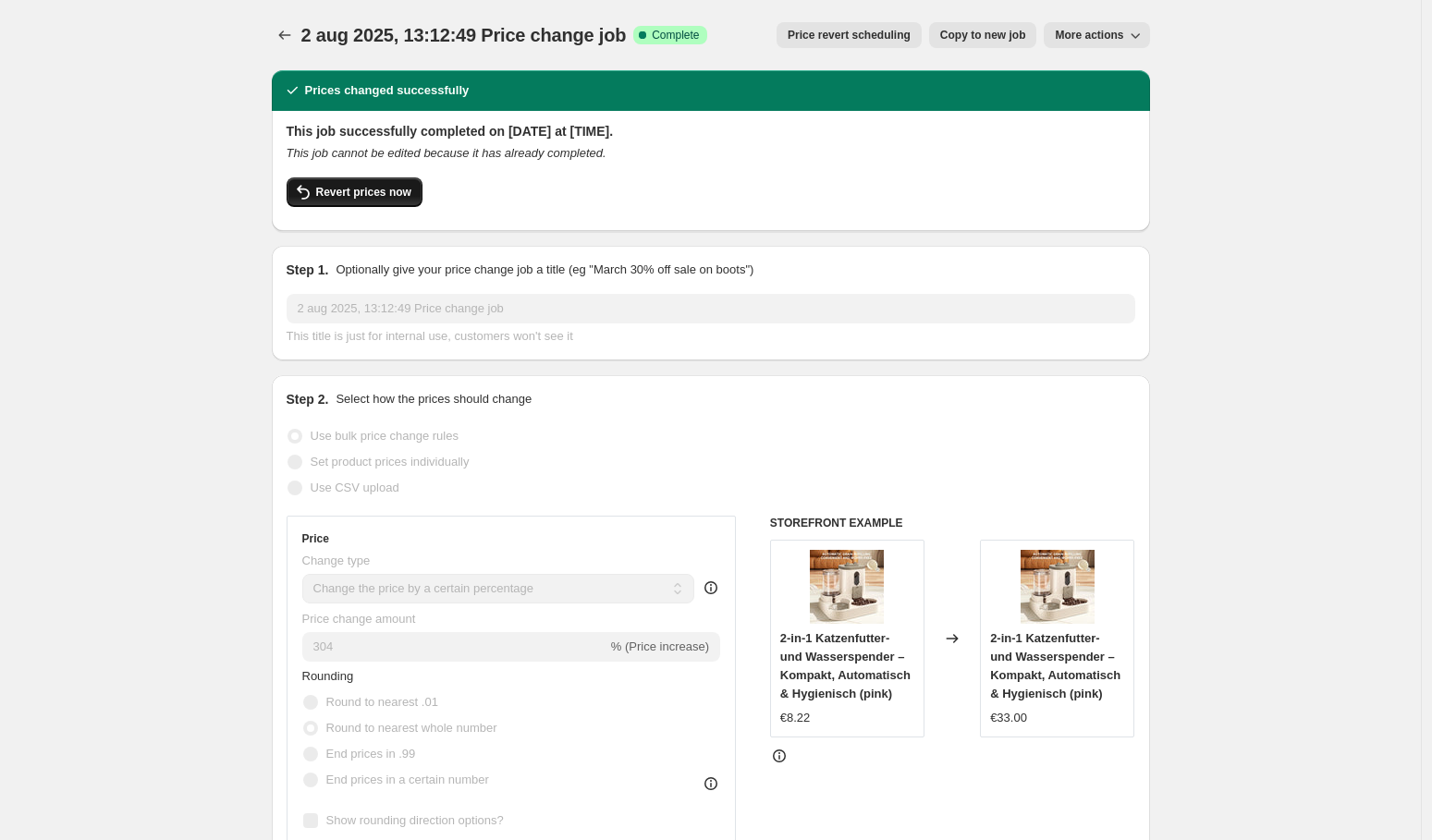 click on "Revert prices now" at bounding box center [363, 192] 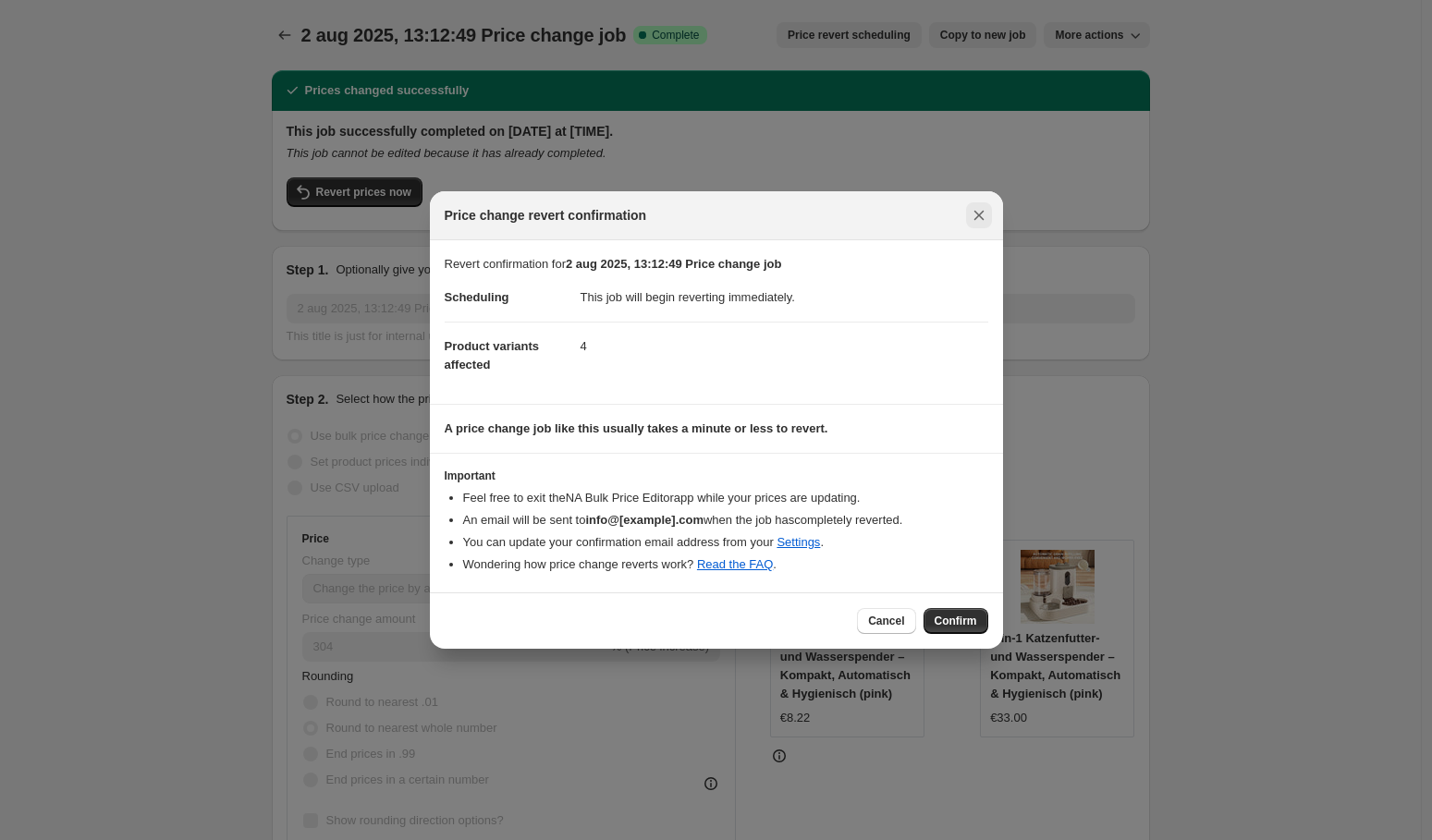 click 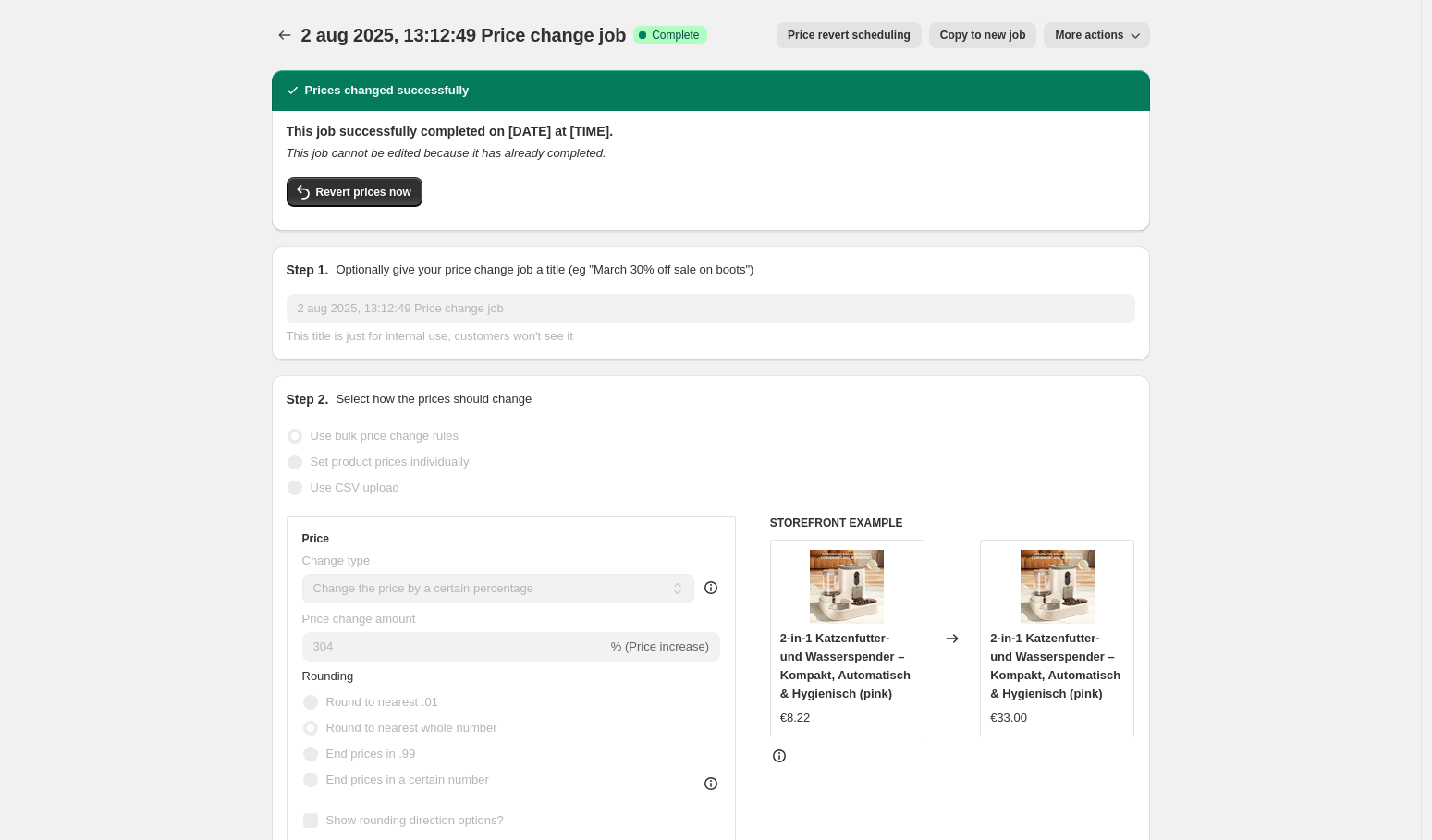 click on "Price revert scheduling" at bounding box center (849, 35) 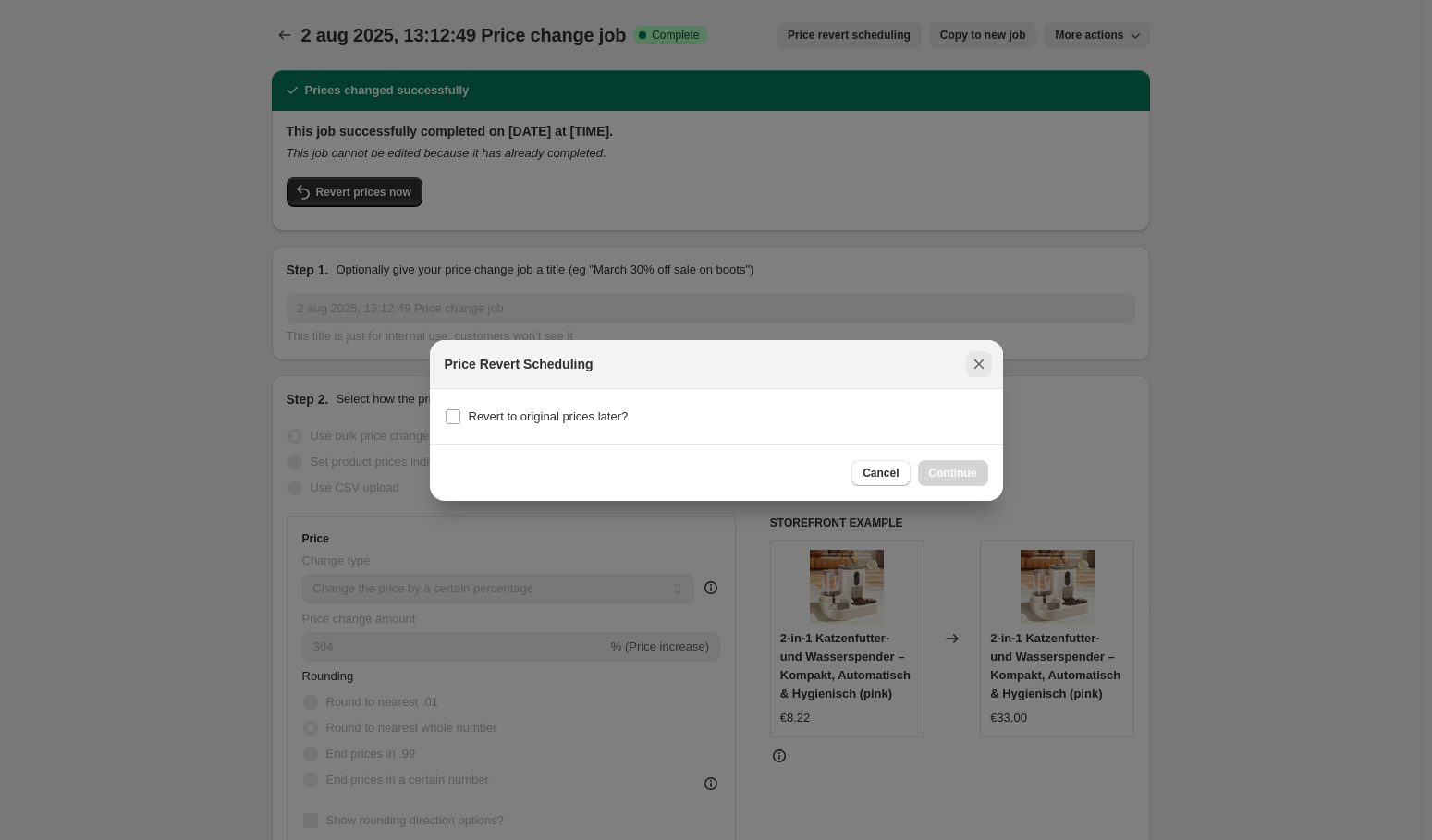 click 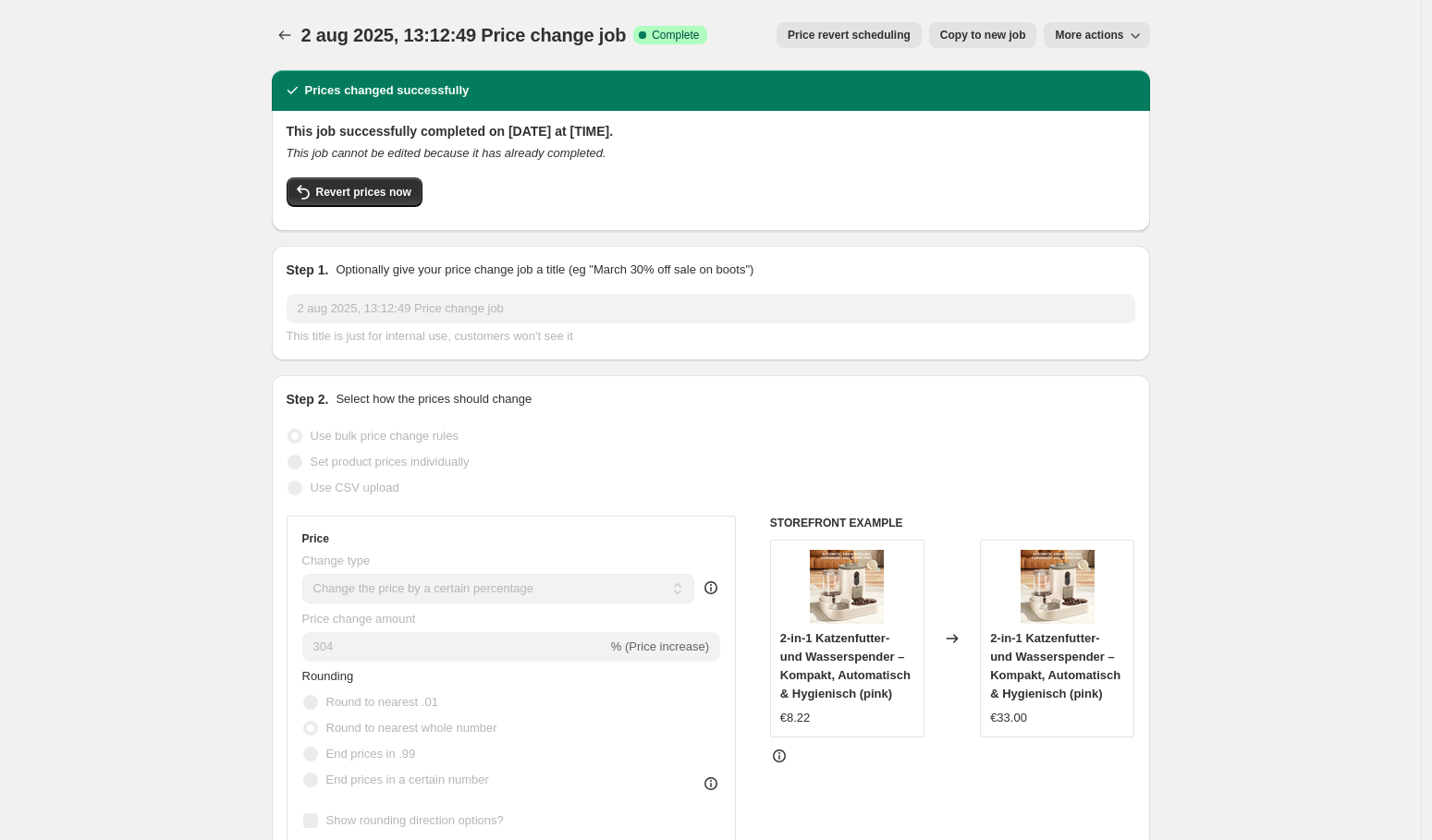 scroll, scrollTop: 735, scrollLeft: 0, axis: vertical 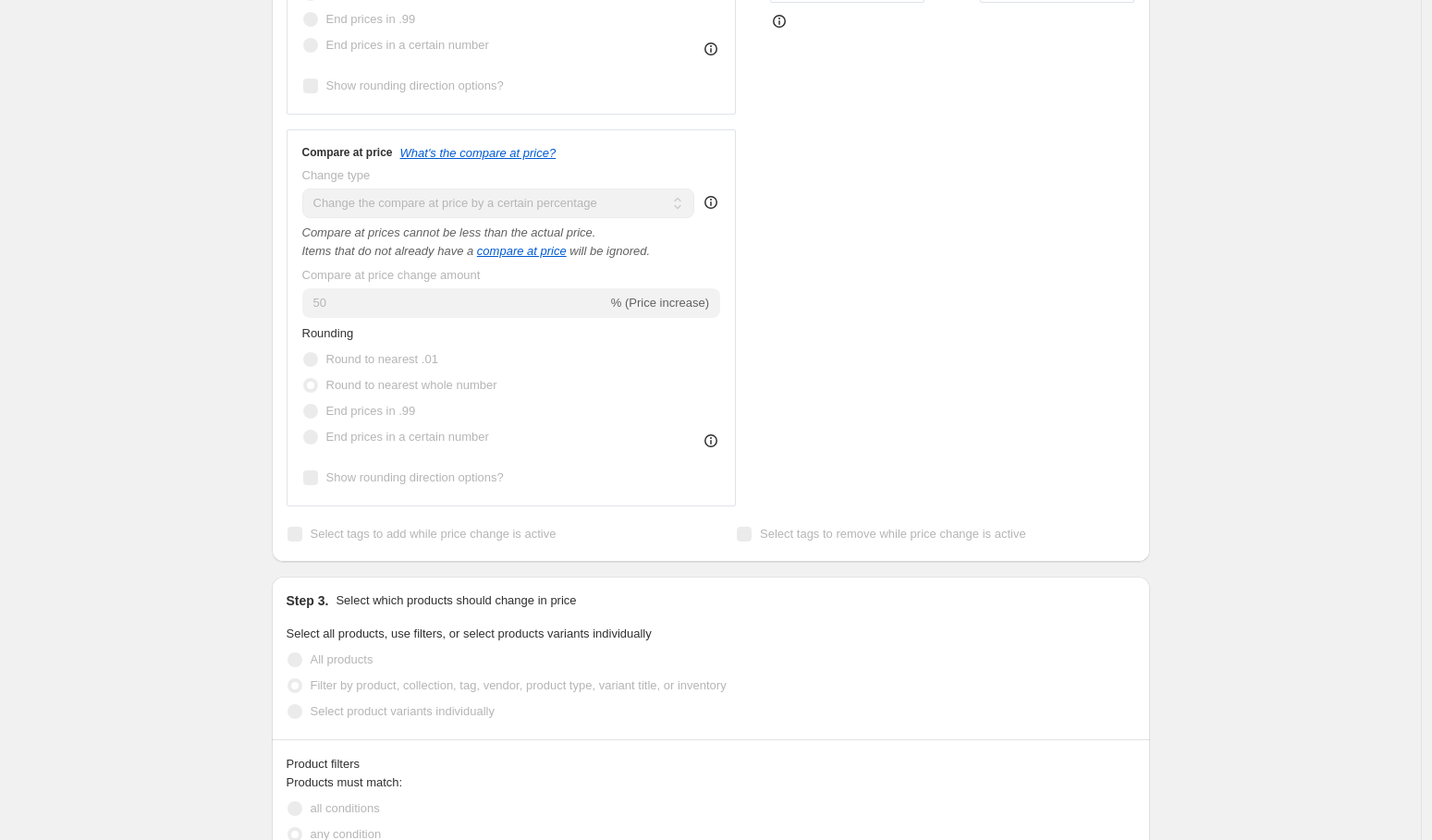 click on "Rounding Round to nearest .01 Round to nearest whole number End prices in .99 End prices in a certain number" at bounding box center [511, 387] 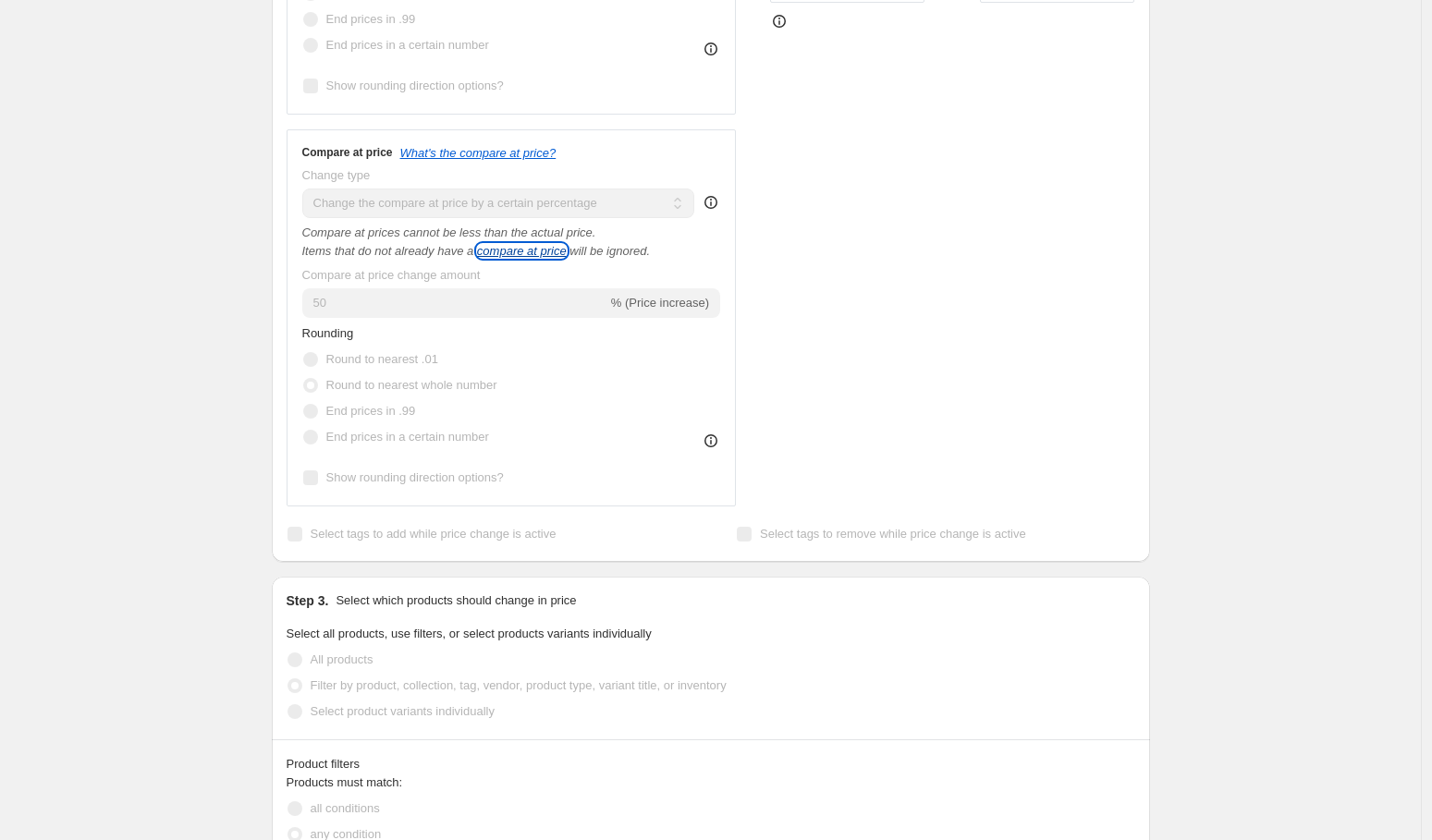 click on "compare at price" at bounding box center (521, 250) 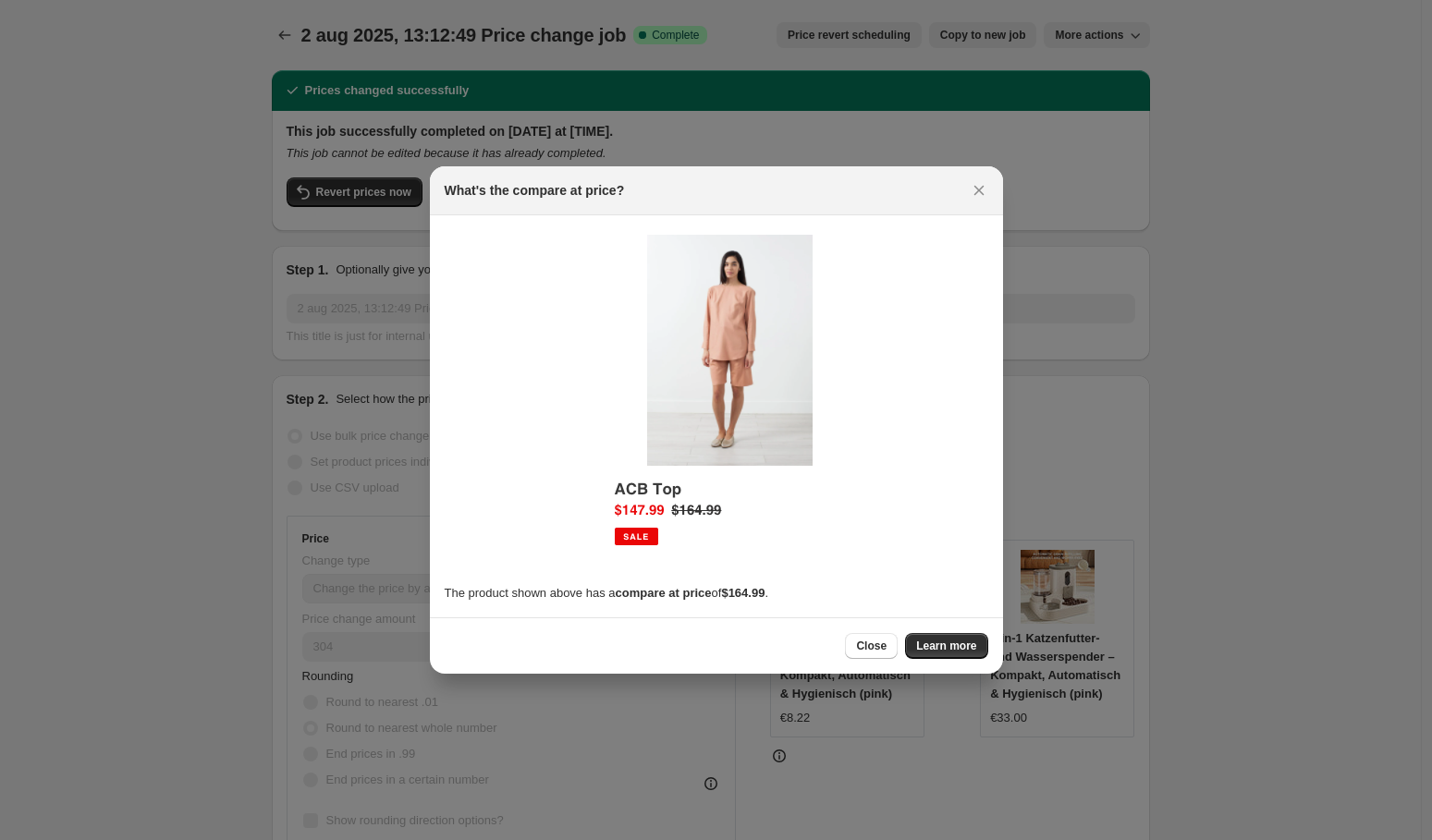 scroll, scrollTop: 0, scrollLeft: 0, axis: both 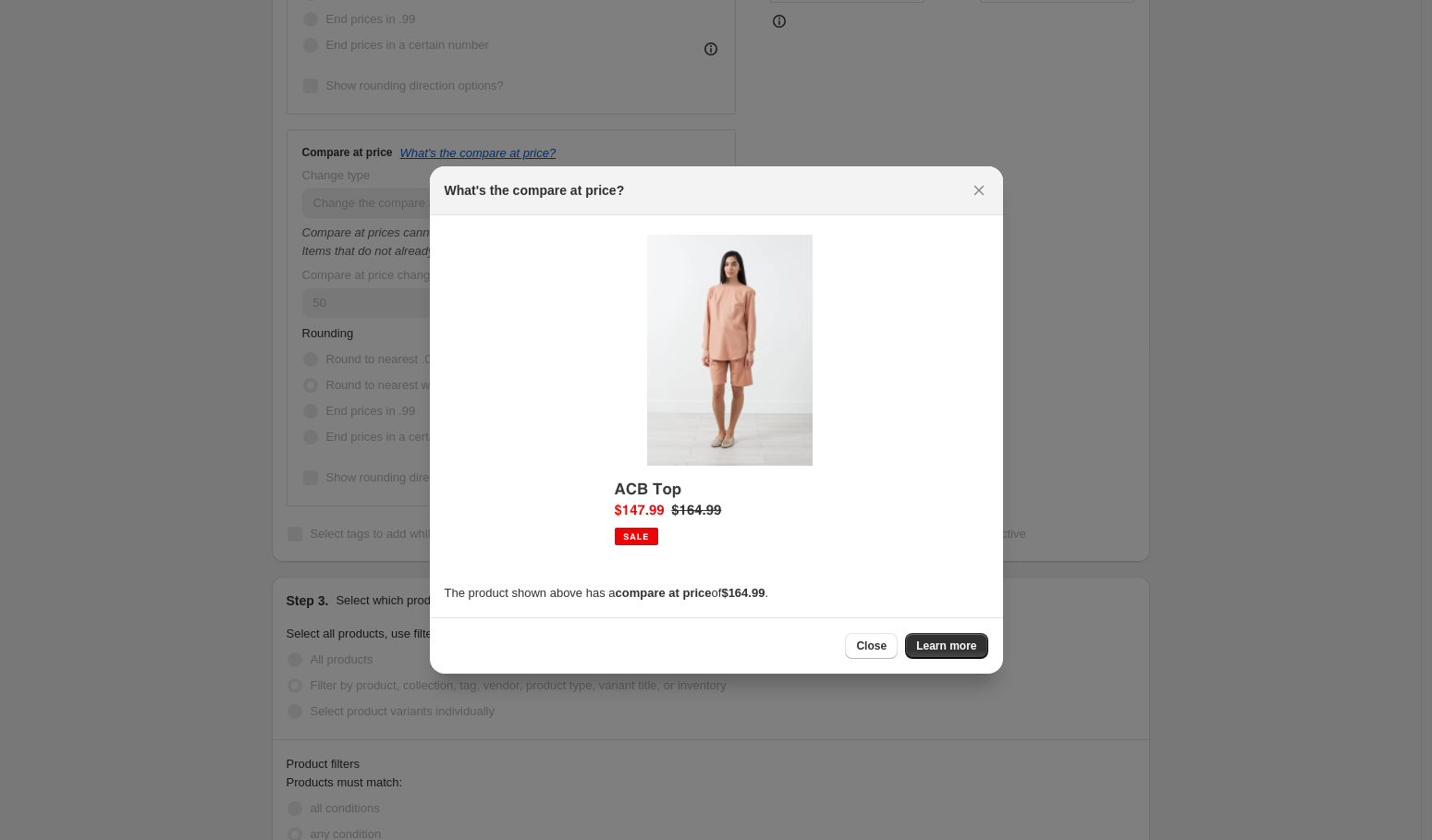 click on "Close" at bounding box center [871, 646] 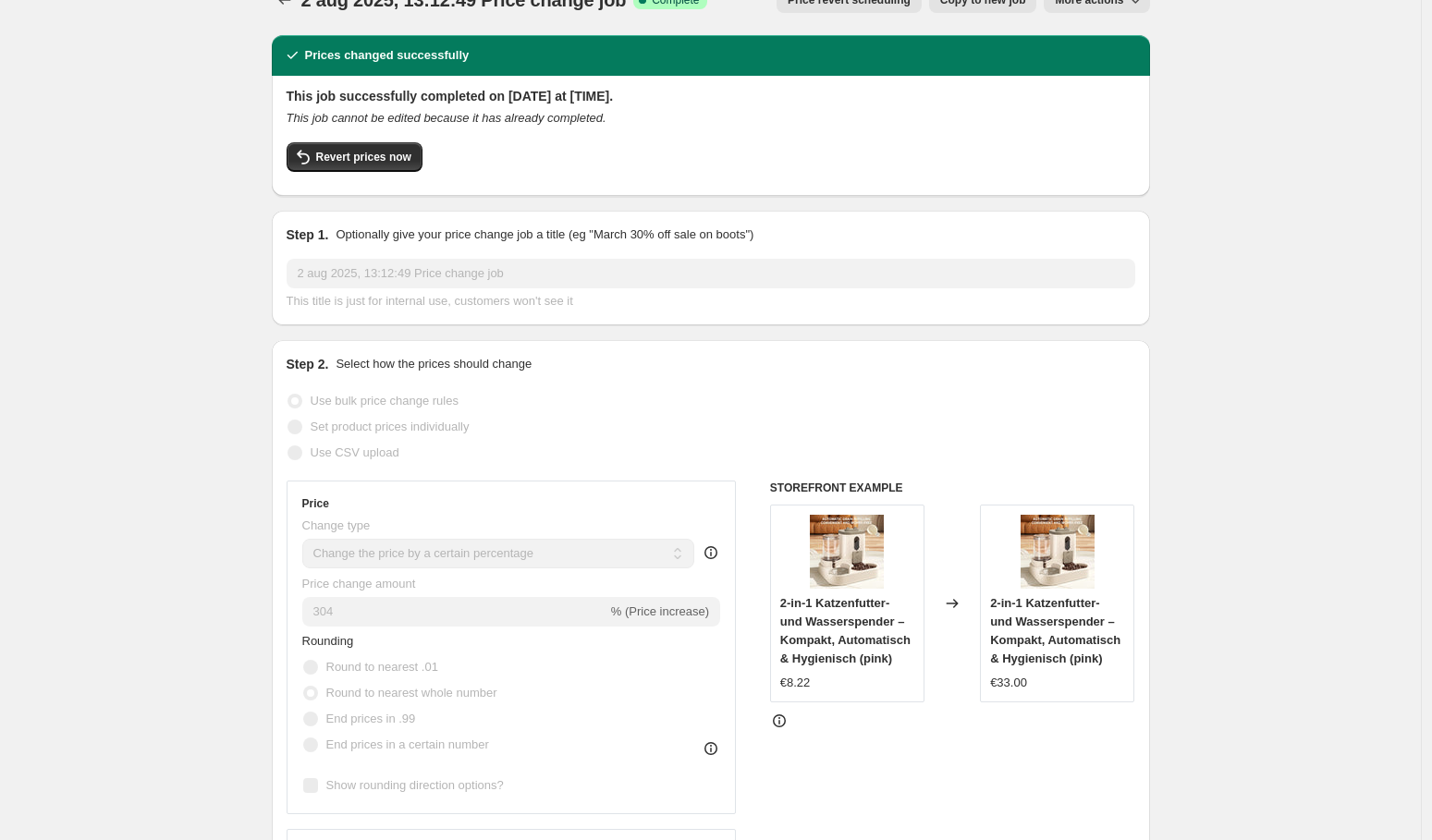 scroll, scrollTop: 0, scrollLeft: 0, axis: both 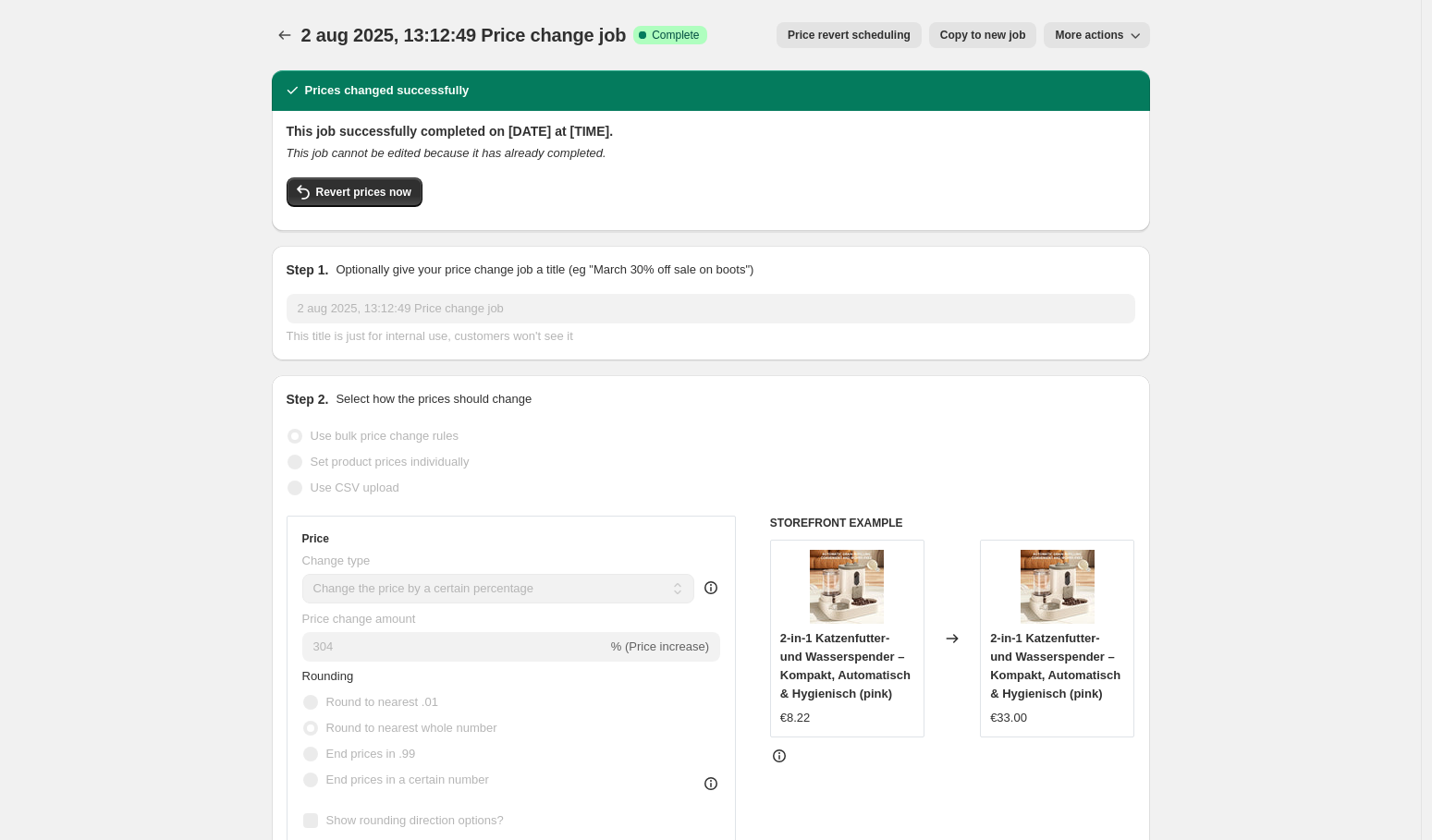 click on "Price revert scheduling" at bounding box center [849, 35] 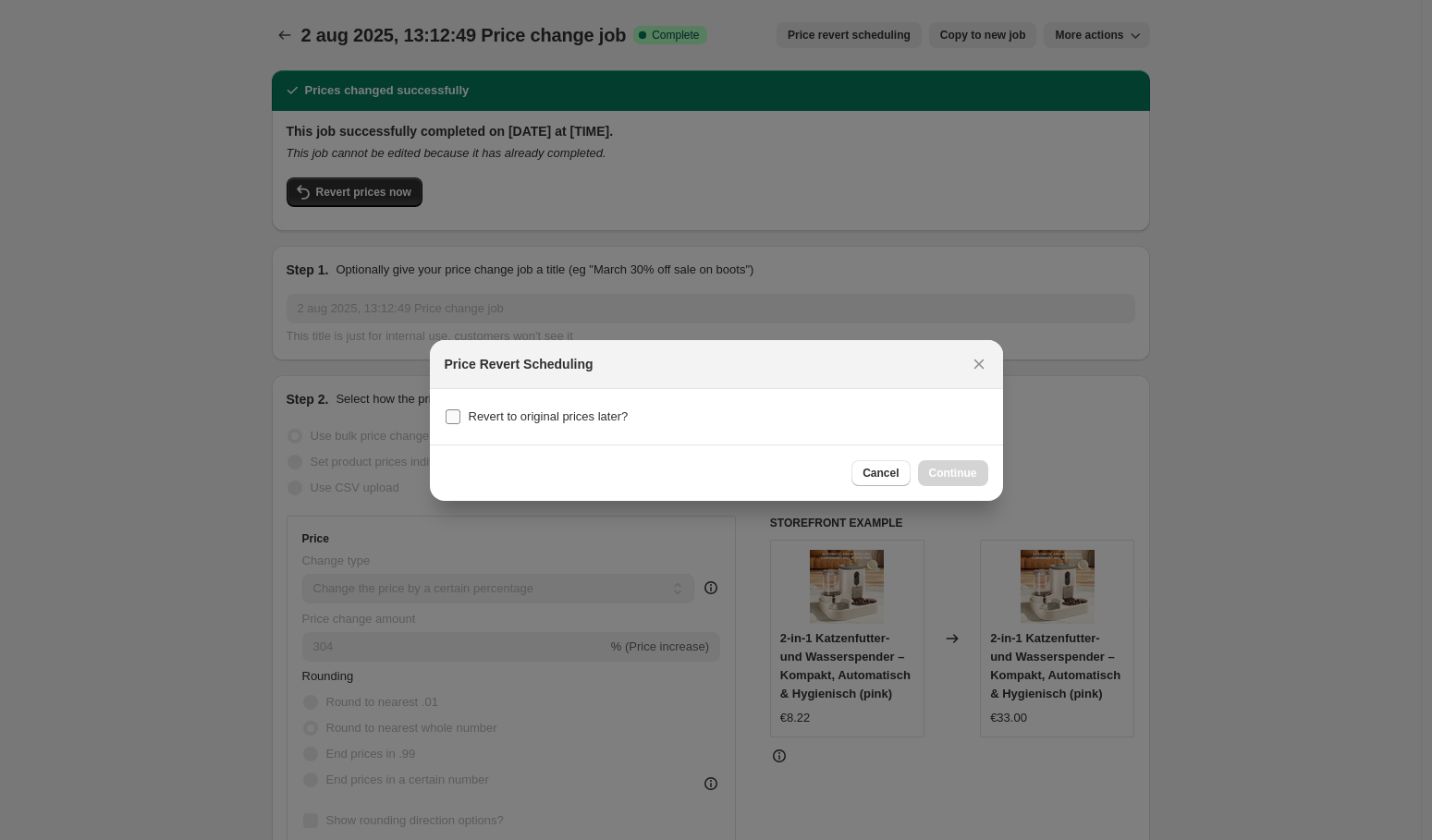 click on "Revert to original prices later?" at bounding box center [548, 416] 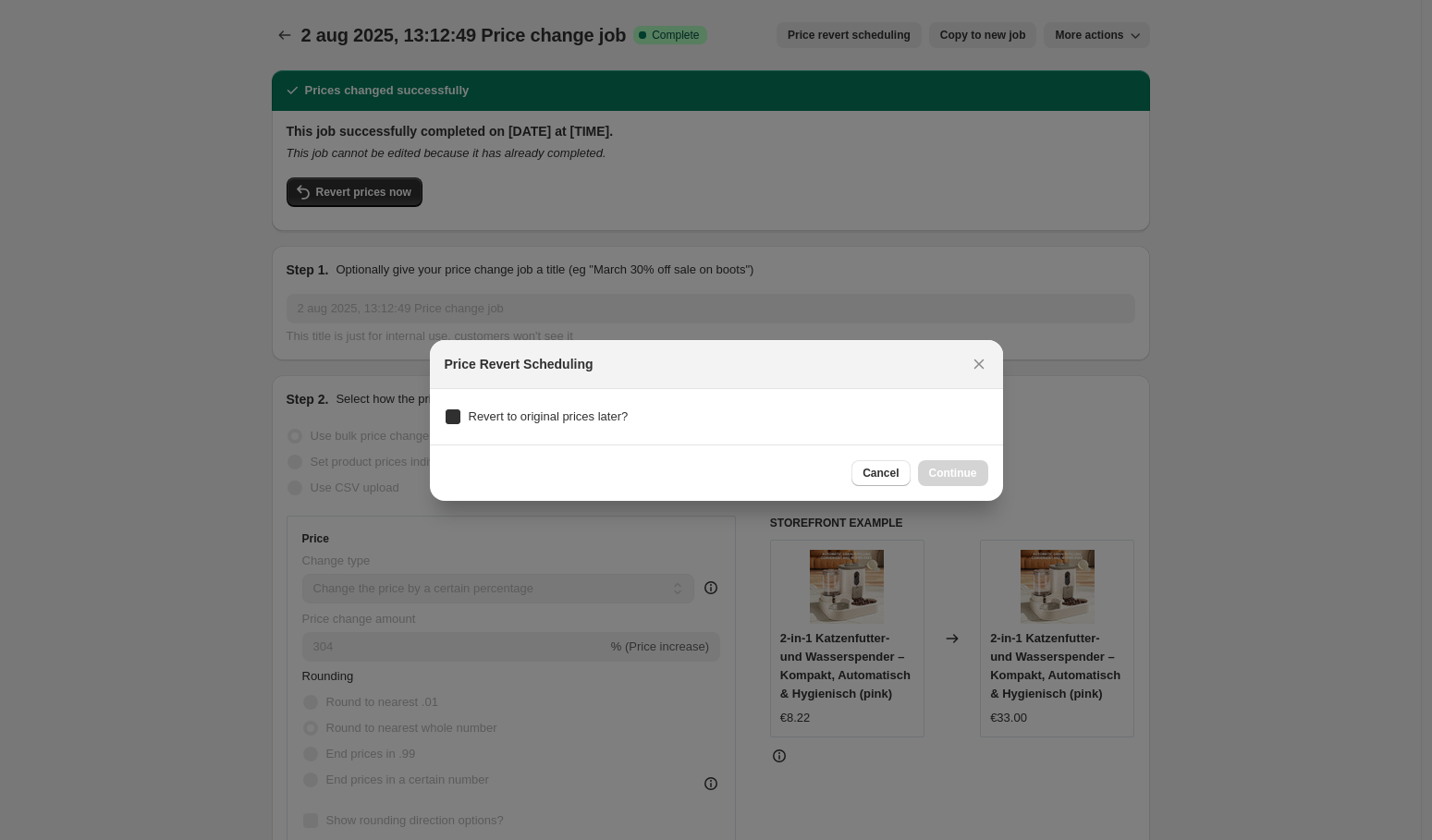 checkbox on "true" 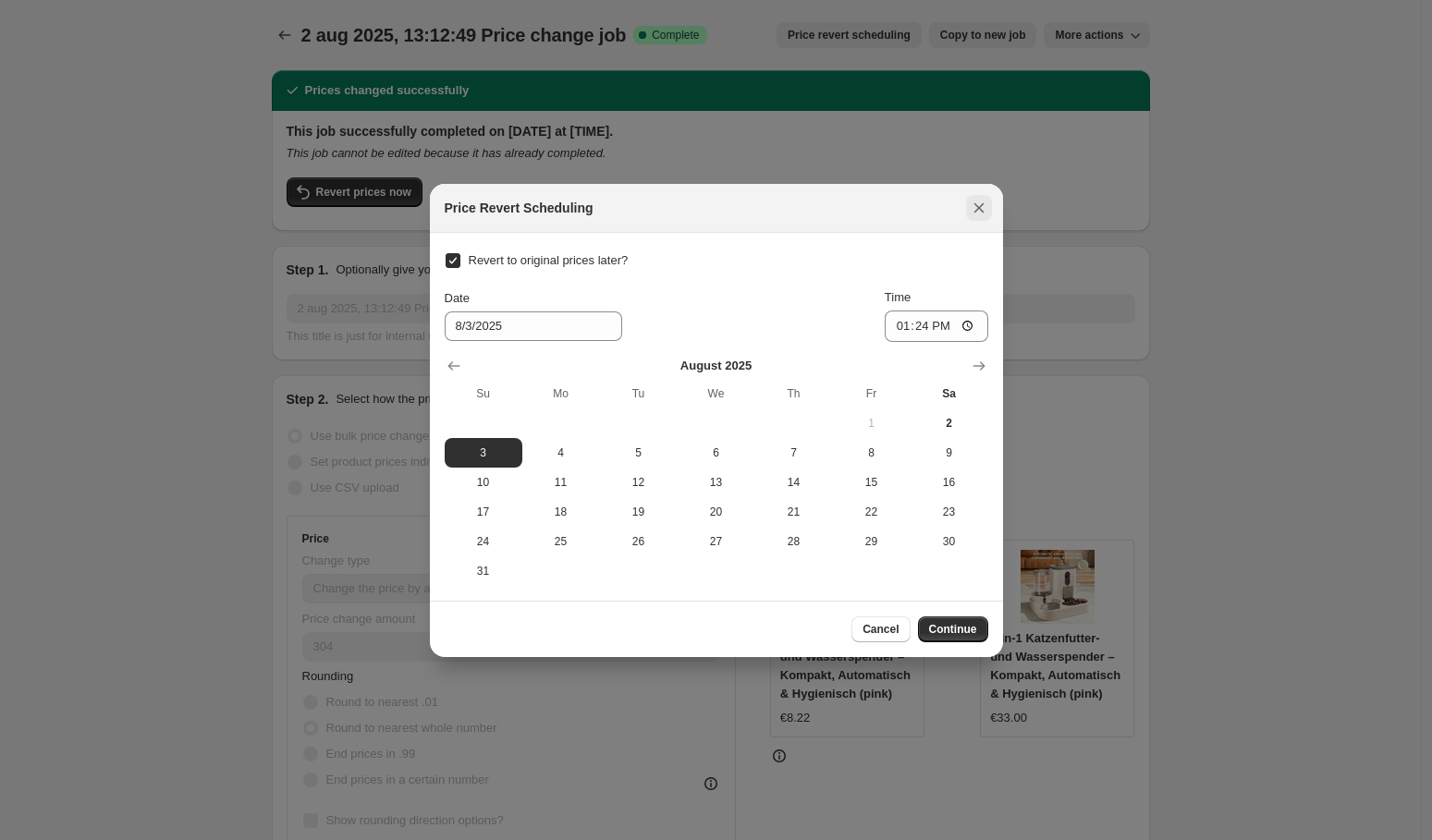 click at bounding box center (979, 208) 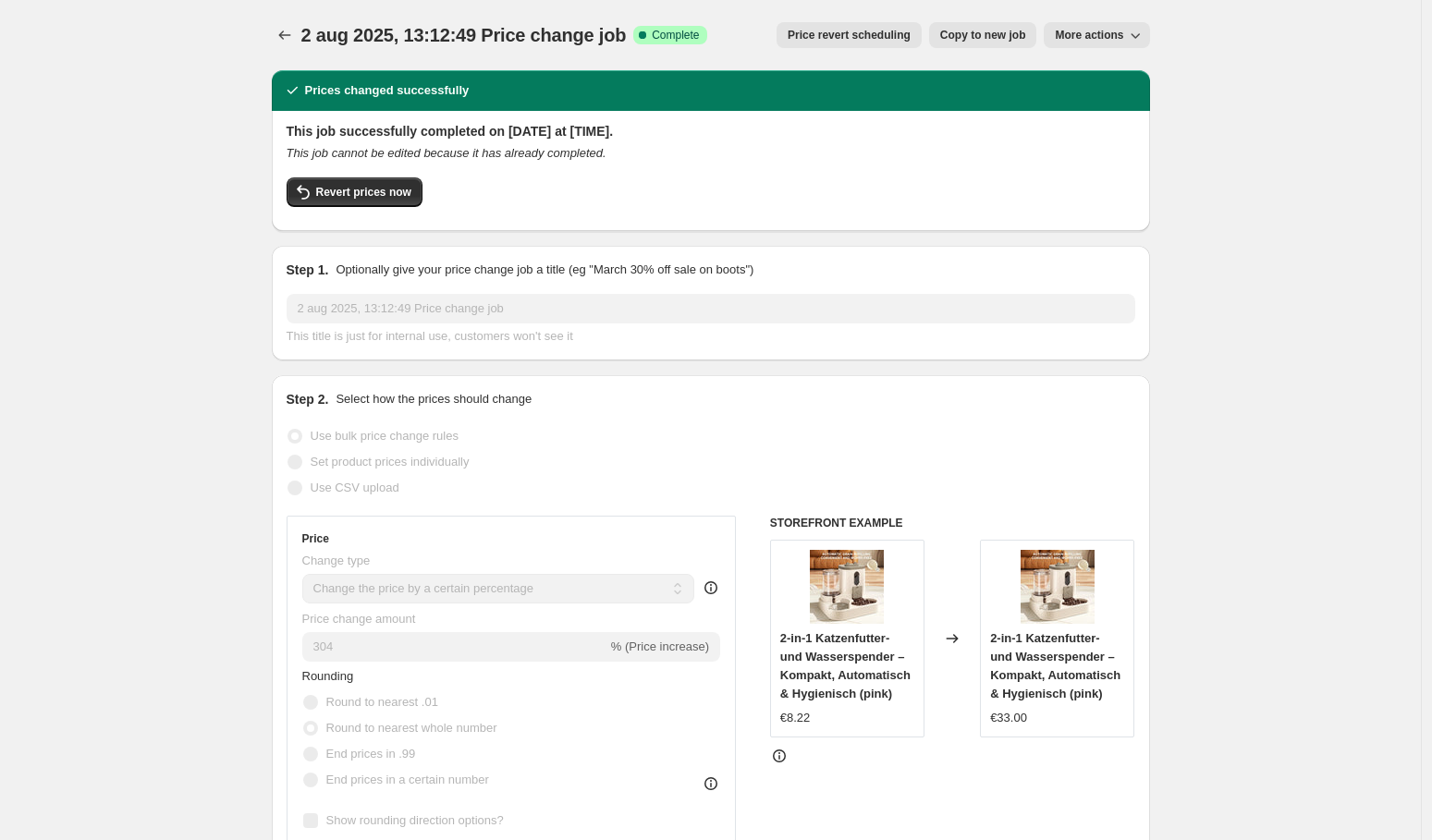 scroll, scrollTop: 1565, scrollLeft: 0, axis: vertical 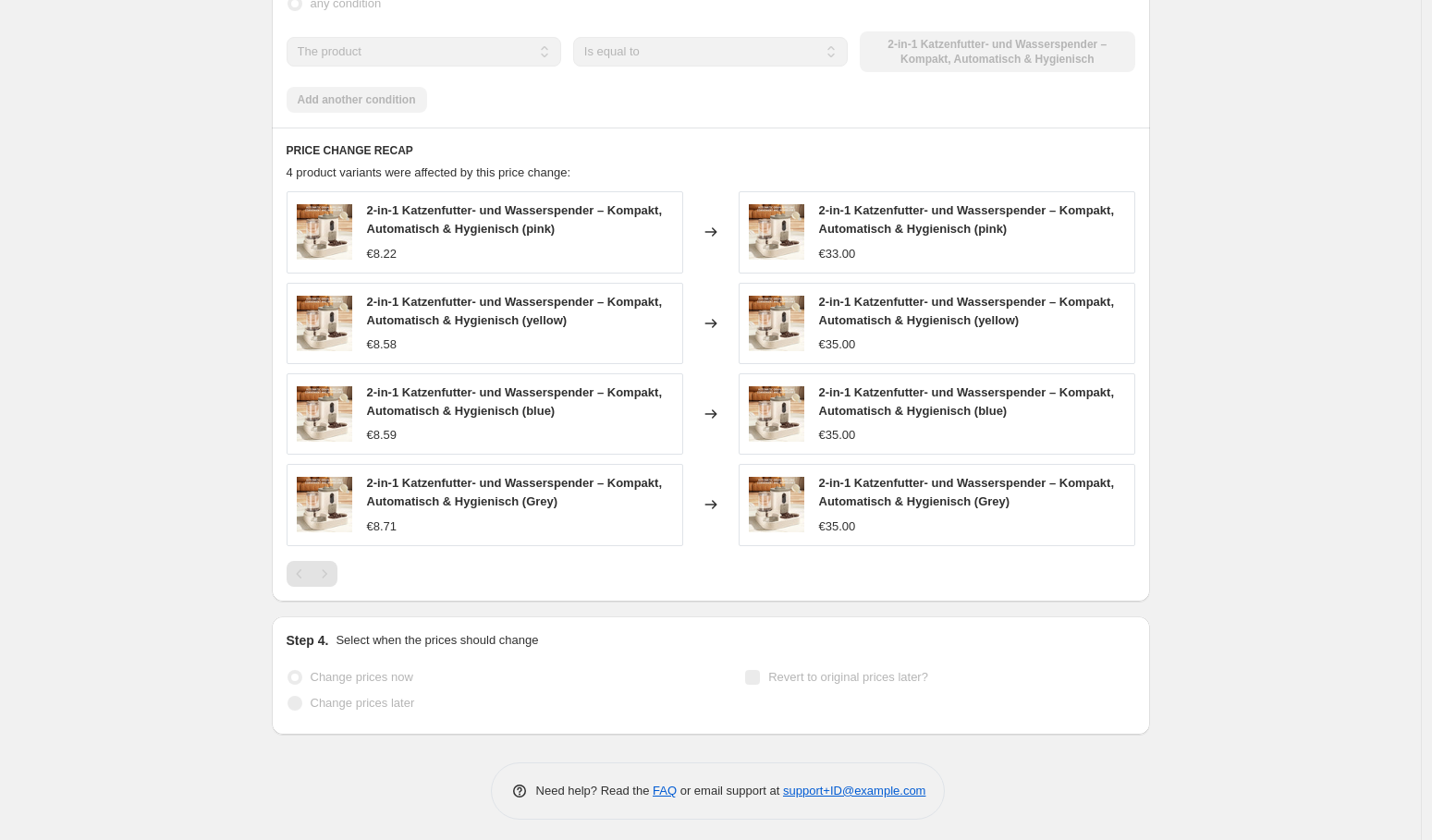 click on "2-in-1 Katzenfutter- und Wasserspender – Kompakt, Automatisch & Hygienisch (pink) €8.22 Changed to 2-in-1 Katzenfutter- und Wasserspender – Kompakt, Automatisch & Hygienisch (pink) €33.00 2-in-1 Katzenfutter- und Wasserspender – Kompakt, Automatisch & Hygienisch (yellow) €8.58 Changed to 2-in-1 Katzenfutter- und Wasserspender – Kompakt, Automatisch & Hygienisch (yellow) €35.00 2-in-1 Katzenfutter- und Wasserspender – Kompakt, Automatisch & Hygienisch (blue) €8.59 Changed to 2-in-1 Katzenfutter- und Wasserspender – Kompakt, Automatisch & Hygienisch (blue) €35.00 2-in-1 Katzenfutter- und Wasserspender – Kompakt, Automatisch & Hygienisch (Grey) €8.71 Changed to 2-in-1 Katzenfutter- und Wasserspender – Kompakt, Automatisch & Hygienisch (Grey) €35.00" at bounding box center (711, 389) 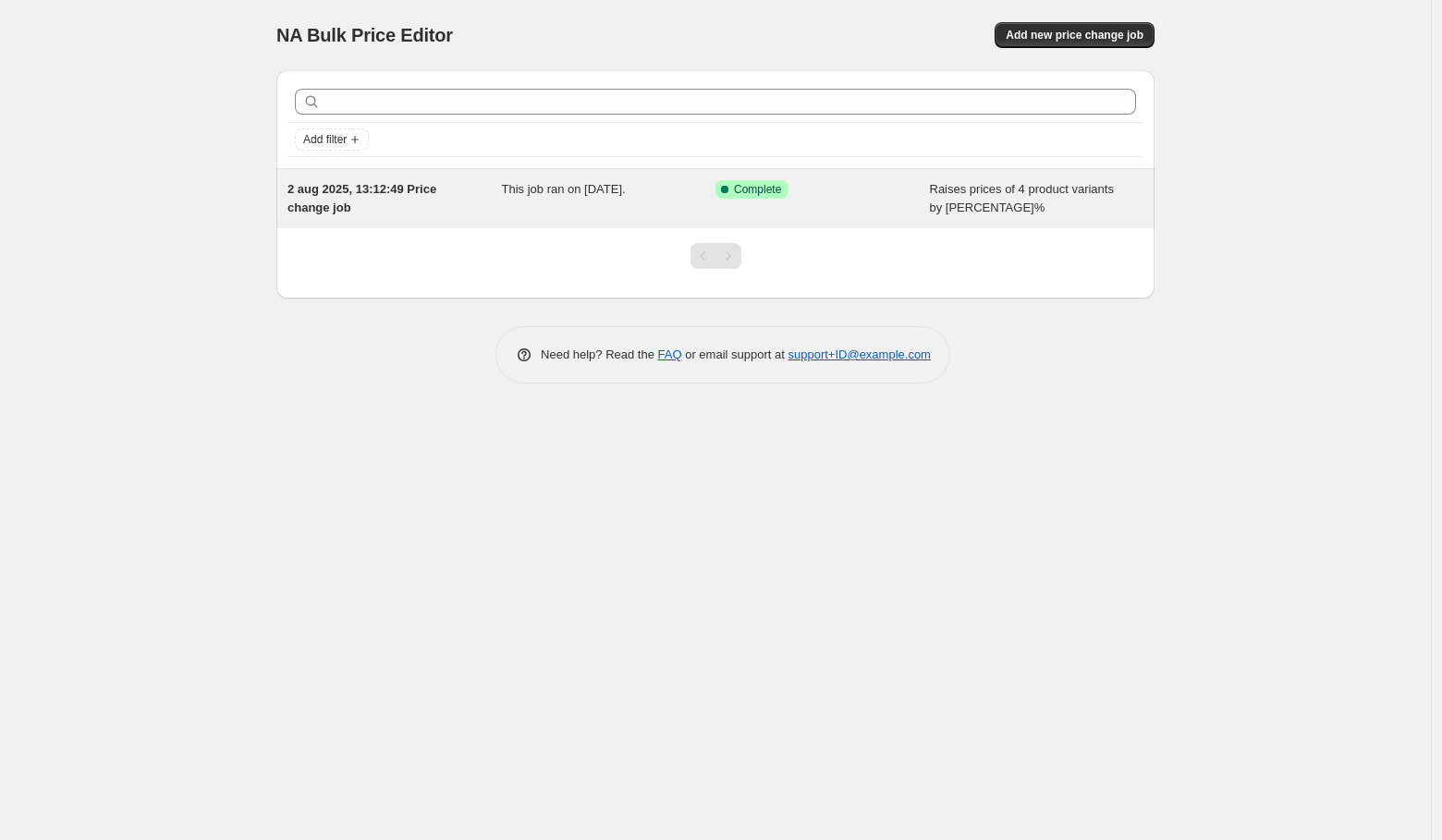 click on "This job ran on [DATE]." at bounding box center (564, 189) 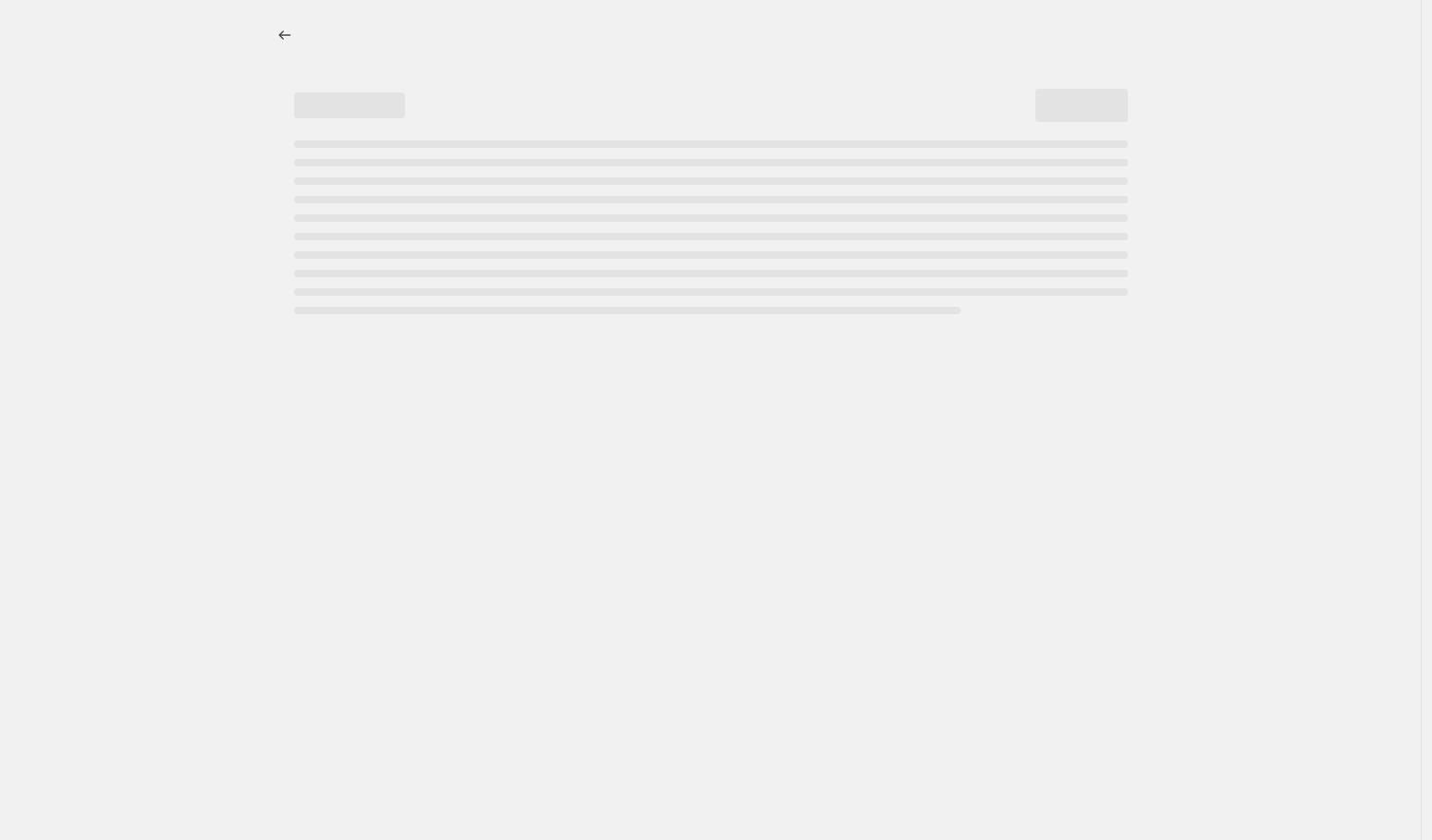 select on "percentage" 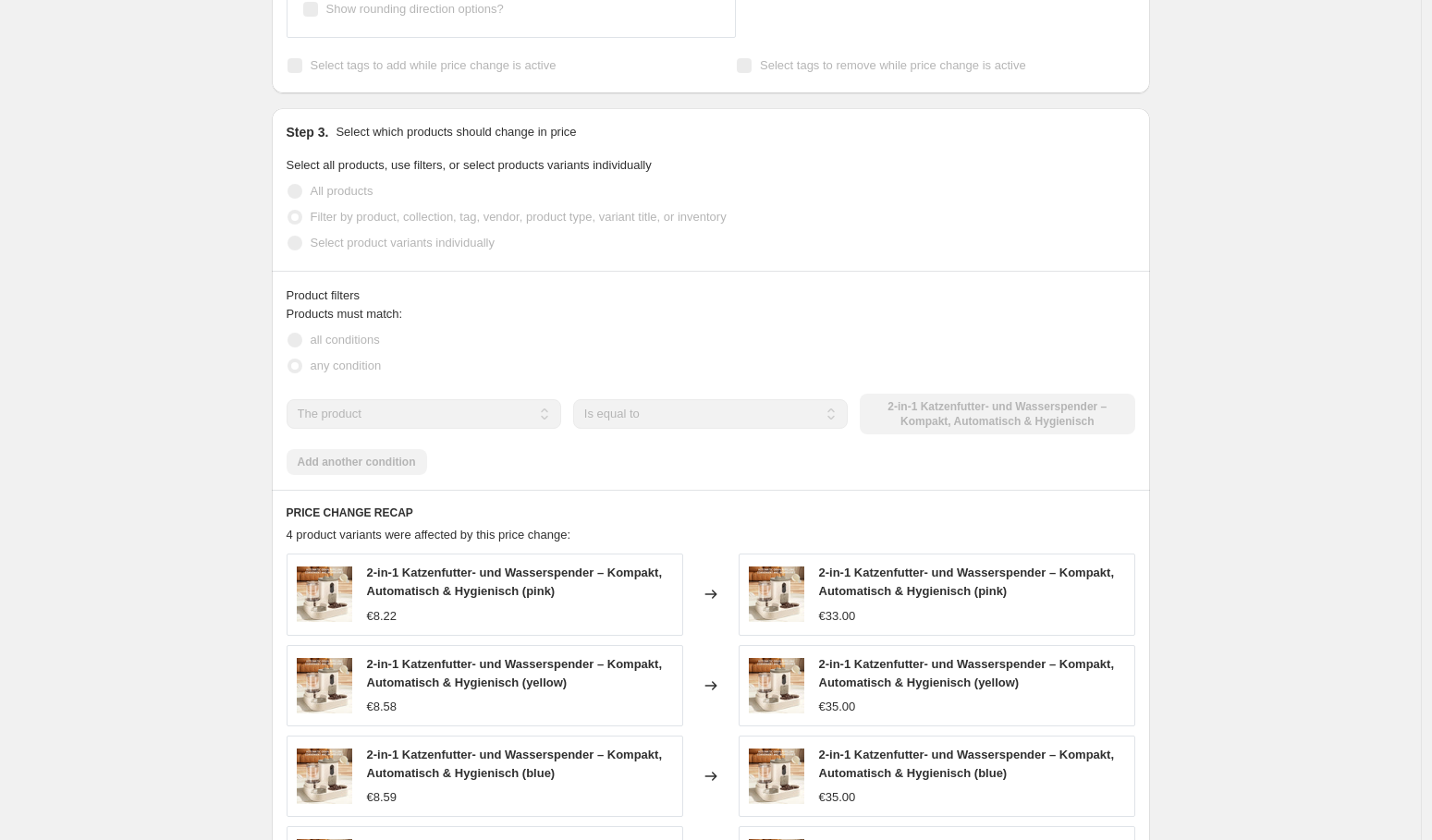 scroll, scrollTop: 0, scrollLeft: 0, axis: both 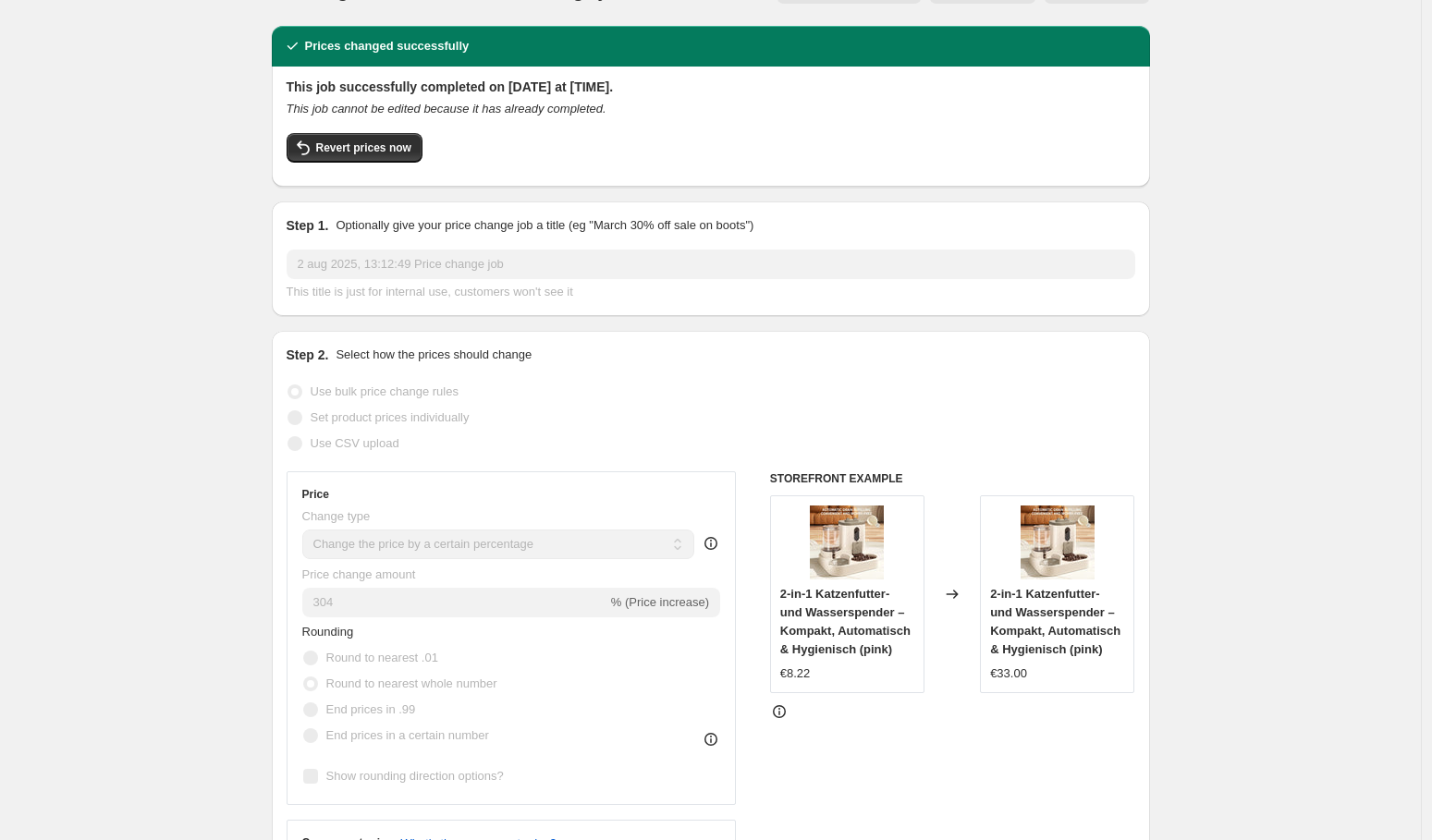 click on "2-in-1 Katzenfutter- und Wasserspender – Kompakt, Automatisch & Hygienisch (pink)" at bounding box center [845, 621] 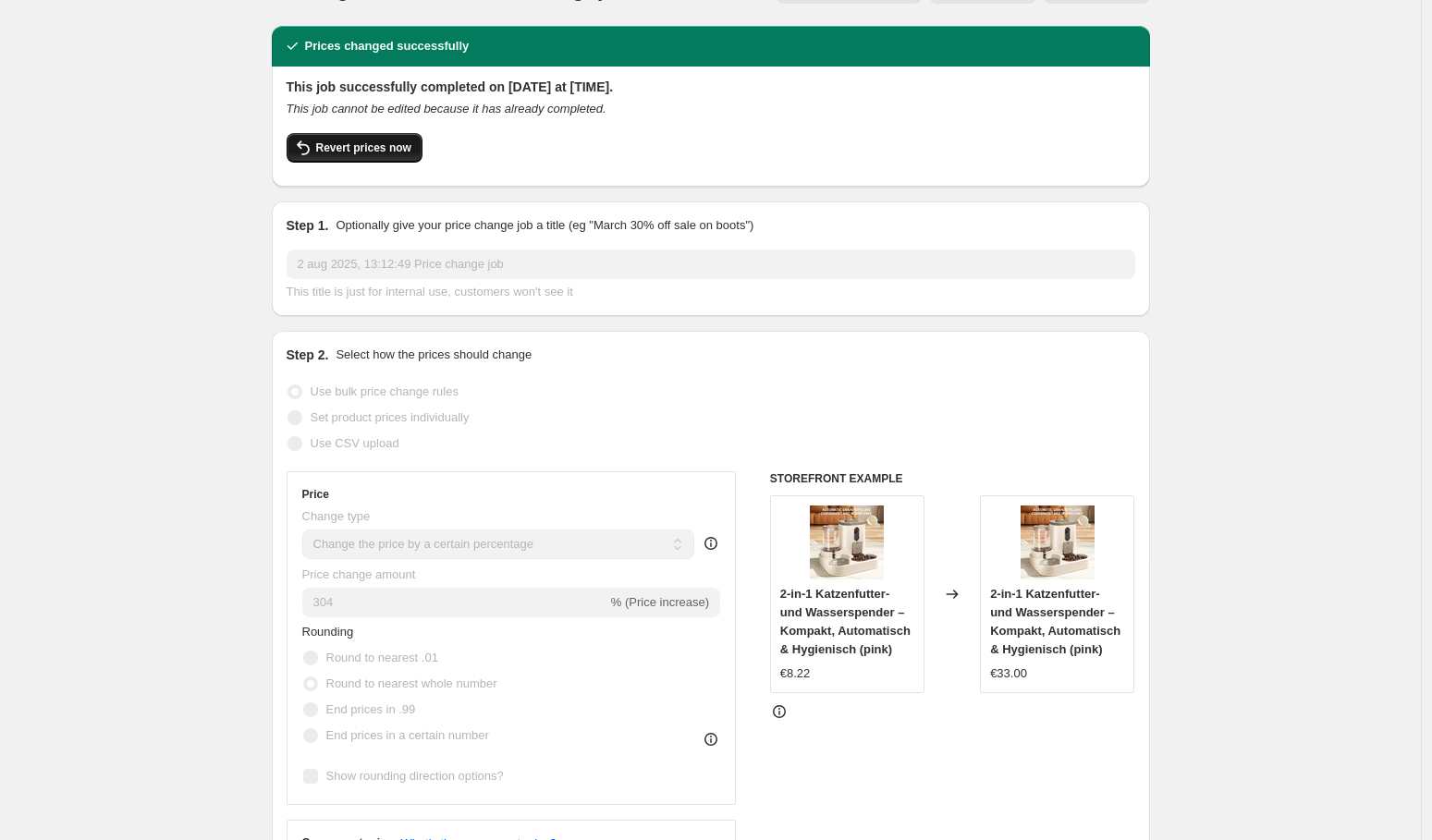 click on "Revert prices now" at bounding box center [363, 148] 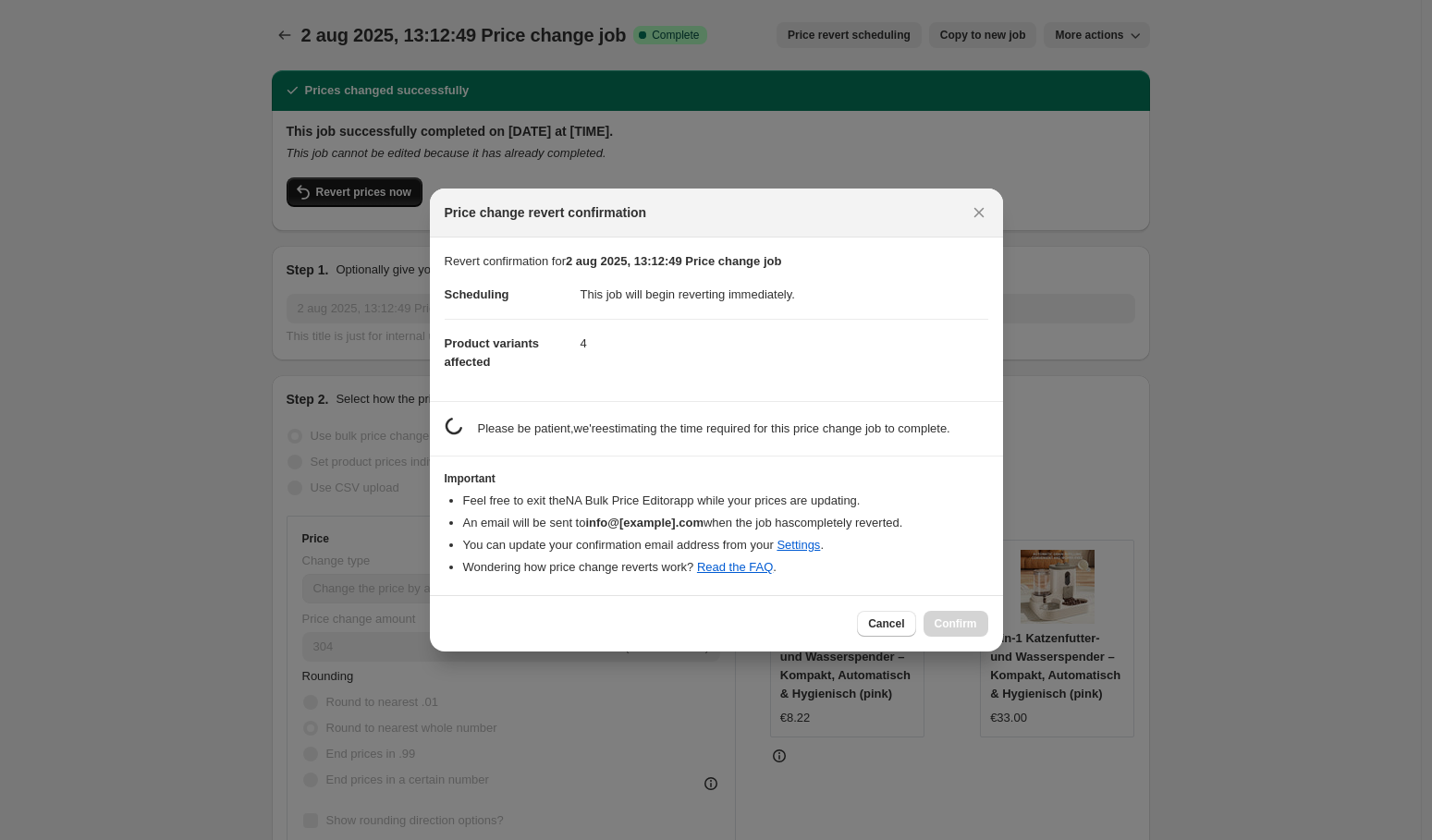 scroll, scrollTop: 0, scrollLeft: 0, axis: both 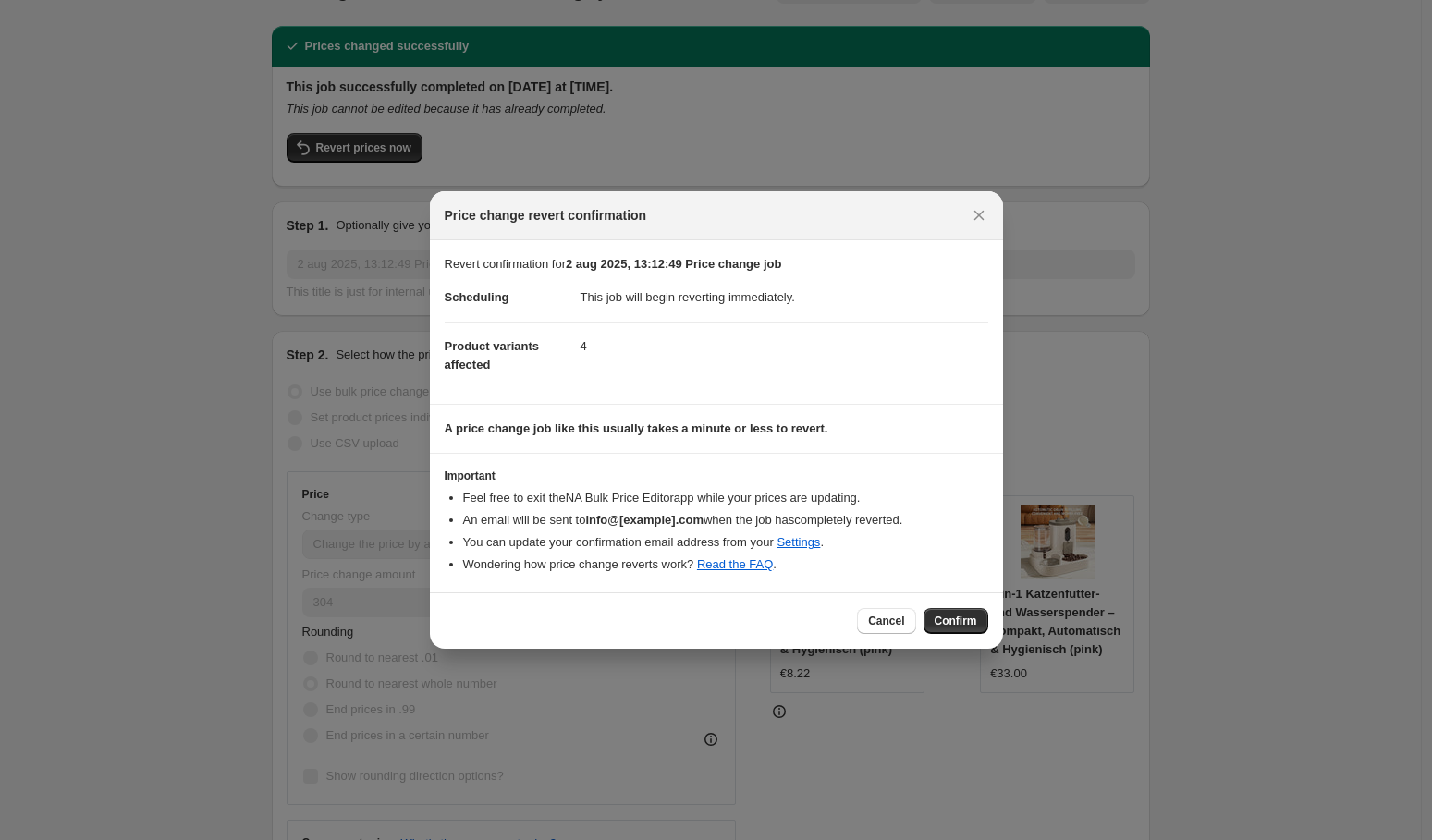 click at bounding box center [979, 215] 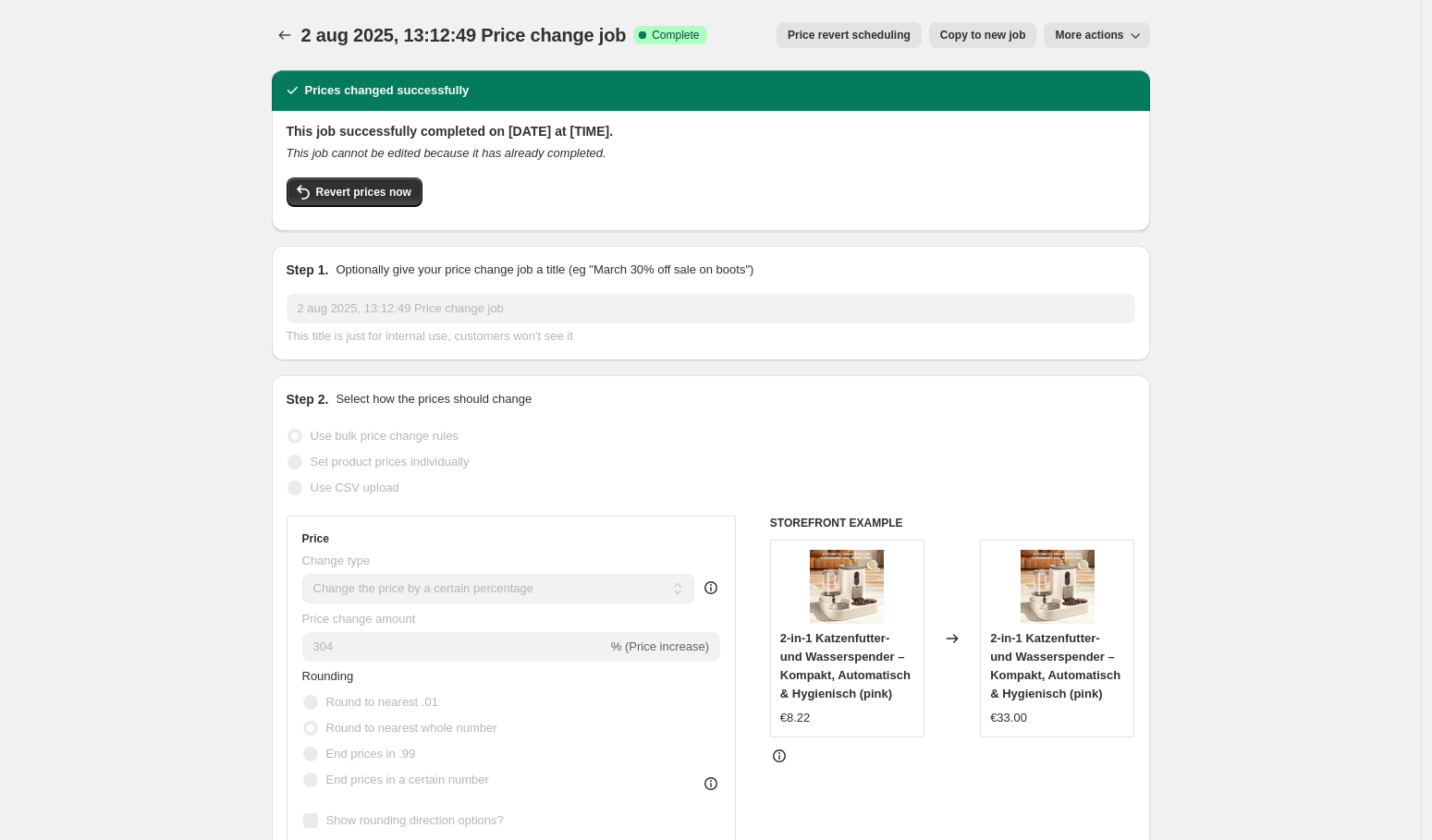 scroll, scrollTop: 44, scrollLeft: 0, axis: vertical 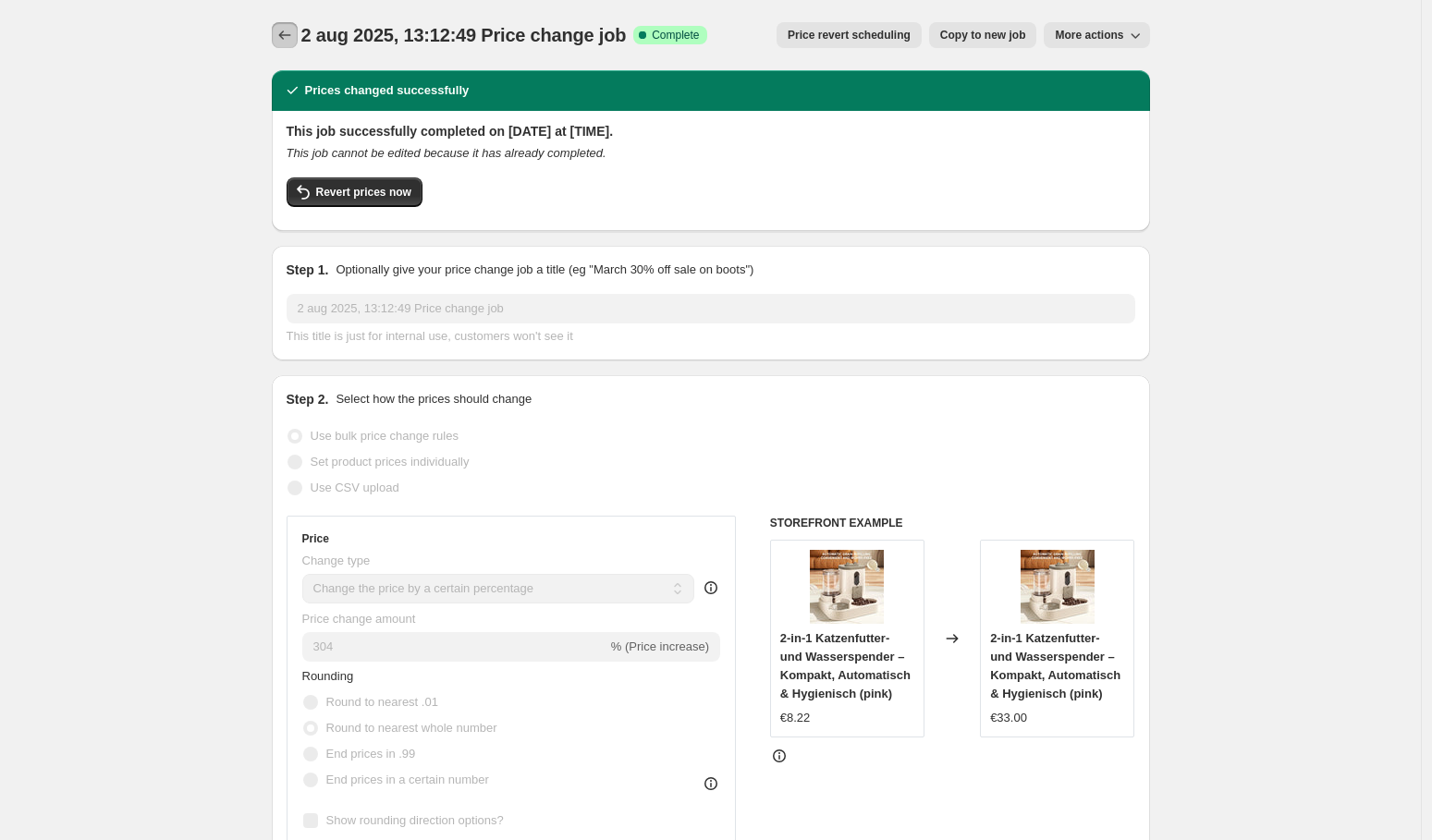 click 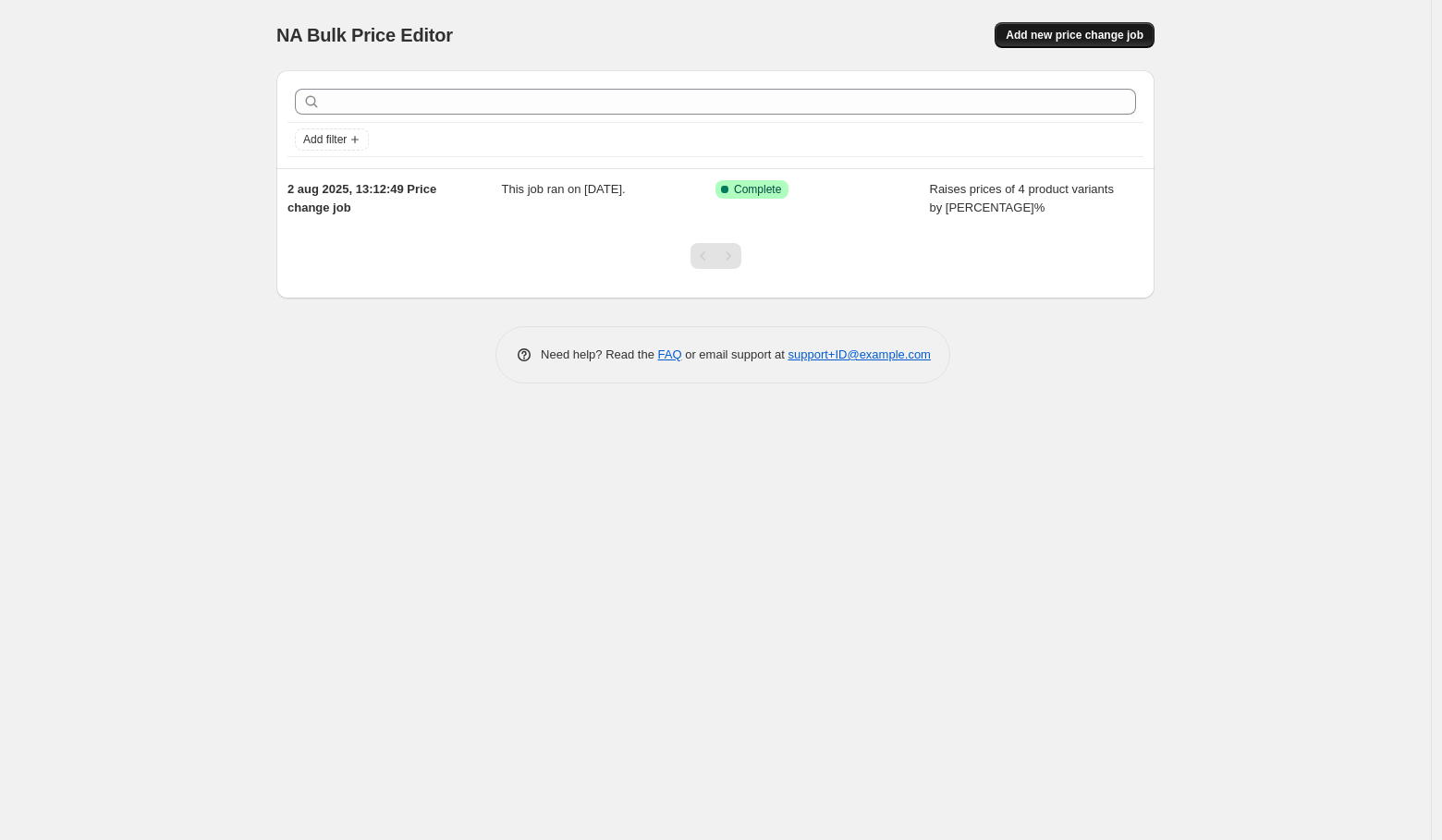 click on "Add new price change job" at bounding box center (1074, 35) 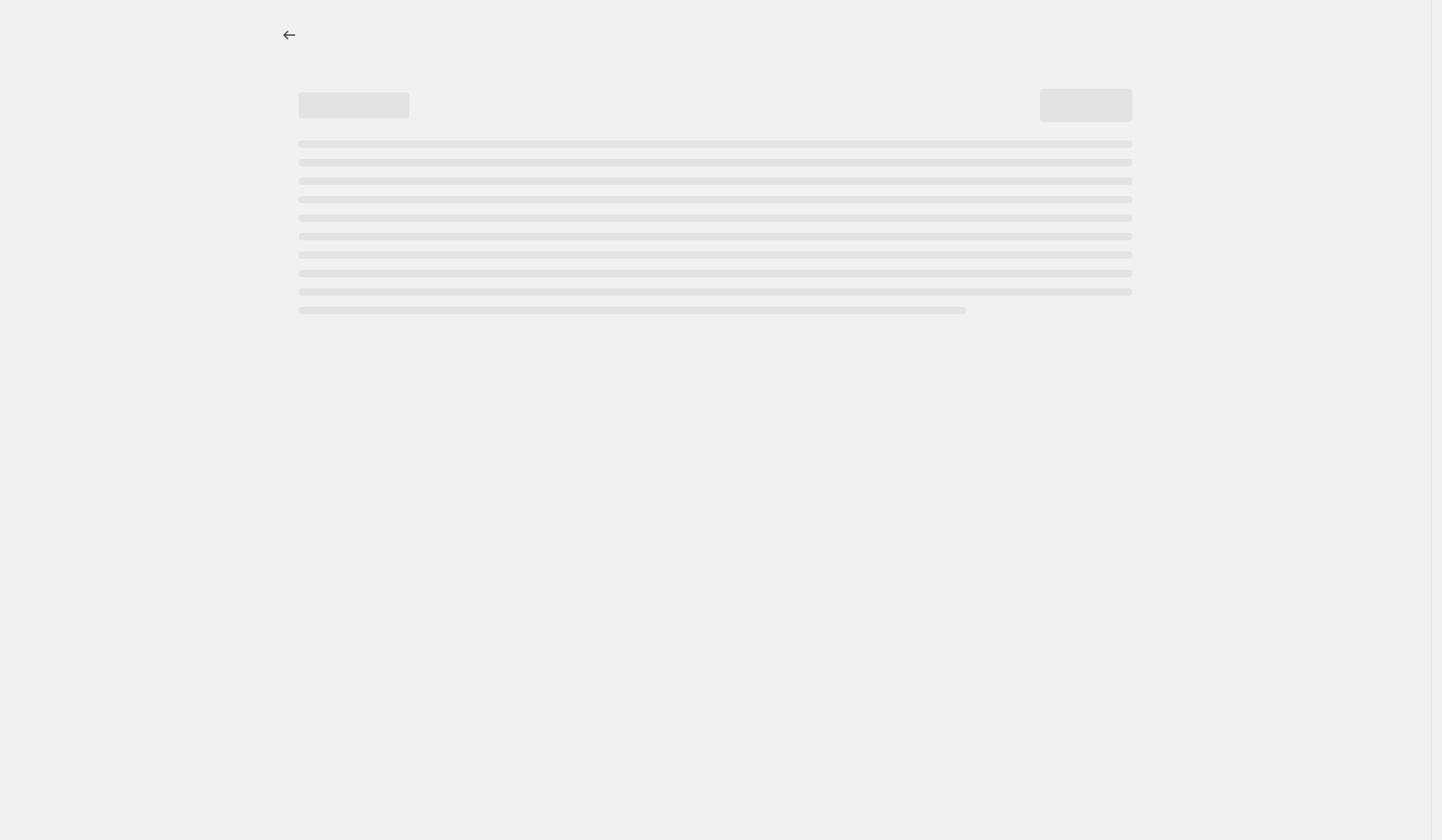 select on "percentage" 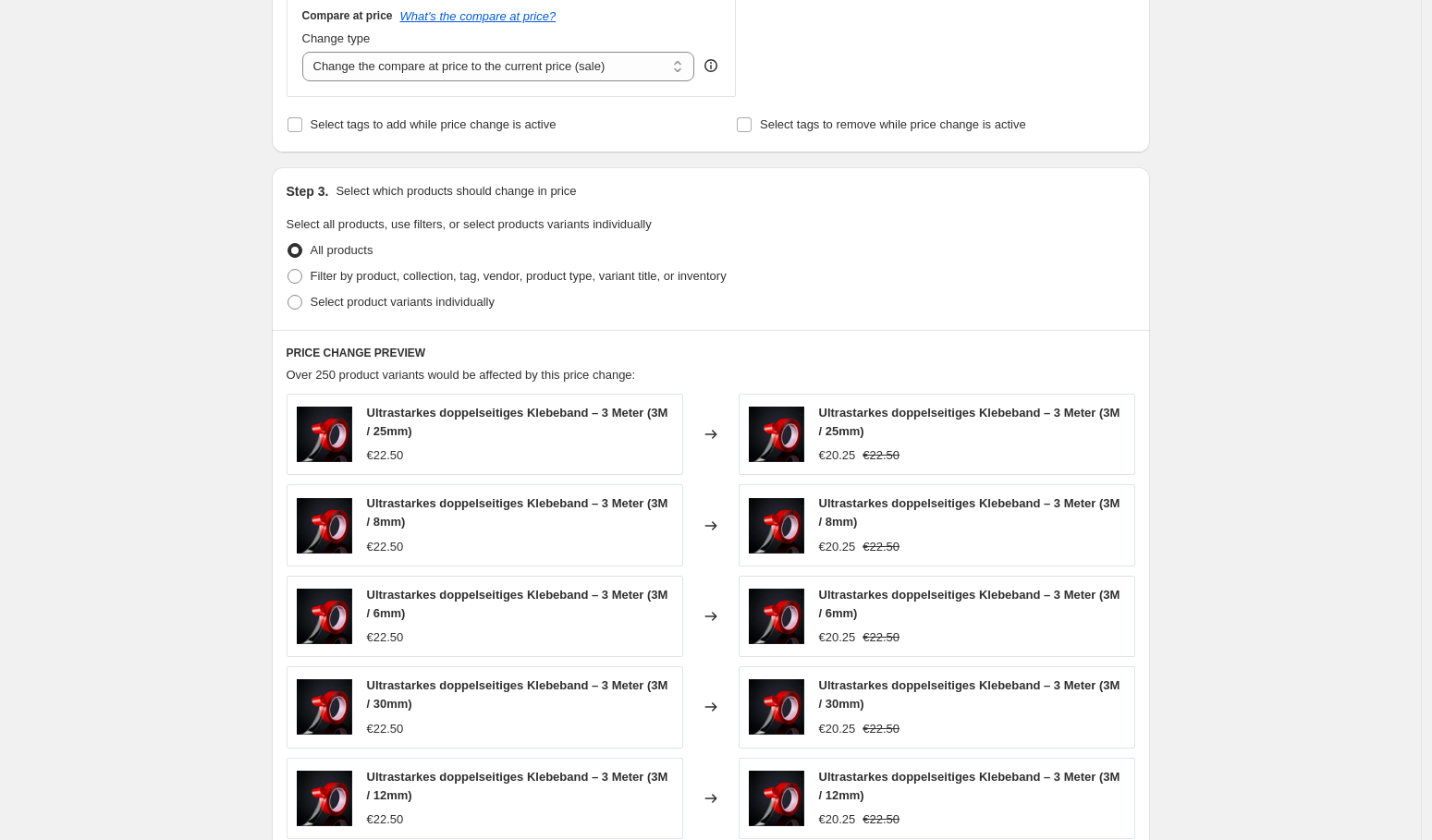 scroll, scrollTop: 618, scrollLeft: 0, axis: vertical 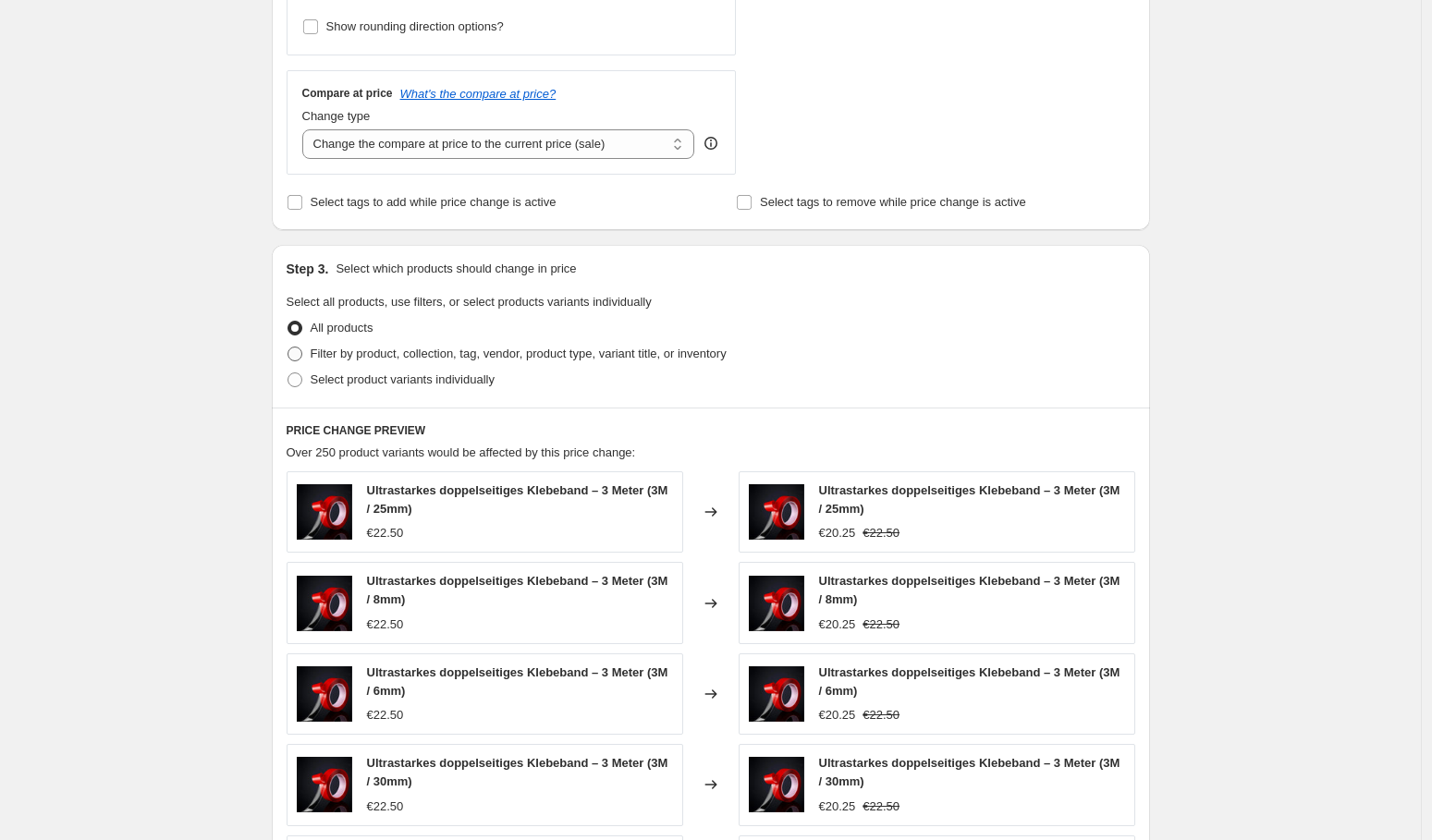 click on "Filter by product, collection, tag, vendor, product type, variant title, or inventory" at bounding box center [519, 353] 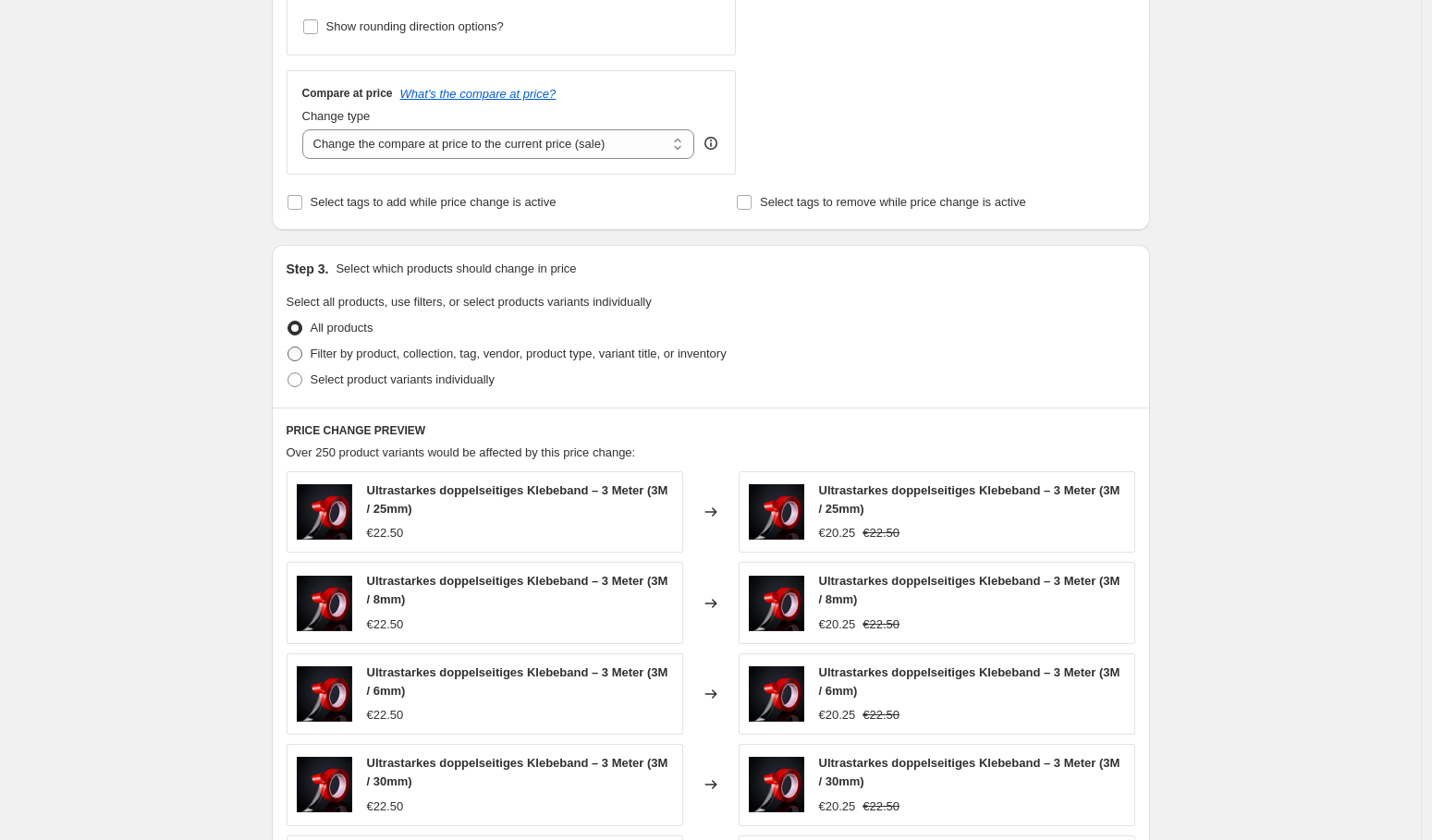 radio on "true" 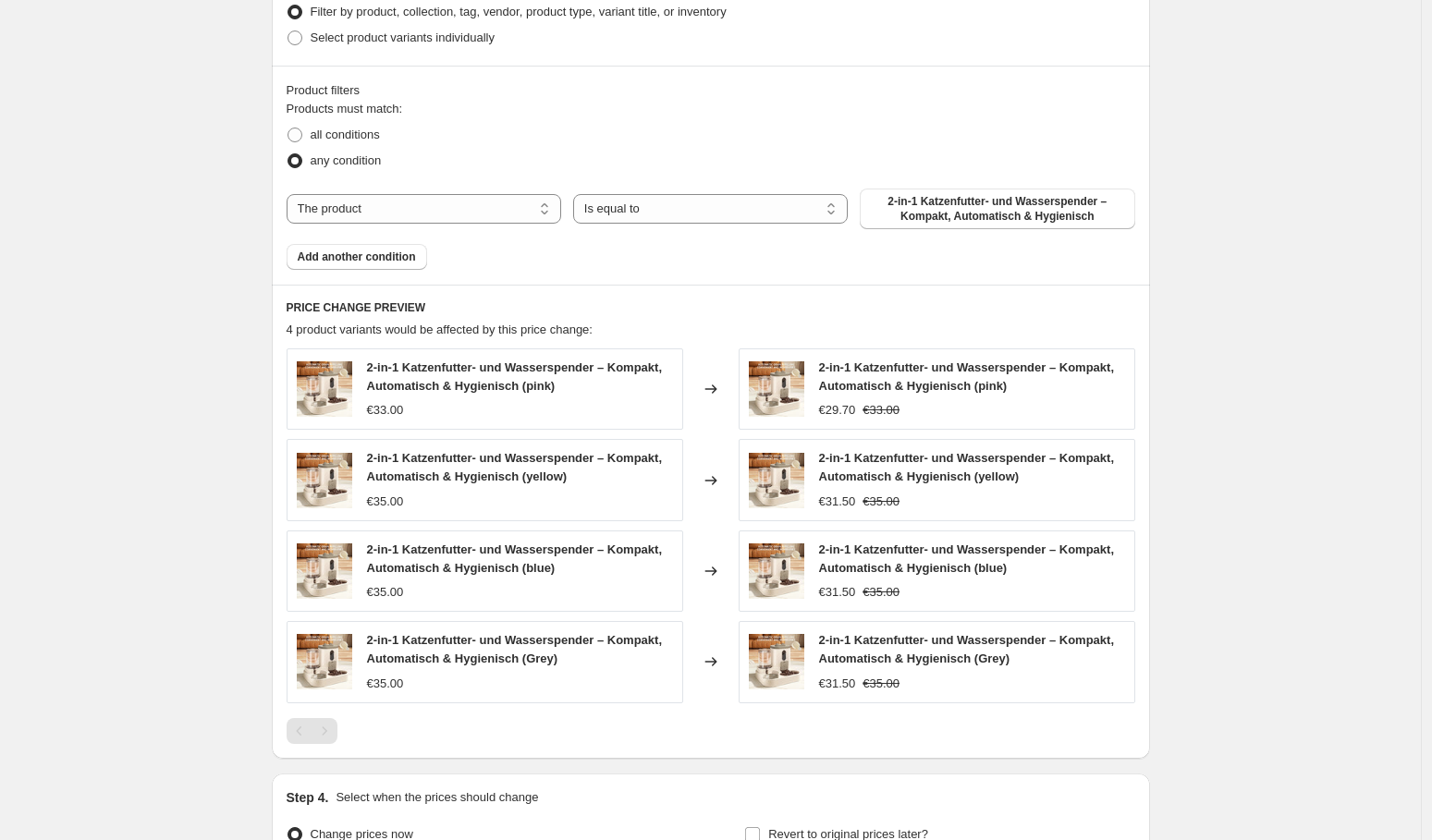 scroll, scrollTop: 1010, scrollLeft: 0, axis: vertical 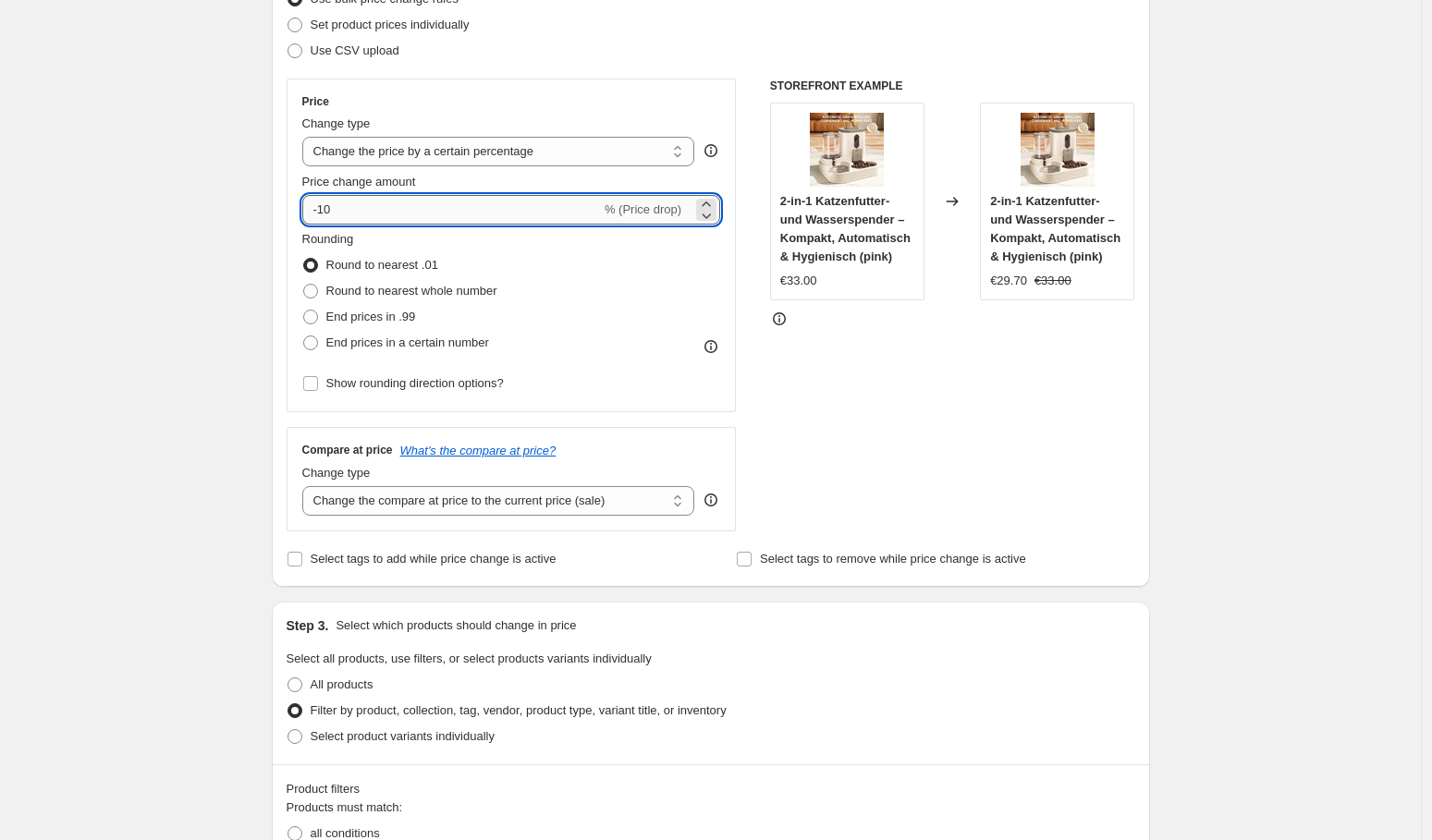 click on "-10" at bounding box center [451, 210] 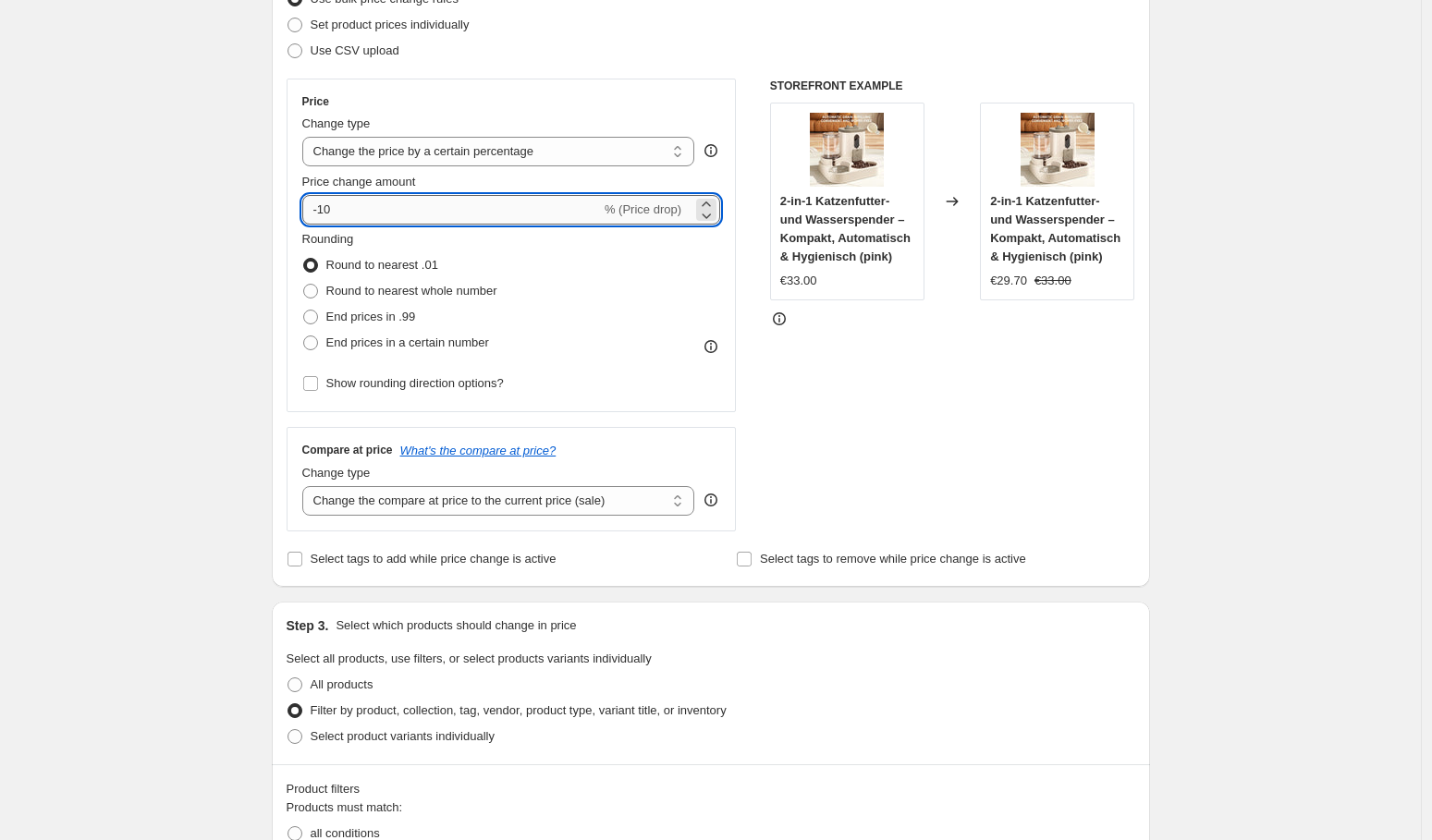 type on "-1" 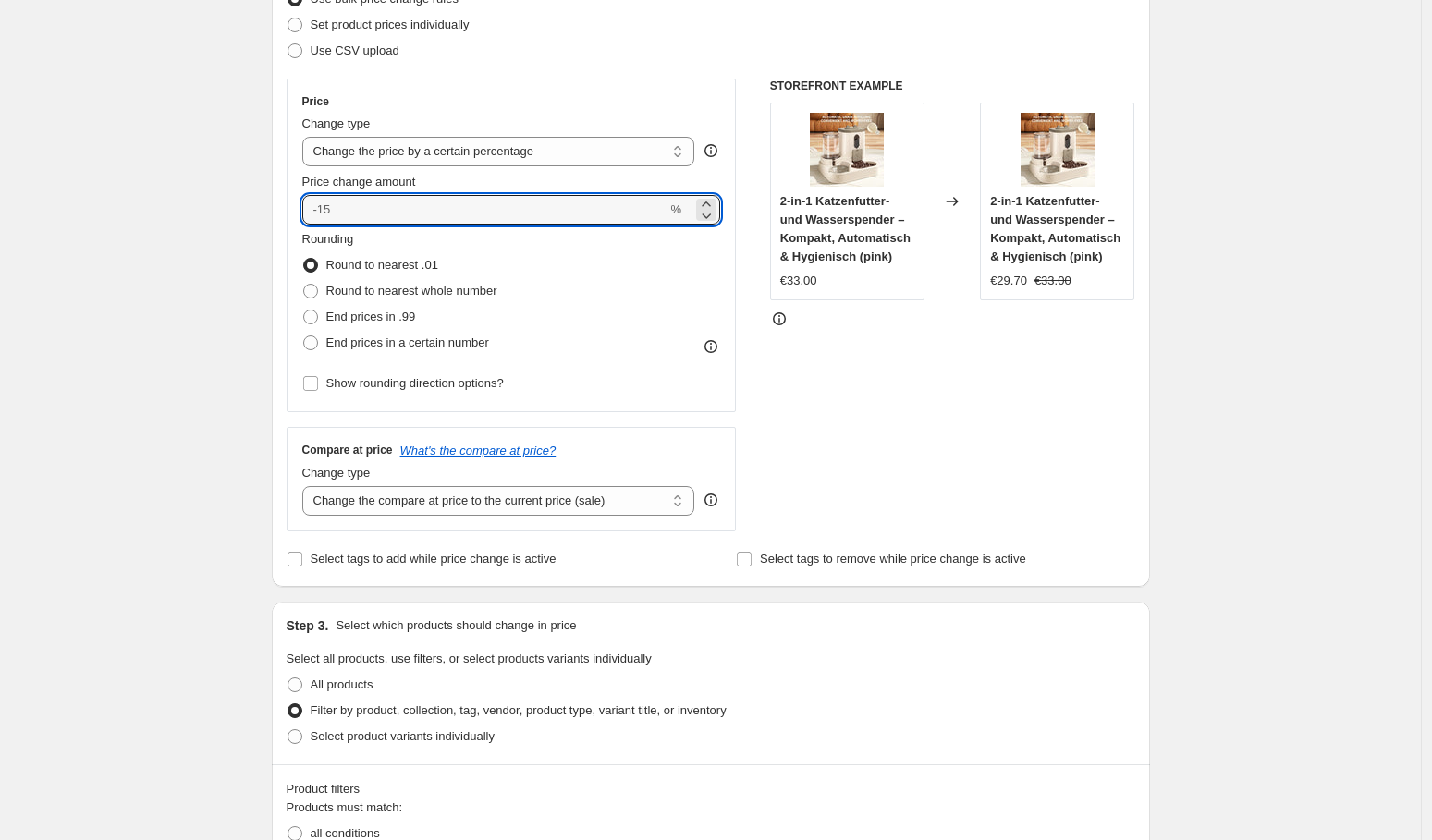 type on "0" 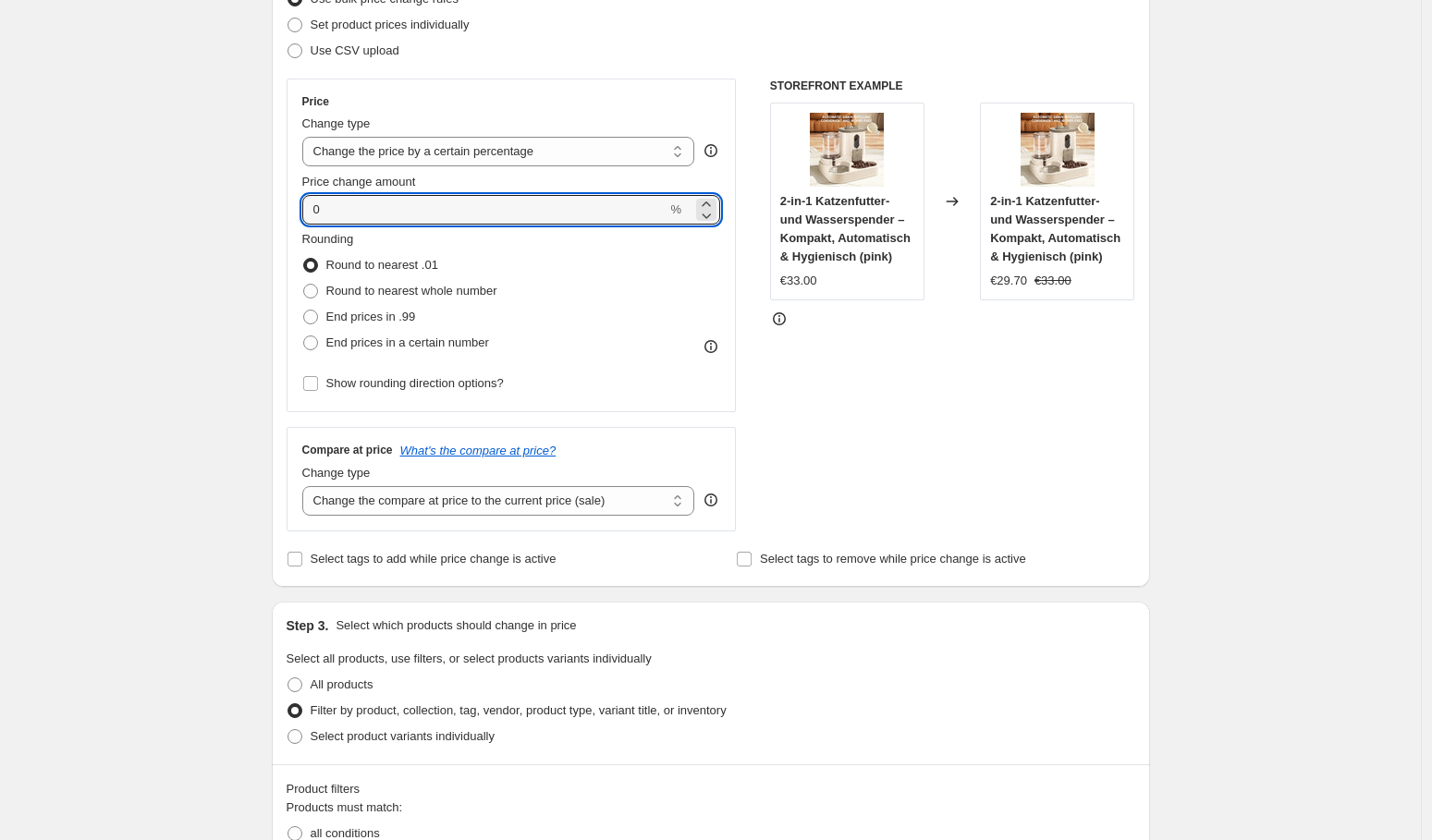 click on "STOREFRONT EXAMPLE 2-in-1 Katzenfutter- und Wasserspender – Kompakt, Automatisch & Hygienisch (pink) €33.00 Changed to 2-in-1 Katzenfutter- und Wasserspender – Kompakt, Automatisch & Hygienisch (pink) €29.70 €33.00" at bounding box center [952, 305] 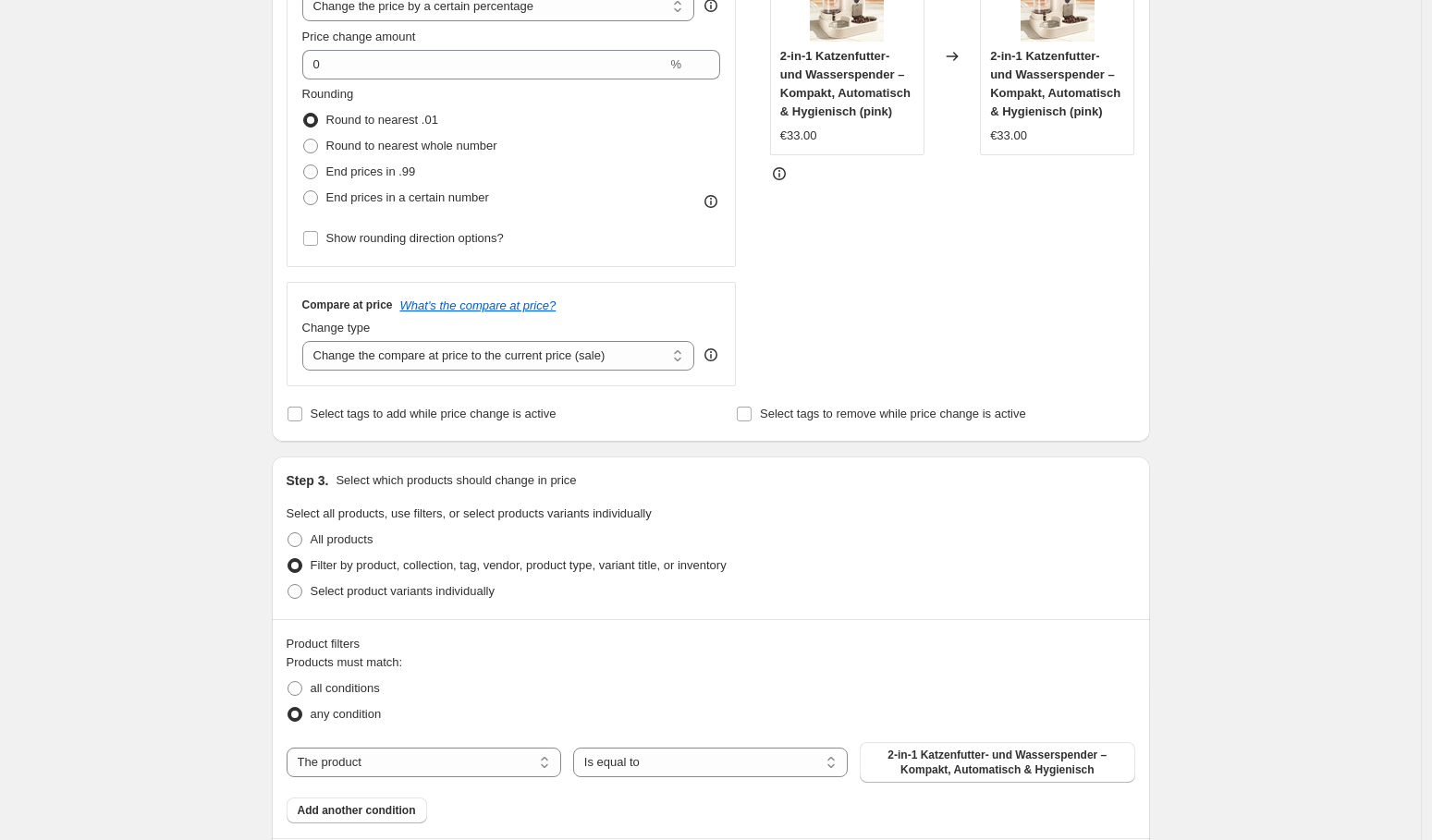 scroll, scrollTop: 433, scrollLeft: 0, axis: vertical 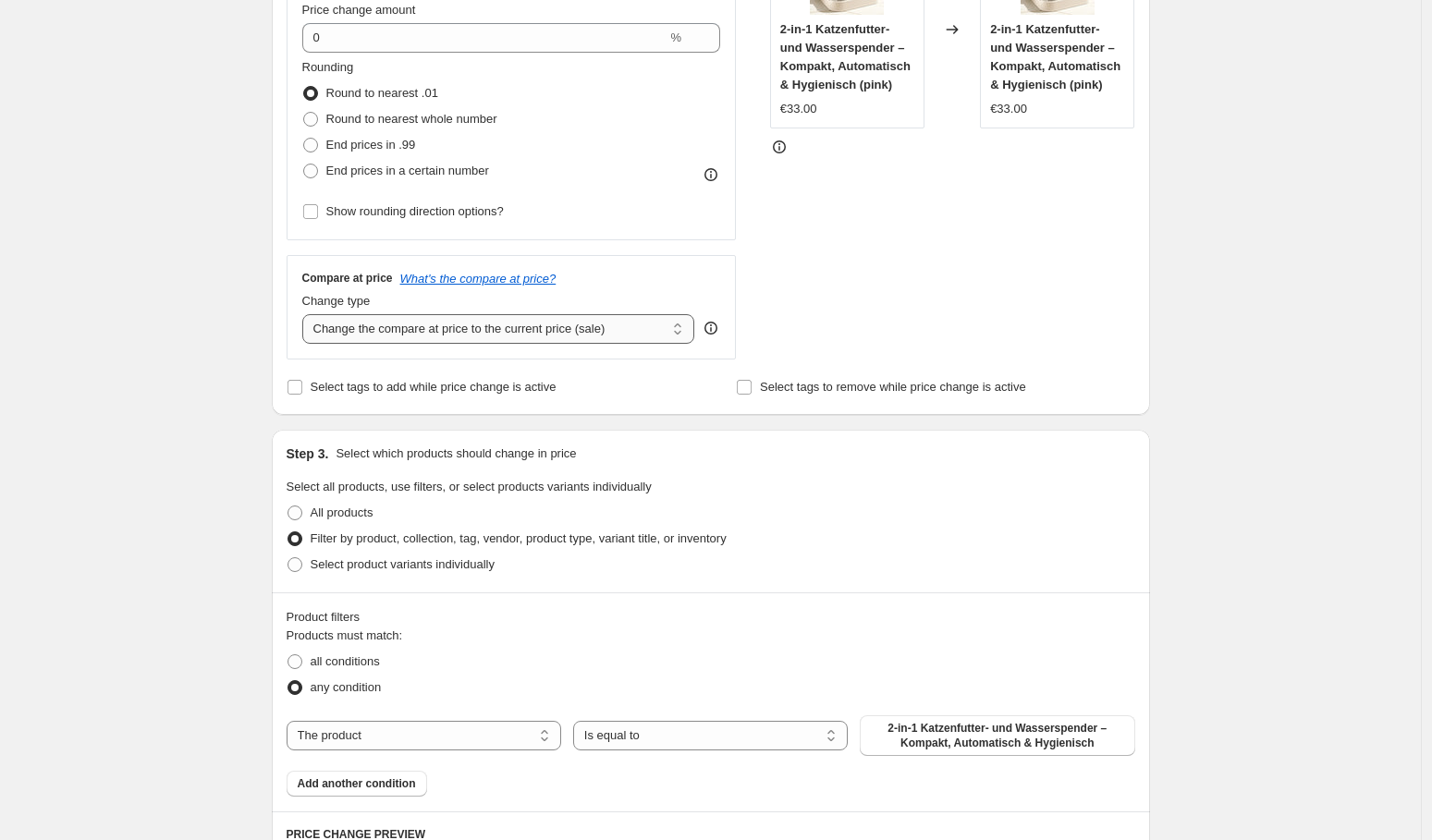 click on "Change the compare at price to the current price (sale) Change the compare at price to a certain amount Change the compare at price by a certain amount Change the compare at price by a certain percentage Change the compare at price by a certain amount relative to the actual price Change the compare at price by a certain percentage relative to the actual price Don't change the compare at price Remove the compare at price" at bounding box center (498, 329) 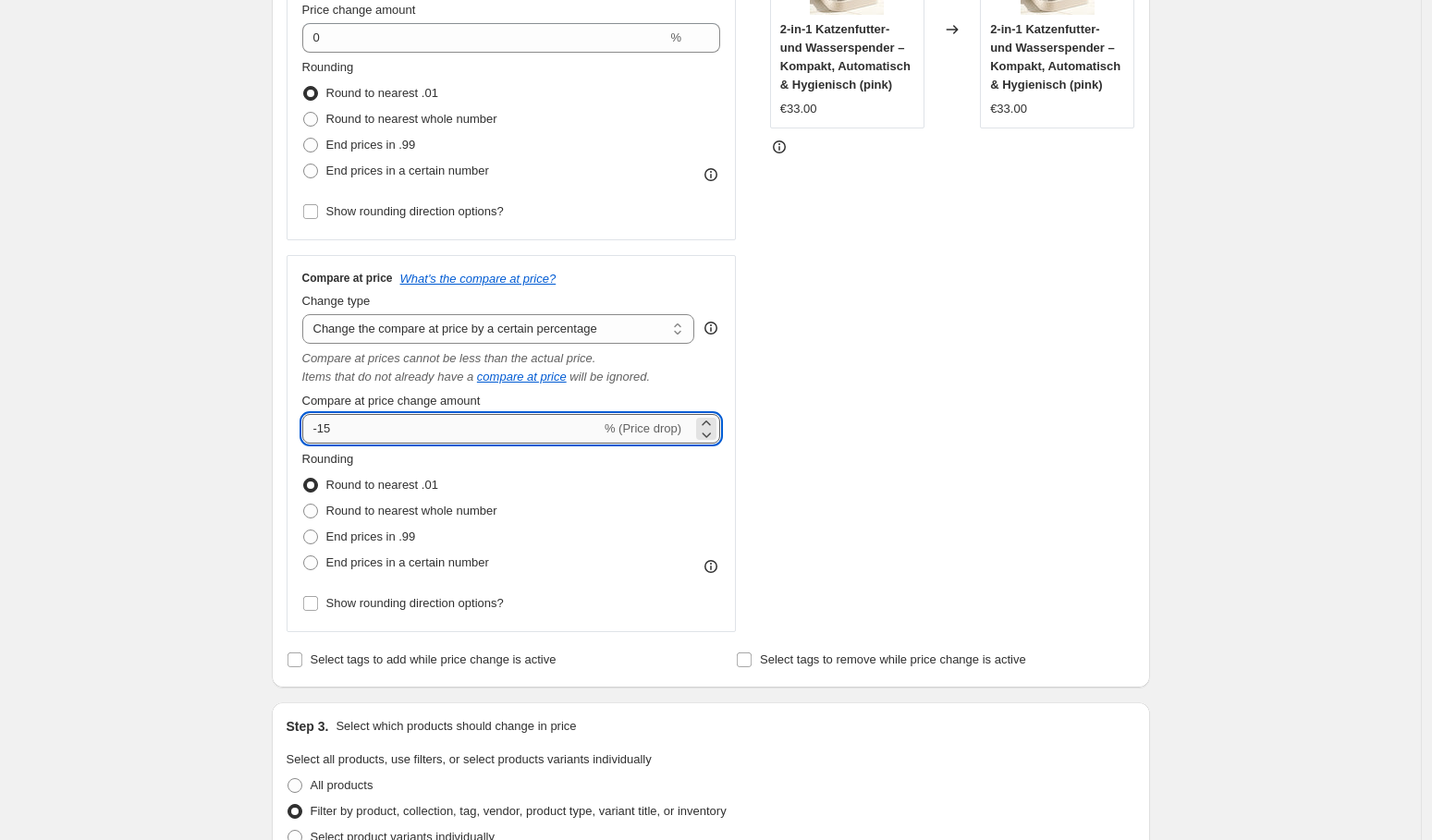 click on "-15" at bounding box center [451, 429] 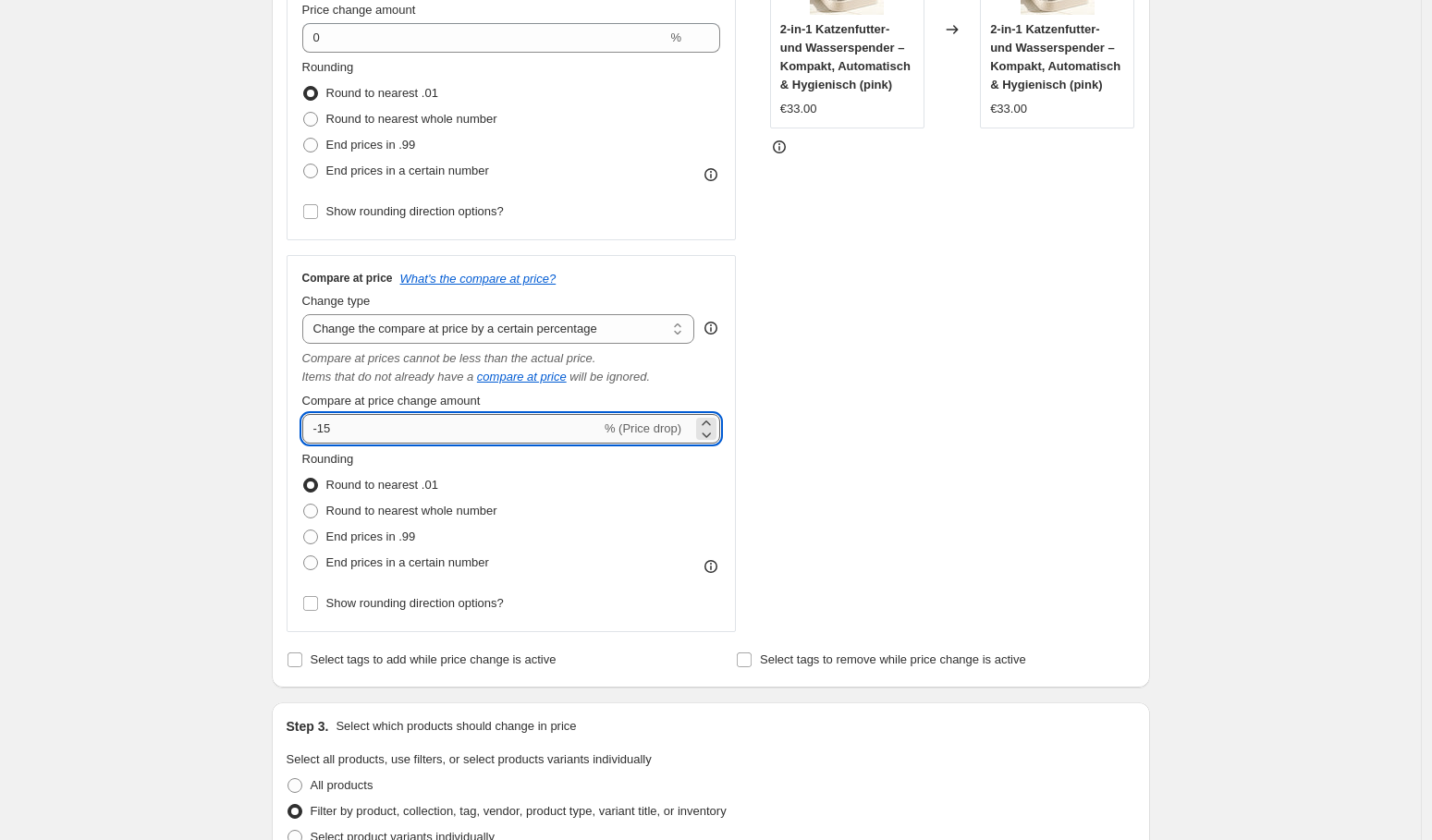 type on "-1" 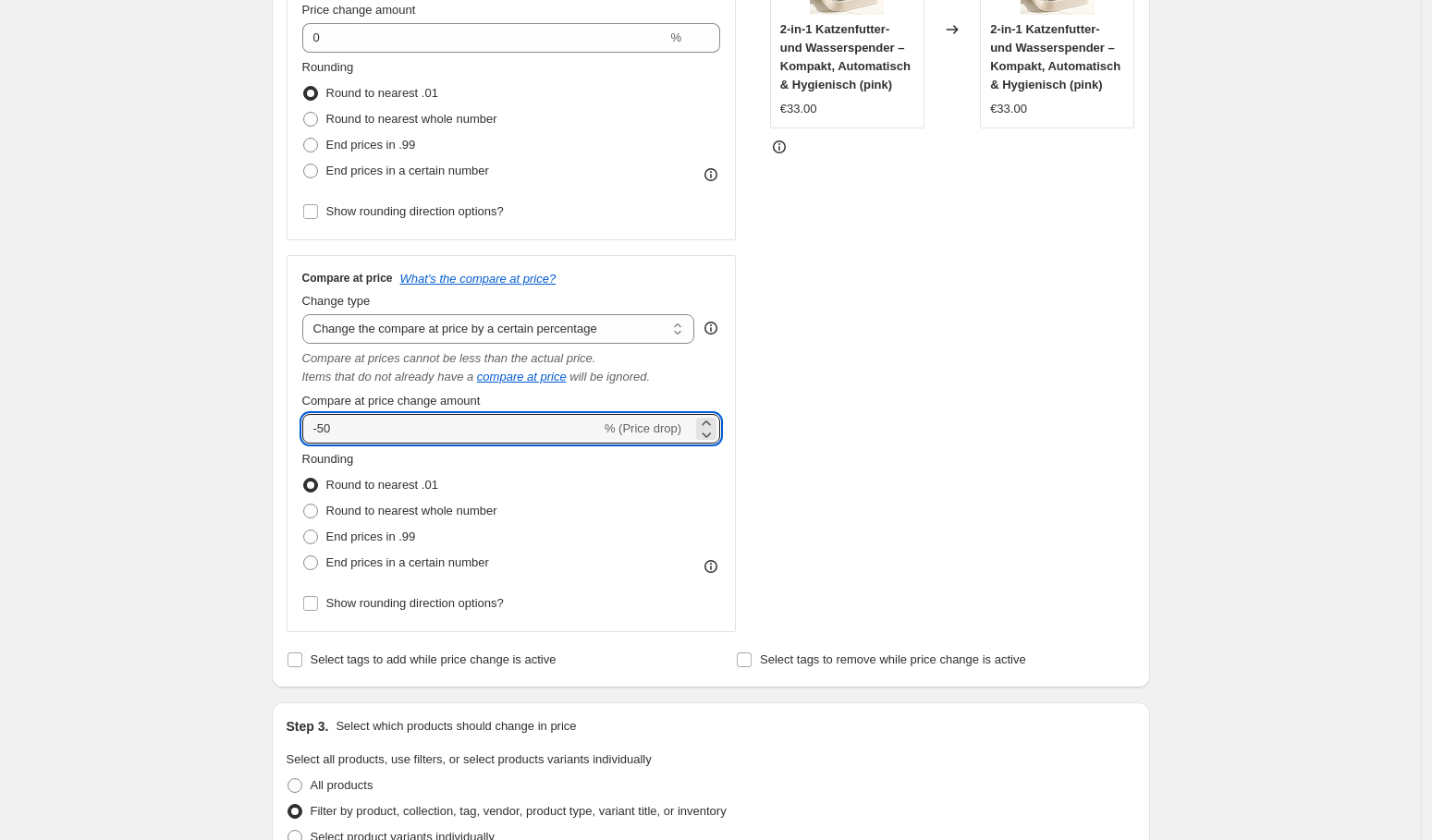 click on "STOREFRONT EXAMPLE 2-in-1 Katzenfutter- und Wasserspender – Kompakt, Automatisch & Hygienisch (pink) €33.00 Changed to 2-in-1 Katzenfutter- und Wasserspender – Kompakt, Automatisch & Hygienisch (pink) €33.00" at bounding box center (952, 269) 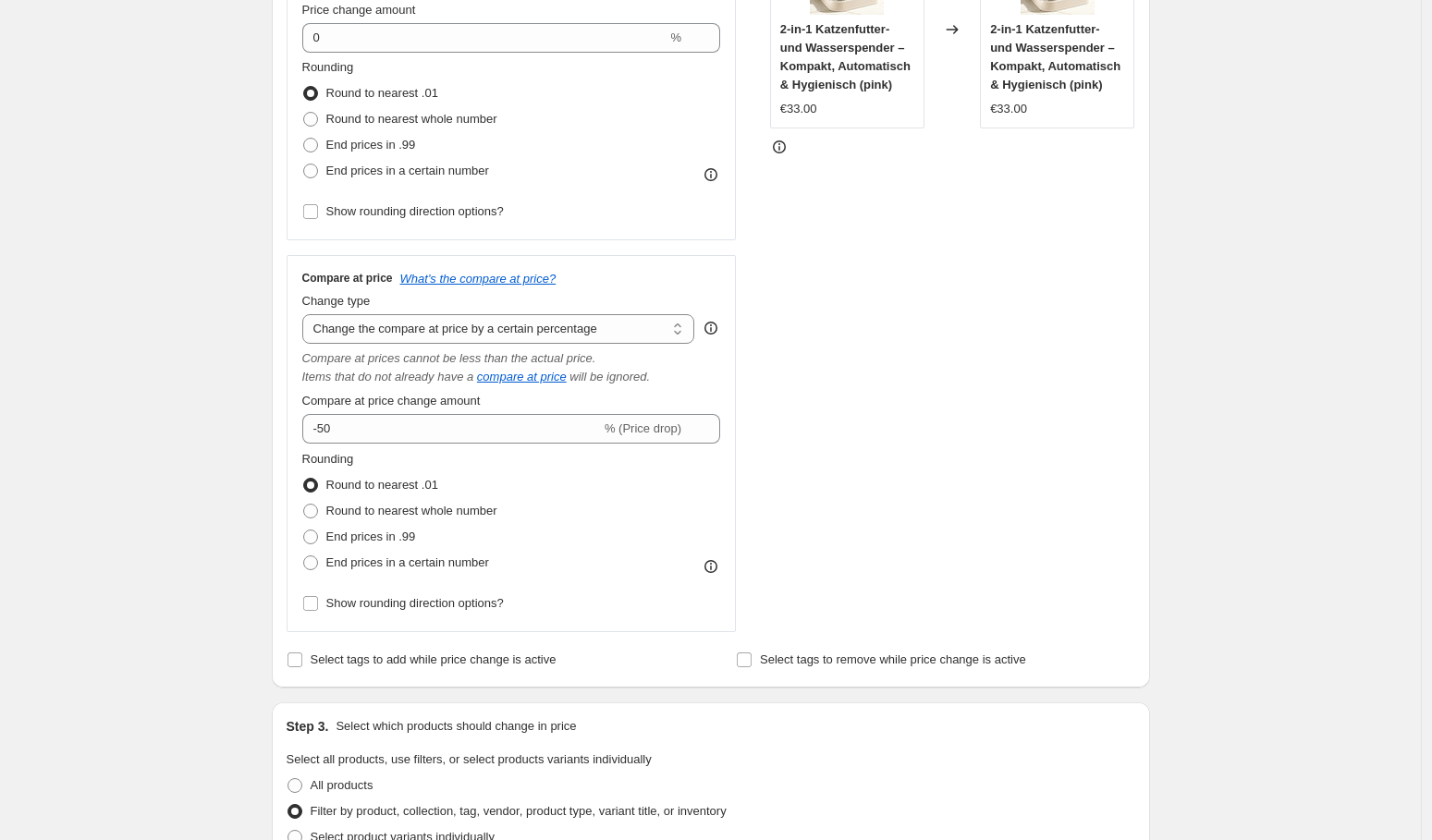 drag, startPoint x: 1392, startPoint y: 419, endPoint x: 1393, endPoint y: 439, distance: 20.024984 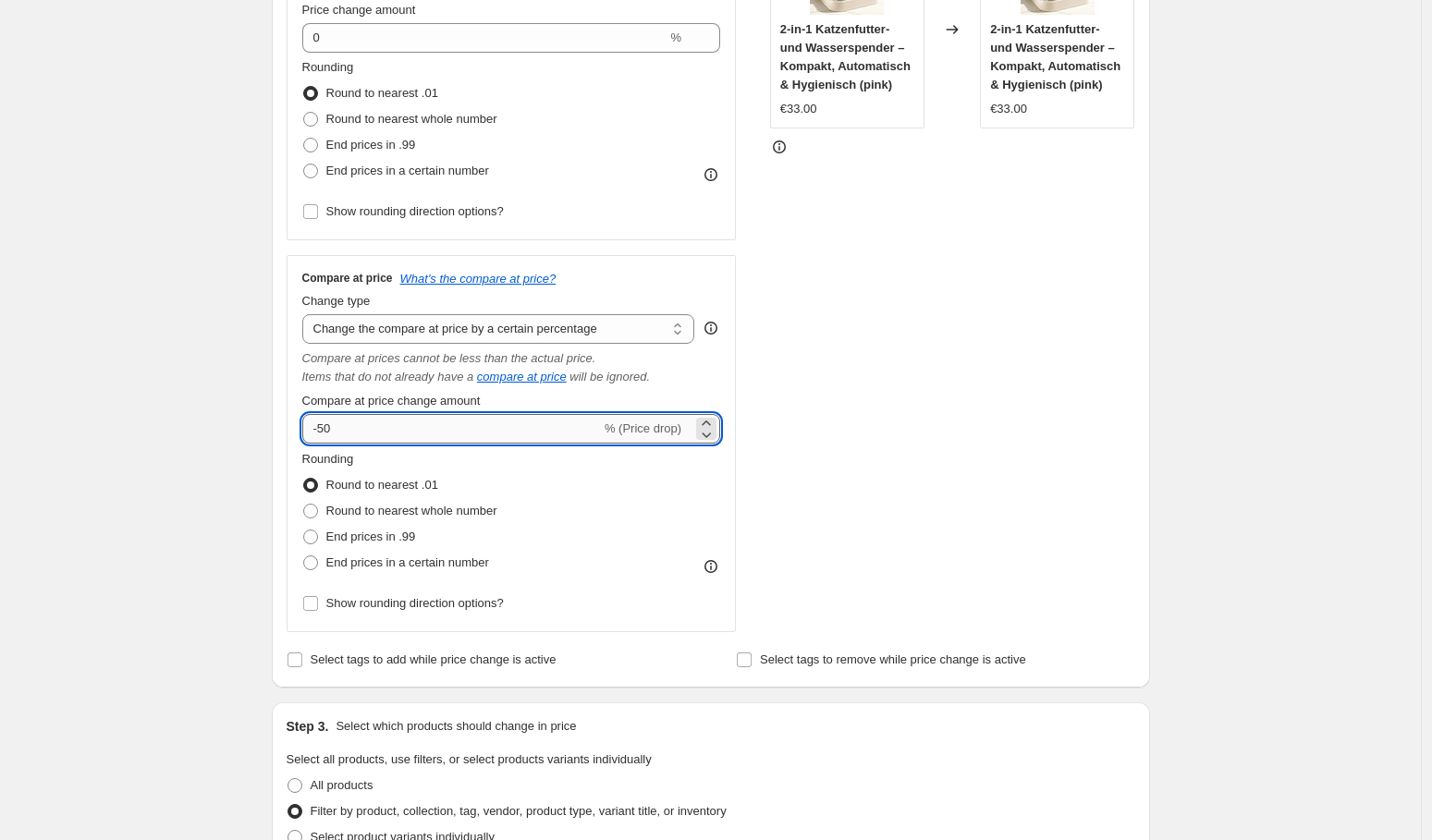 click on "-50" at bounding box center (451, 429) 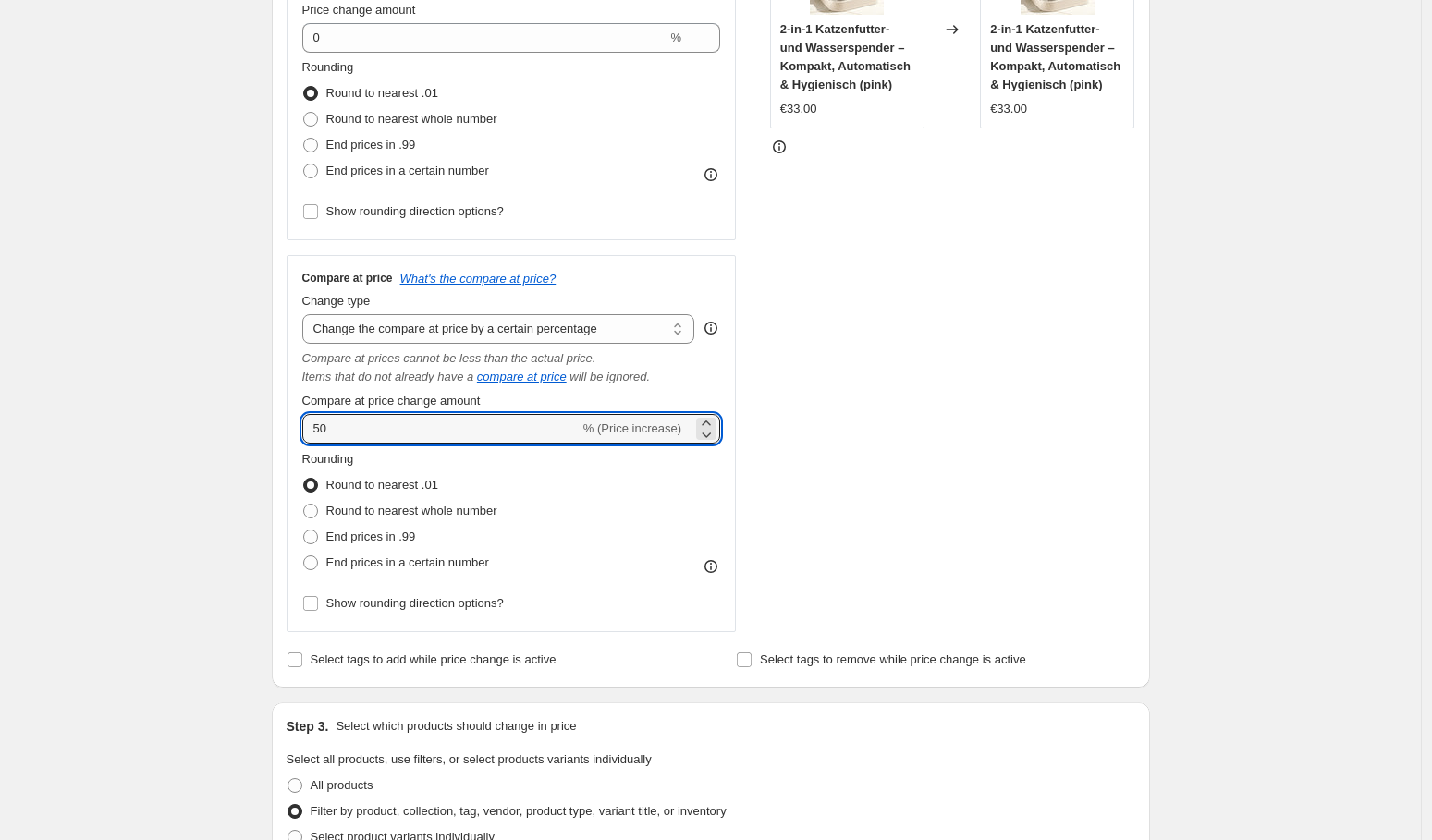 click on "STOREFRONT EXAMPLE 2-in-1 Katzenfutter- und Wasserspender – Kompakt, Automatisch & Hygienisch (pink) €33.00 Changed to 2-in-1 Katzenfutter- und Wasserspender – Kompakt, Automatisch & Hygienisch (pink) €33.00" at bounding box center (952, 269) 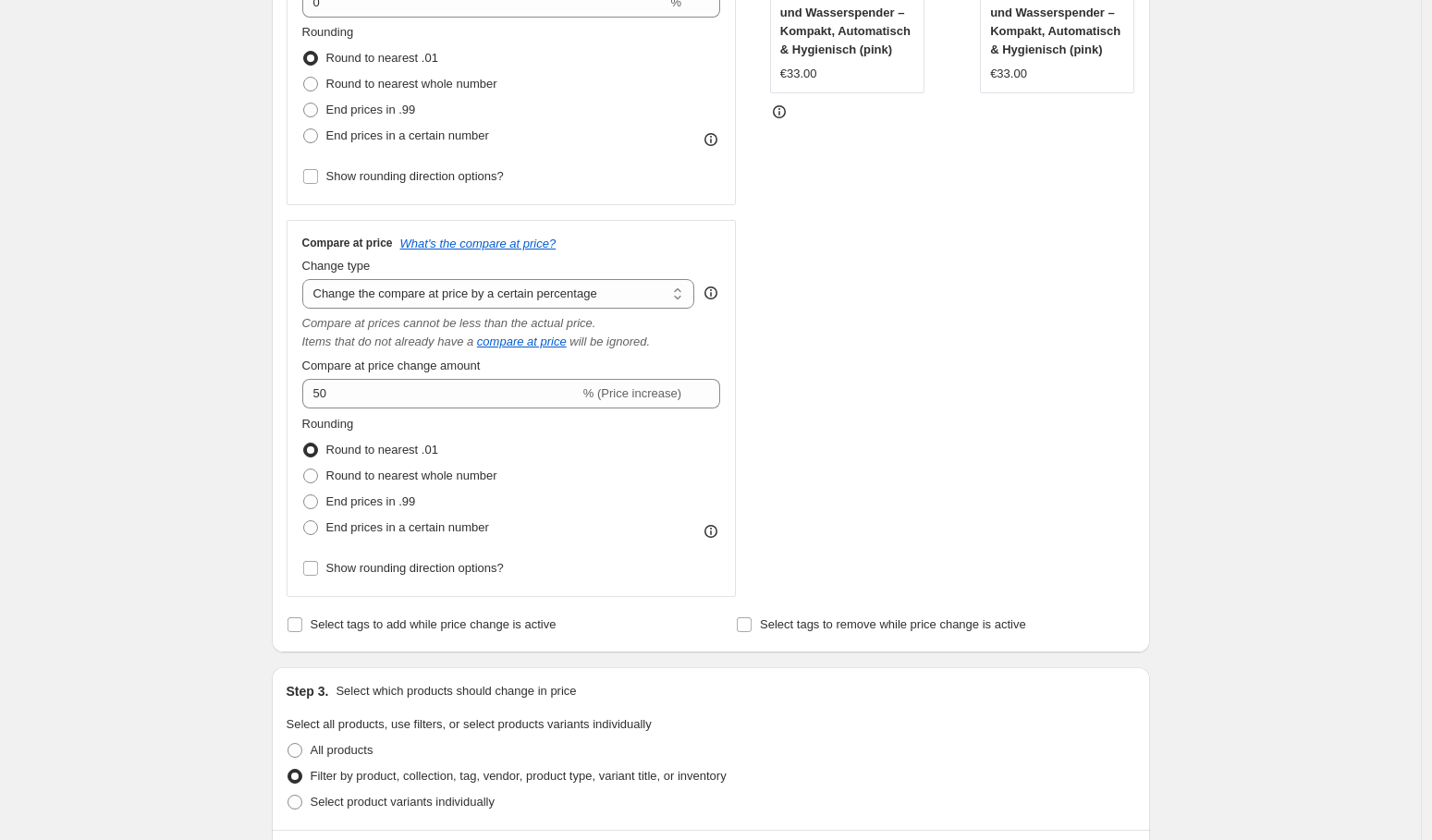 scroll, scrollTop: 443, scrollLeft: 0, axis: vertical 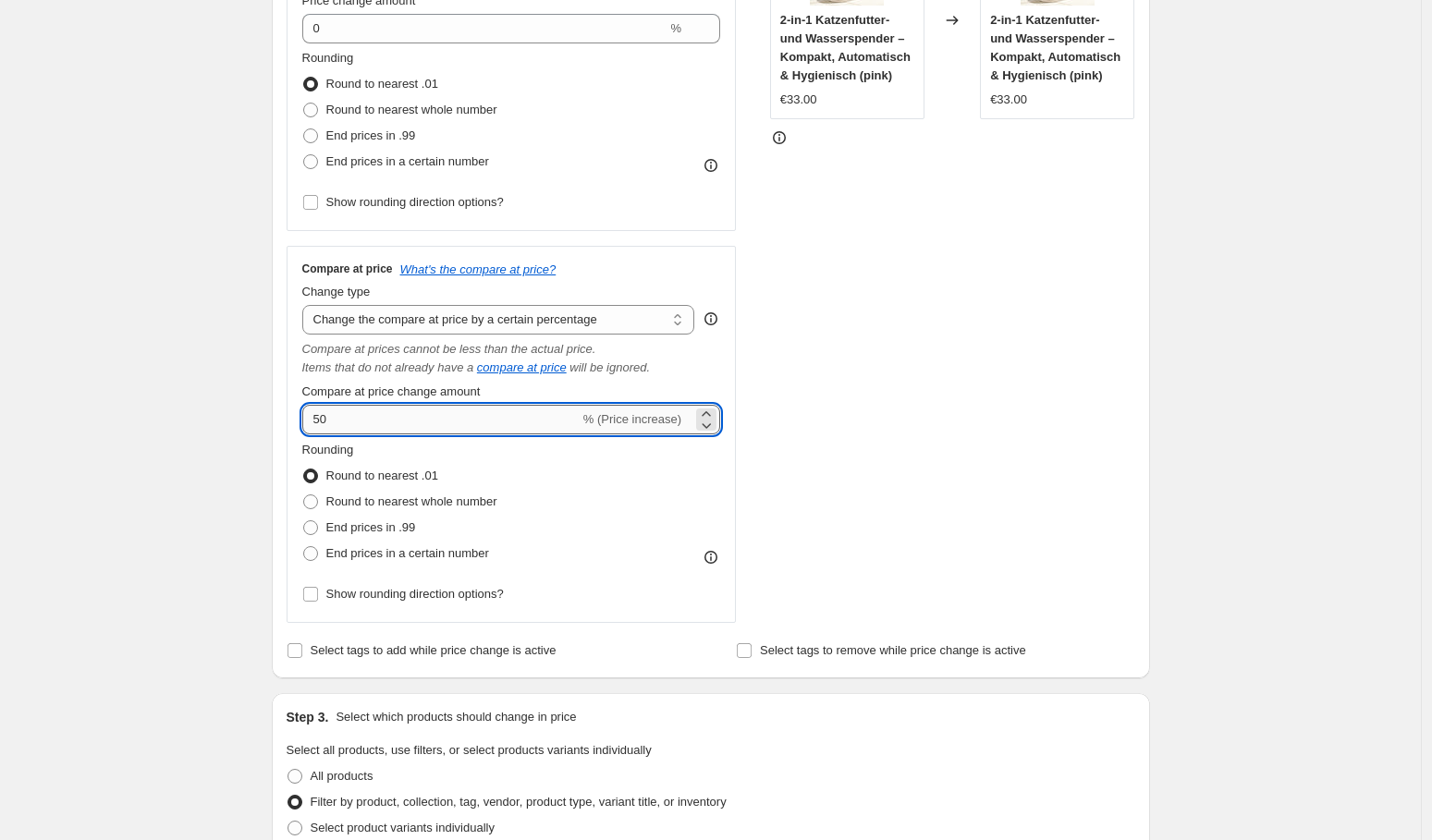 click on "50" at bounding box center [441, 420] 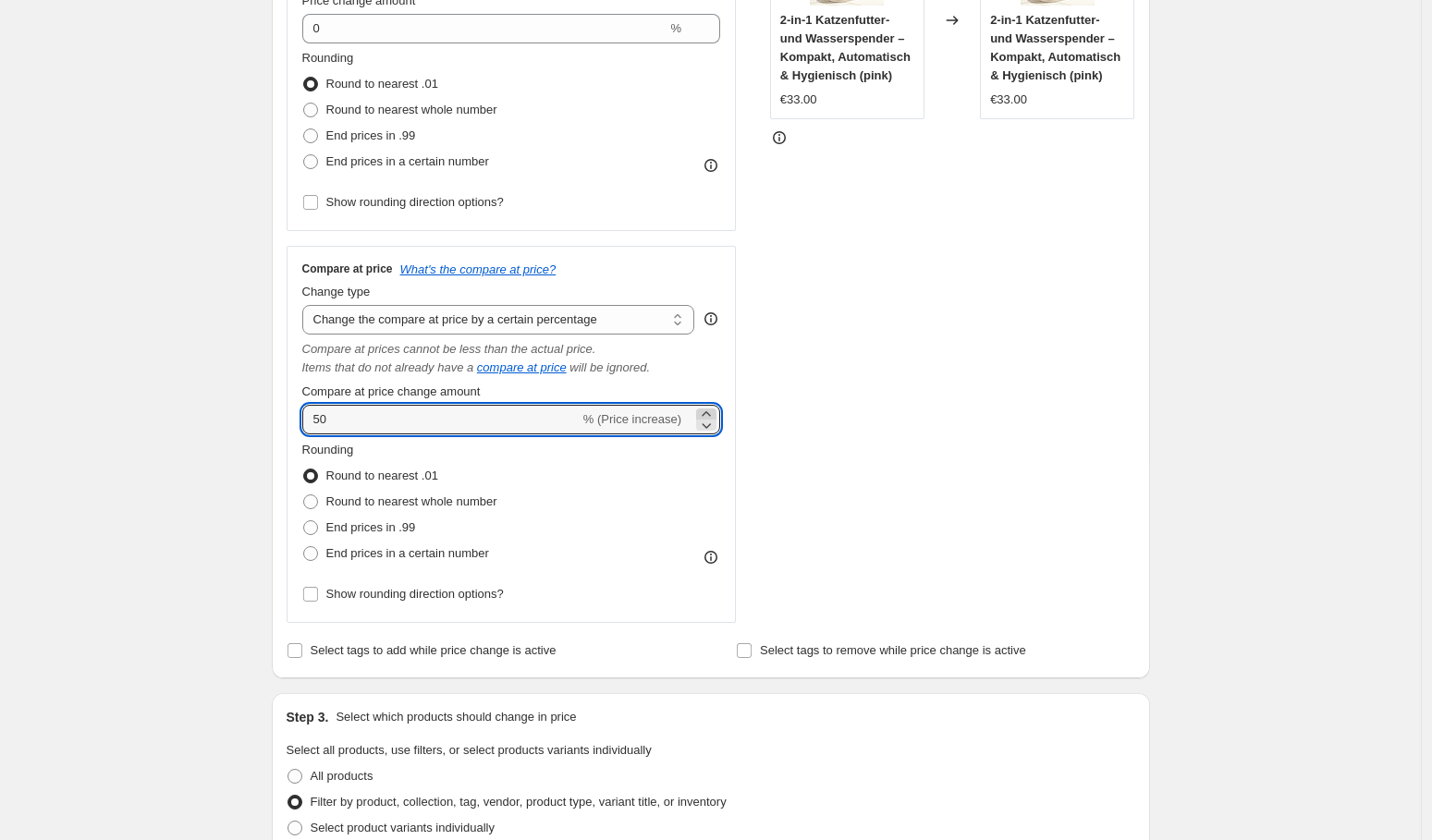 click 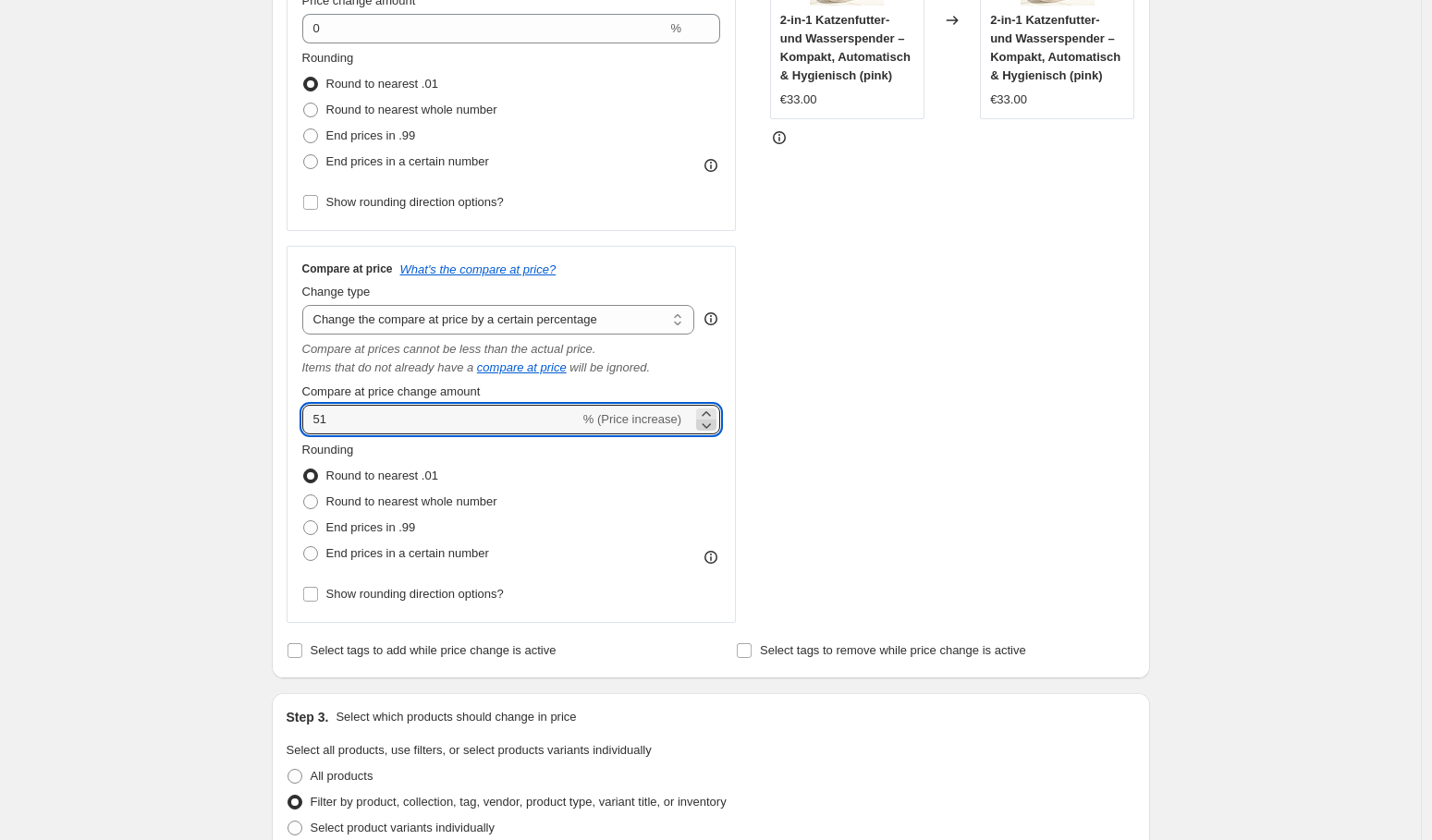 click 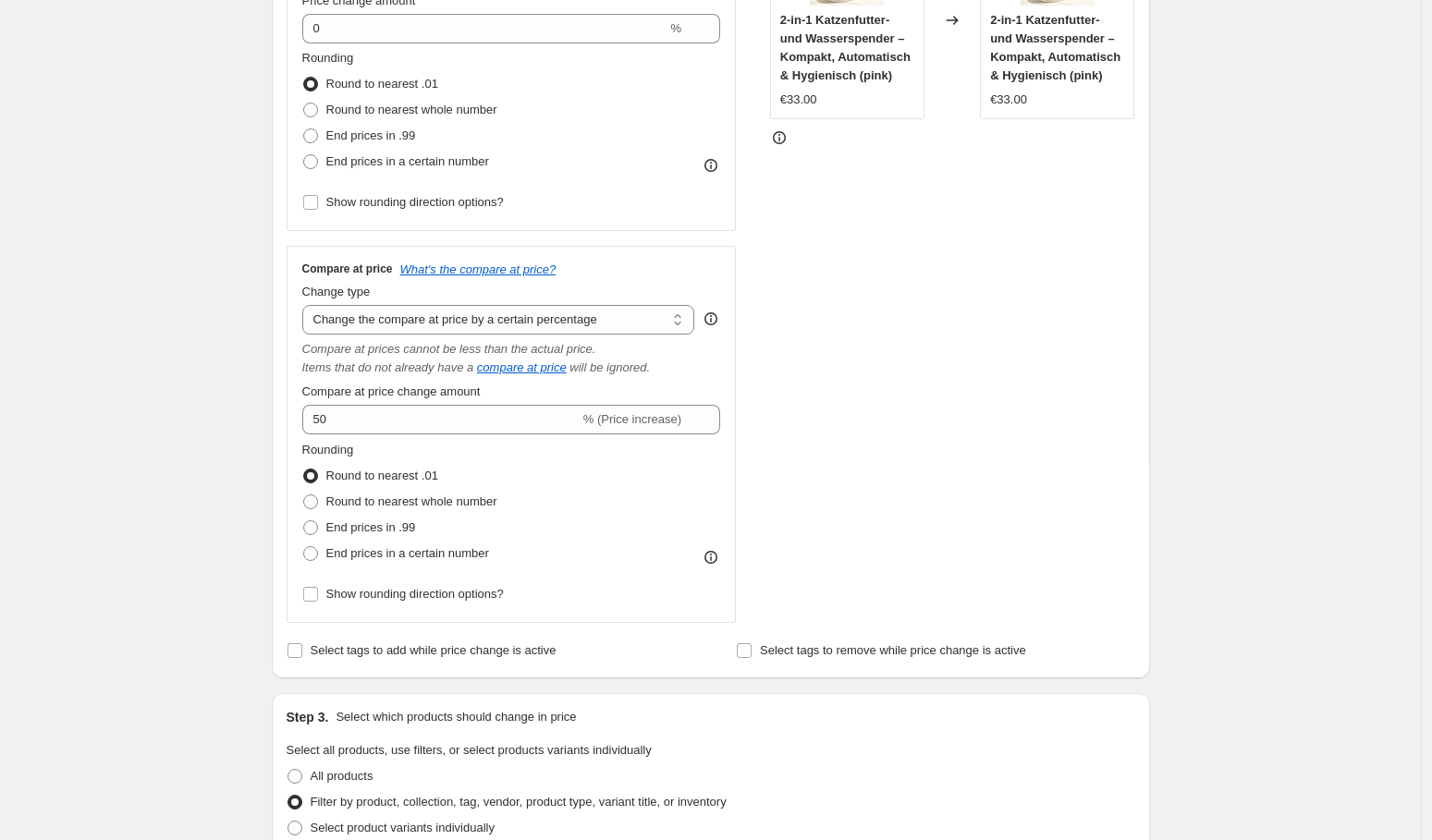 click on "Rounding Round to nearest .01 Round to nearest whole number End prices in .99 End prices in a certain number" at bounding box center [511, 504] 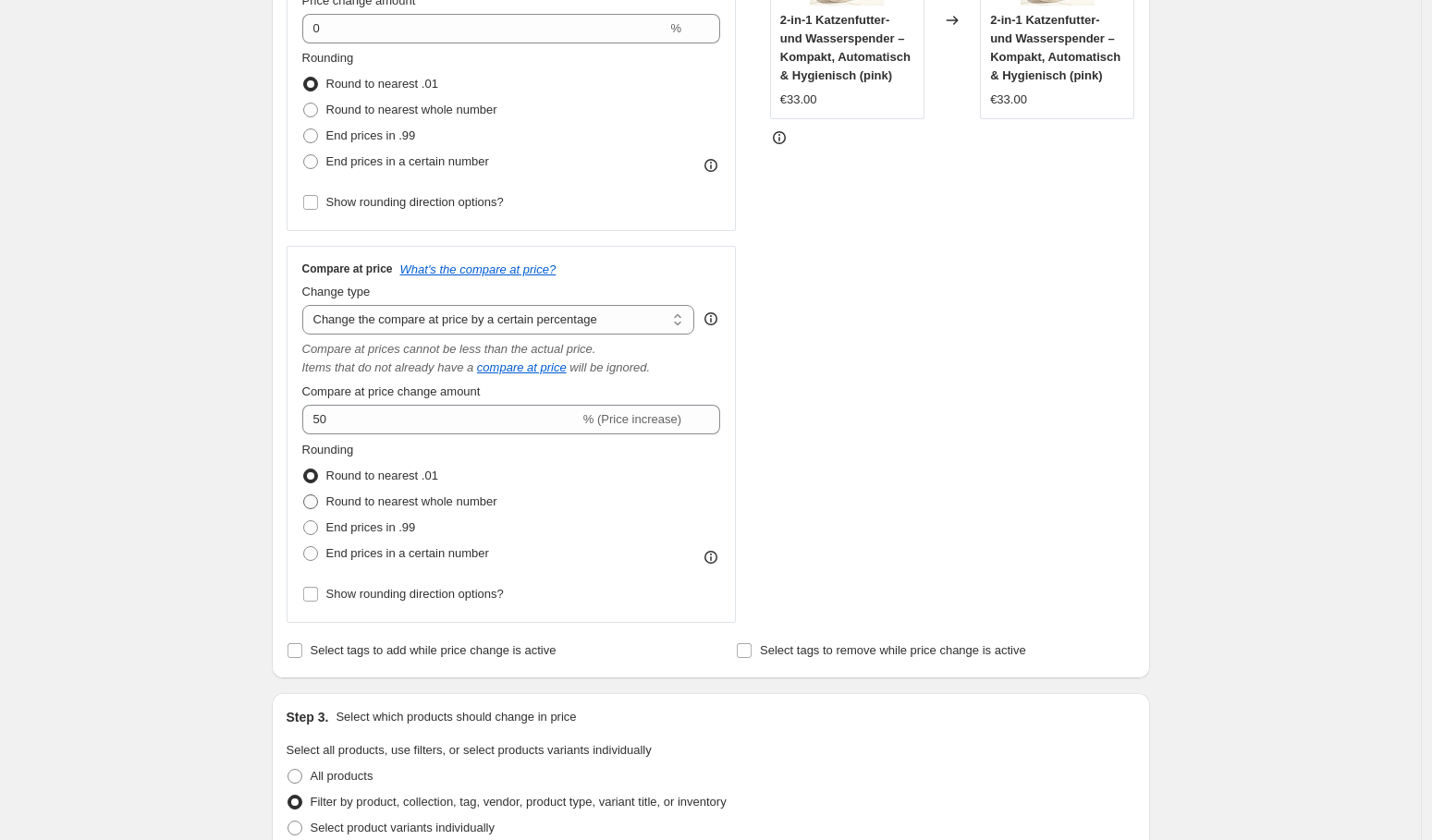 click on "Round to nearest whole number" at bounding box center (411, 501) 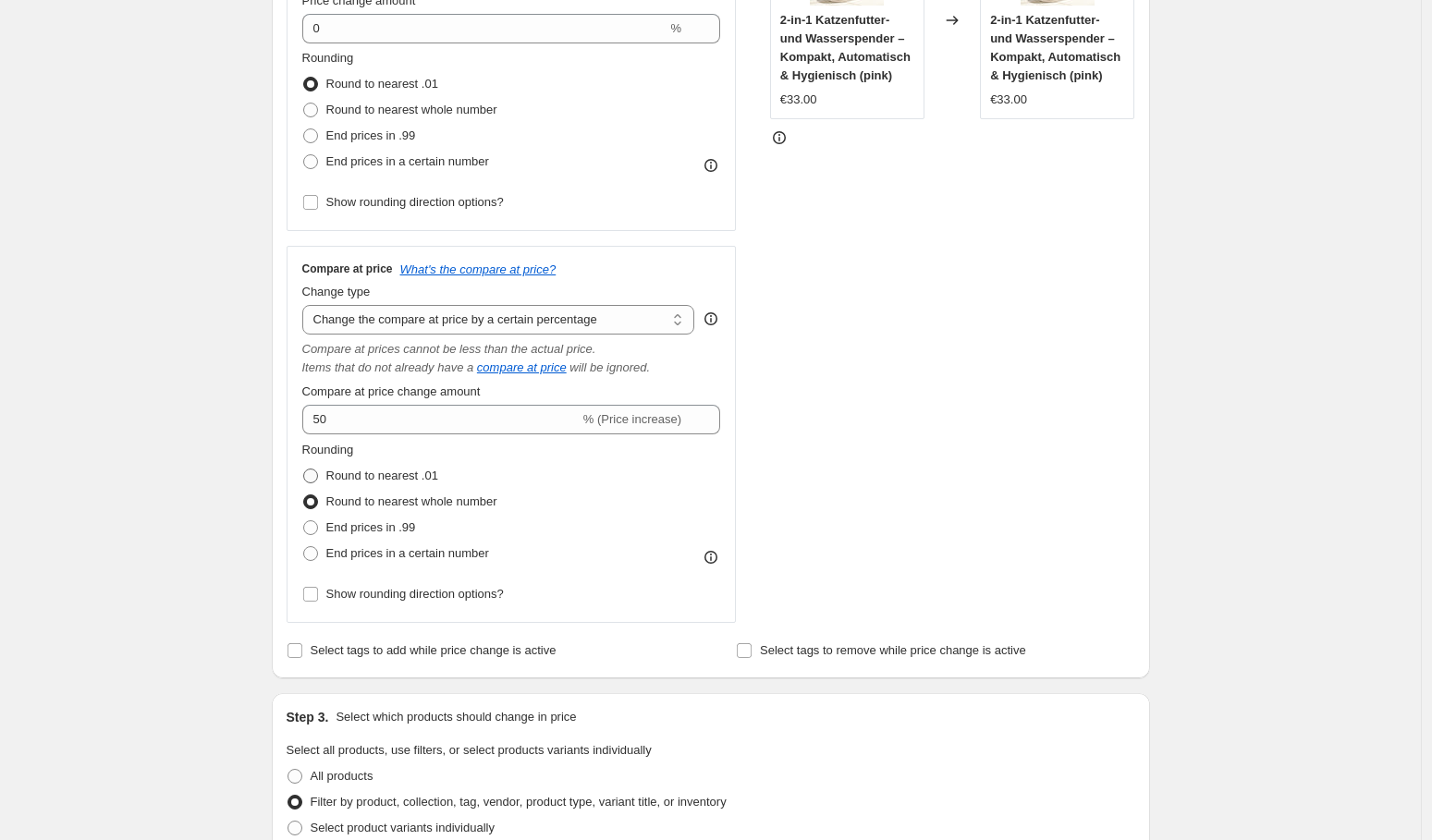click on "Round to nearest .01" at bounding box center [382, 475] 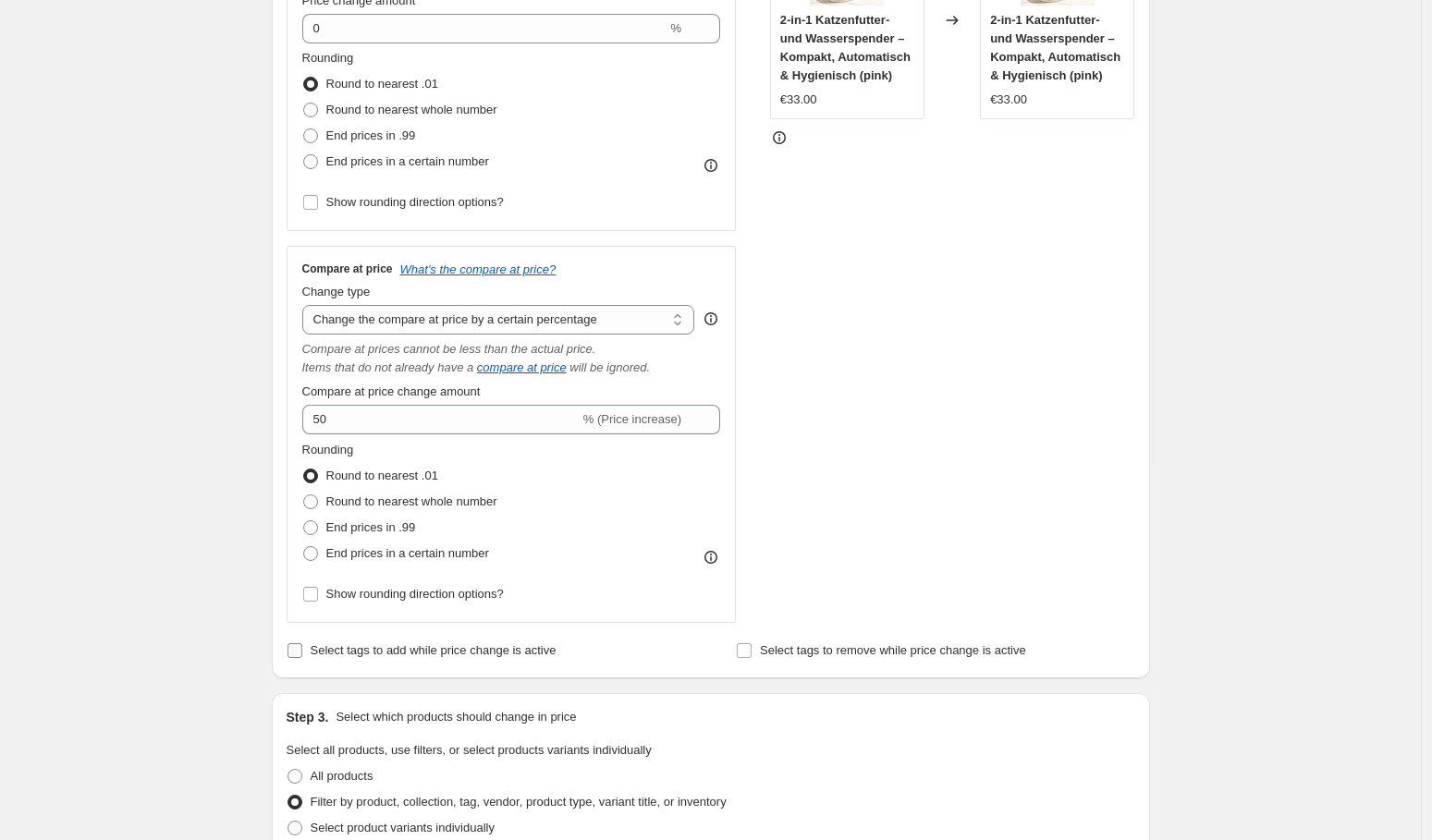 click on "Select tags to add while price change is active" at bounding box center (422, 651) 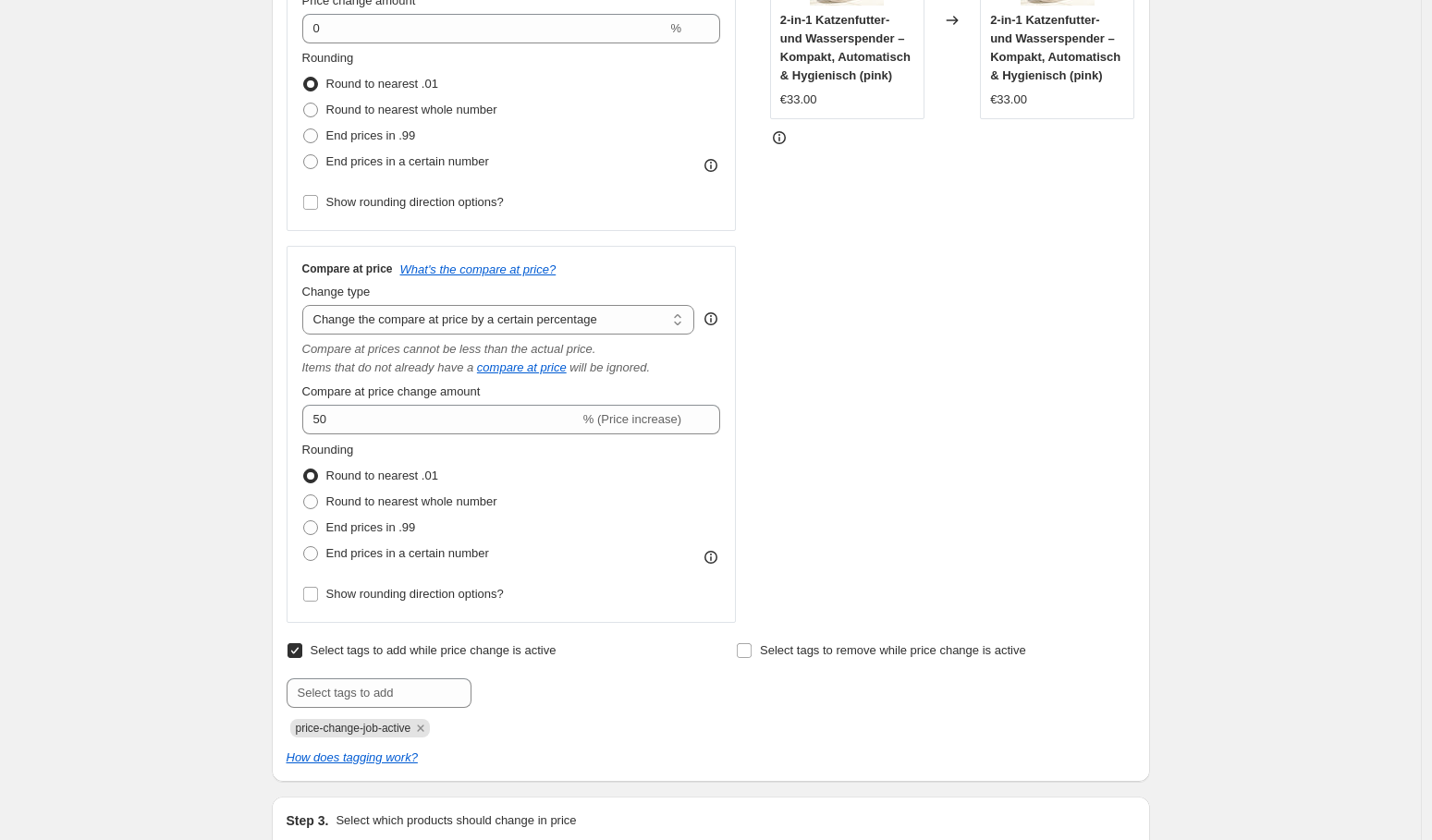 click on "Select tags to add while price change is active" at bounding box center (422, 651) 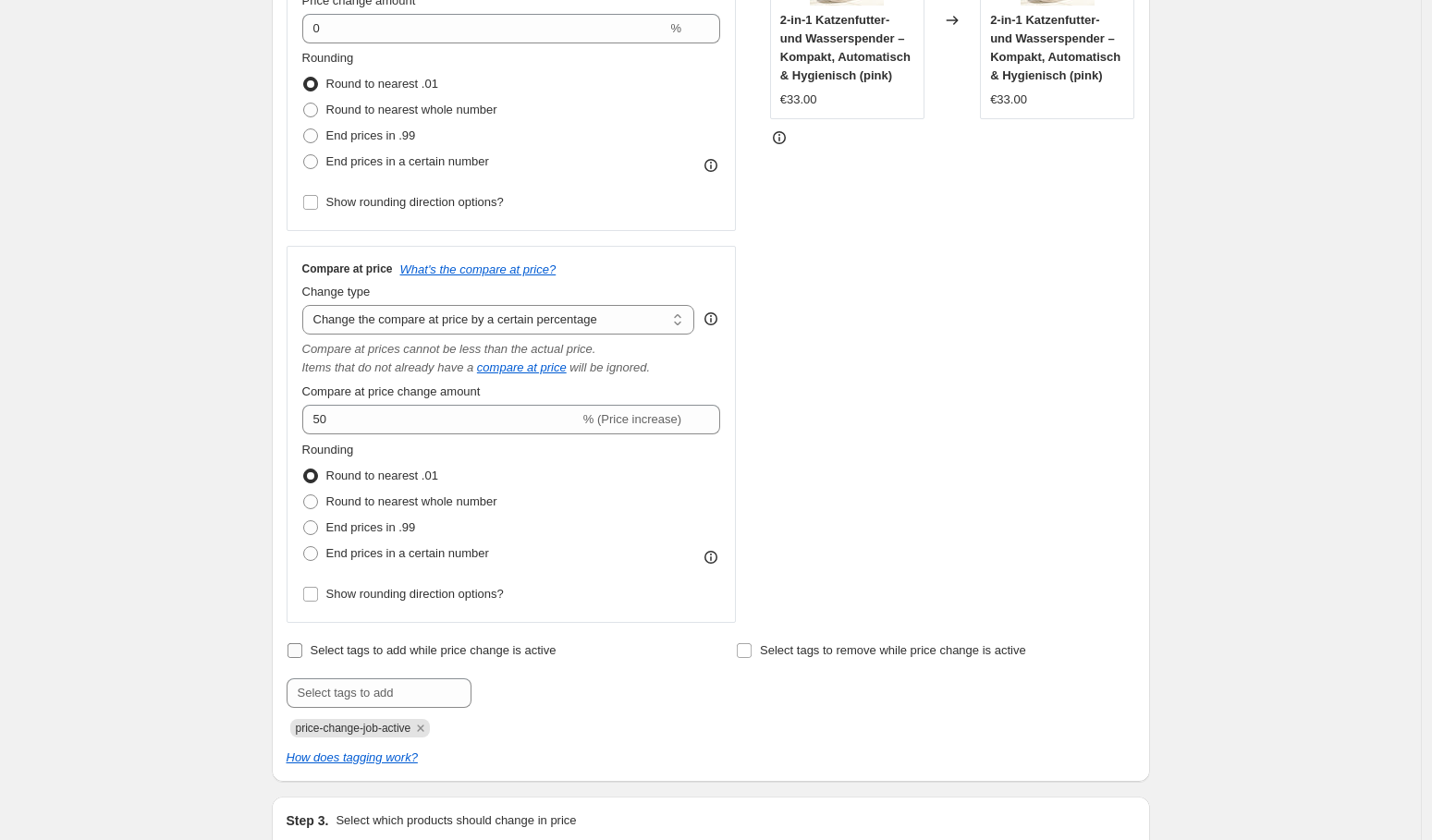 checkbox on "false" 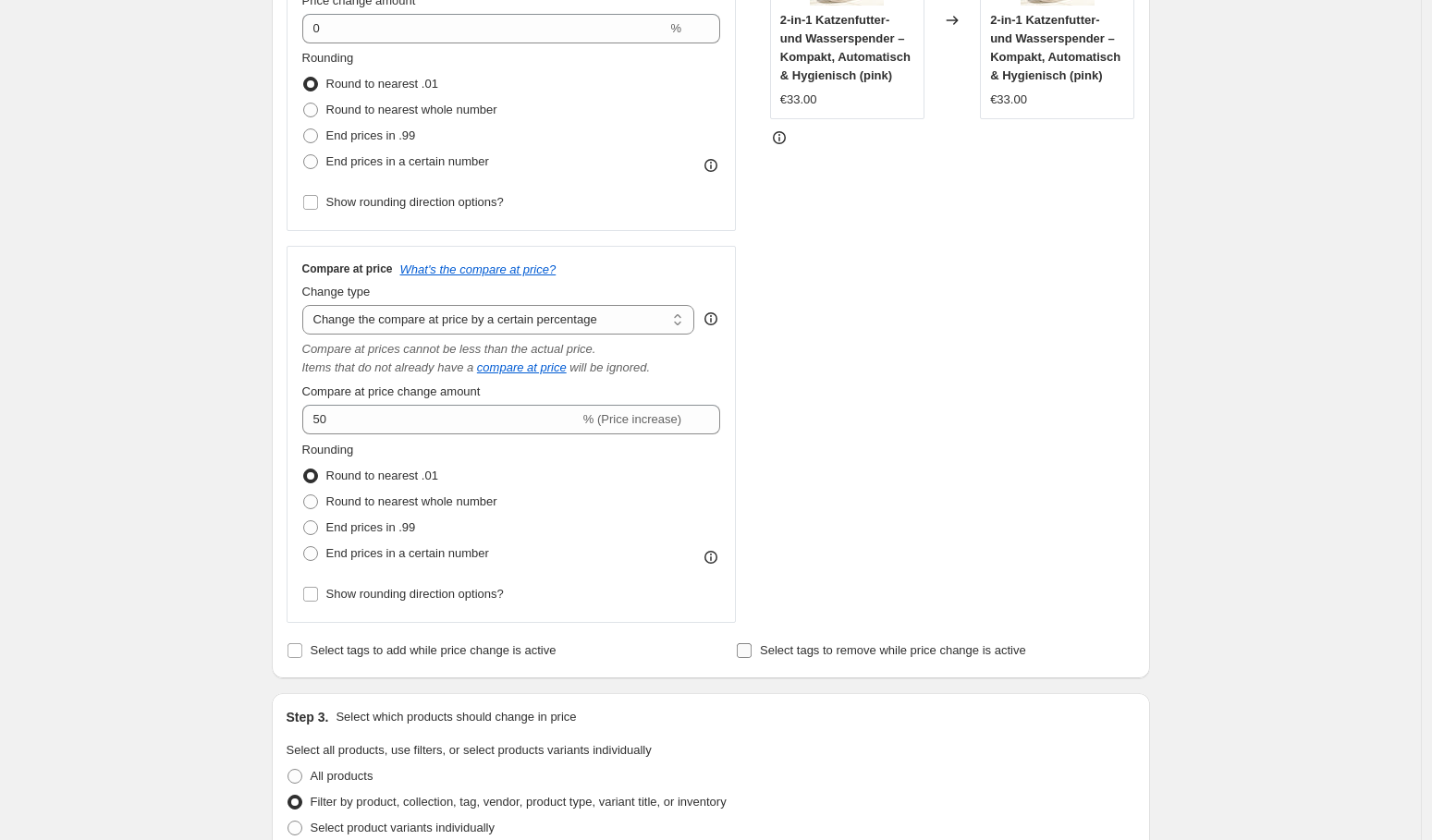 click on "Select tags to remove while price change is active" at bounding box center [744, 651] 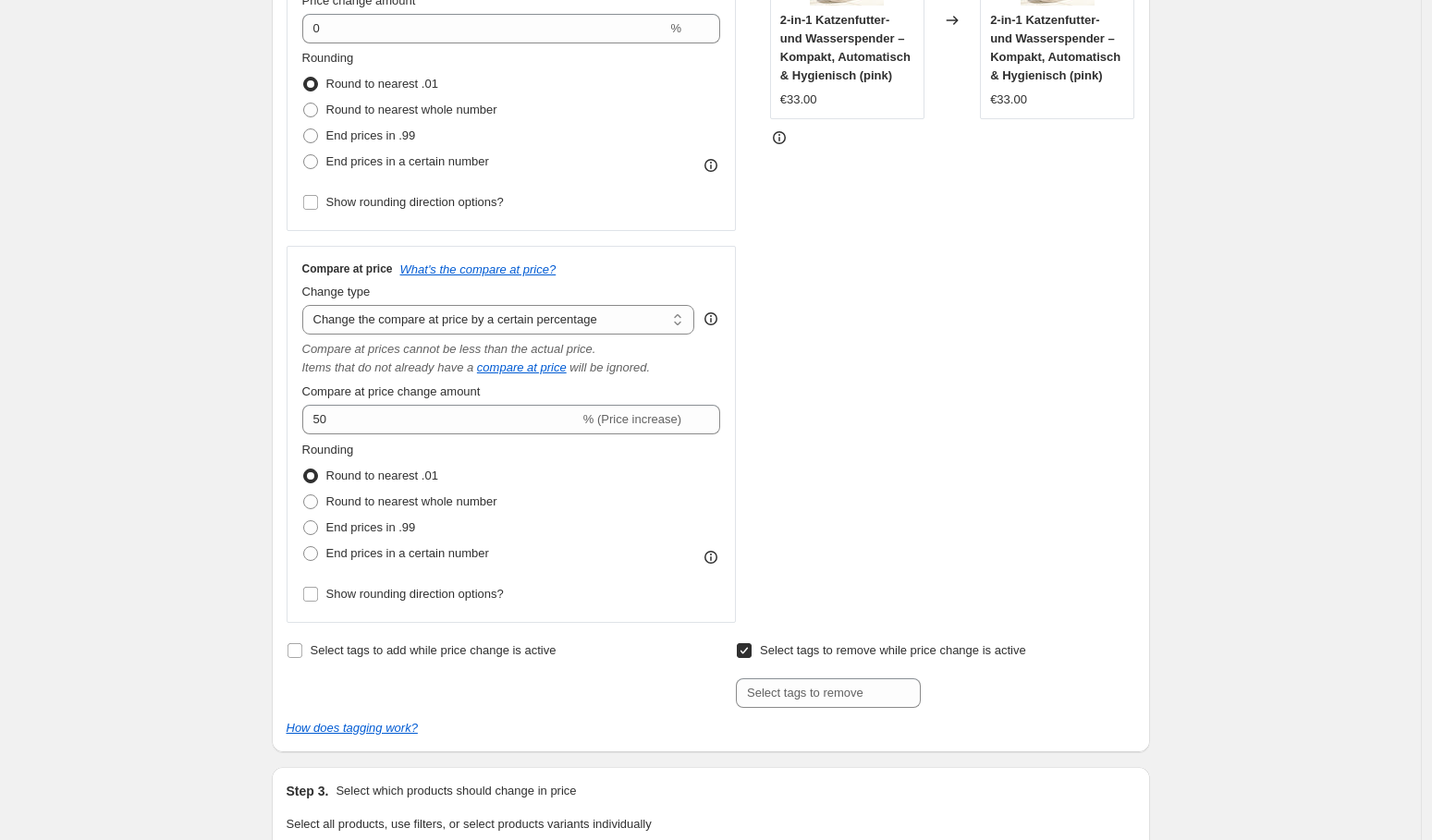 click on "Select tags to remove while price change is active" at bounding box center (744, 651) 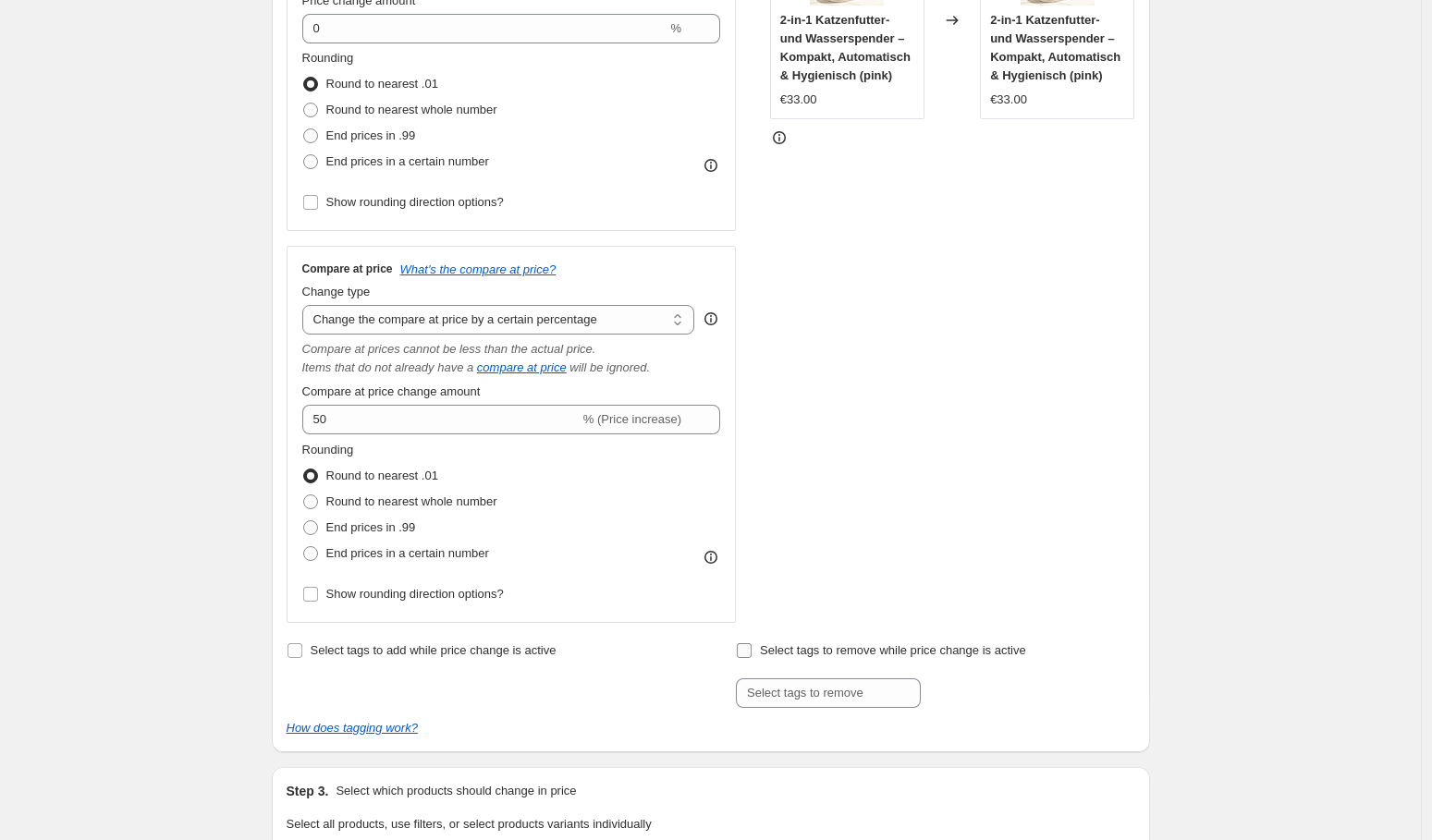 checkbox on "false" 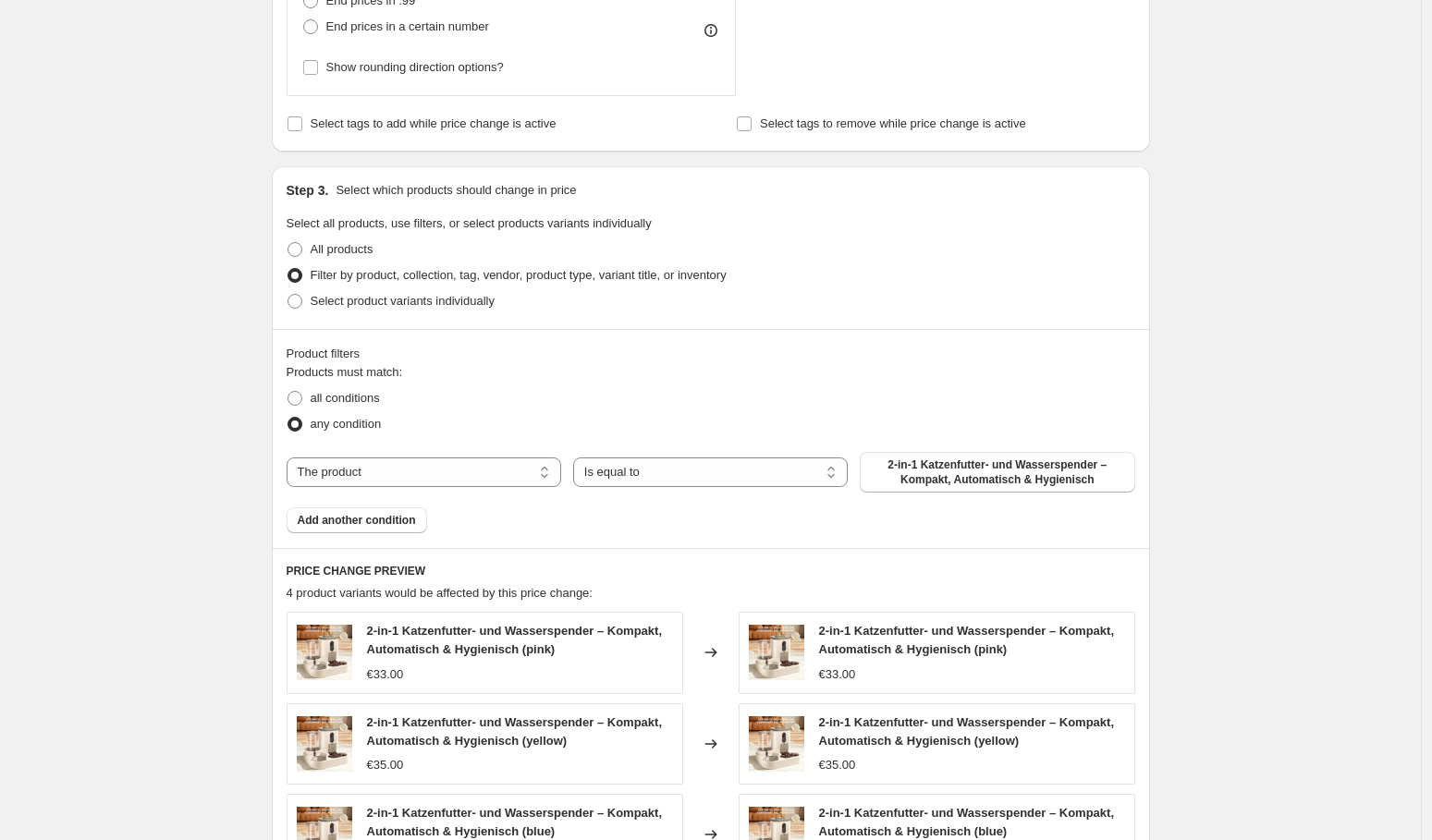 scroll, scrollTop: 978, scrollLeft: 0, axis: vertical 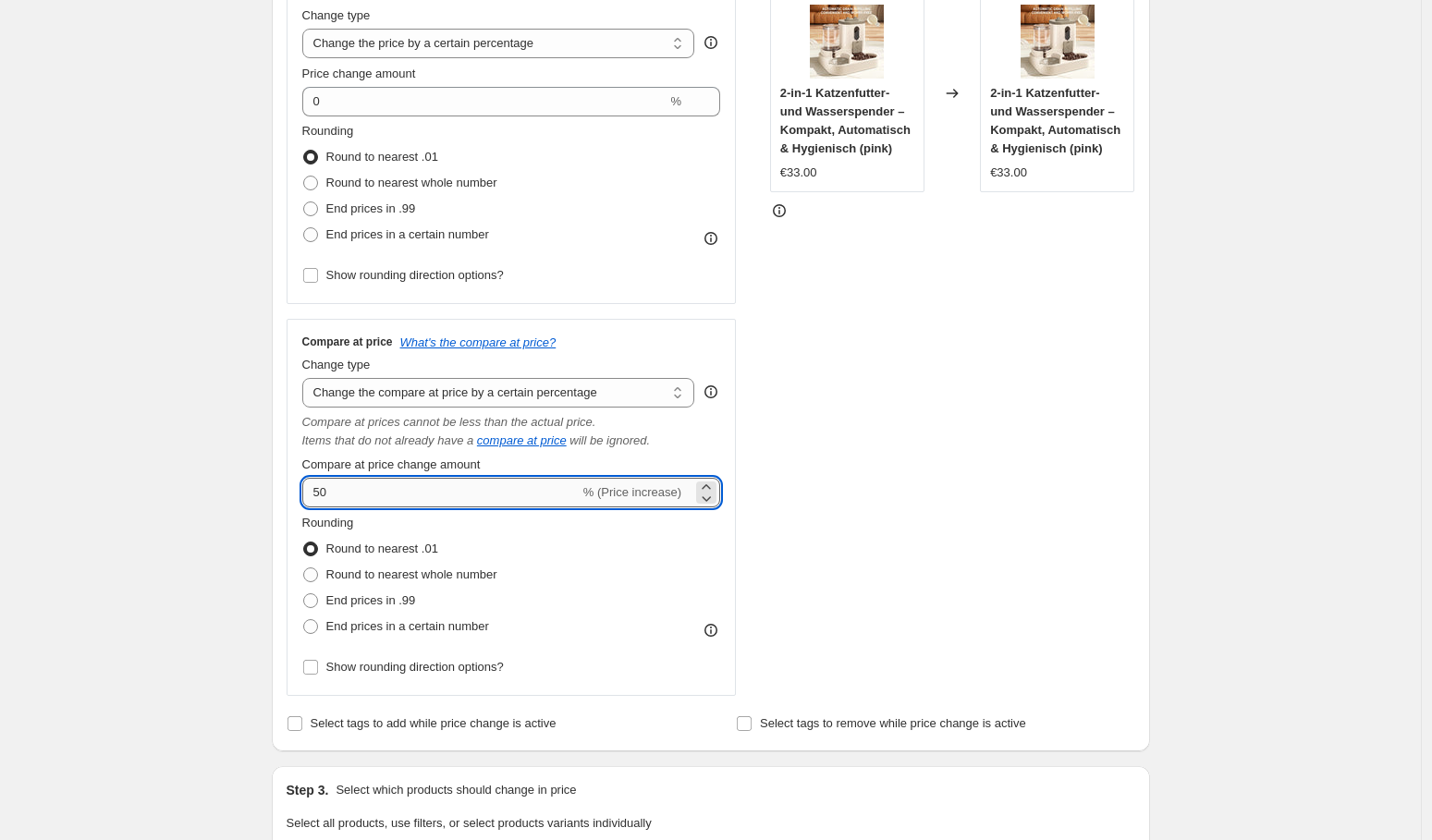 click on "50" at bounding box center (441, 493) 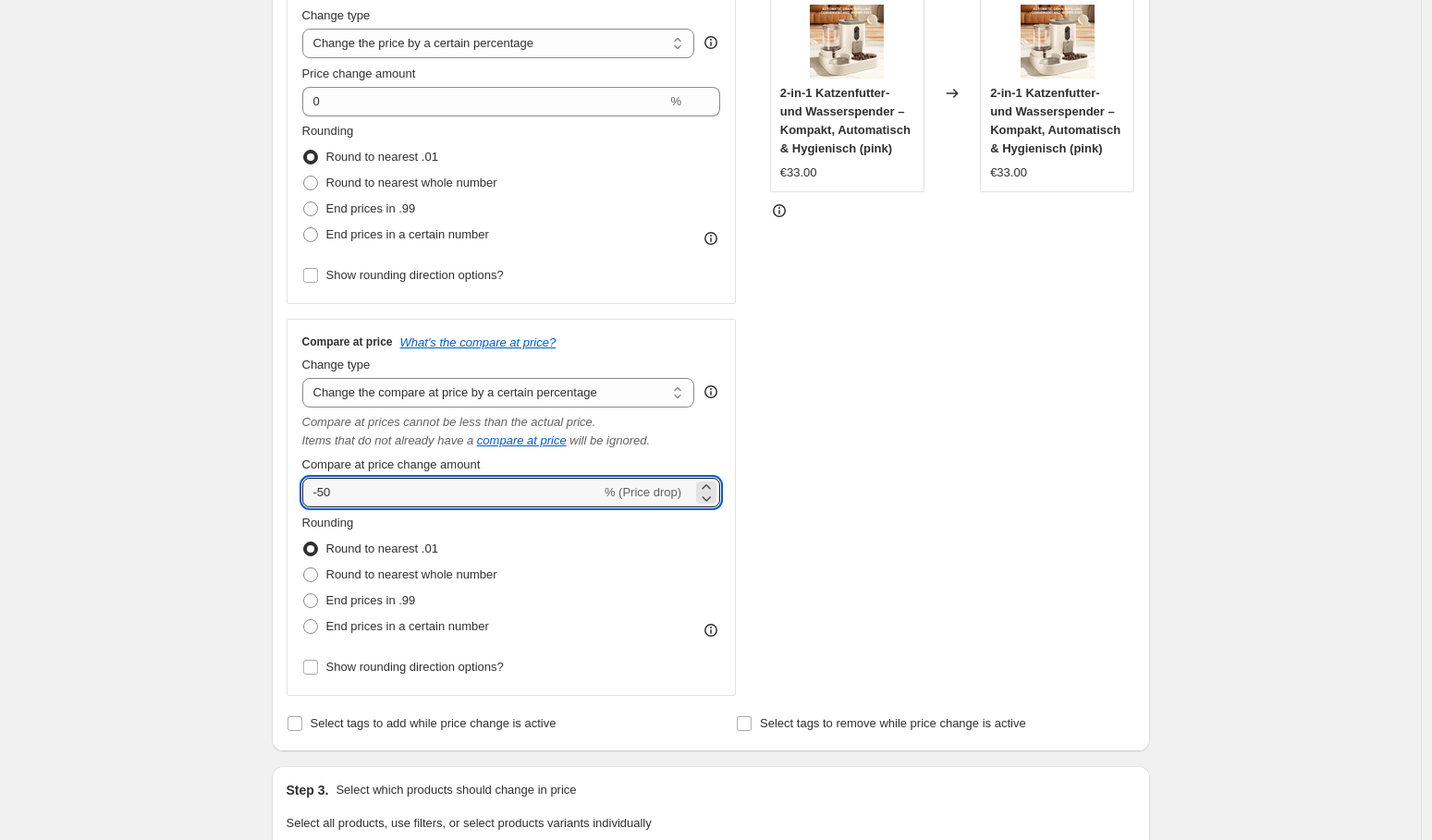 click on "STOREFRONT EXAMPLE 2-in-1 Katzenfutter- und Wasserspender – Kompakt, Automatisch & Hygienisch (pink) €33.00 Changed to 2-in-1 Katzenfutter- und Wasserspender – Kompakt, Automatisch & Hygienisch (pink) €33.00" at bounding box center (952, 333) 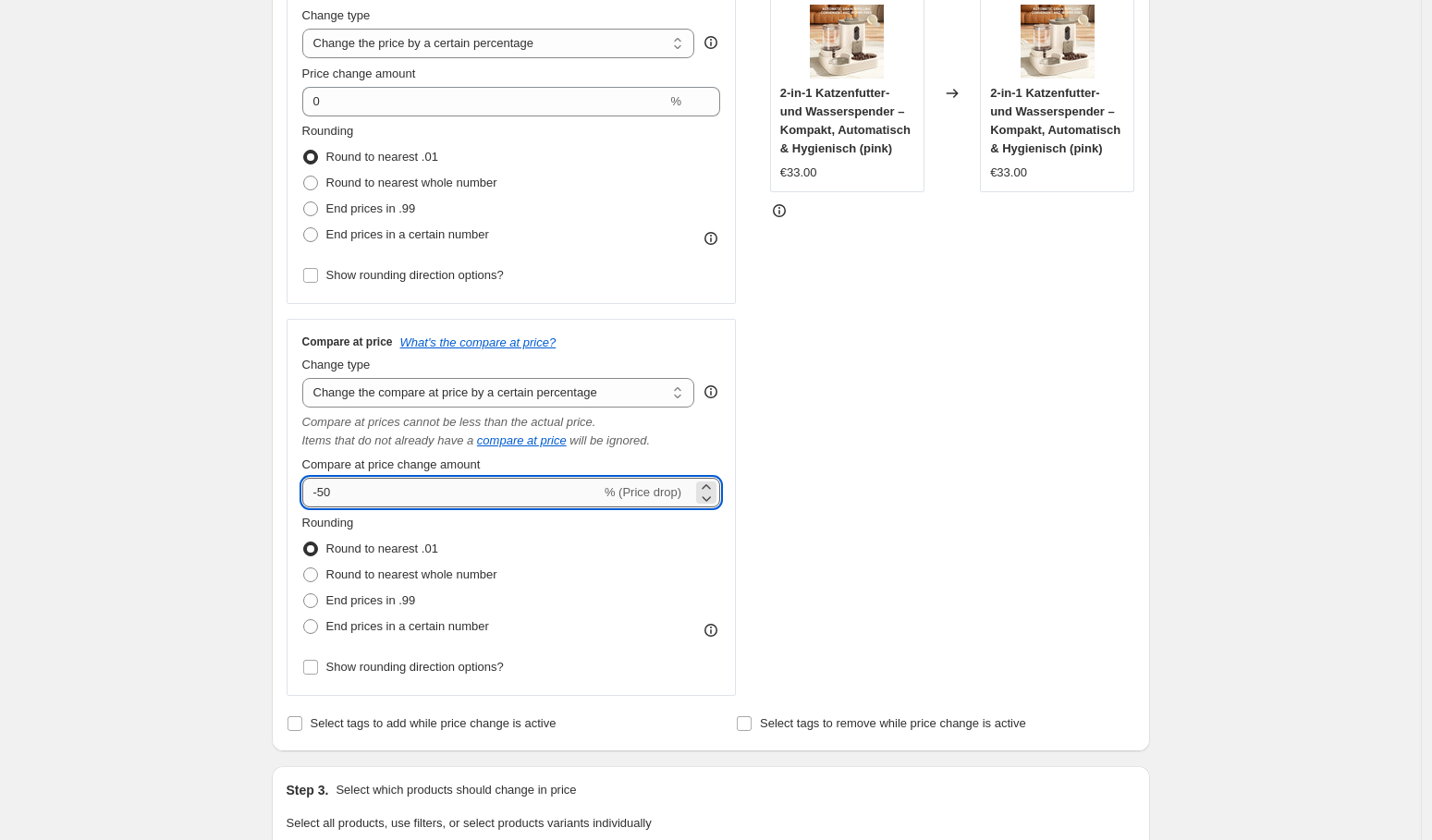 click on "-50" at bounding box center (451, 493) 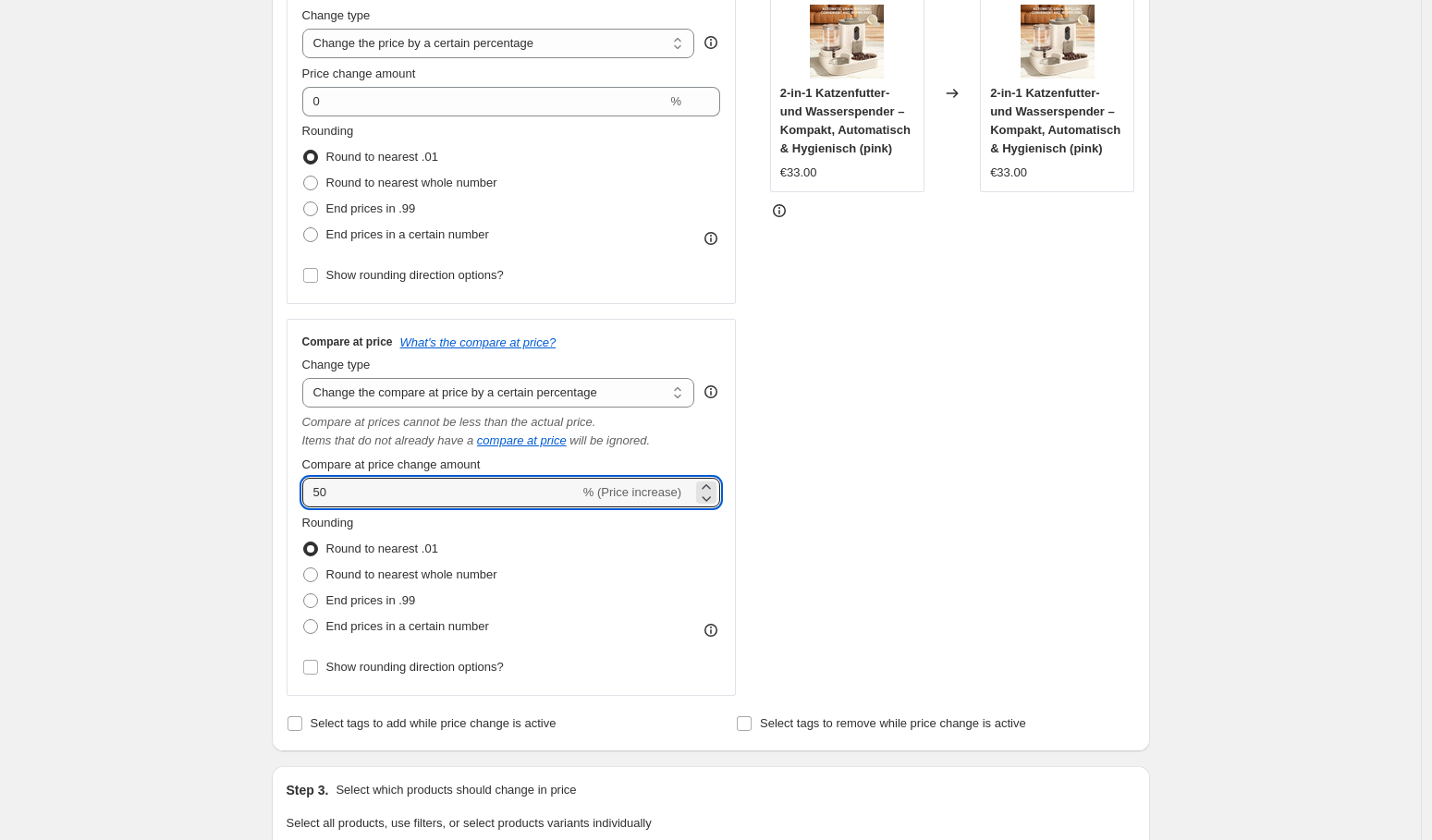 type on "50" 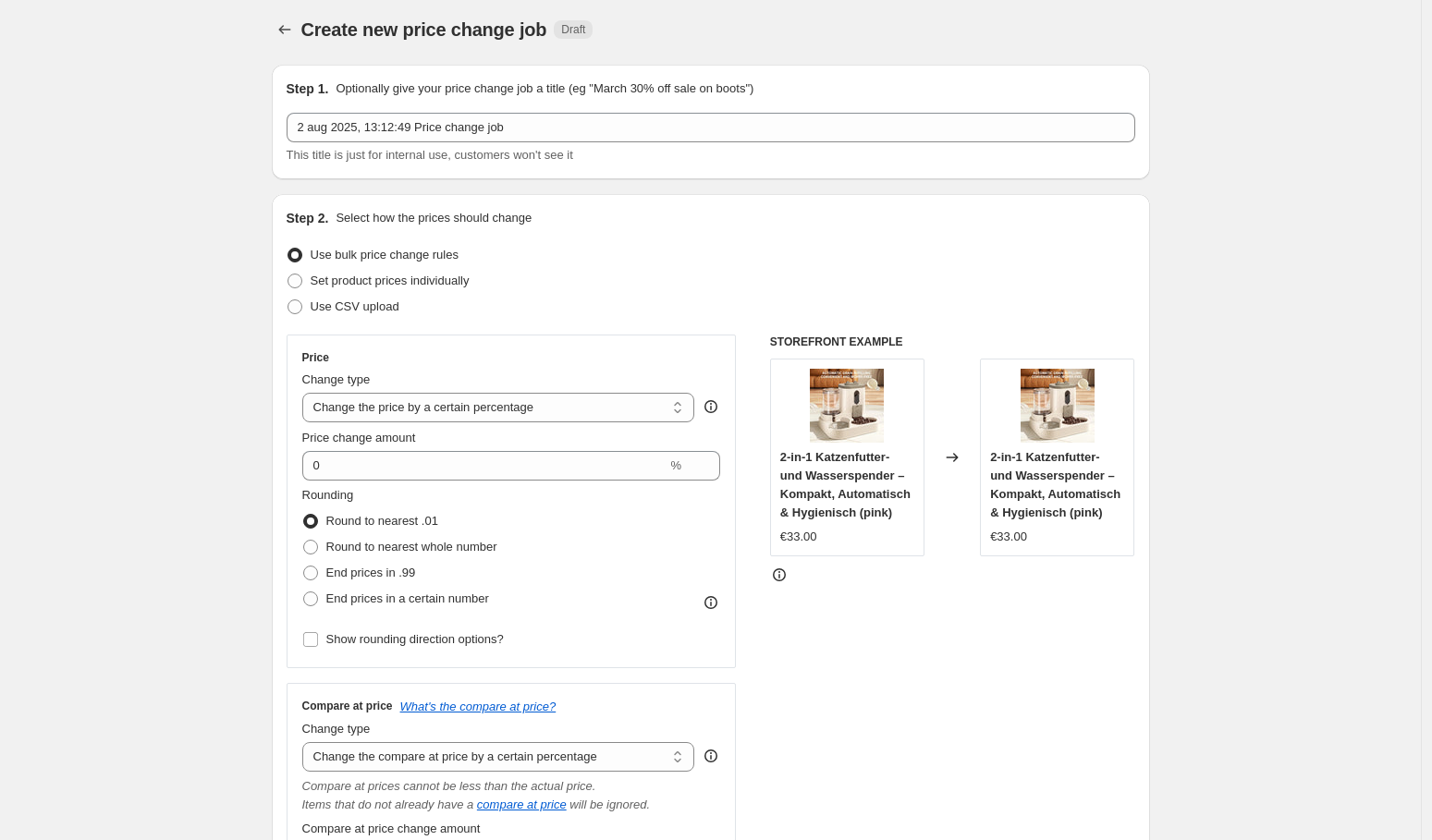 scroll, scrollTop: 0, scrollLeft: 0, axis: both 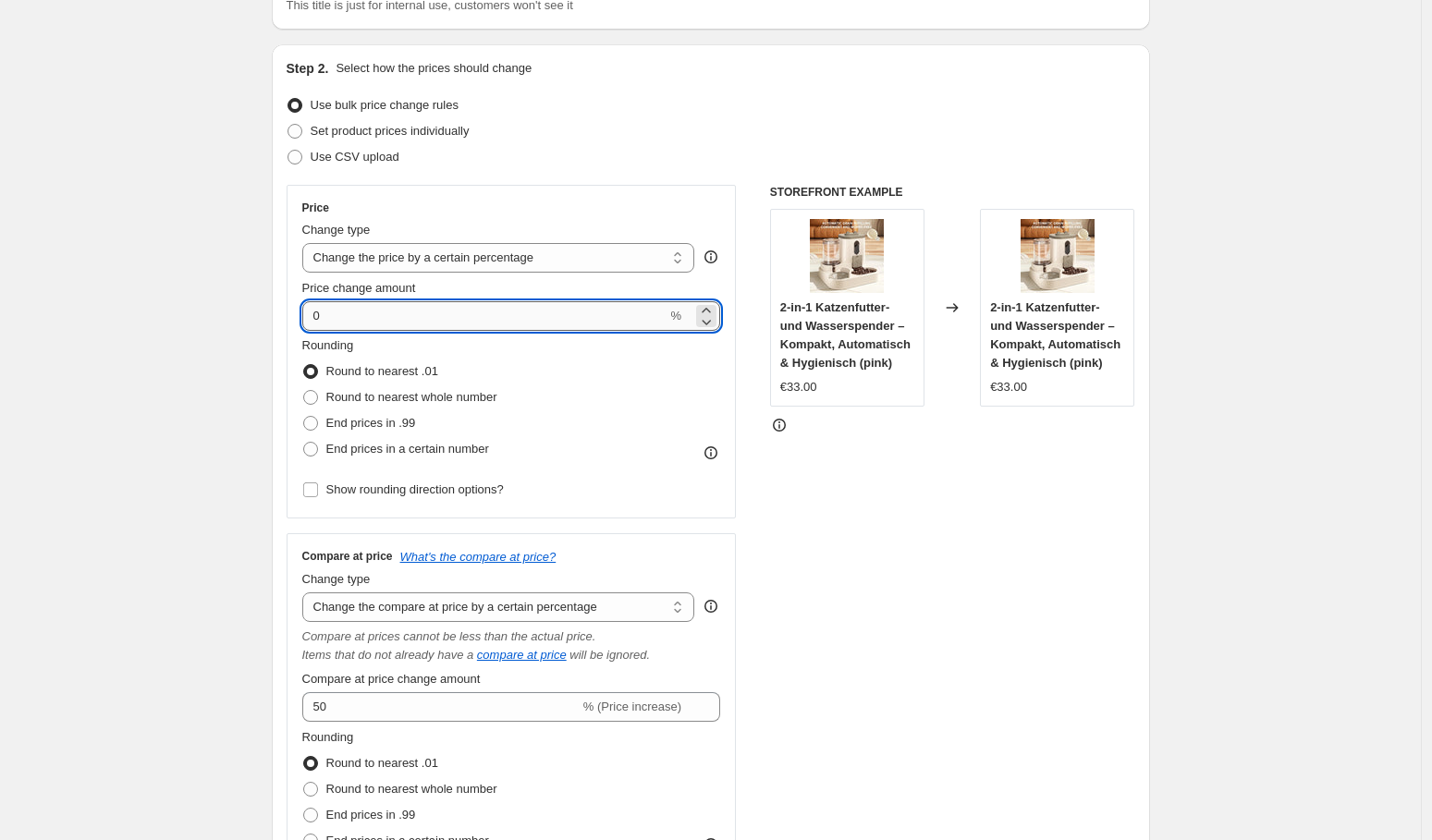 click on "0" at bounding box center (484, 316) 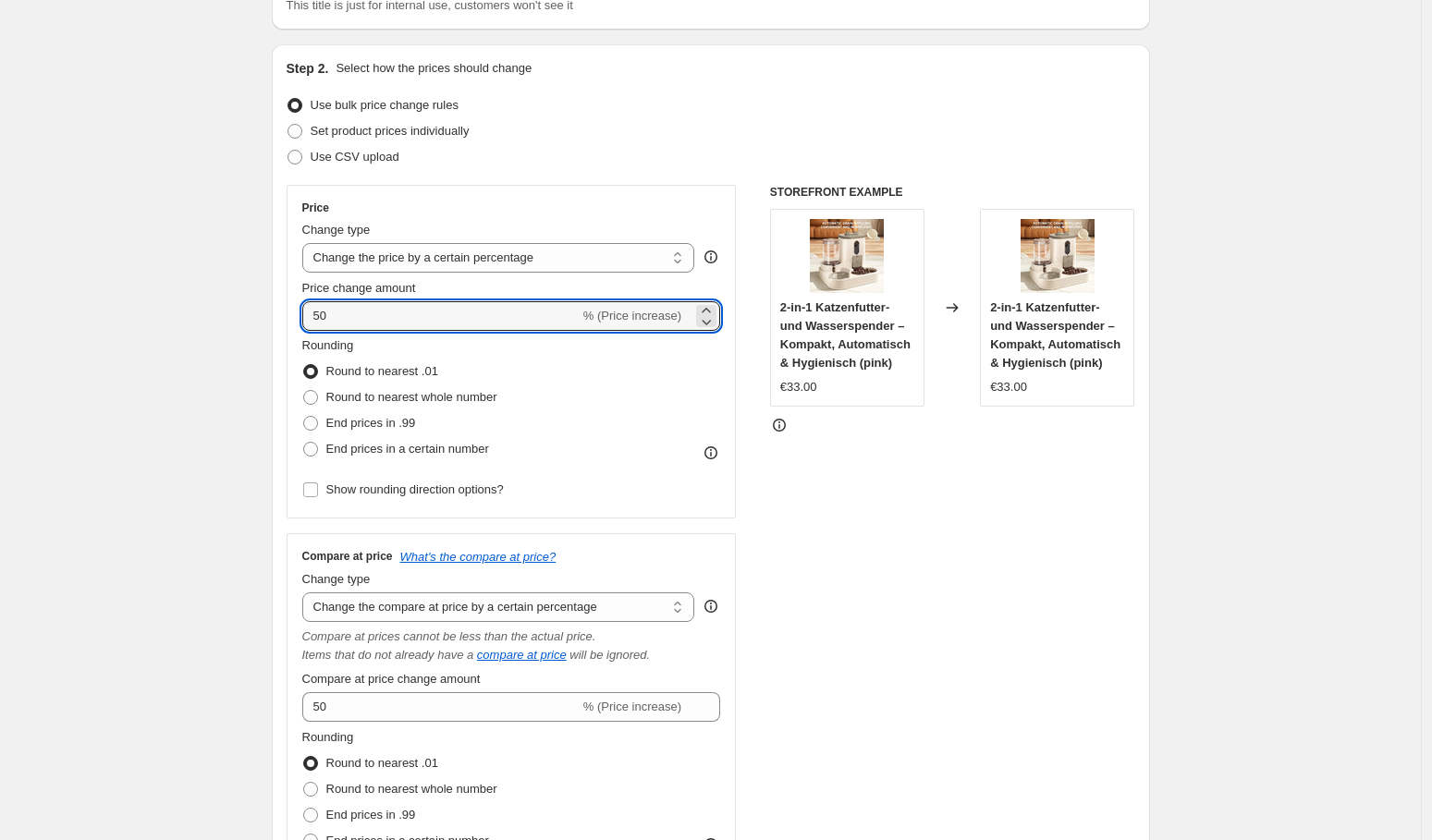 type on "50" 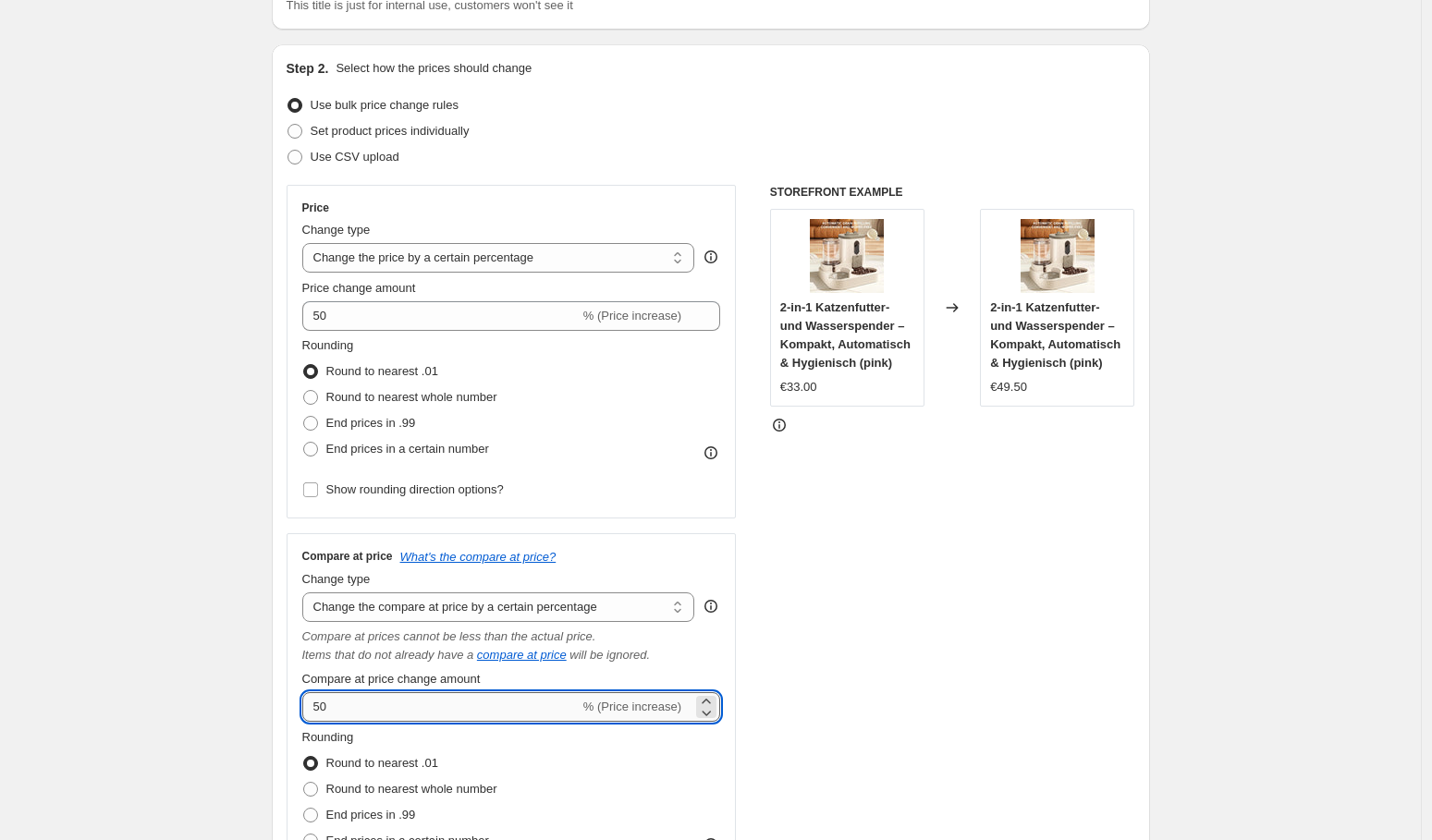 click on "50" at bounding box center (441, 707) 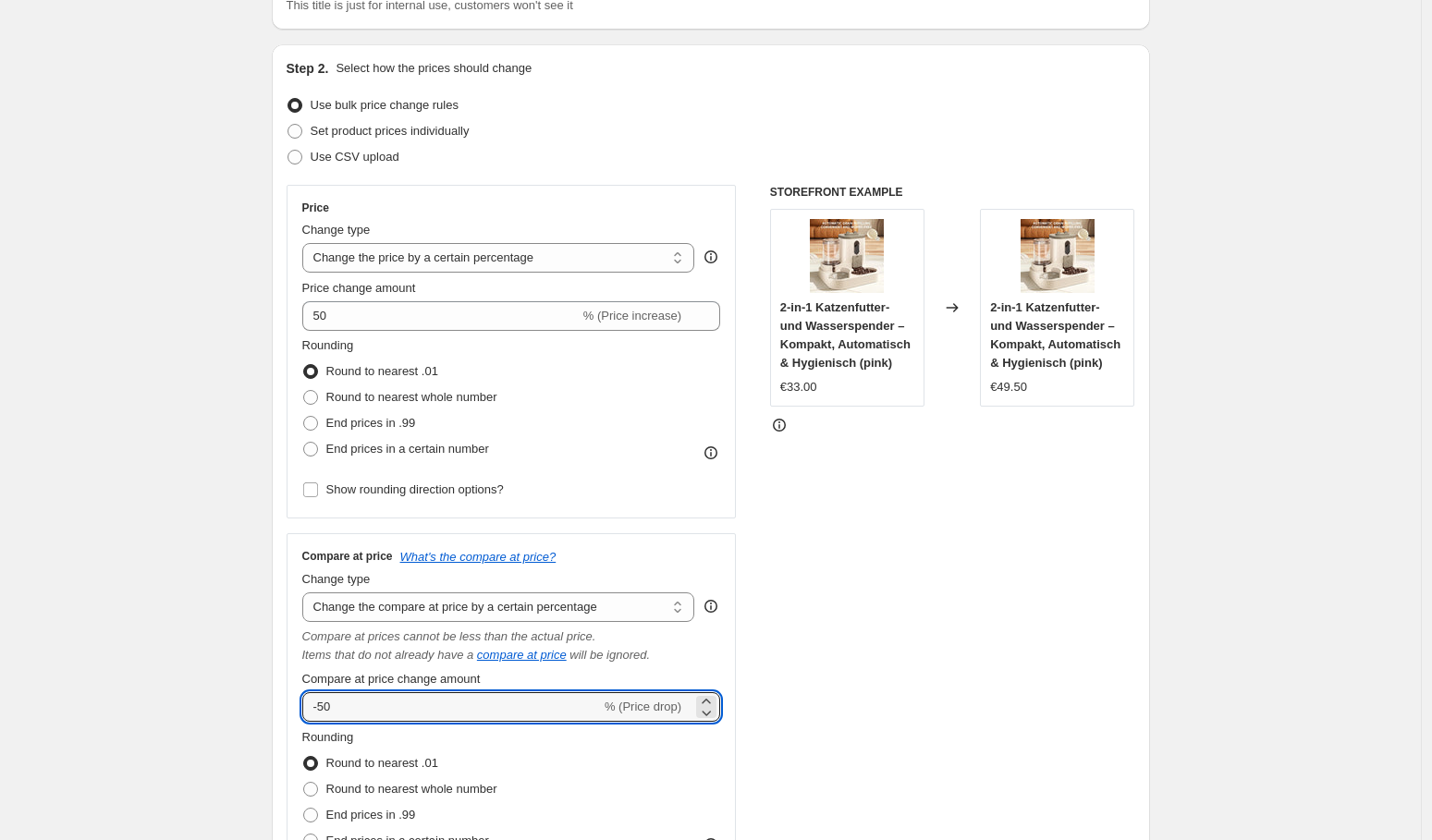 type on "-50" 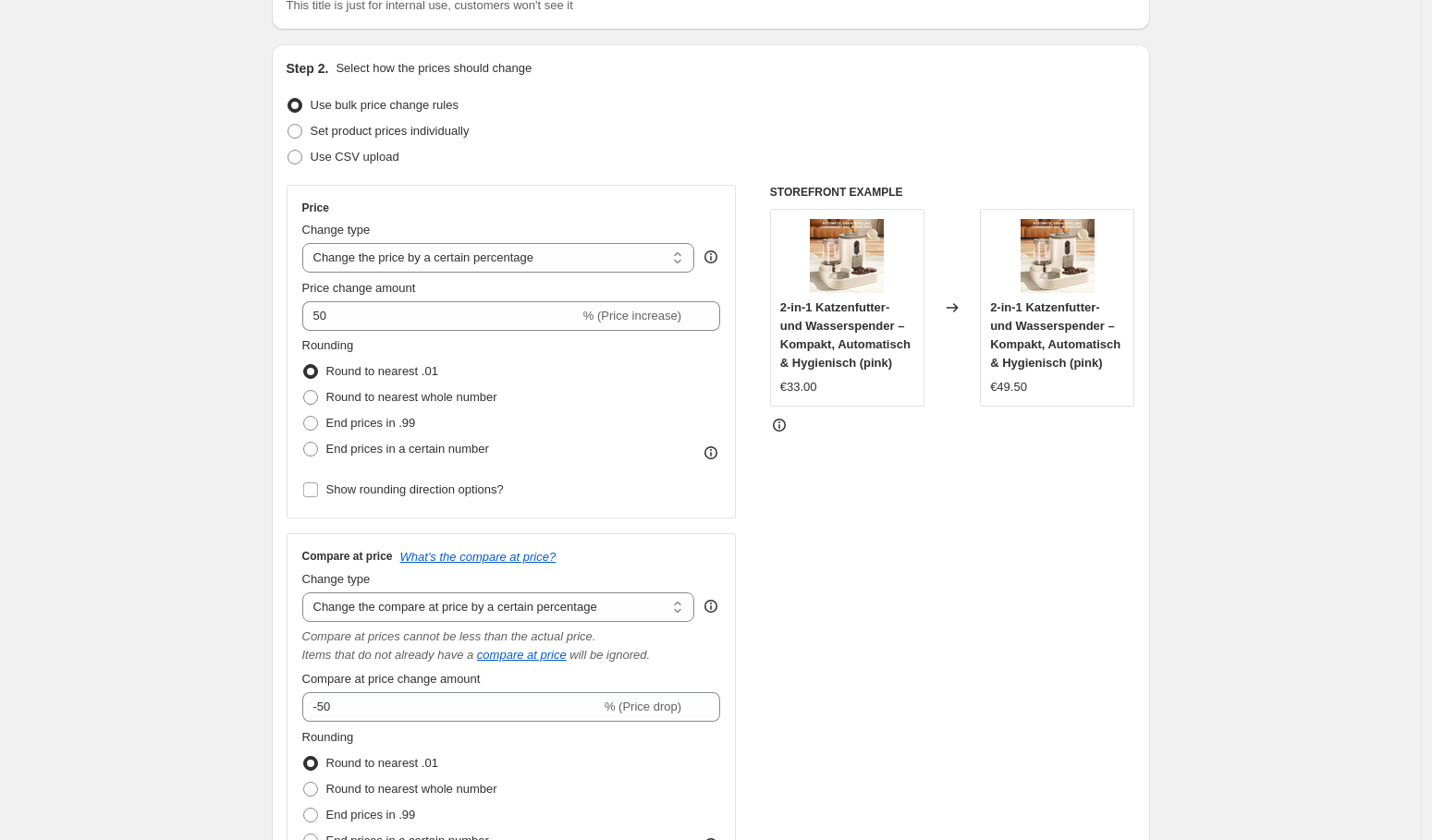 click on "STOREFRONT EXAMPLE 2-in-1 Katzenfutter- und Wasserspender – Kompakt, Automatisch & Hygienisch (pink) €33.00 Changed to 2-in-1 Katzenfutter- und Wasserspender – Kompakt, Automatisch & Hygienisch (pink) €49.50" at bounding box center (952, 547) 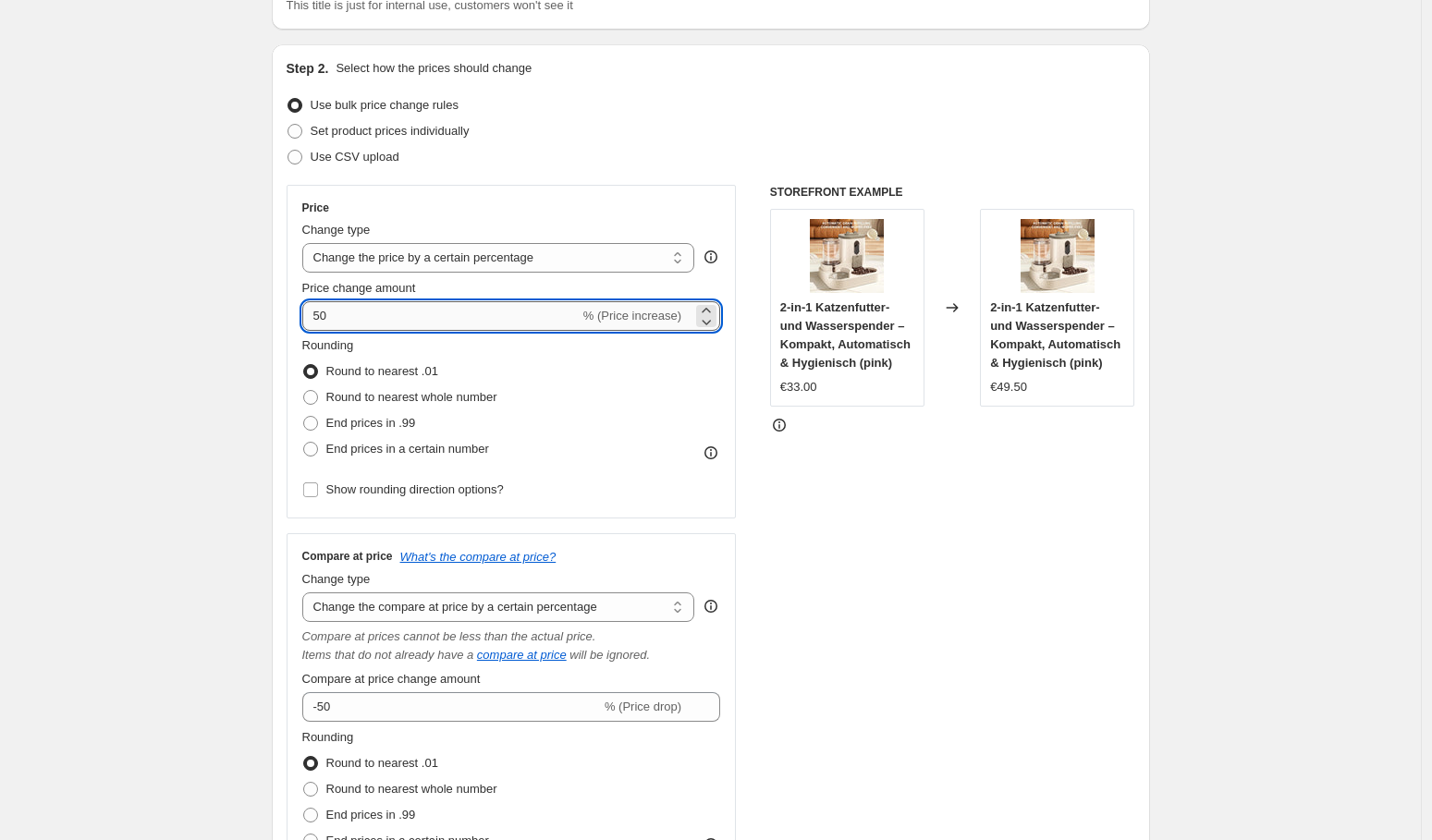 click on "50" at bounding box center (441, 316) 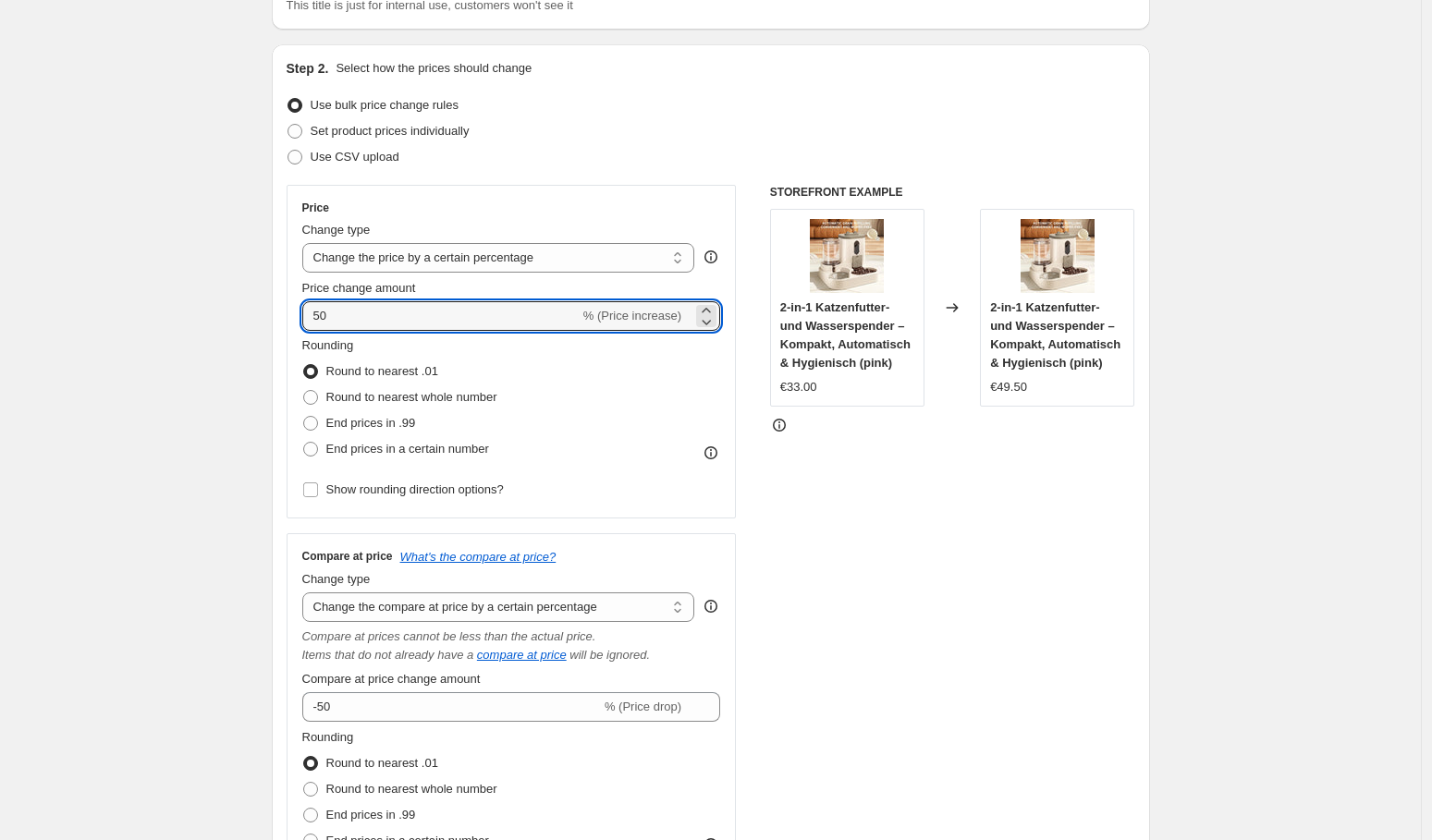 type on "5" 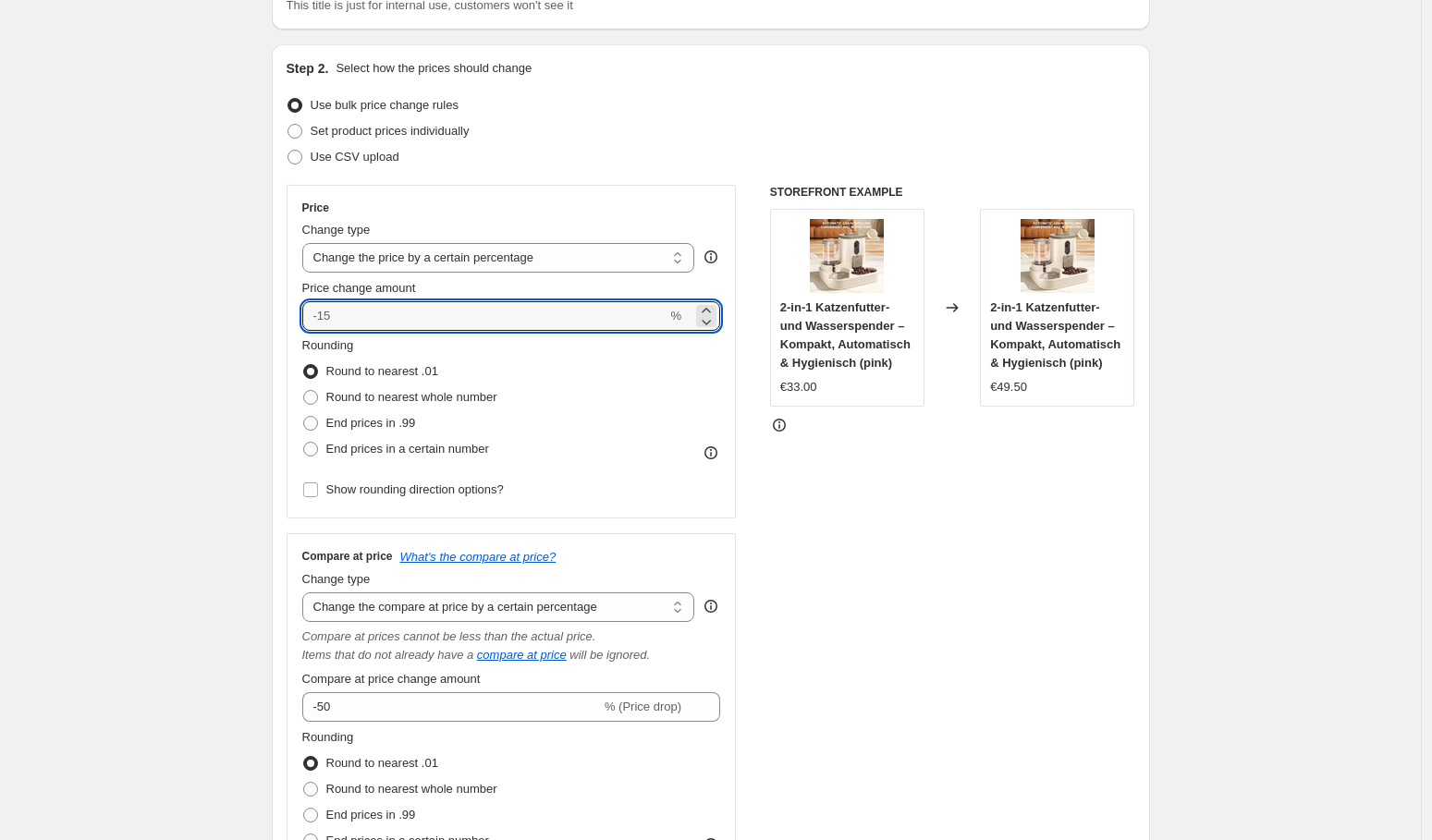 type on "0" 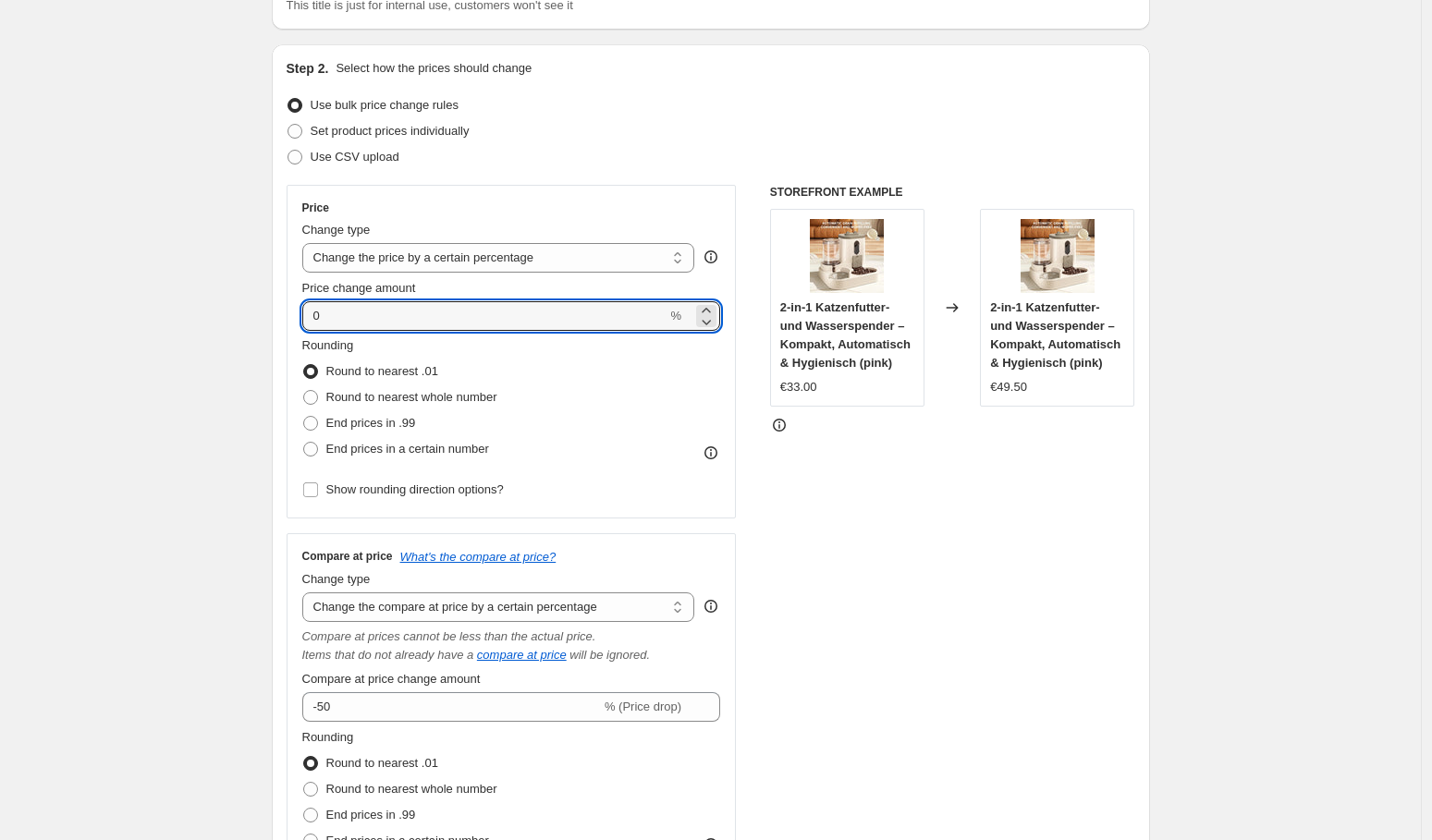 click on "STOREFRONT EXAMPLE 2-in-1 Katzenfutter- und Wasserspender – Kompakt, Automatisch & Hygienisch (pink) €33.00 Changed to 2-in-1 Katzenfutter- und Wasserspender – Kompakt, Automatisch & Hygienisch (pink) €49.50" at bounding box center [952, 547] 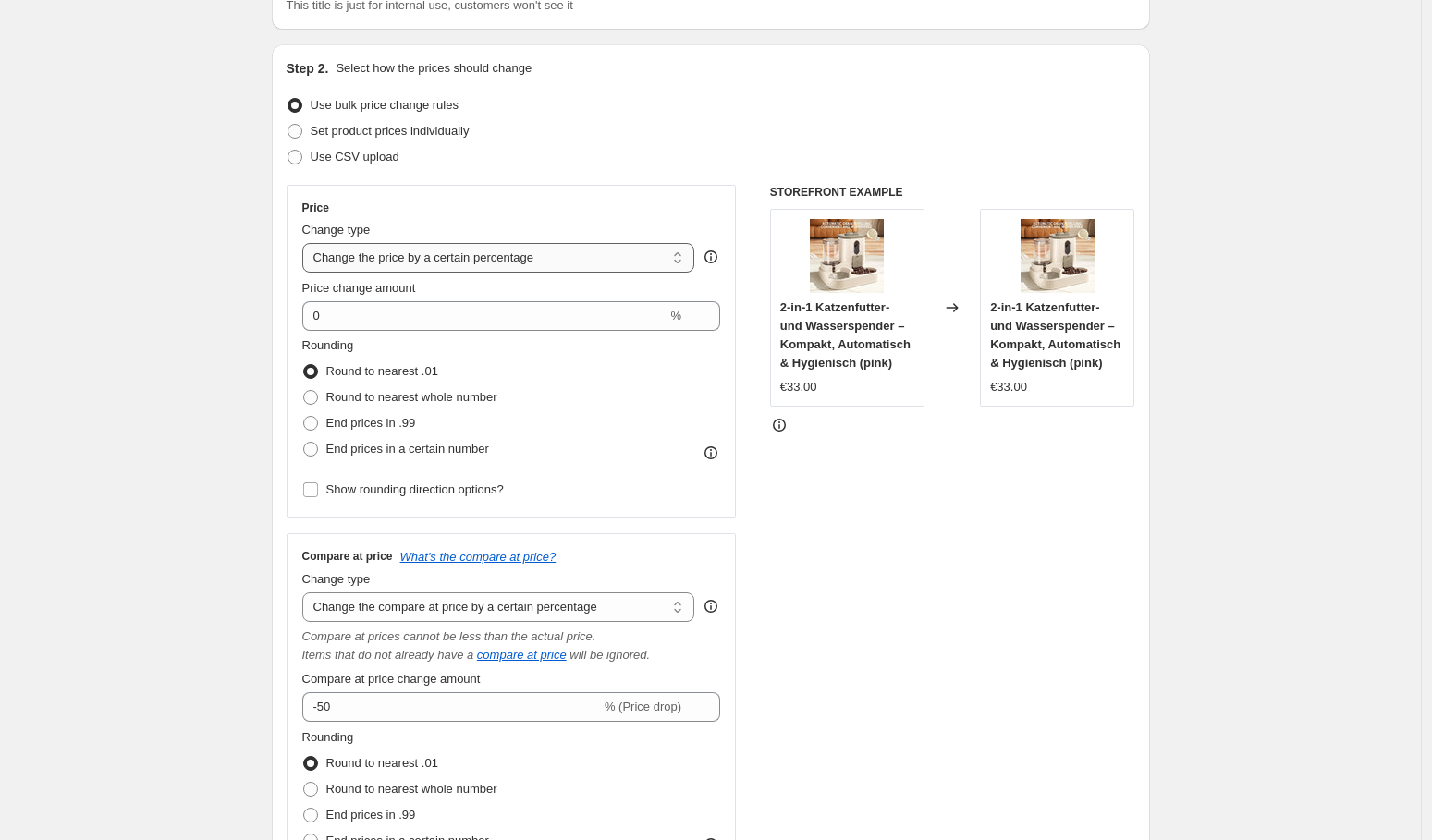 click on "Change the price to a certain amount Change the price by a certain amount Change the price by a certain percentage Change the price to the current compare at price (price before sale) Change the price by a certain amount relative to the compare at price Change the price by a certain percentage relative to the compare at price Don't change the price Change the price by a certain percentage relative to the cost per item Change price to certain cost margin" at bounding box center [498, 258] 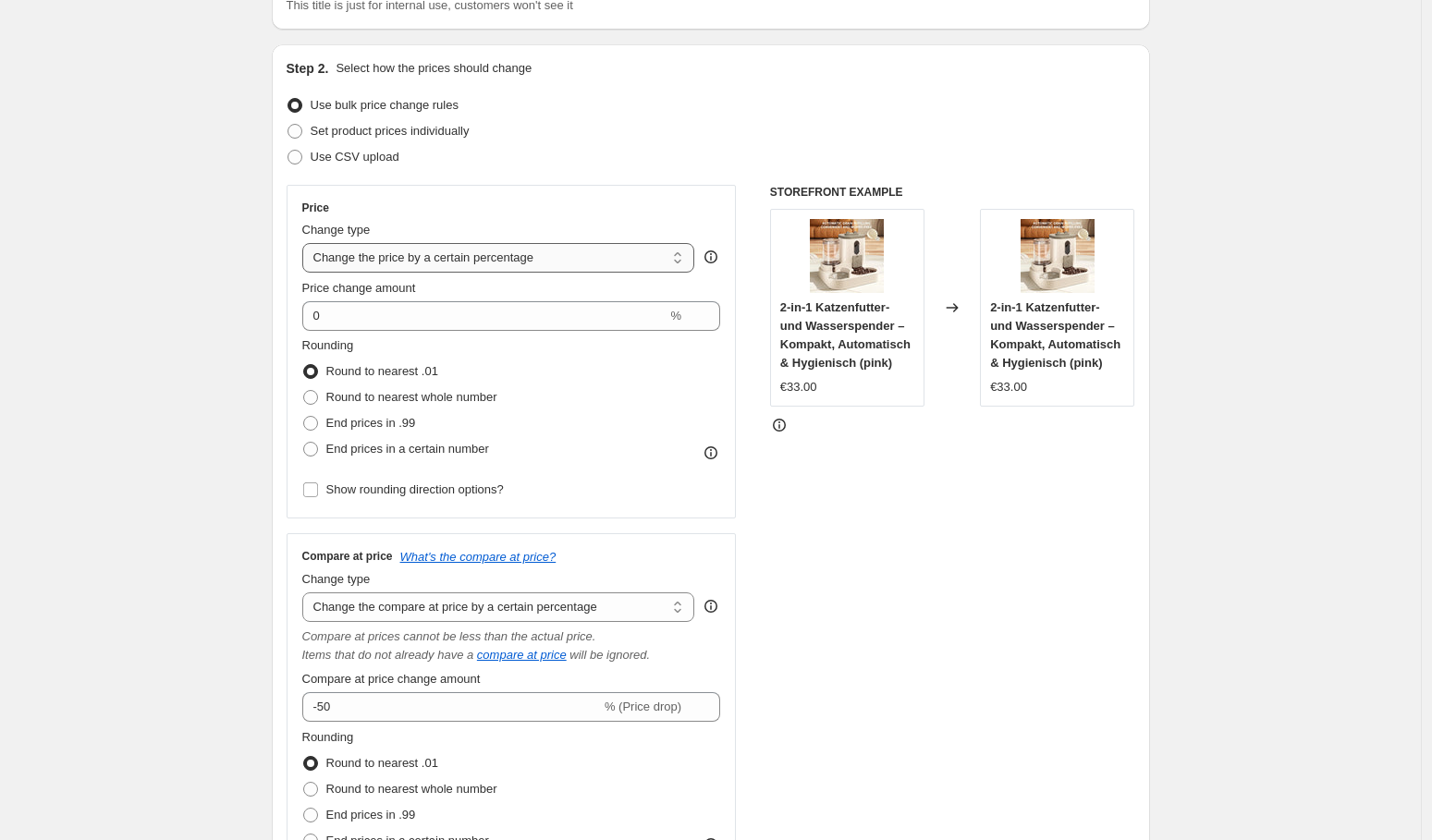 click on "Change the price to a certain amount Change the price by a certain amount Change the price by a certain percentage Change the price to the current compare at price (price before sale) Change the price by a certain amount relative to the compare at price Change the price by a certain percentage relative to the compare at price Don't change the price Change the price by a certain percentage relative to the cost per item Change price to certain cost margin" at bounding box center (498, 258) 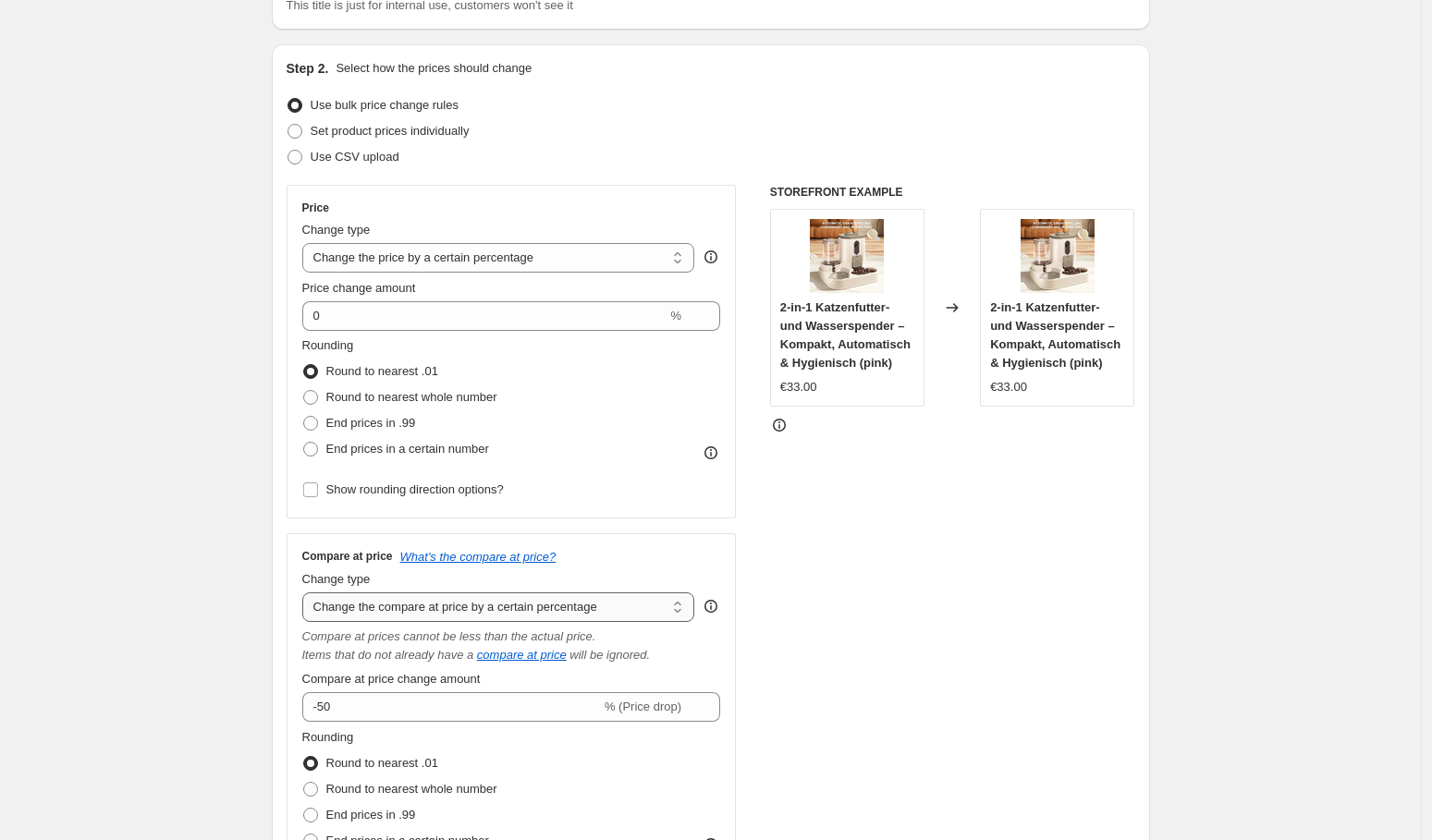 click on "Change the compare at price to the current price (sale) Change the compare at price to a certain amount Change the compare at price by a certain amount Change the compare at price by a certain percentage Change the compare at price by a certain amount relative to the actual price Change the compare at price by a certain percentage relative to the actual price Don't change the compare at price Remove the compare at price" at bounding box center (498, 607) 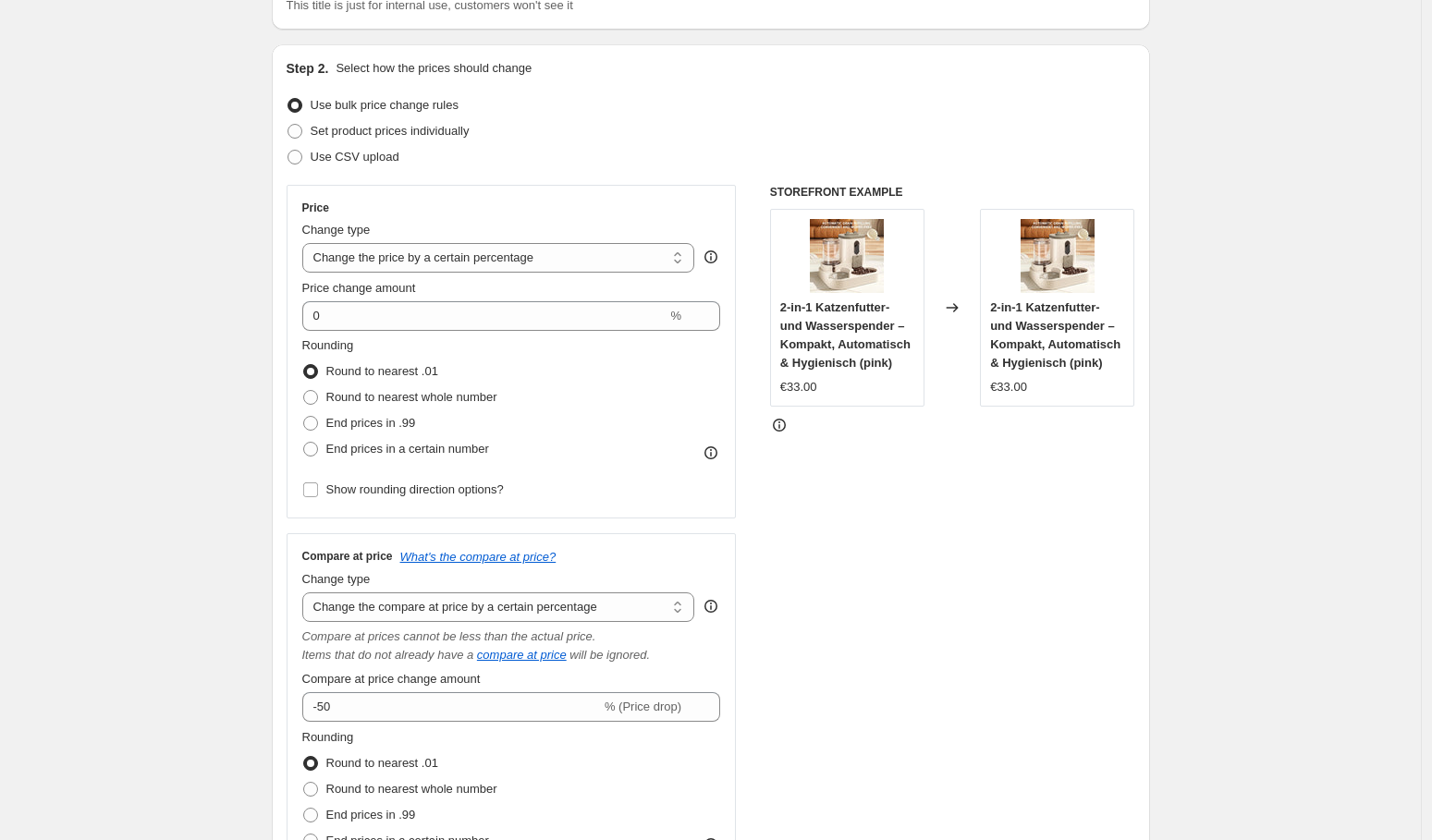 click on "Compare at price What's the compare at price? Change type Change the compare at price to the current price (sale) Change the compare at price to a certain amount Change the compare at price by a certain amount Change the compare at price by a certain percentage Change the compare at price by a certain amount relative to the actual price Change the compare at price by a certain percentage relative to the actual price Don't change the compare at price Remove the compare at price Change the compare at price by a certain percentage Compare at prices cannot be less than the actual price. Items that do not already have a   compare at price   will be ignored. Compare at price change amount -50 % (Price drop) Rounding Round to nearest .01 Round to nearest whole number End prices in .99 End prices in a certain number Show rounding direction options?" at bounding box center [511, 722] 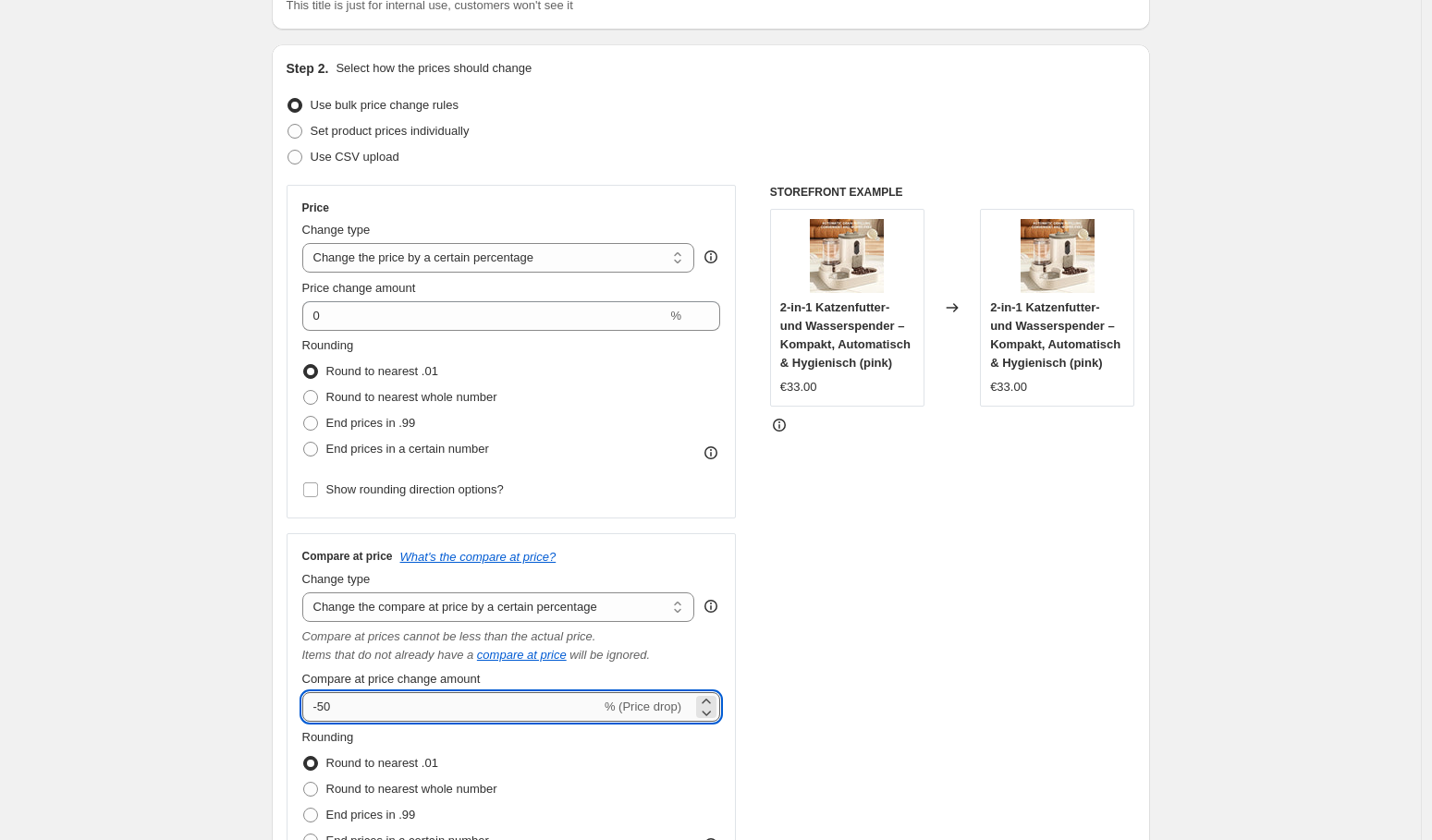 click on "-50" at bounding box center (451, 707) 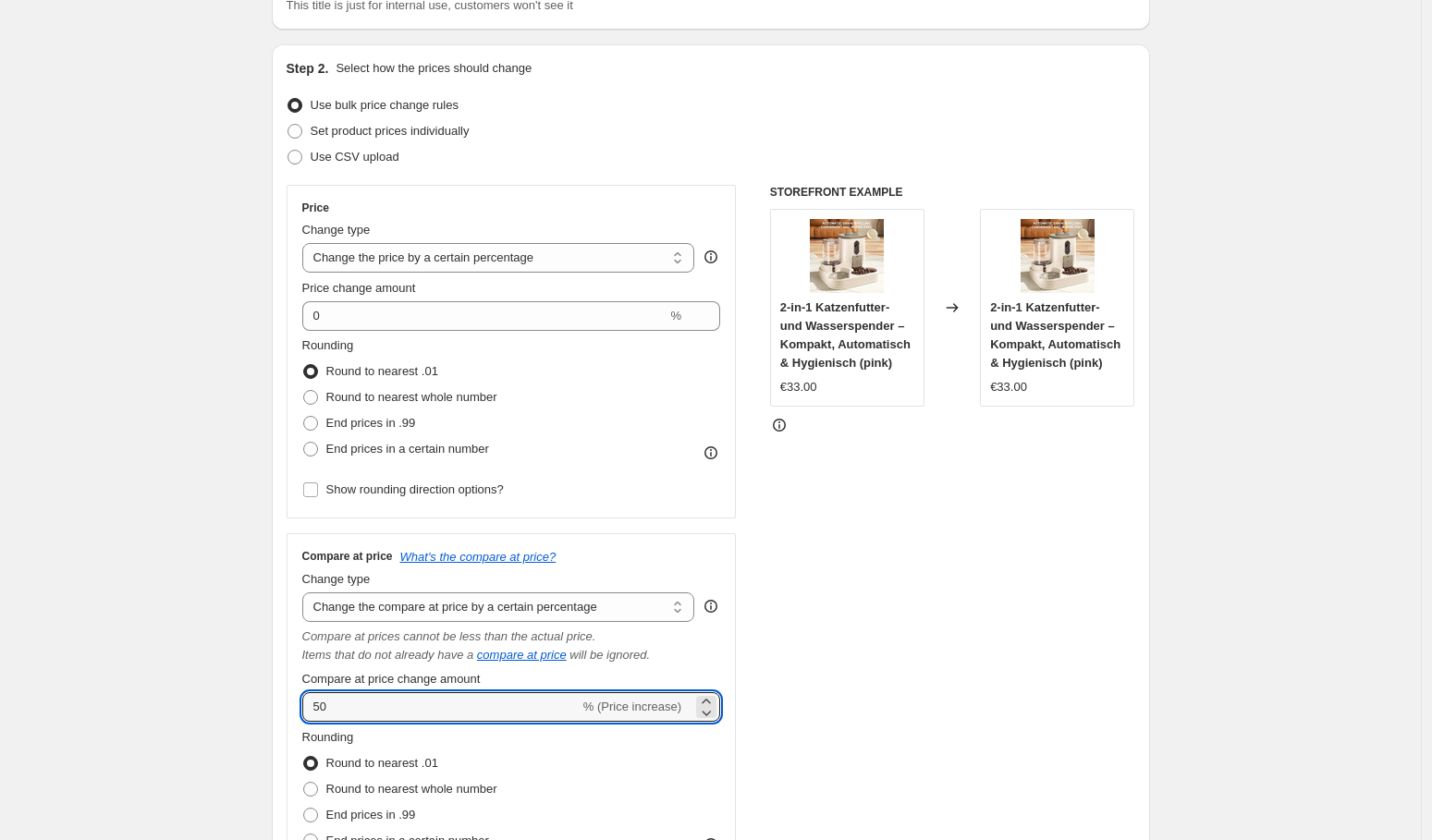 click on "Create new price change job. This page is ready Create new price change job Draft Step 1. Optionally give your price change job a title (eg "March 30% off sale on boots") [DATE], [TIME] Price change job This title is just for internal use, customers won't see it Step 2. Select how the prices should change Use bulk price change rules Set product prices individually Use CSV upload Price Change type Change the price to a certain amount Change the price by a certain amount Change the price by a certain percentage Change the price to the current compare at price (price before sale) Change the price by a certain amount relative to the compare at price Change the price by a certain percentage relative to the compare at price Don't change the price Change the price by a certain percentage relative to the cost per item Change price to certain cost margin Change the price by a certain percentage Price change amount 0 % Rounding Round to nearest .01 Round to nearest whole number End prices in .99 Compare at price" at bounding box center (710, 983) 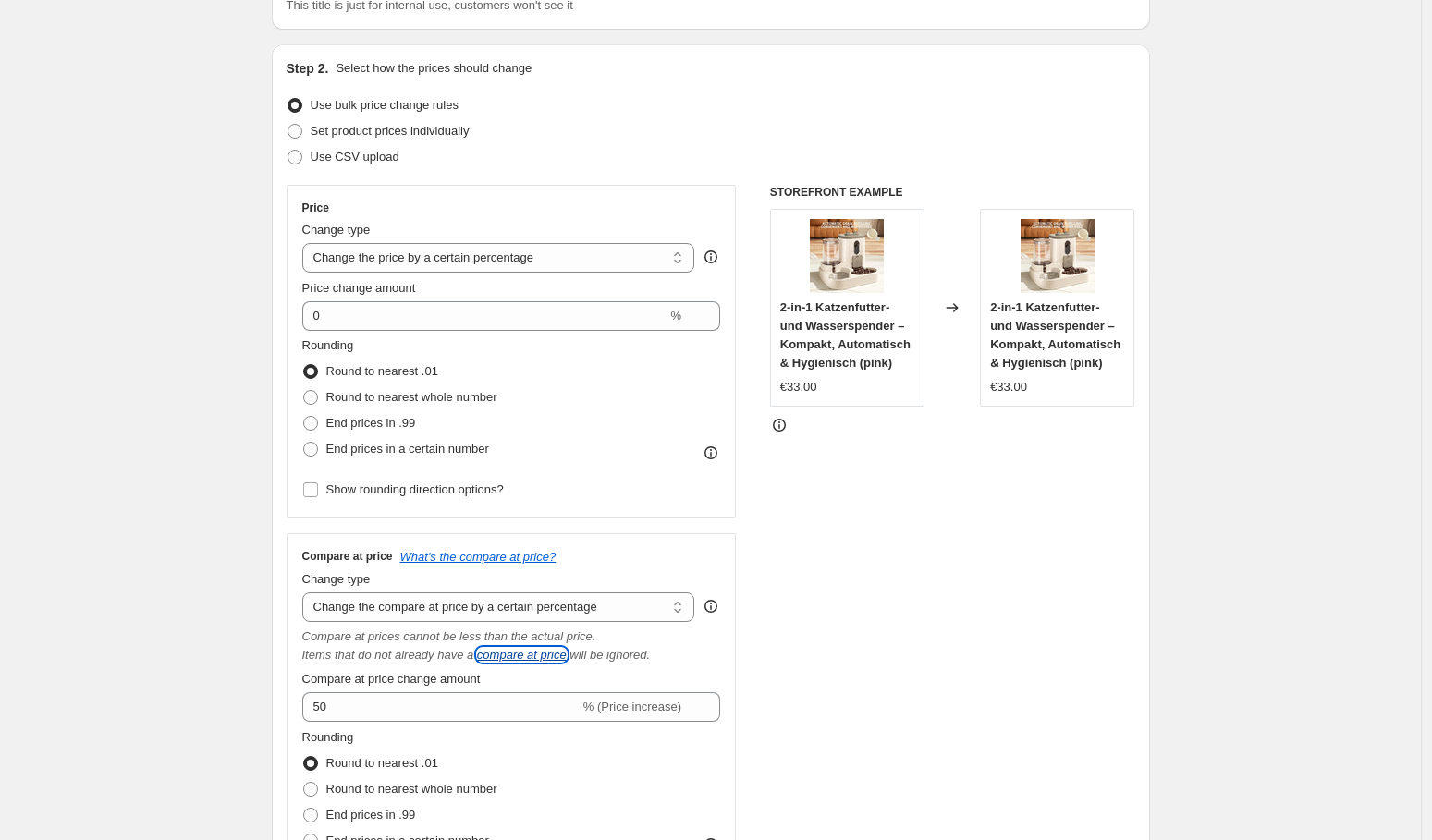 click on "compare at price" at bounding box center (521, 654) 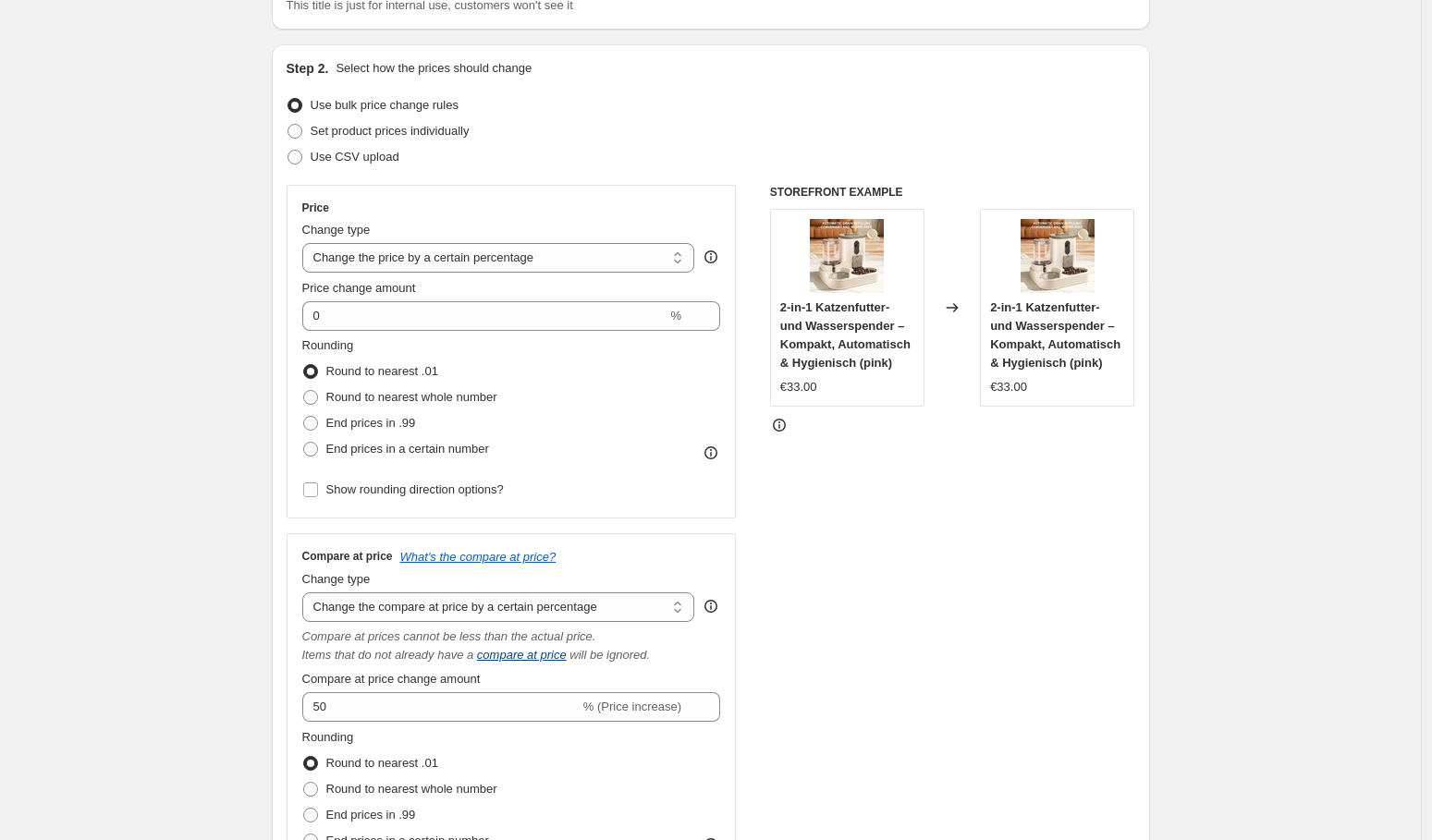 scroll, scrollTop: 155, scrollLeft: 0, axis: vertical 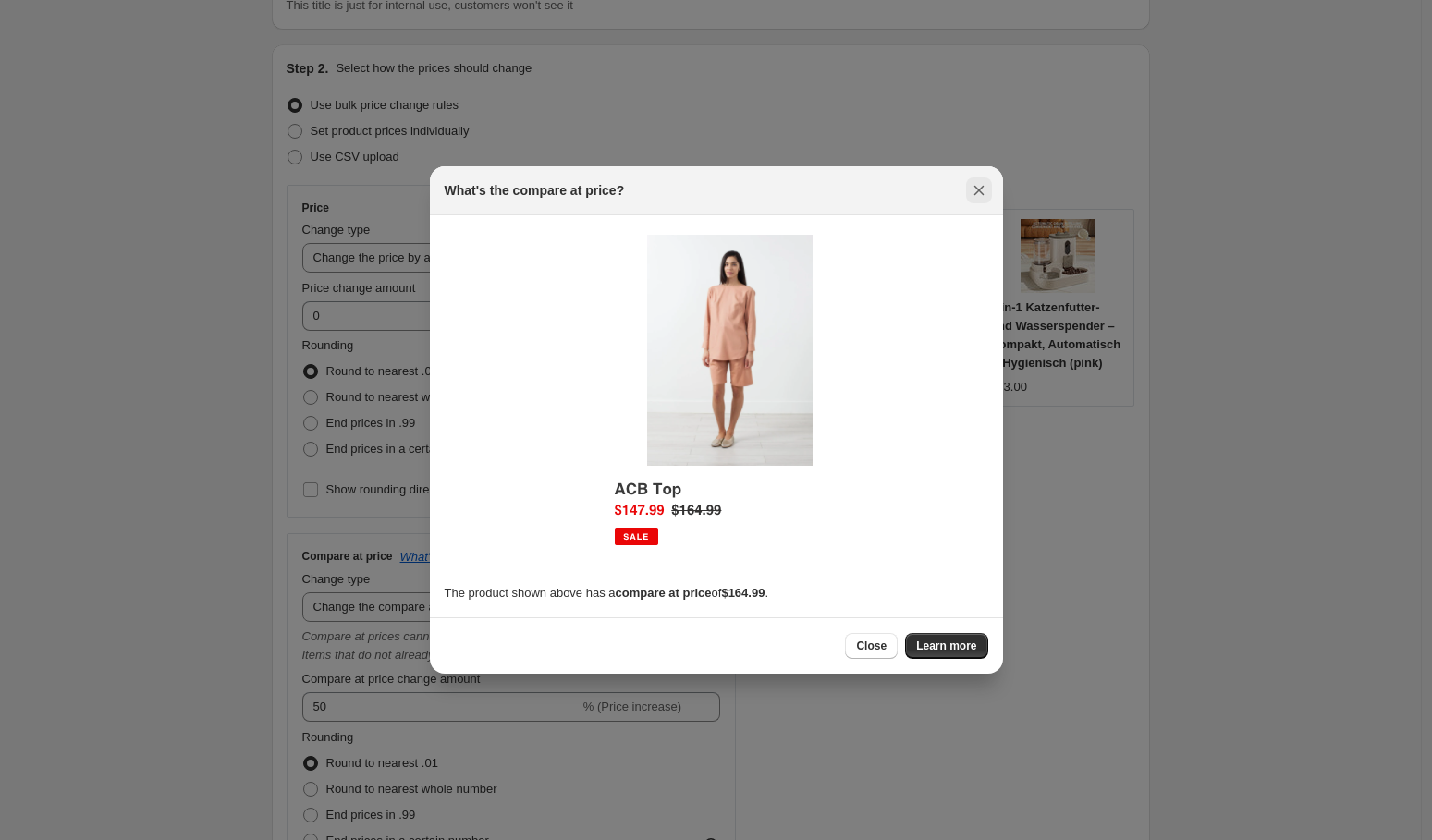 click 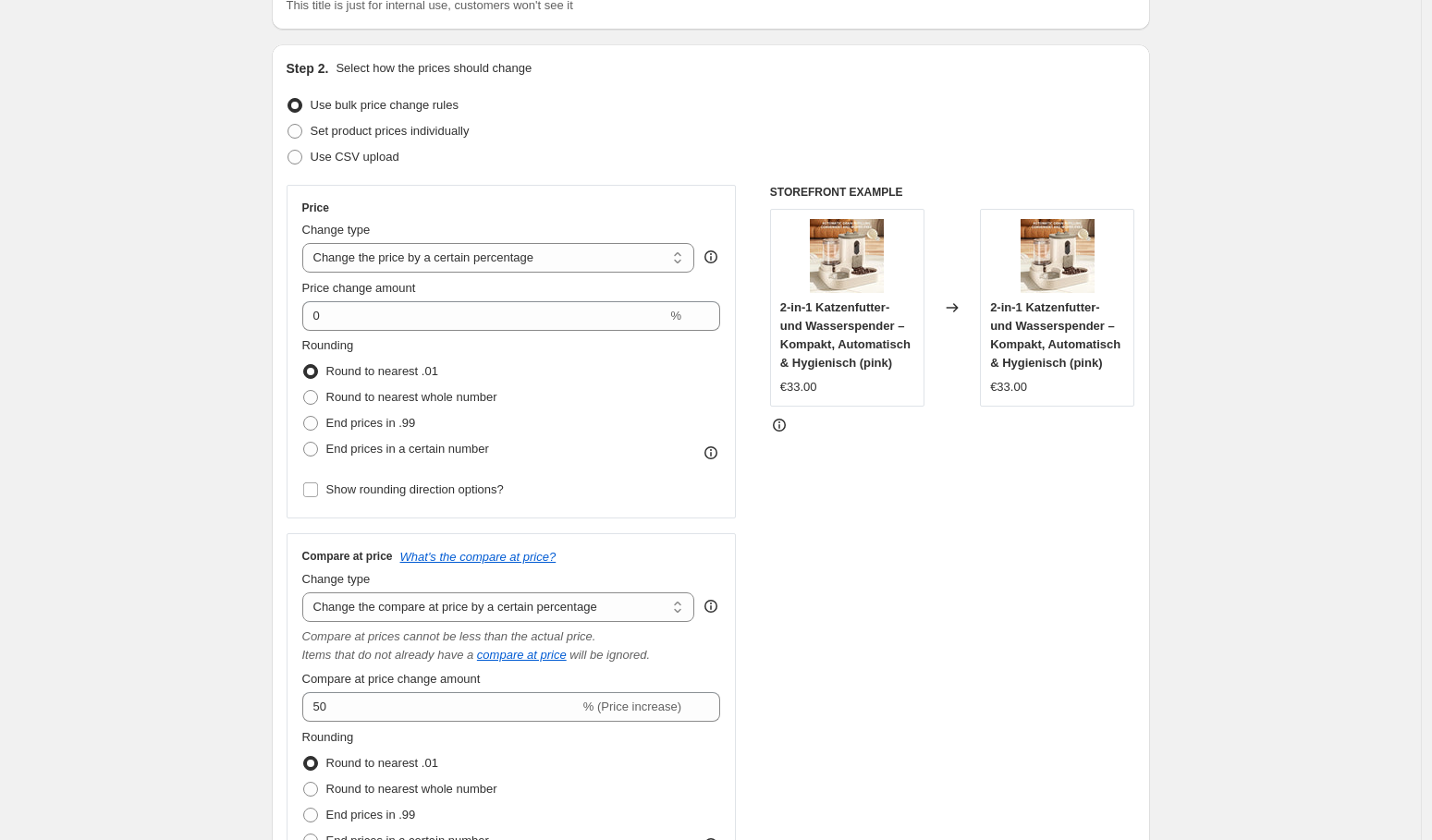 click on "Rounding Round to nearest .01 Round to nearest whole number End prices in .99 End prices in a certain number" at bounding box center (399, 791) 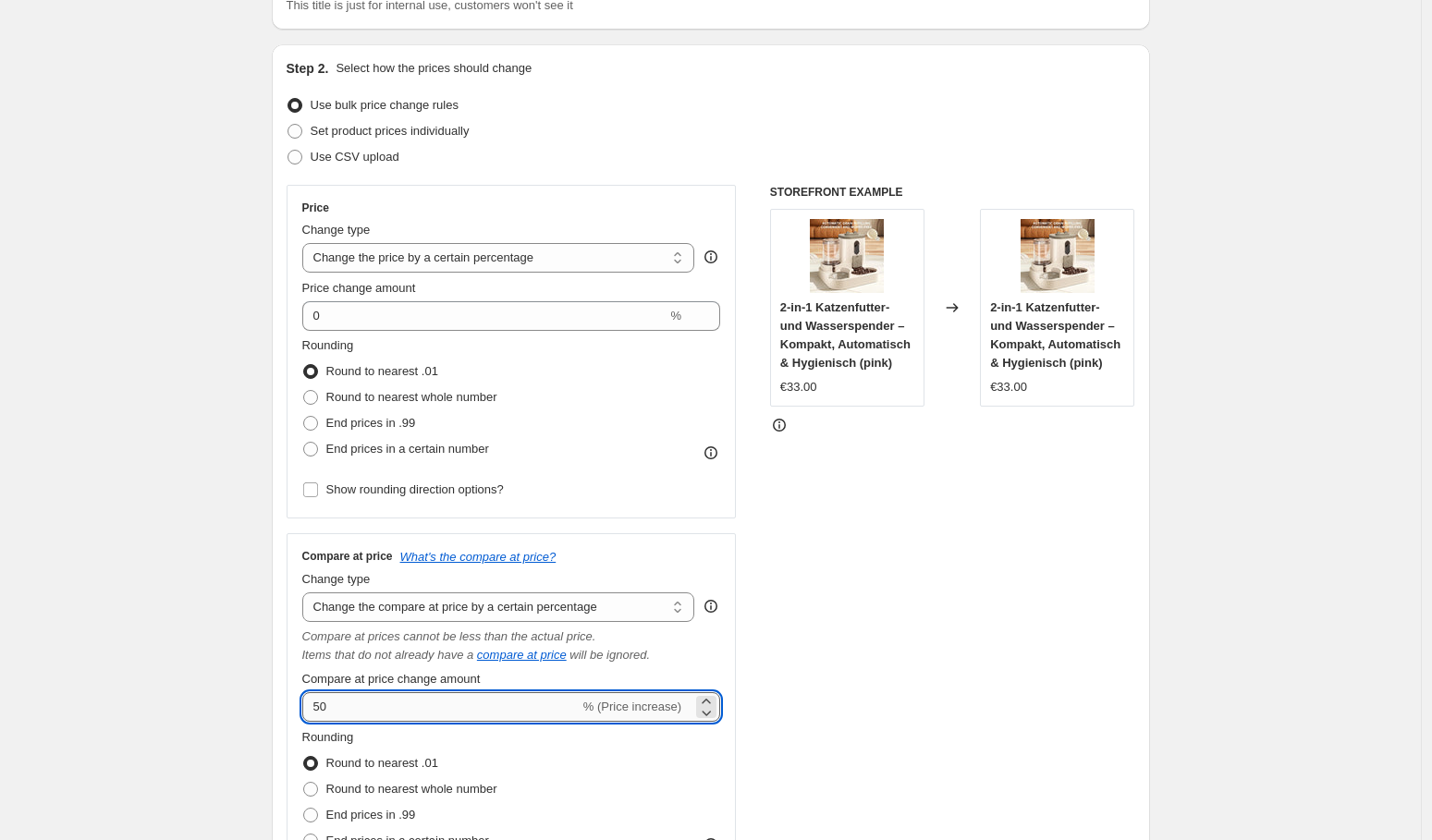 click on "50" at bounding box center (441, 707) 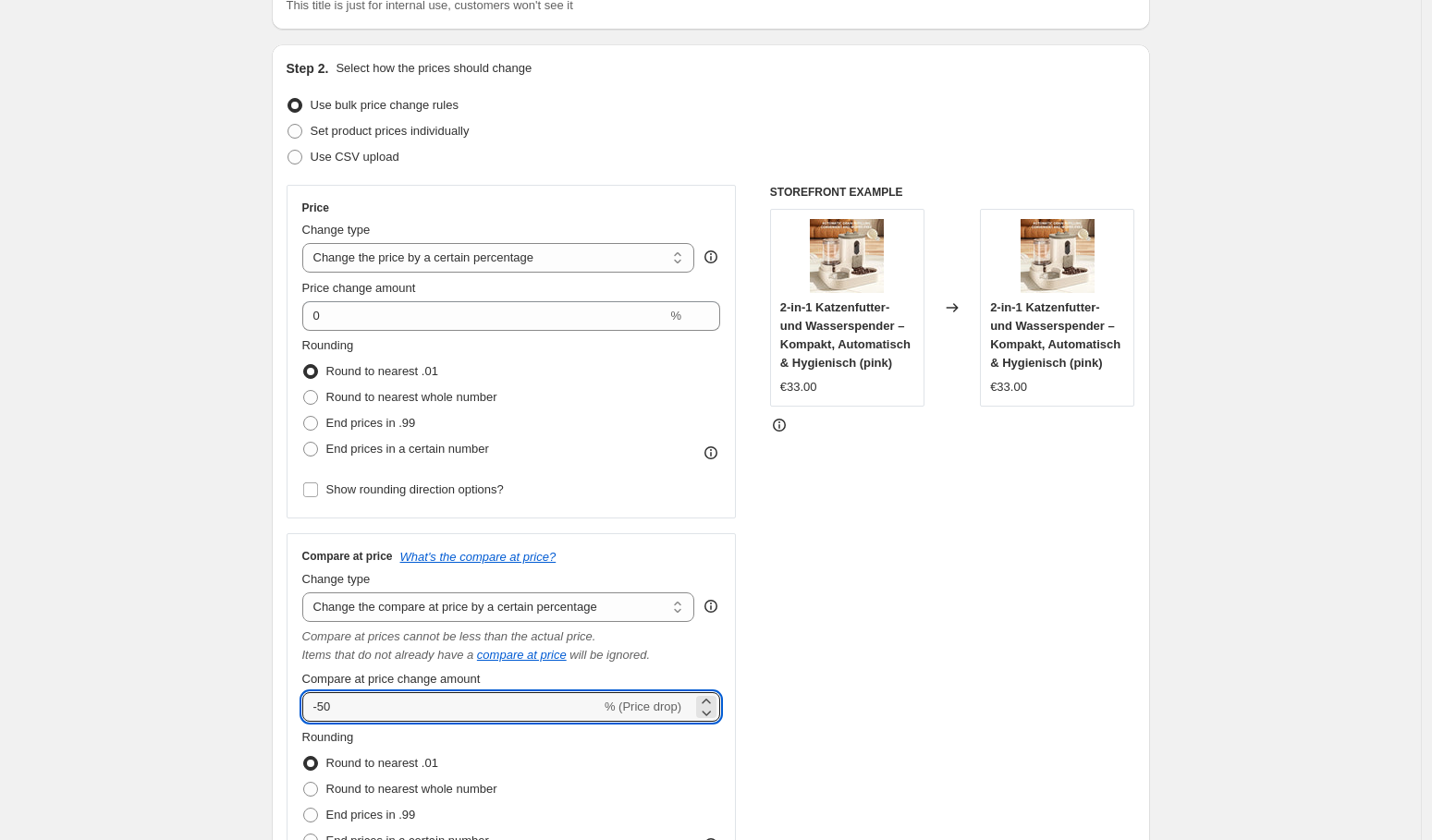 type on "-50" 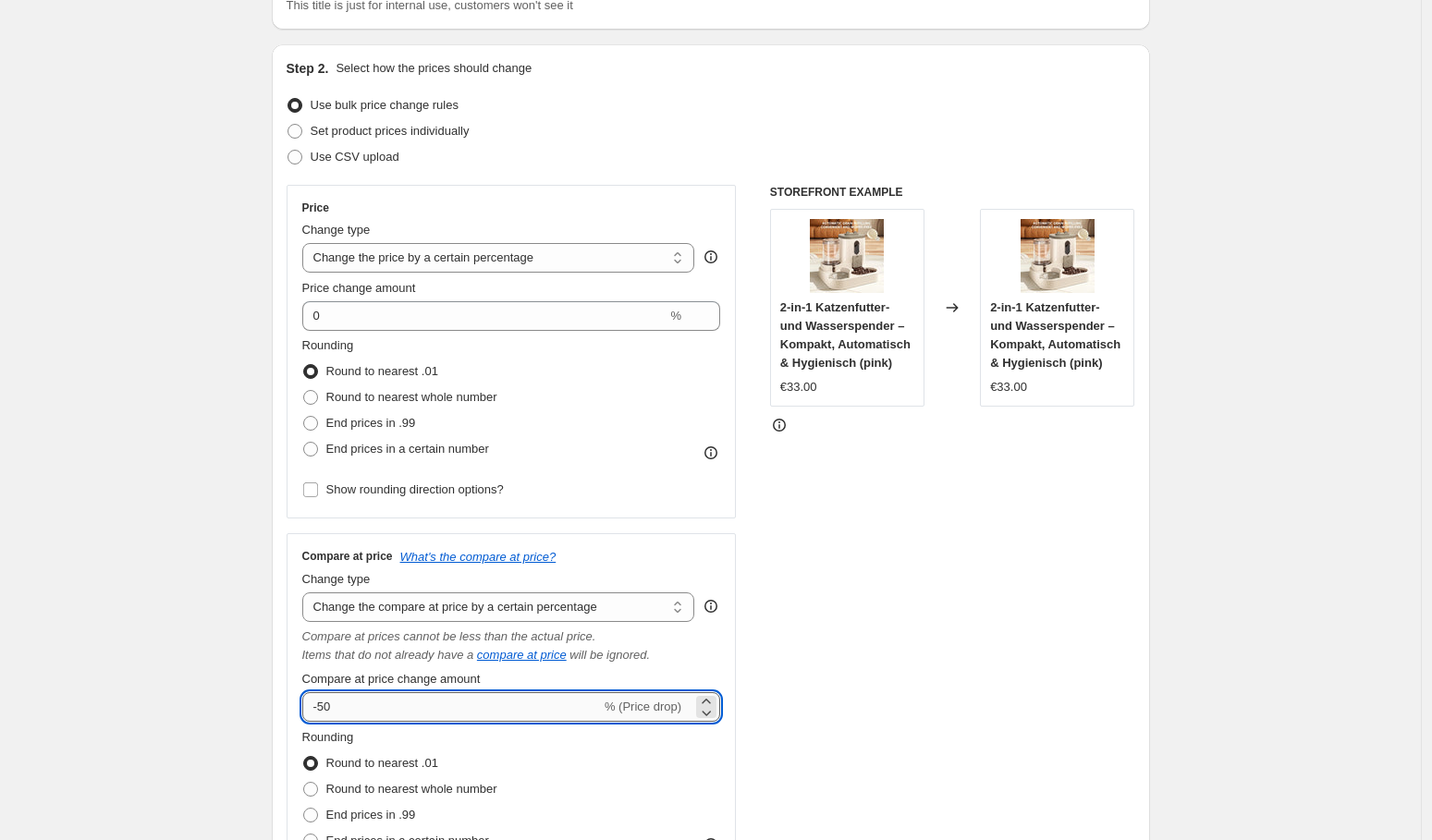 click on "-50" at bounding box center [451, 707] 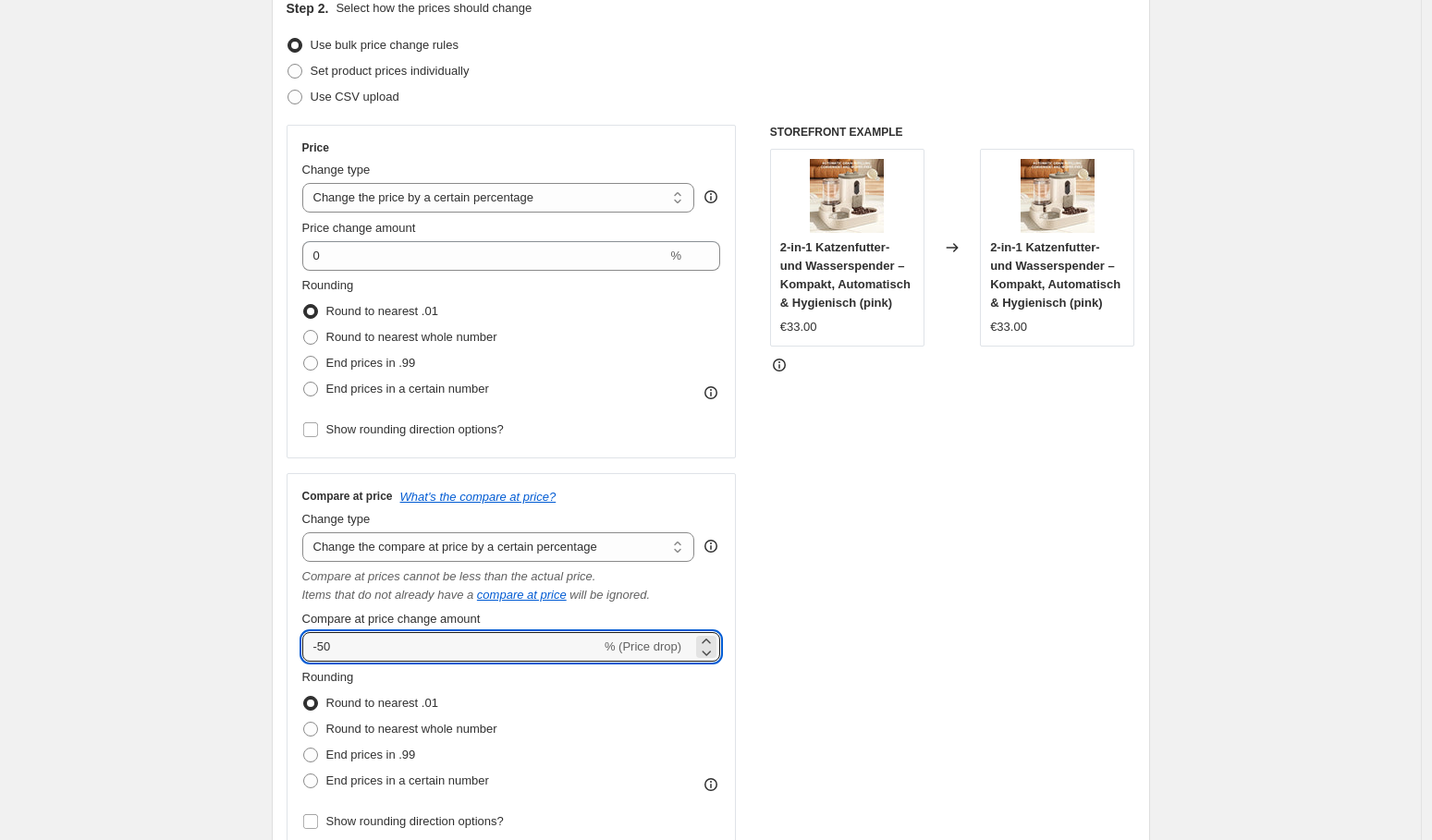 scroll, scrollTop: 265, scrollLeft: 0, axis: vertical 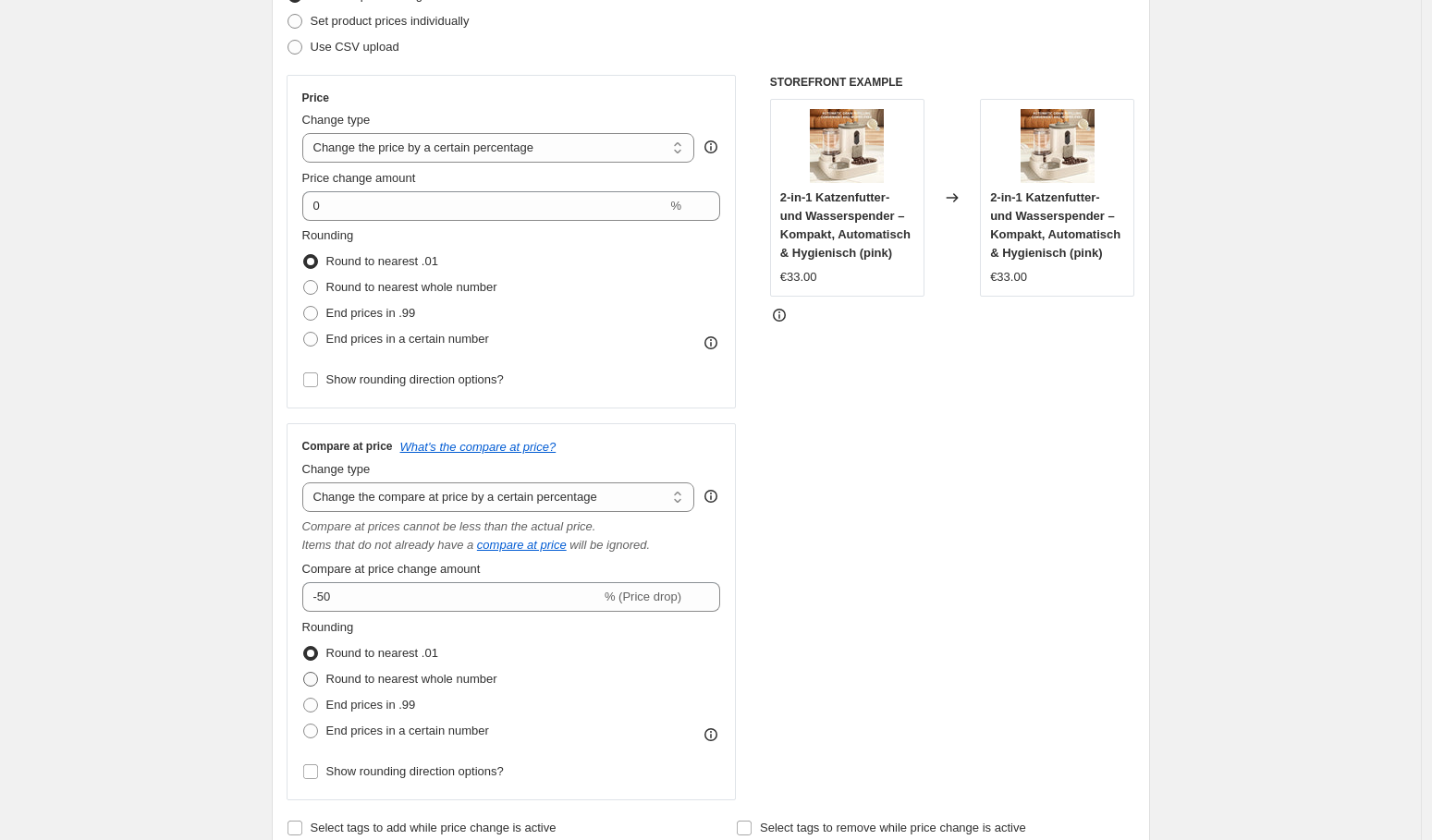click at bounding box center [311, 679] 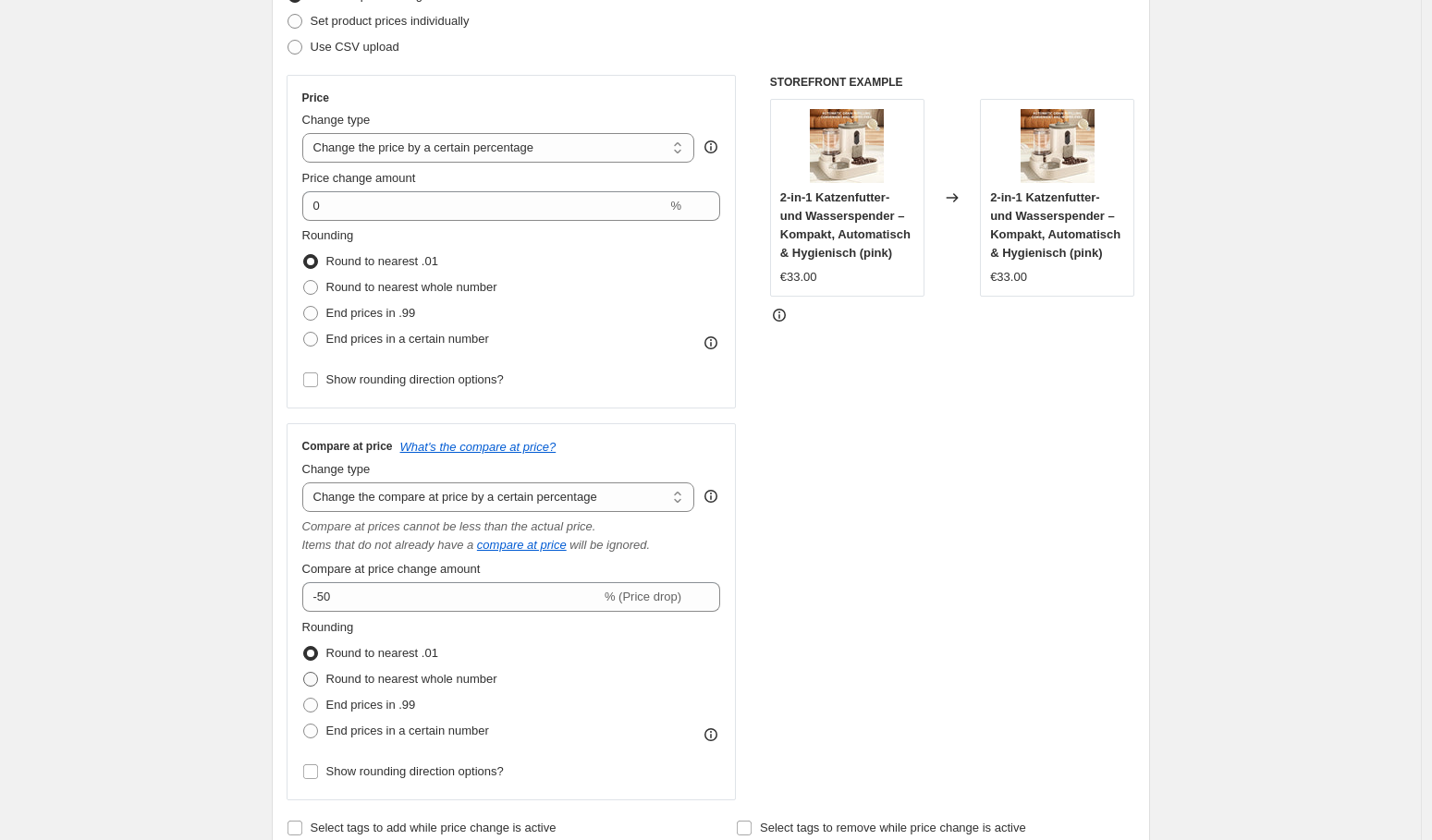 radio on "true" 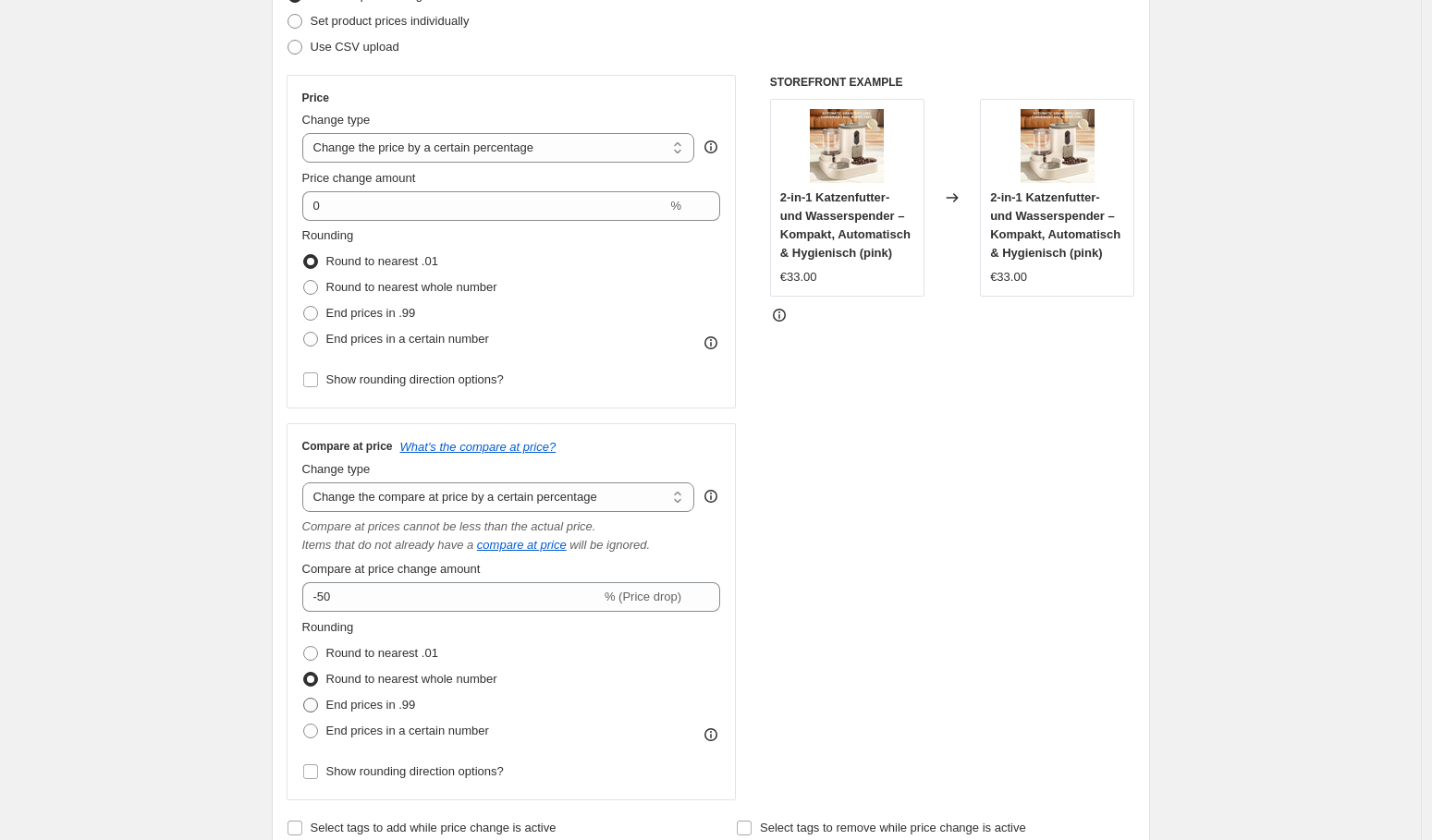 click on "End prices in .99" at bounding box center [359, 705] 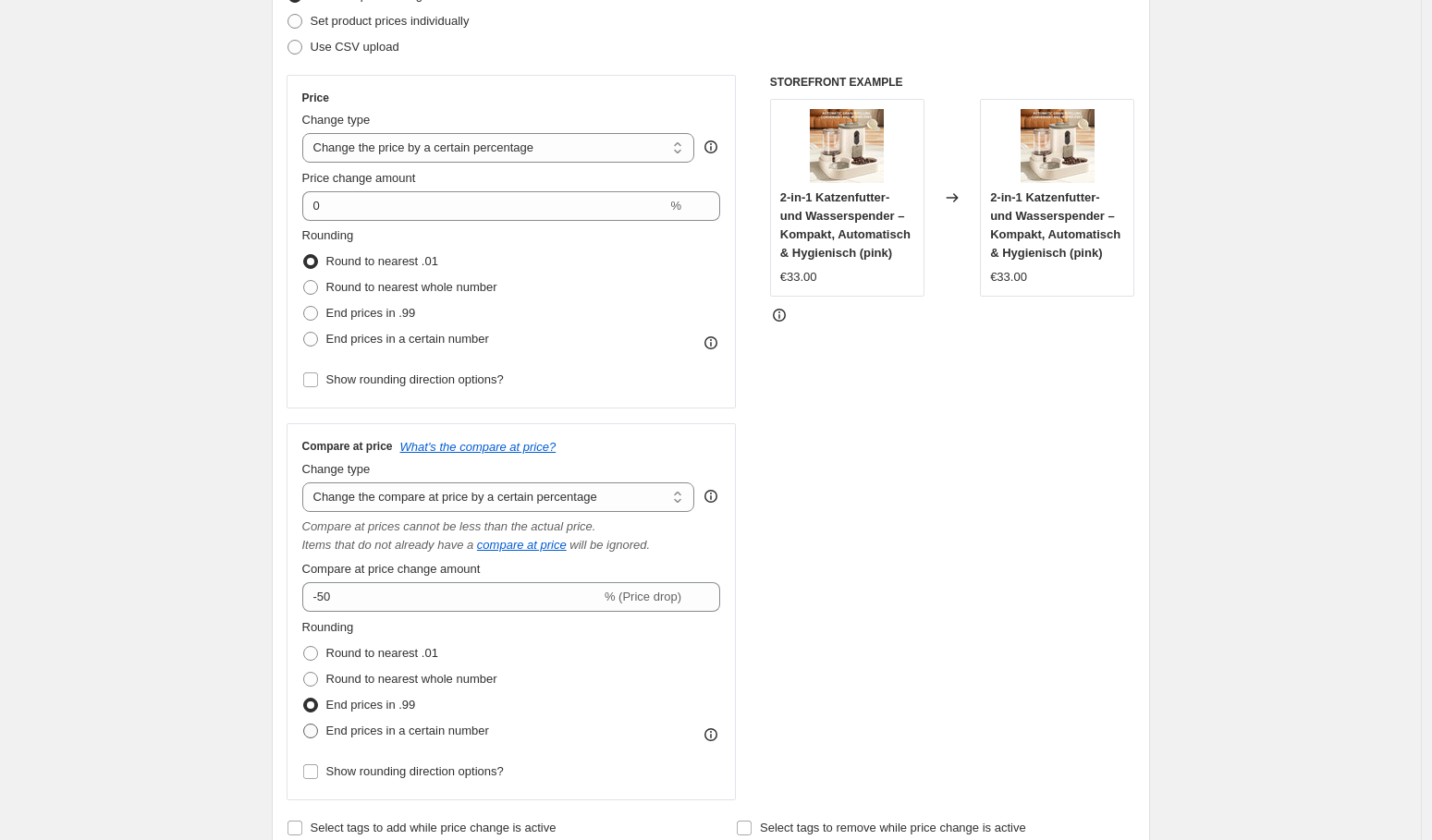 click on "End prices in a certain number" at bounding box center [396, 731] 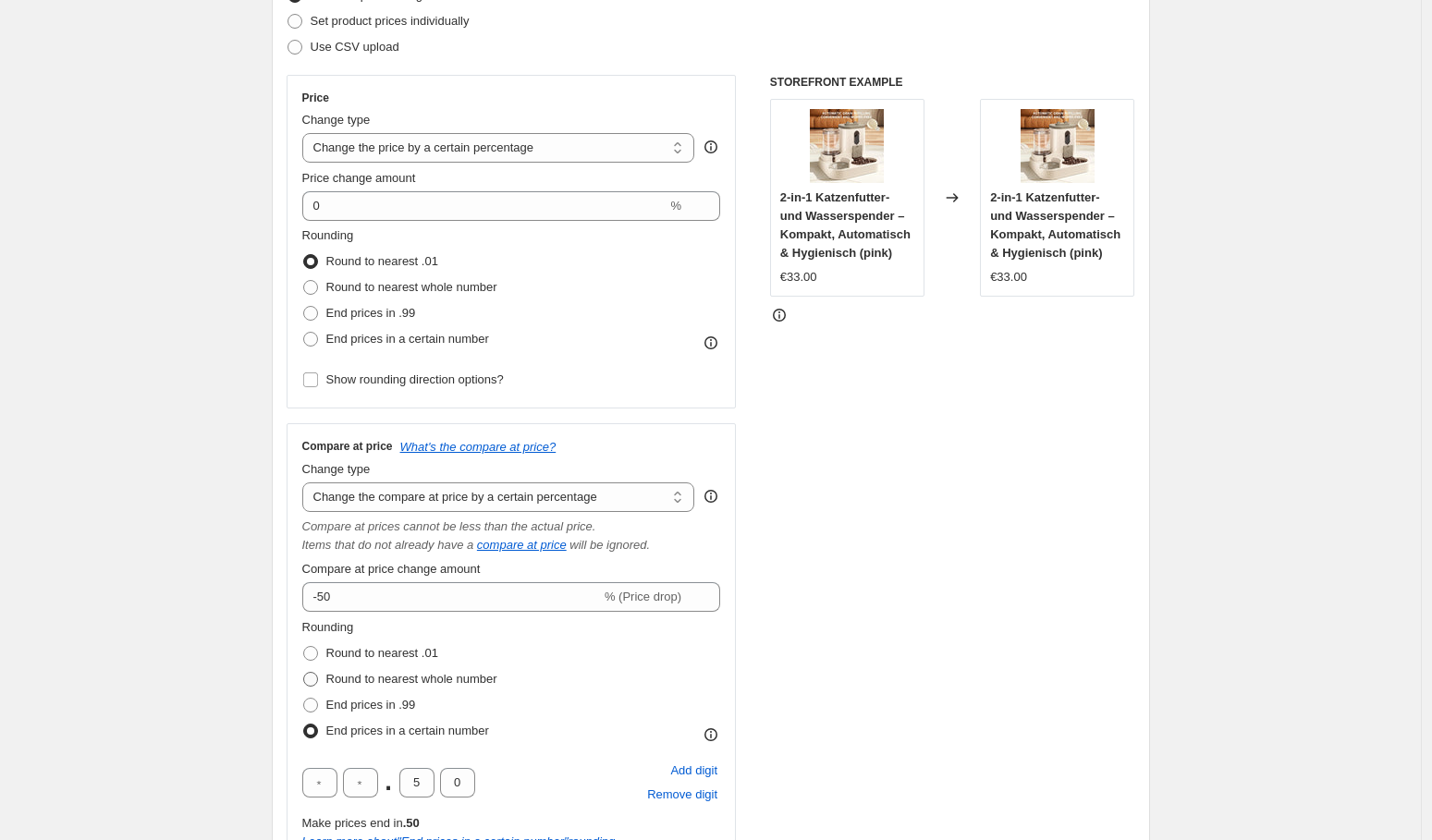 click on "Round to nearest whole number" at bounding box center (399, 679) 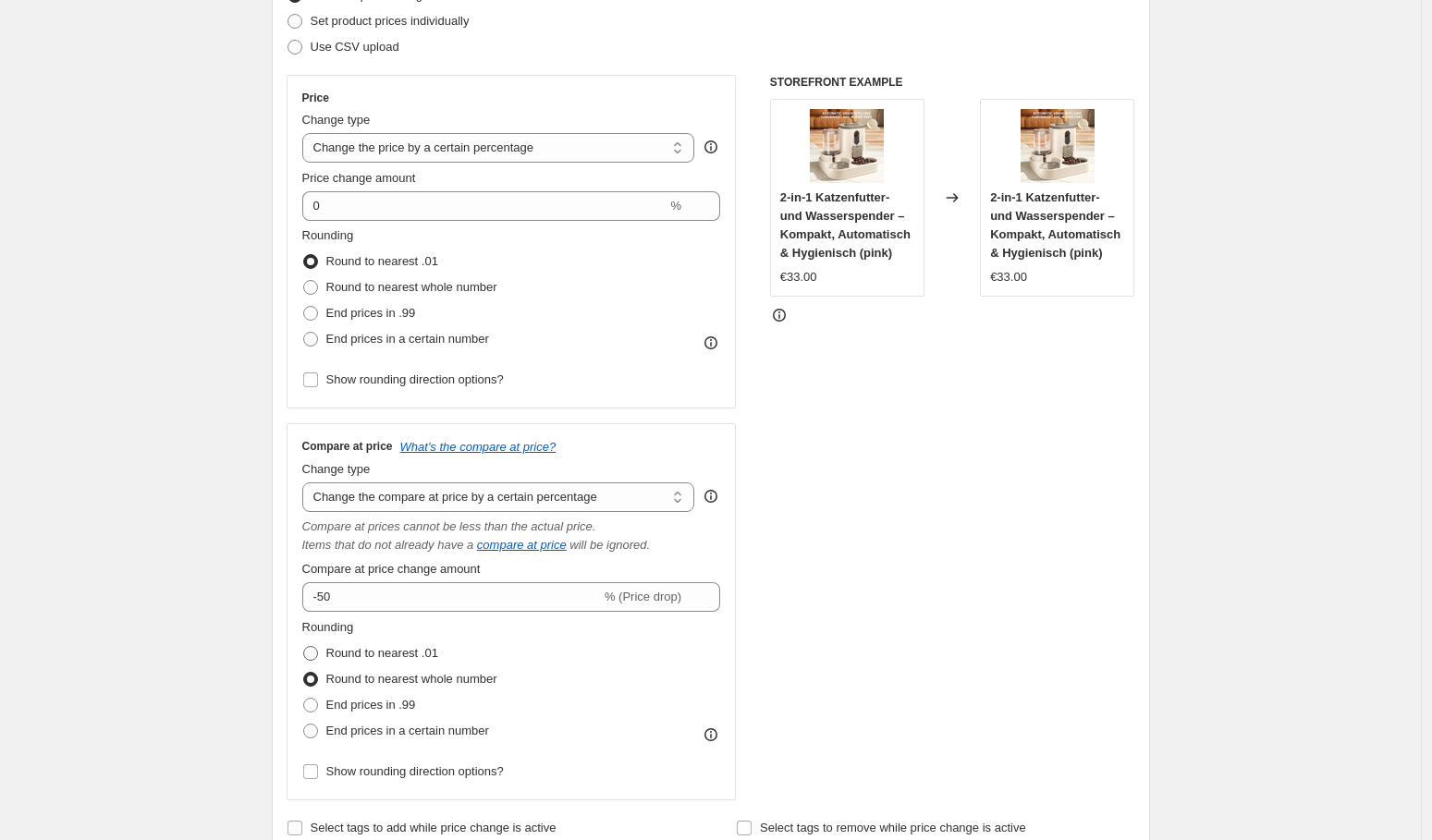click at bounding box center (311, 653) 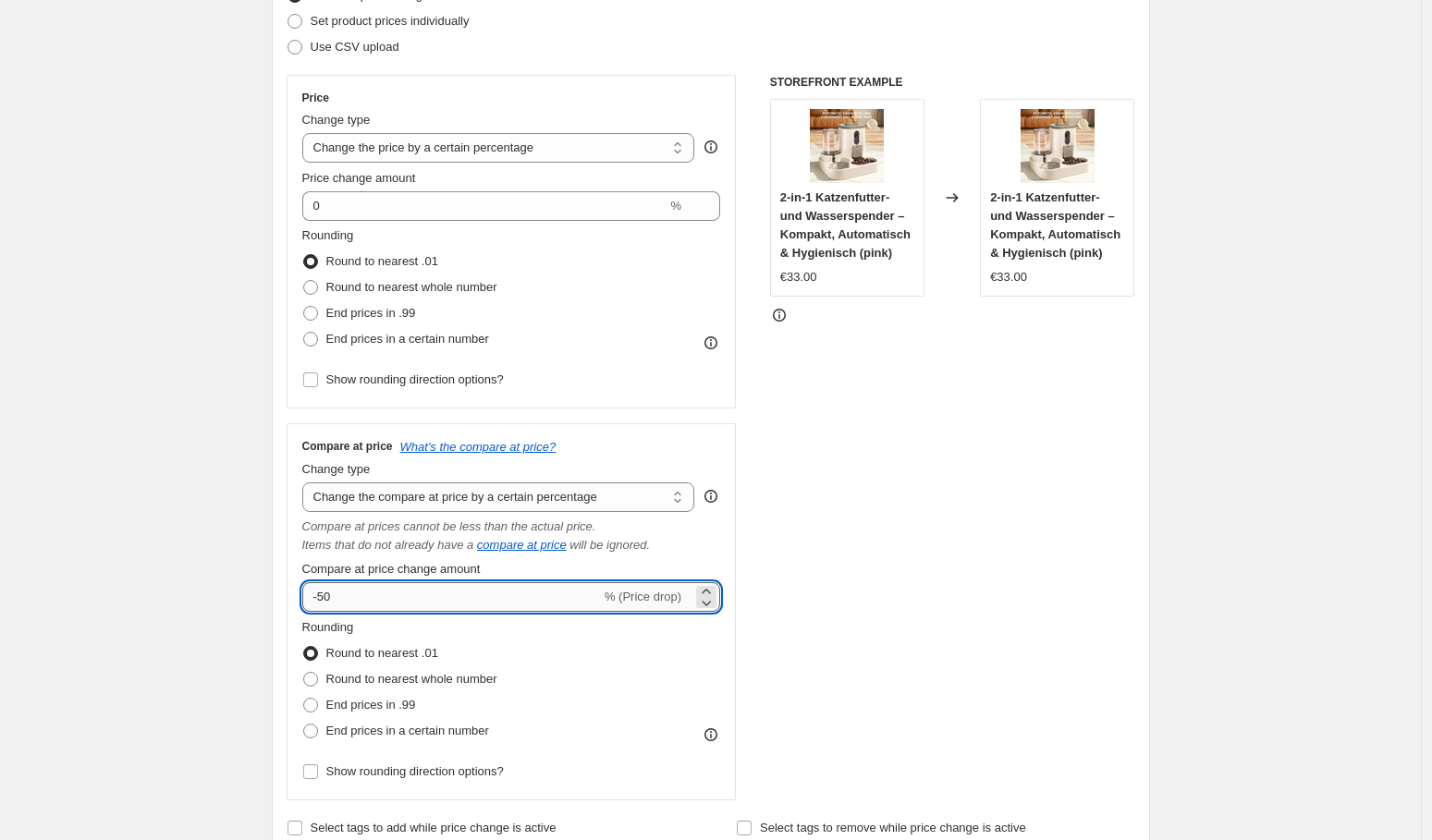click on "-50" at bounding box center [451, 597] 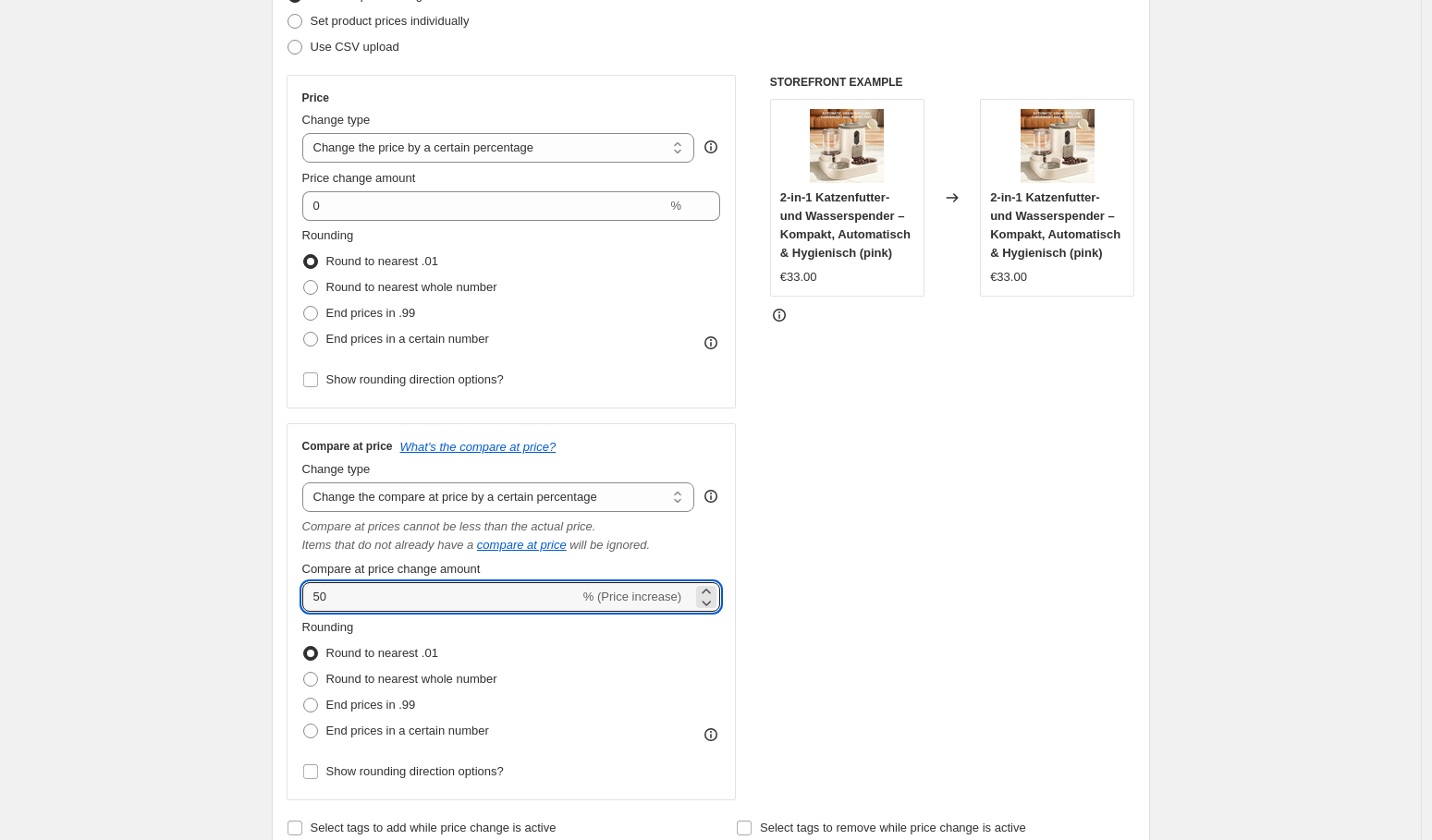 type on "50" 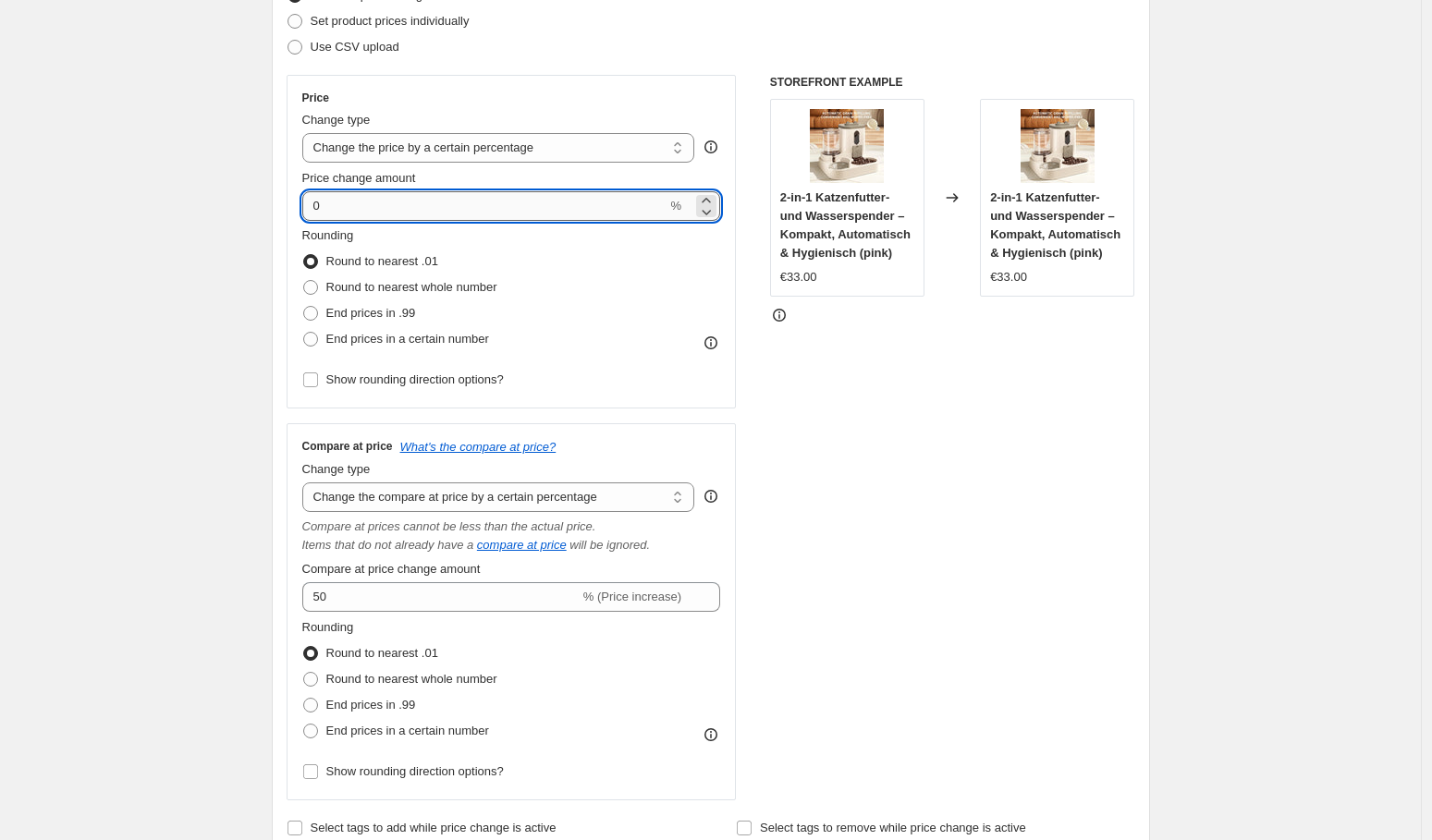 click on "0" at bounding box center (484, 206) 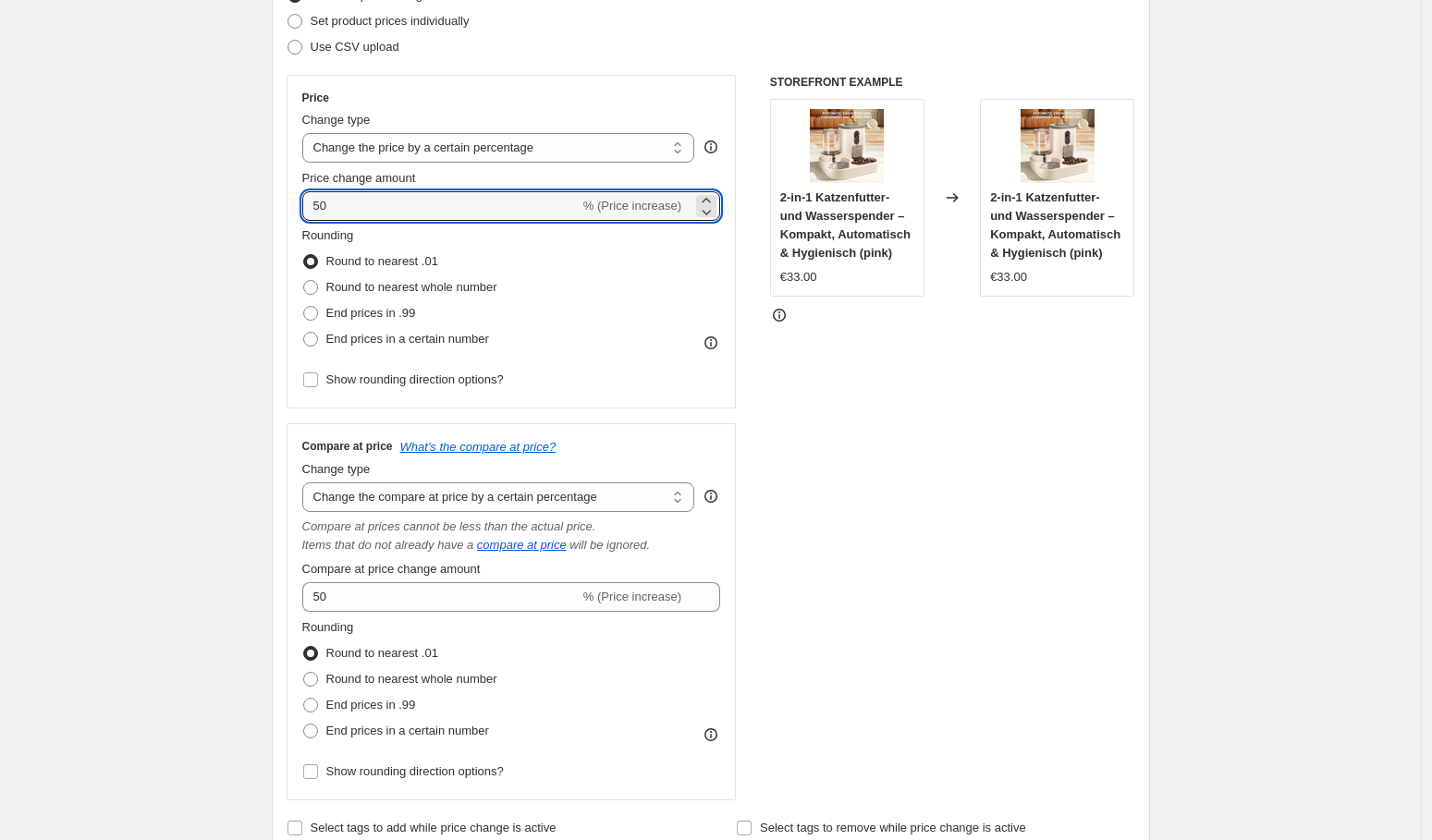 type on "50" 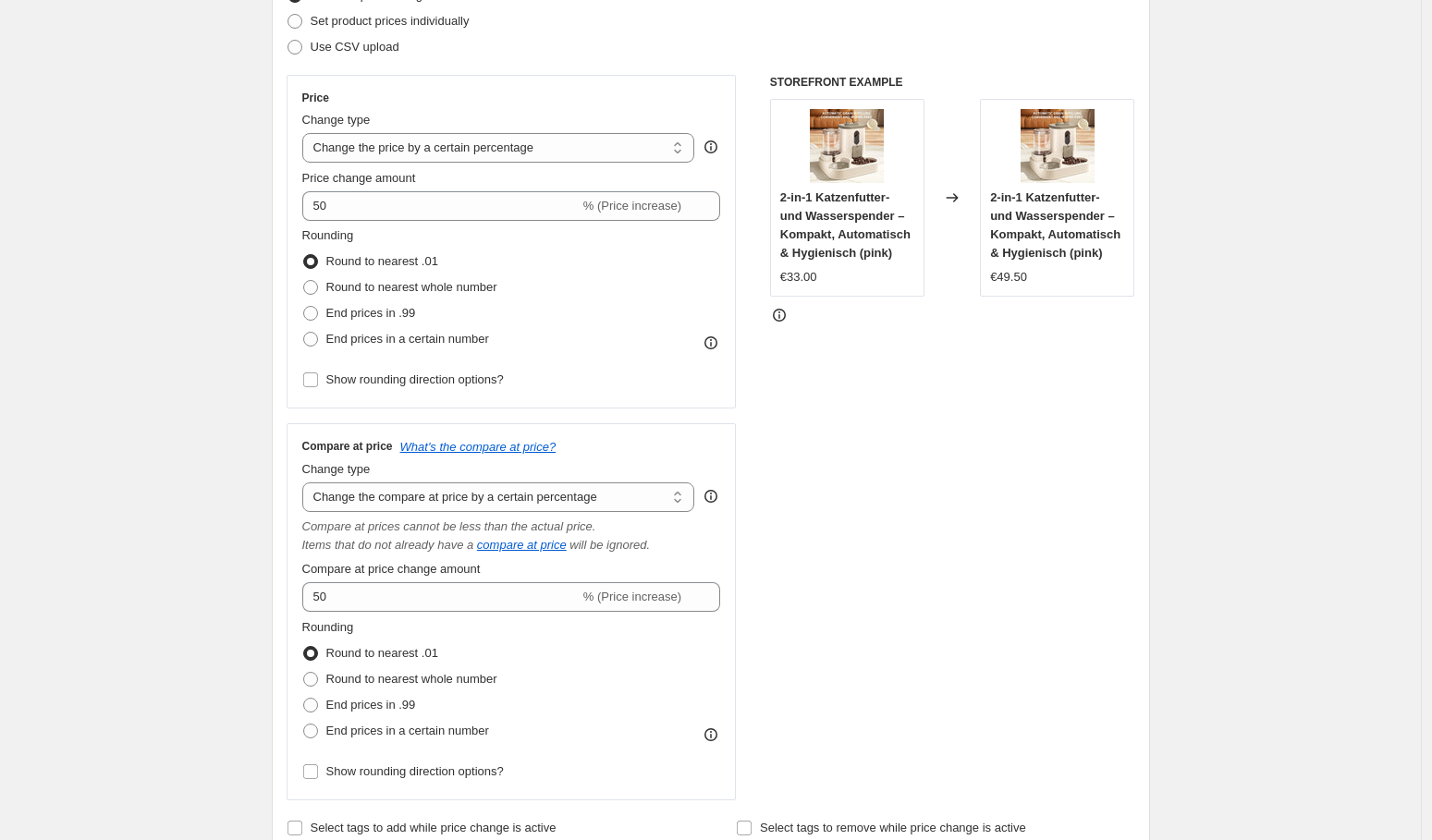 click on "STOREFRONT EXAMPLE 2-in-1 Katzenfutter- und Wasserspender – Kompakt, Automatisch & Hygienisch (pink) €33.00 Changed to 2-in-1 Katzenfutter- und Wasserspender – Kompakt, Automatisch & Hygienisch (pink) €49.50" at bounding box center [952, 437] 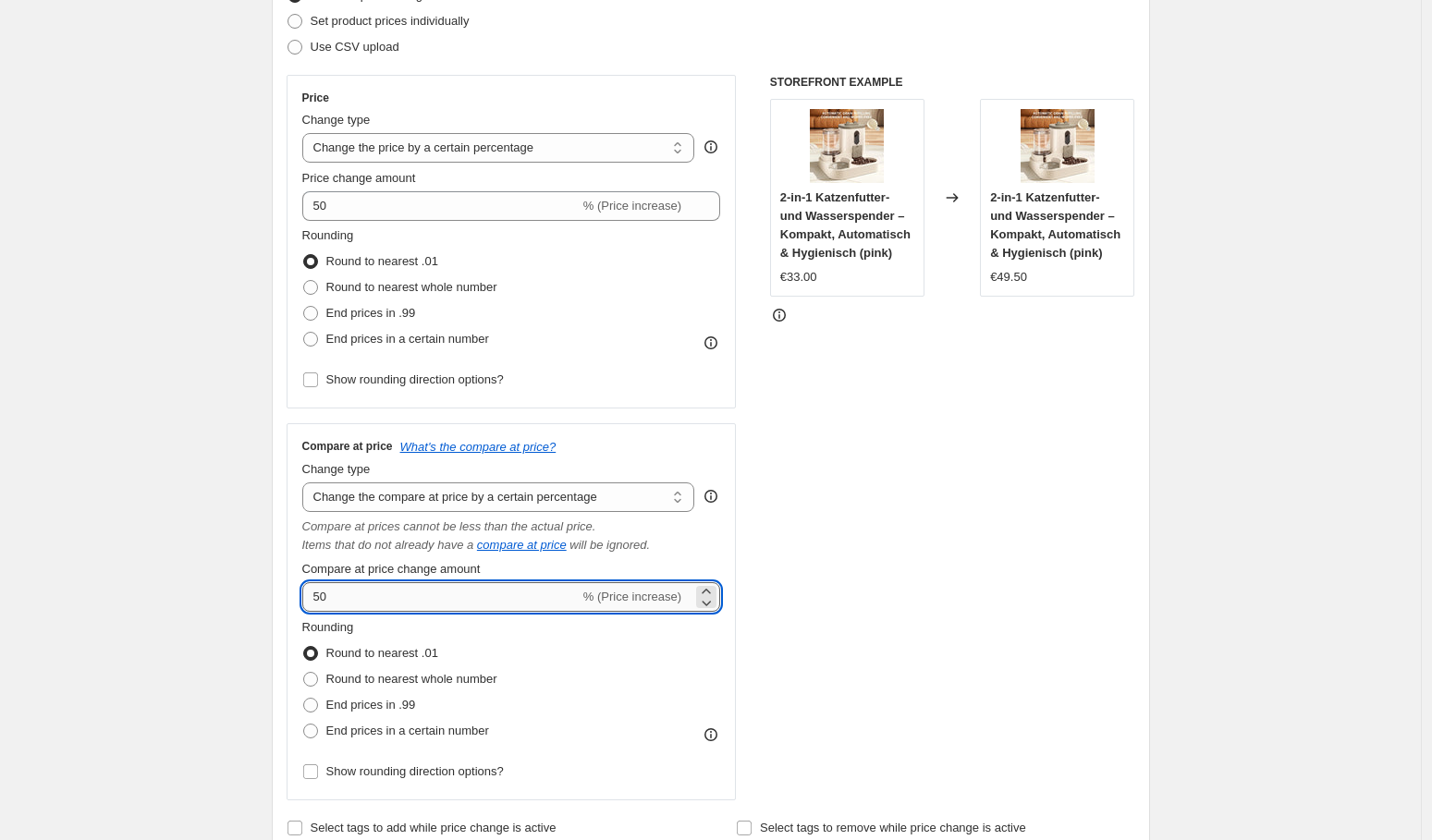 click on "50" at bounding box center [441, 597] 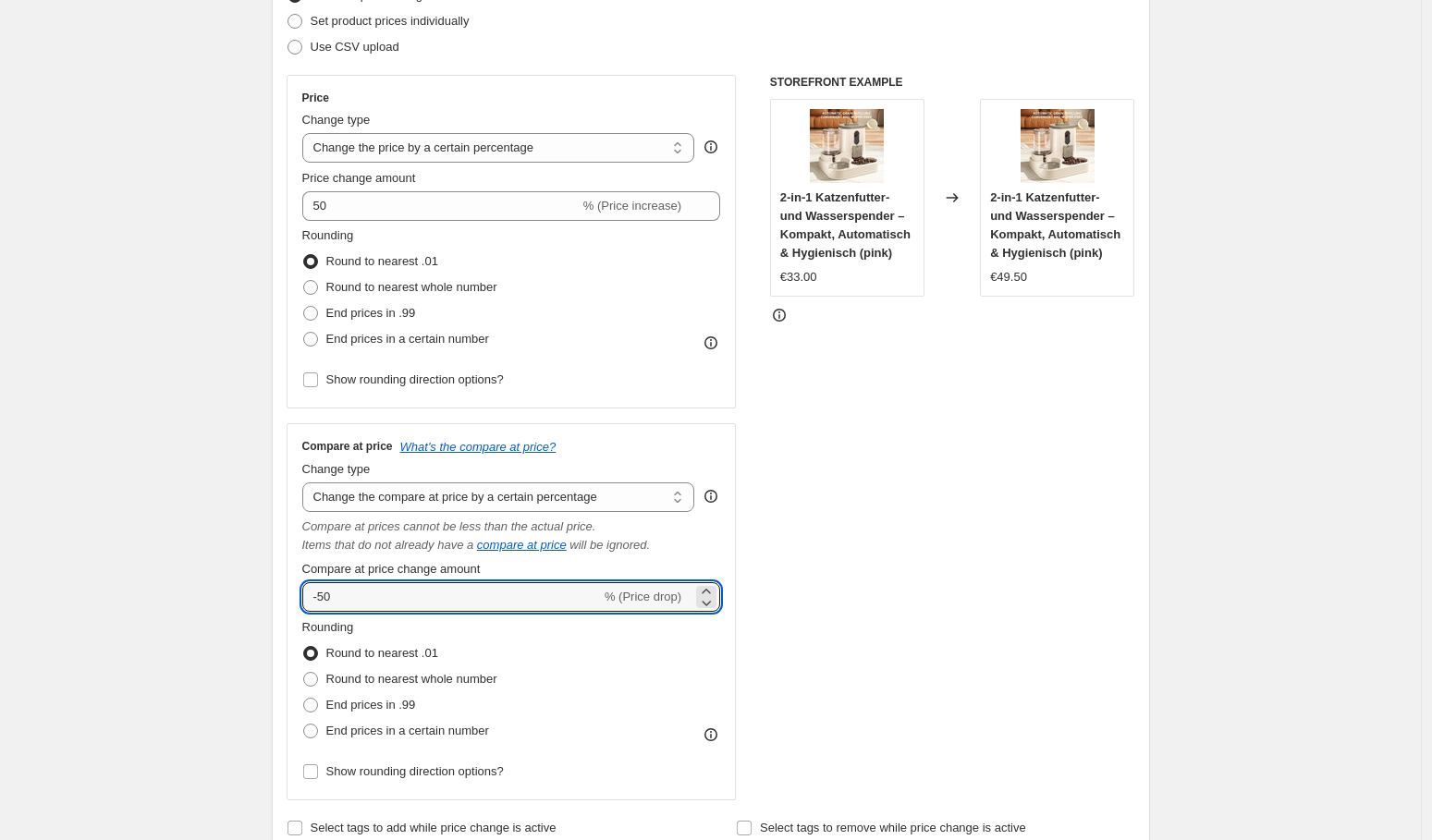 type on "-50" 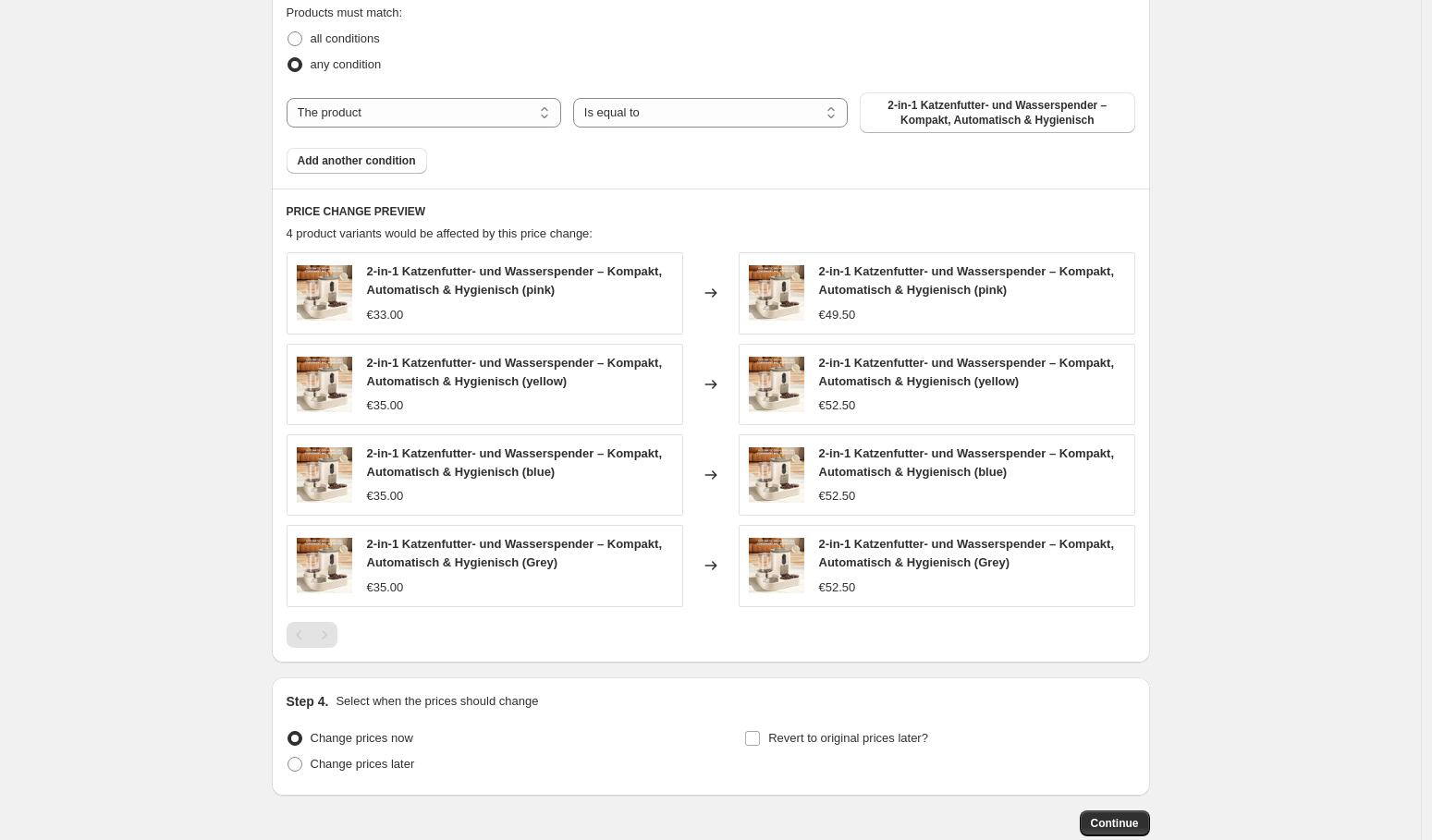 scroll, scrollTop: 1430, scrollLeft: 0, axis: vertical 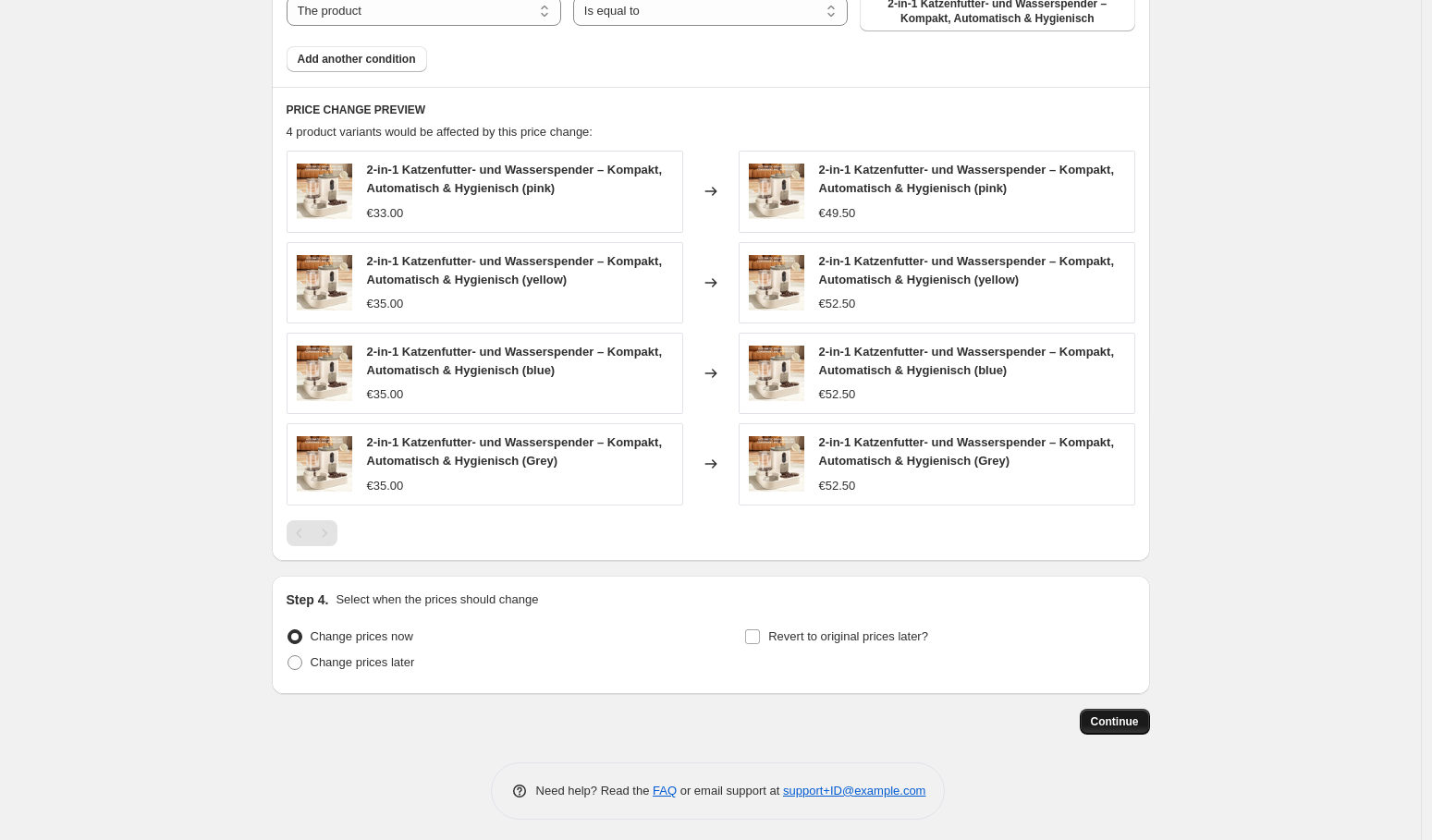 click on "Continue" at bounding box center (1115, 722) 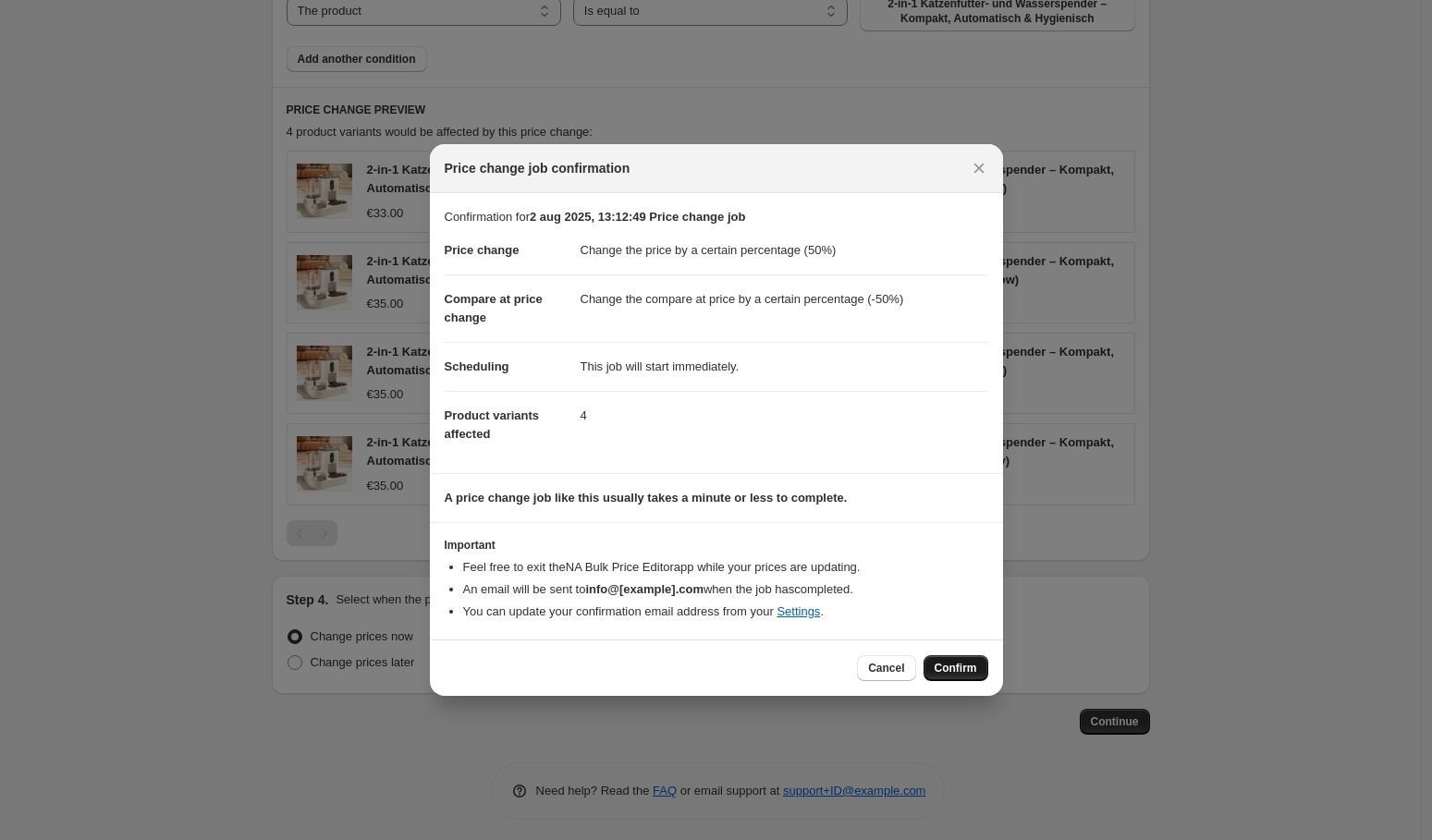 click on "Confirm" at bounding box center [956, 668] 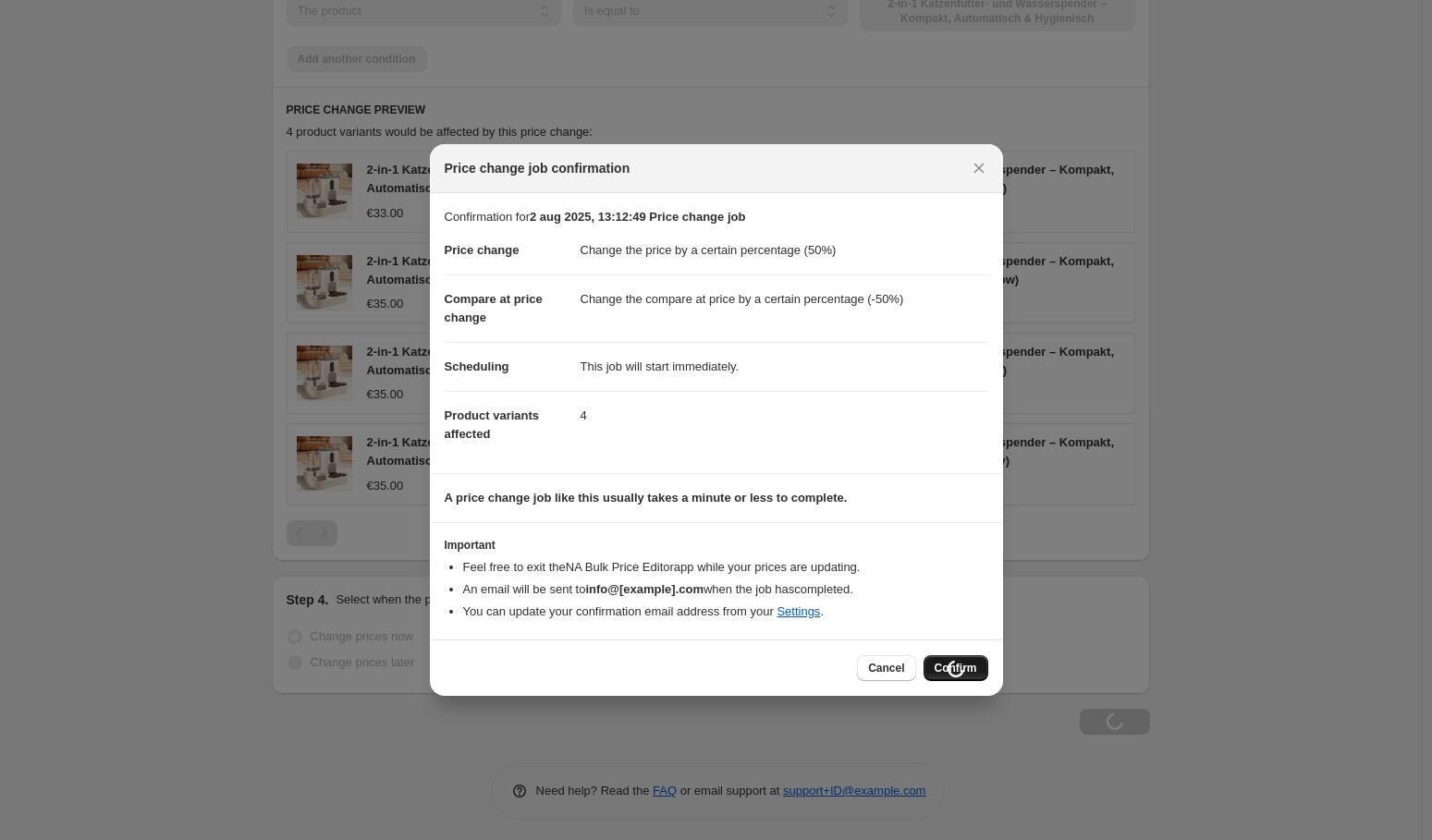 scroll, scrollTop: 1493, scrollLeft: 0, axis: vertical 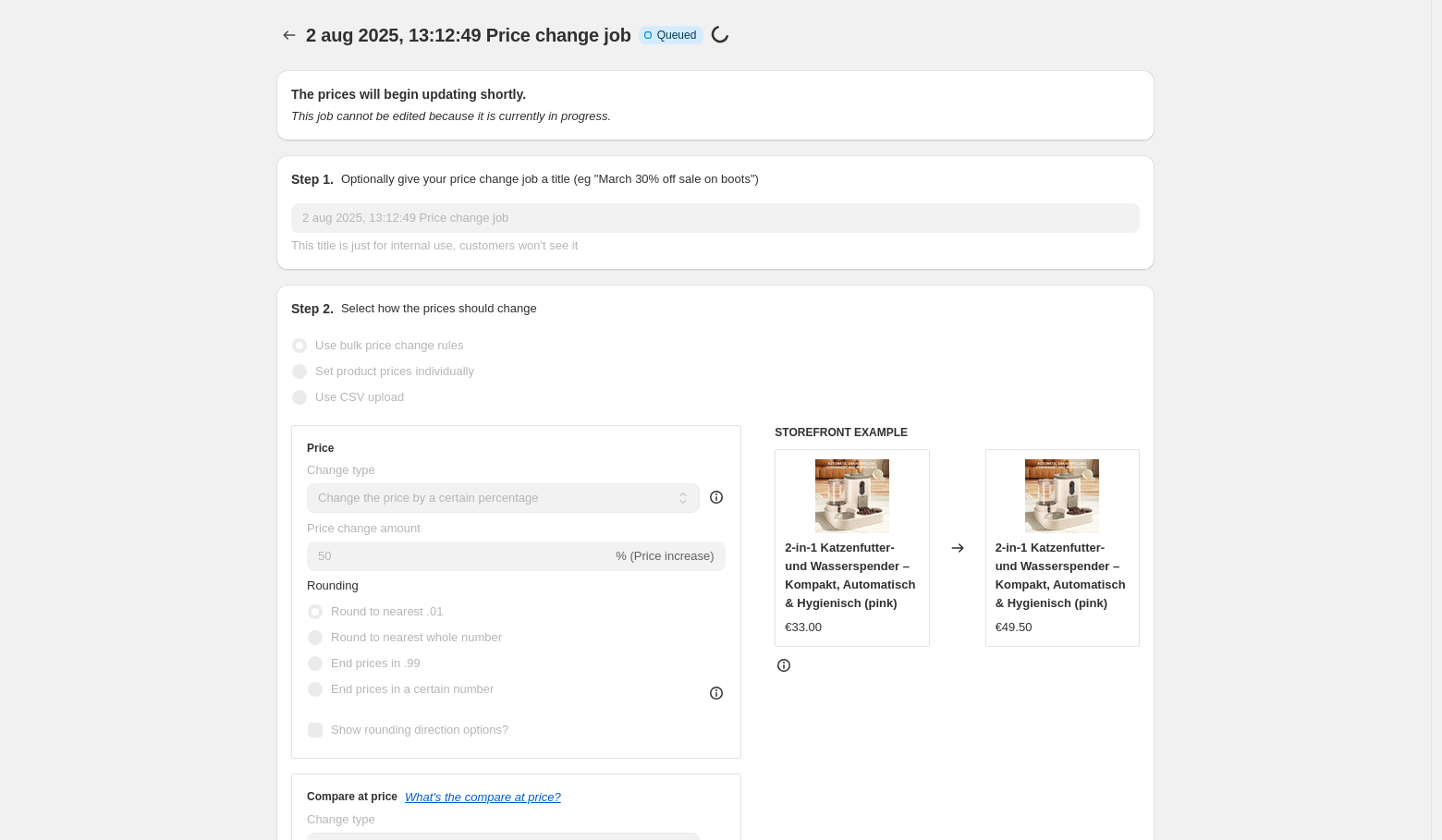 select on "percentage" 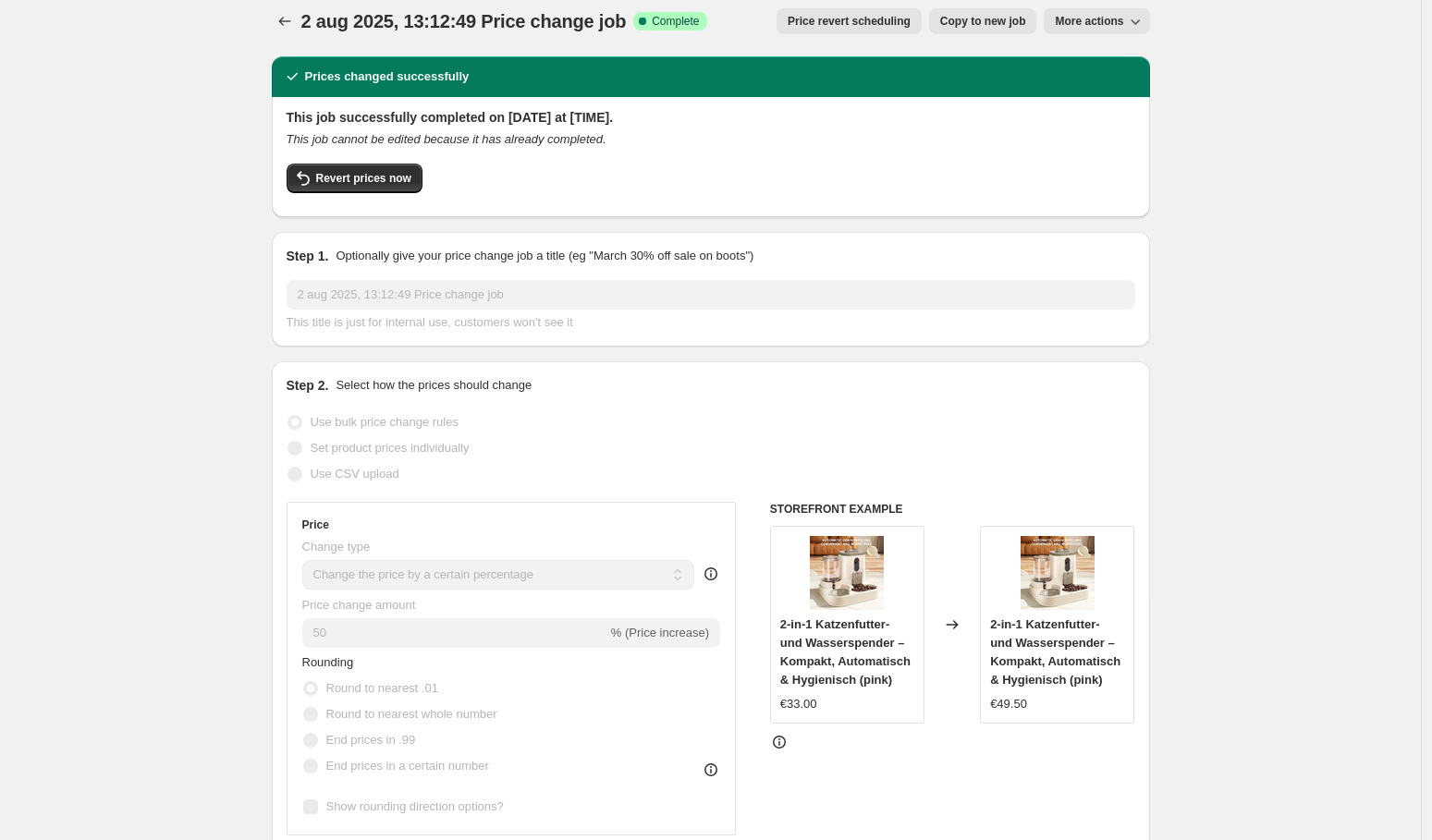 scroll, scrollTop: 0, scrollLeft: 0, axis: both 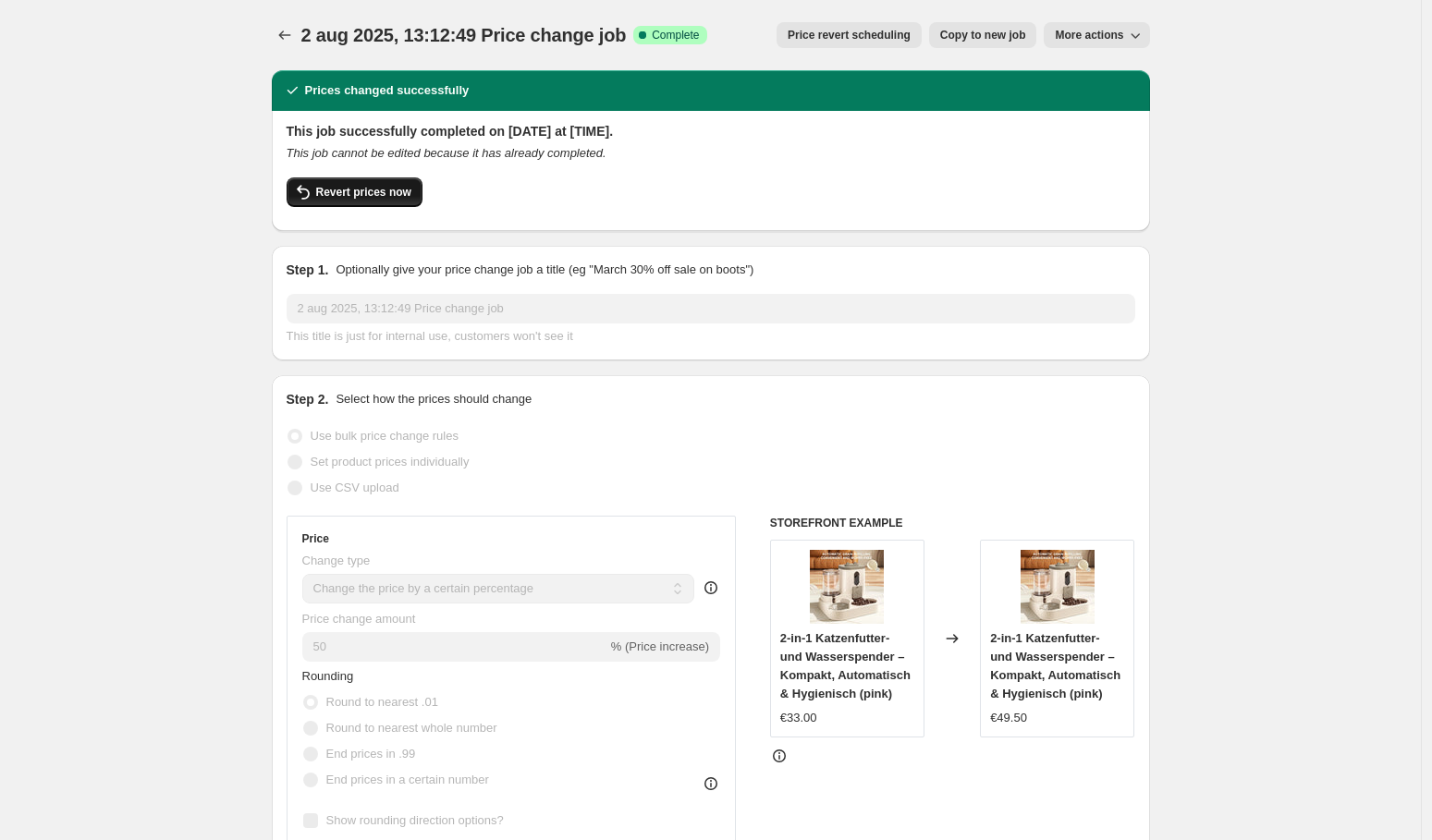 click on "Revert prices now" at bounding box center [363, 192] 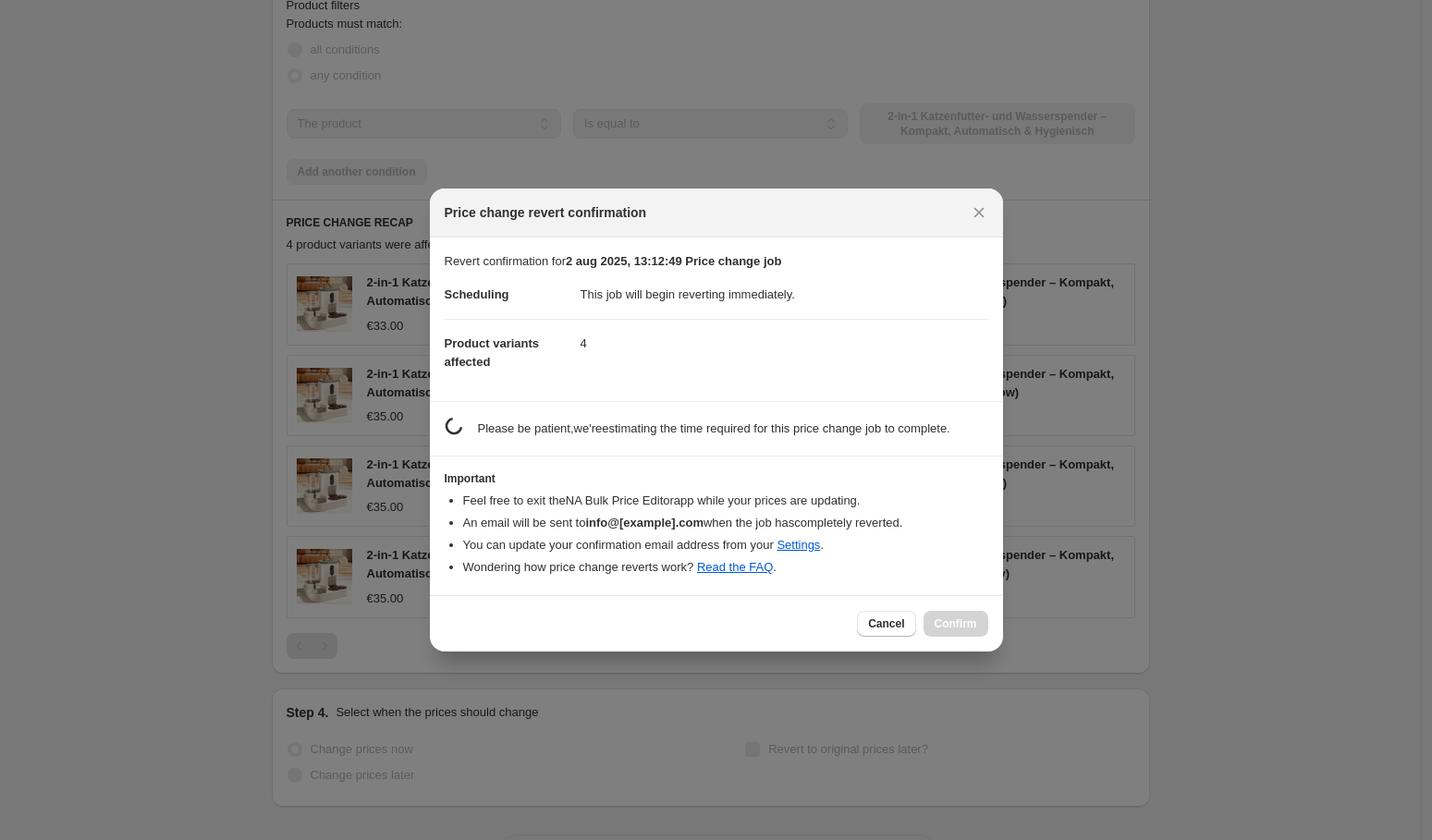 scroll, scrollTop: 0, scrollLeft: 0, axis: both 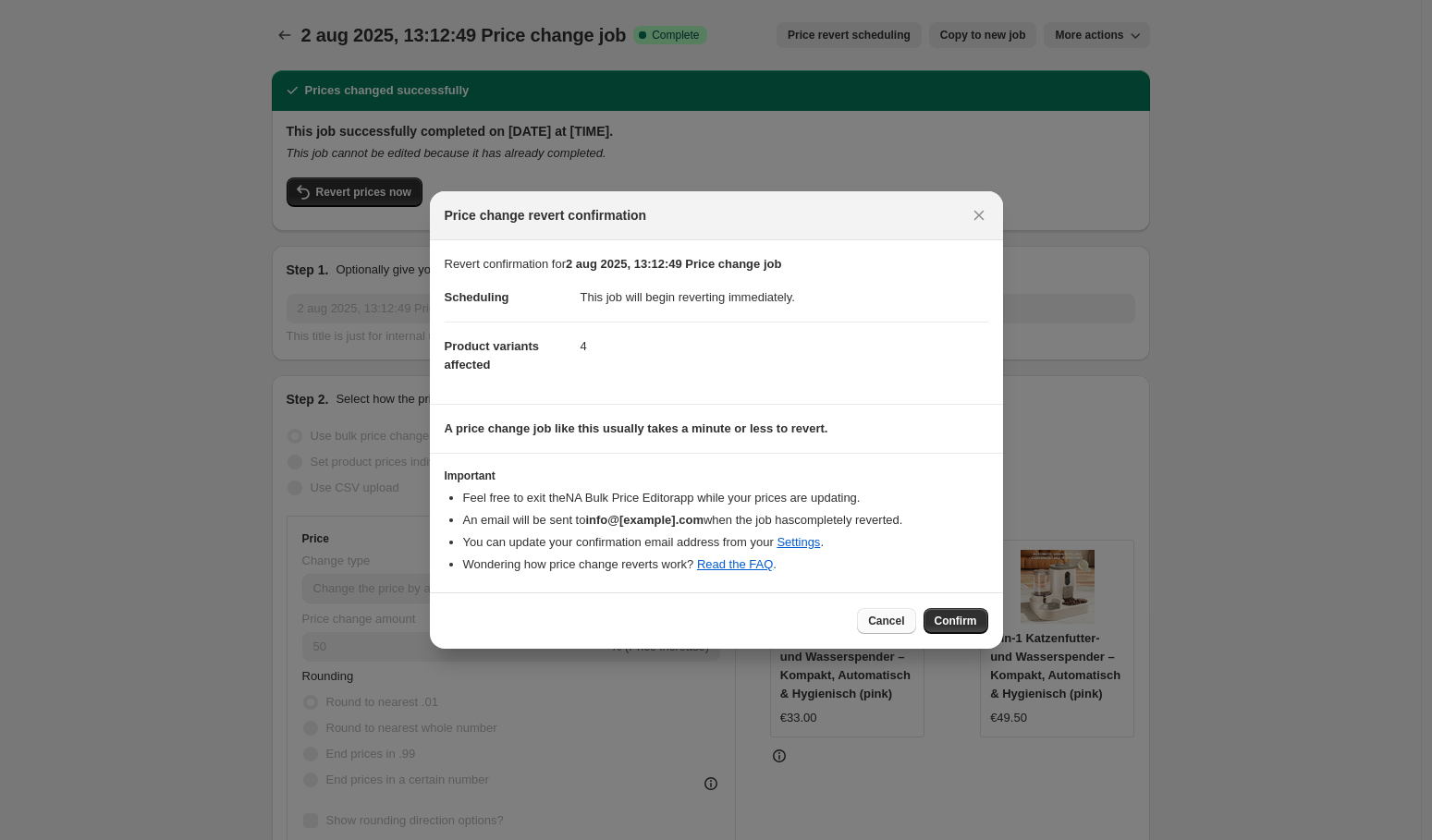 click on "Cancel" at bounding box center (886, 621) 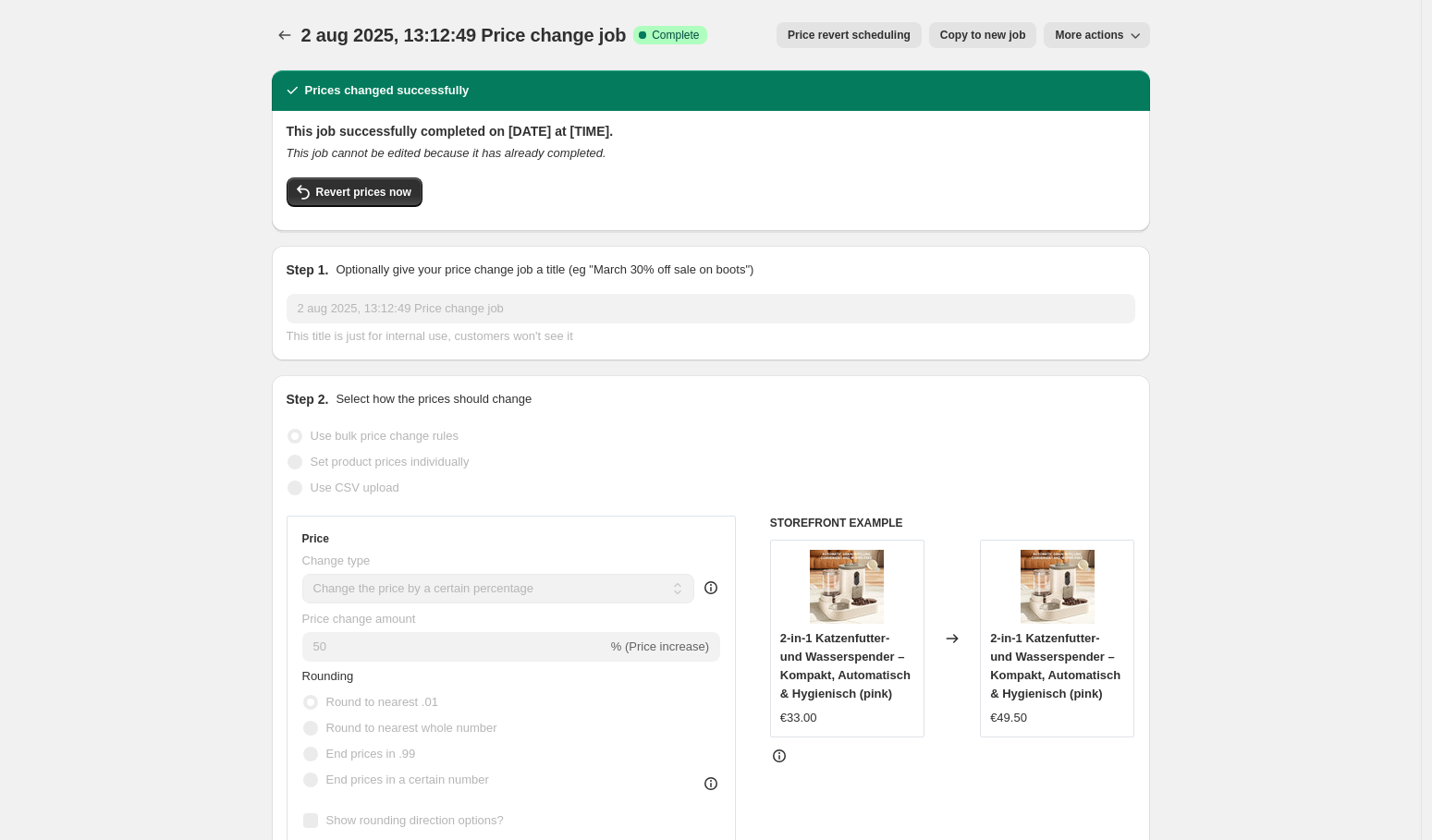 click on "Price revert scheduling" at bounding box center [849, 35] 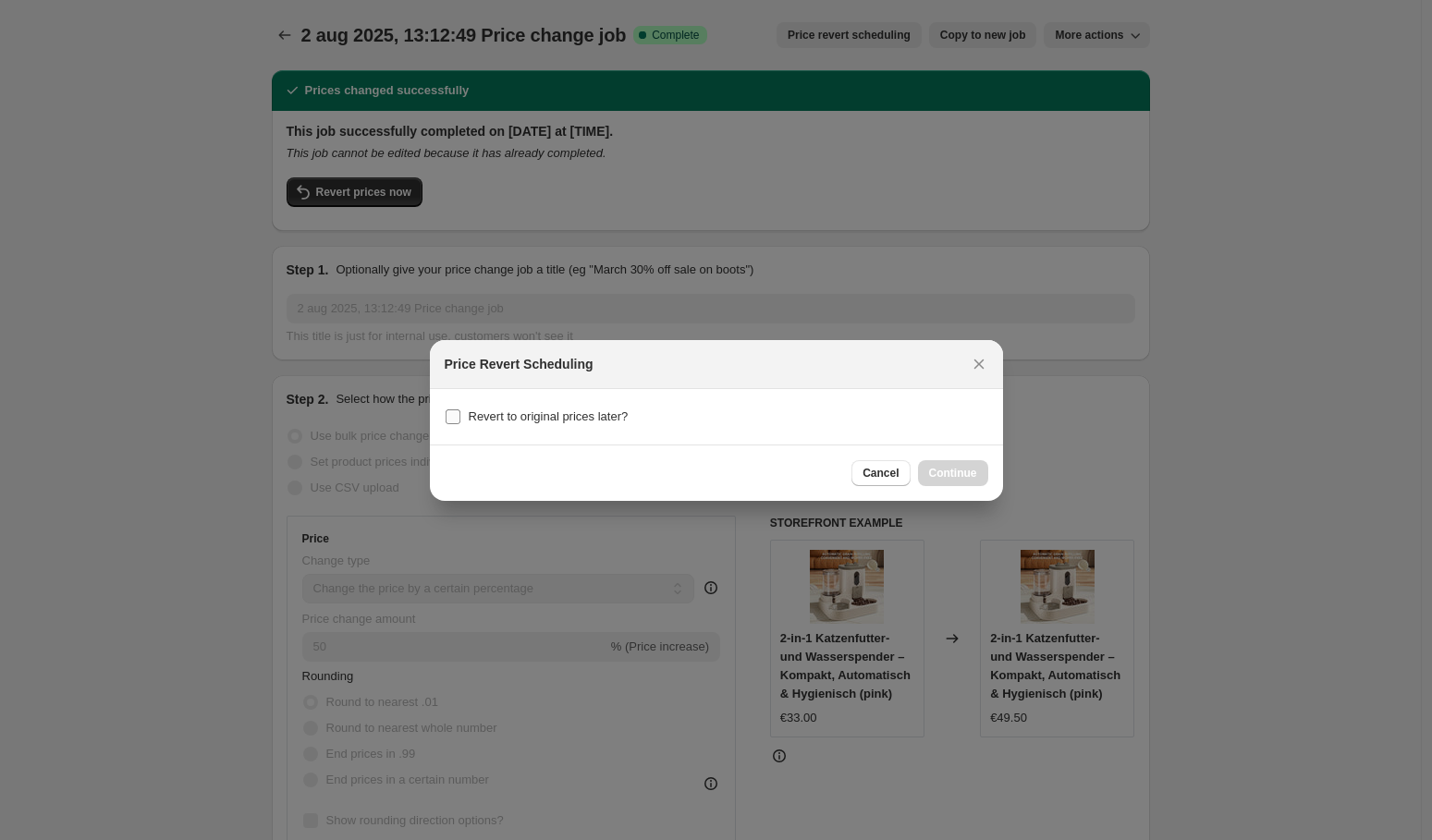 click on "Revert to original prices later?" at bounding box center [548, 416] 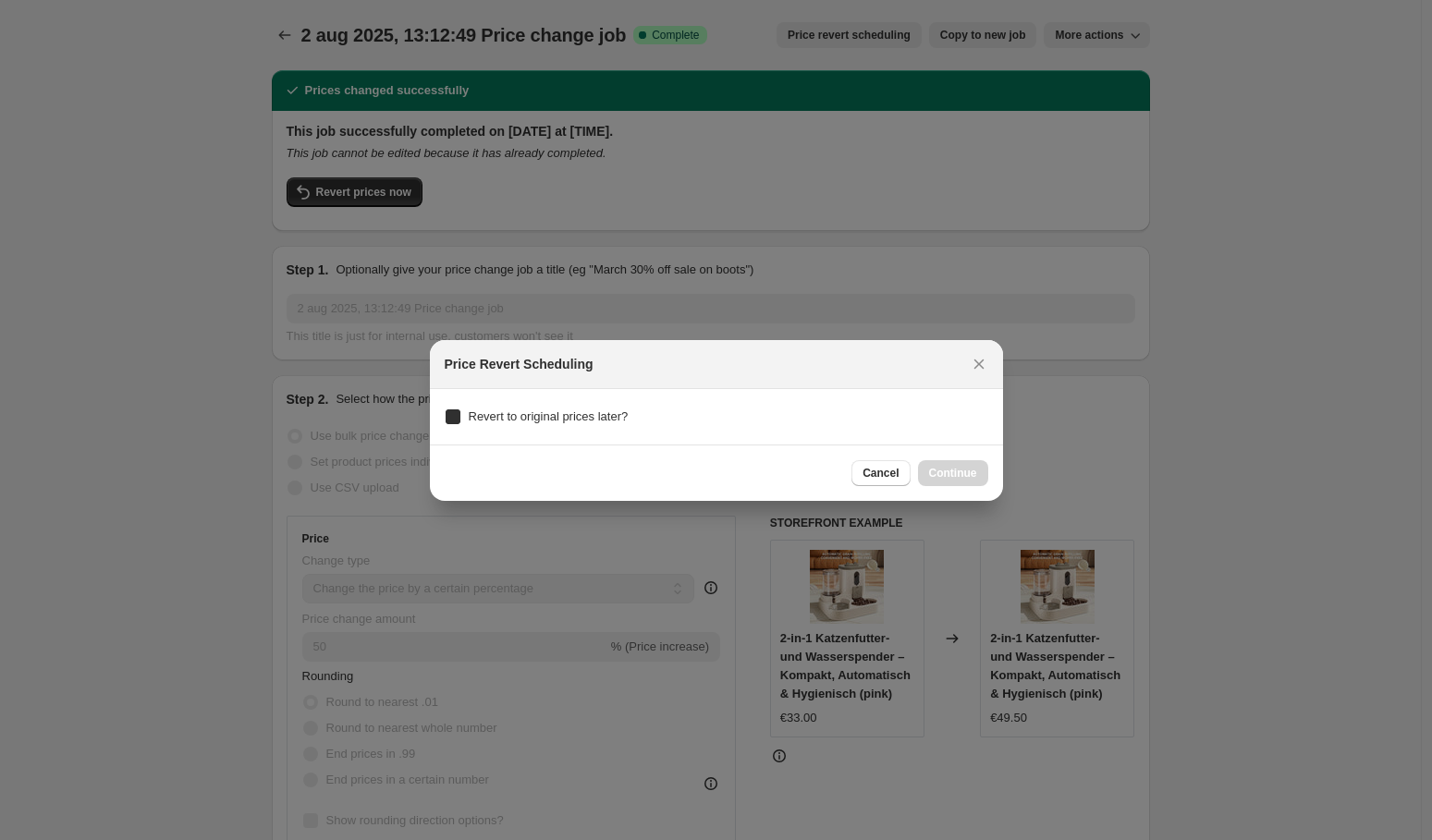 checkbox on "true" 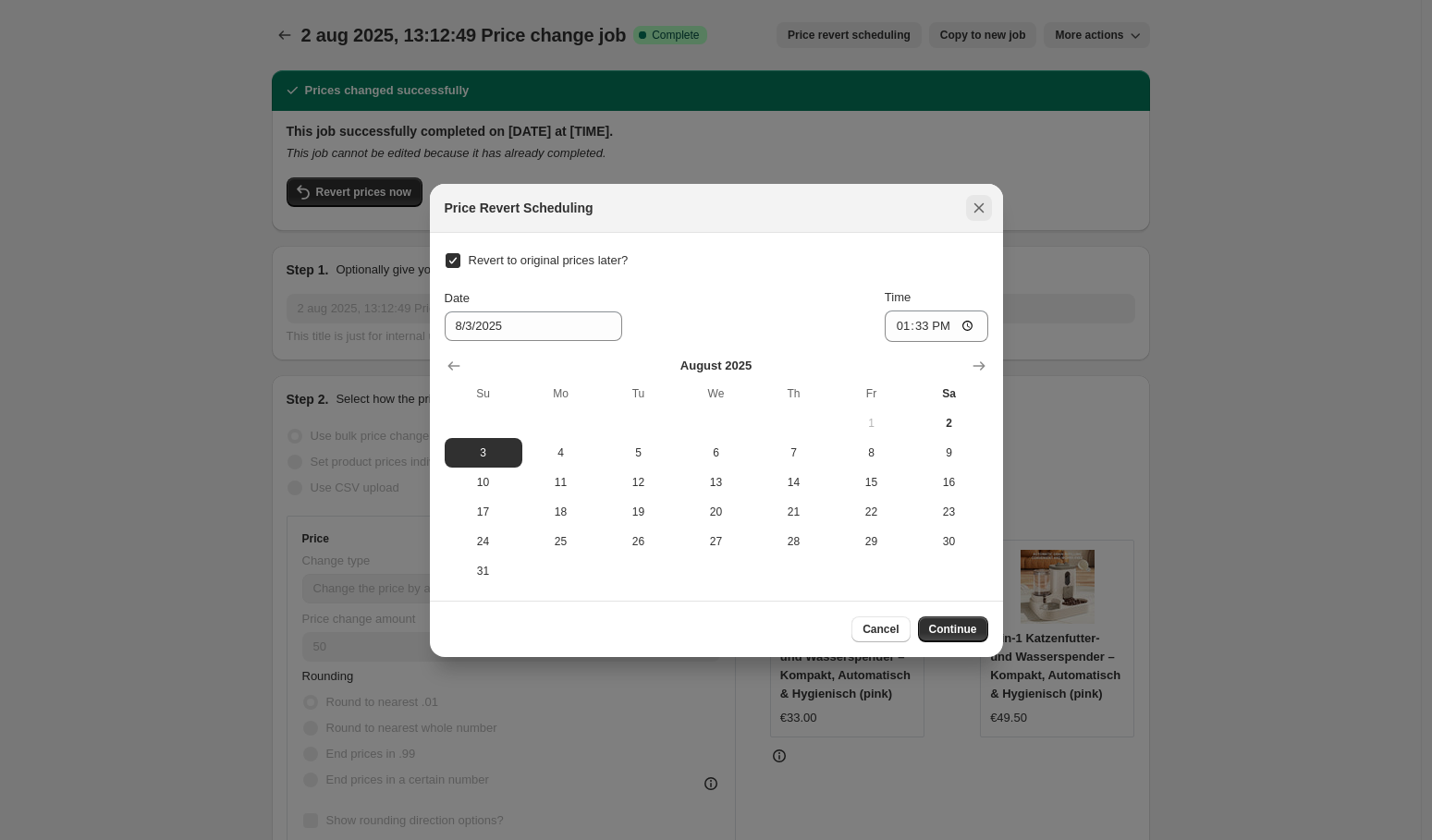 click 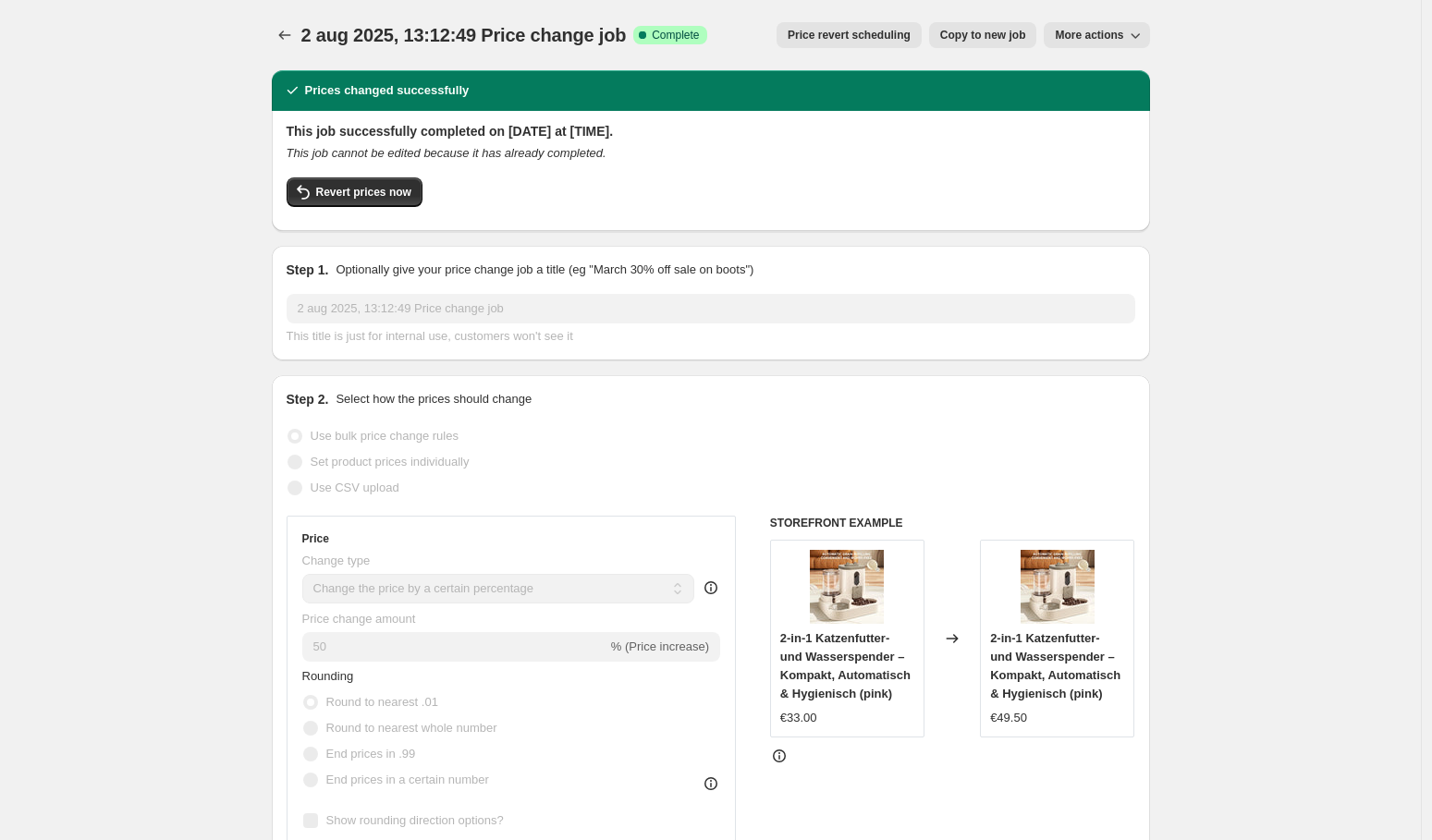 click on "More actions" at bounding box center (1089, 35) 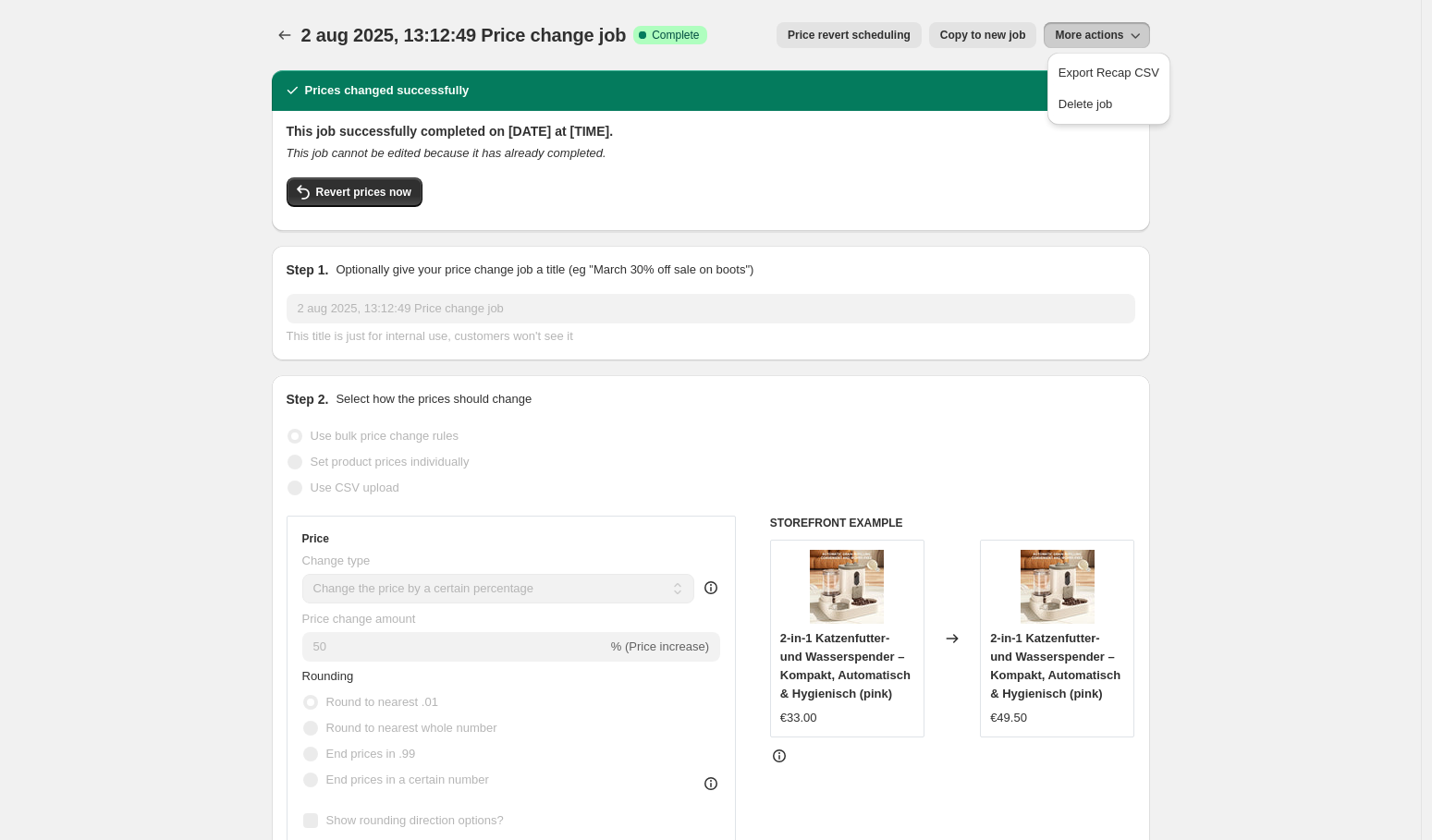 click on "[DATE], [TIME] Price change job. This page is ready [DATE], [TIME] Price change job Success Complete Complete Price revert scheduling Copy to new job Export Recap CSV Delete job More actions Price revert scheduling Copy to new job More actions Prices changed successfully This job successfully completed on [DATE] at [TIME]. This job cannot be edited because it has already completed. Revert prices now Step 1. Optionally give your price change job a title (eg "March 30% off sale on boots") [DATE], [TIME] Price change job This title is just for internal use, customers won't see it Step 2. Select how the prices should change Use bulk price change rules Set product prices individually Use CSV upload Price Change type Change the price to a certain amount Change the price by a certain amount Change the price by a certain percentage Change the price to the current compare at price (price before sale) Change the price by a certain amount relative to the compare at price Don't change the price" at bounding box center (710, 1206) 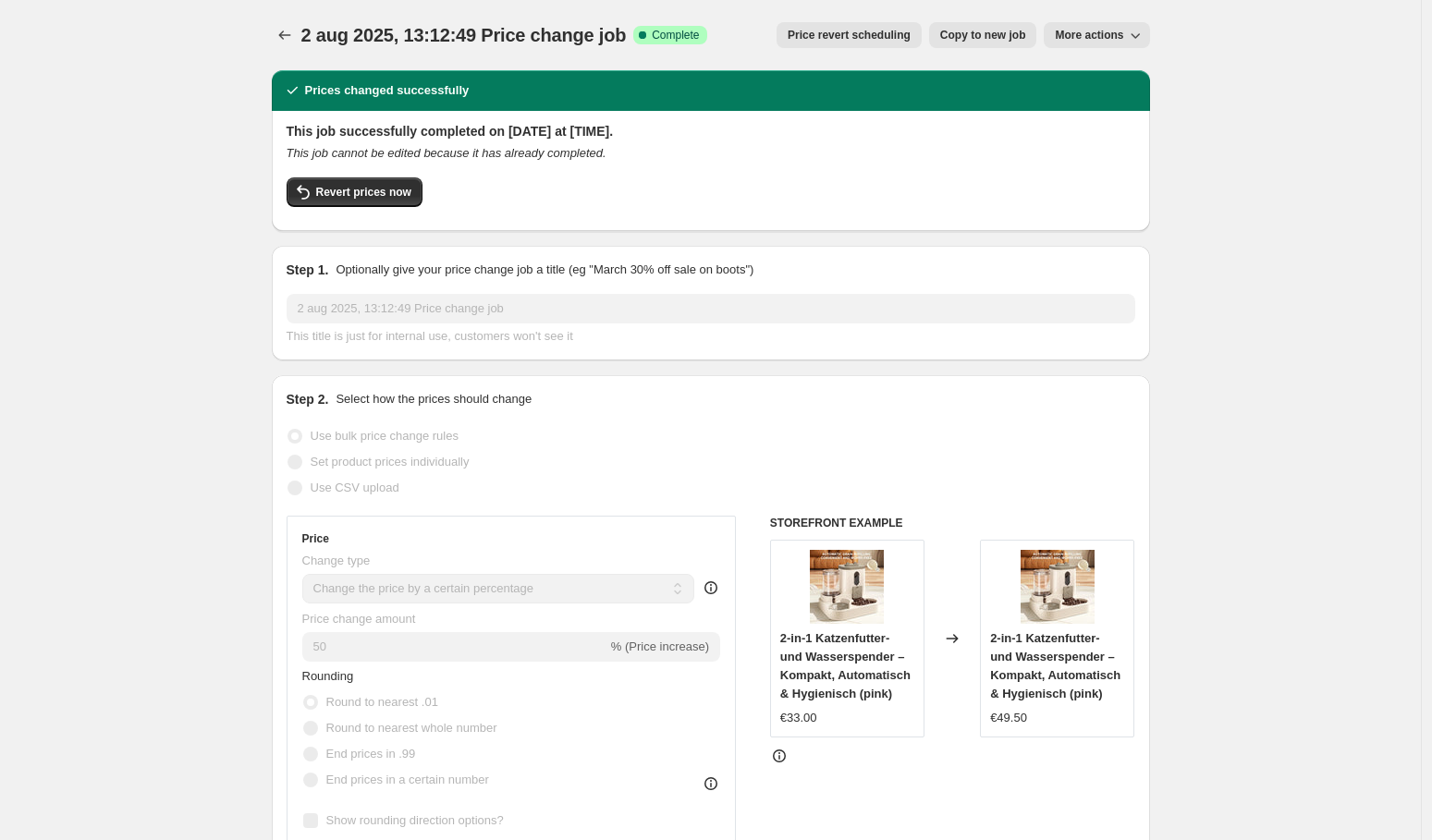 drag, startPoint x: 1366, startPoint y: 117, endPoint x: 1365, endPoint y: 447, distance: 330.0015 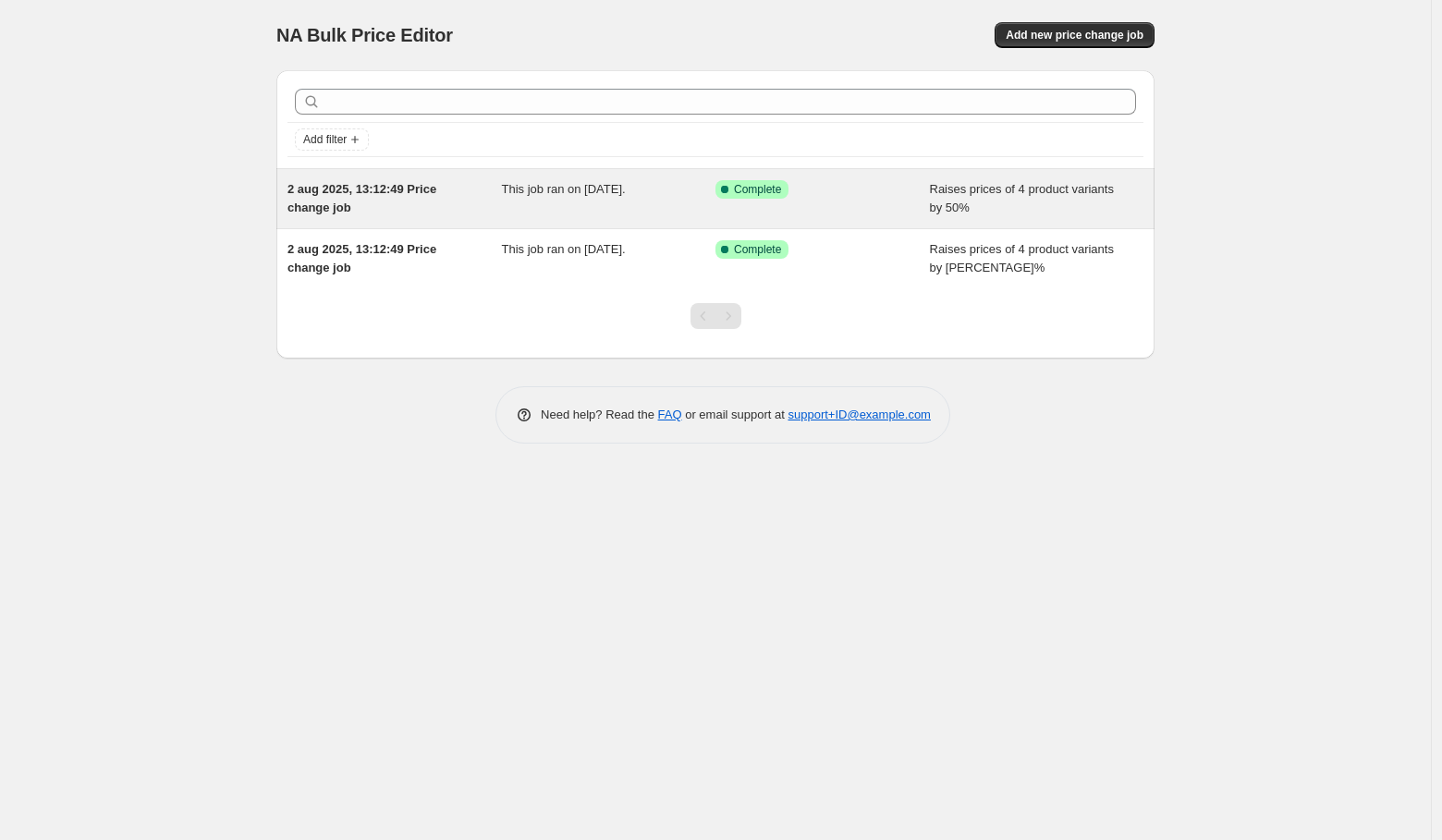 click on "This job ran on [DATE]." at bounding box center [564, 189] 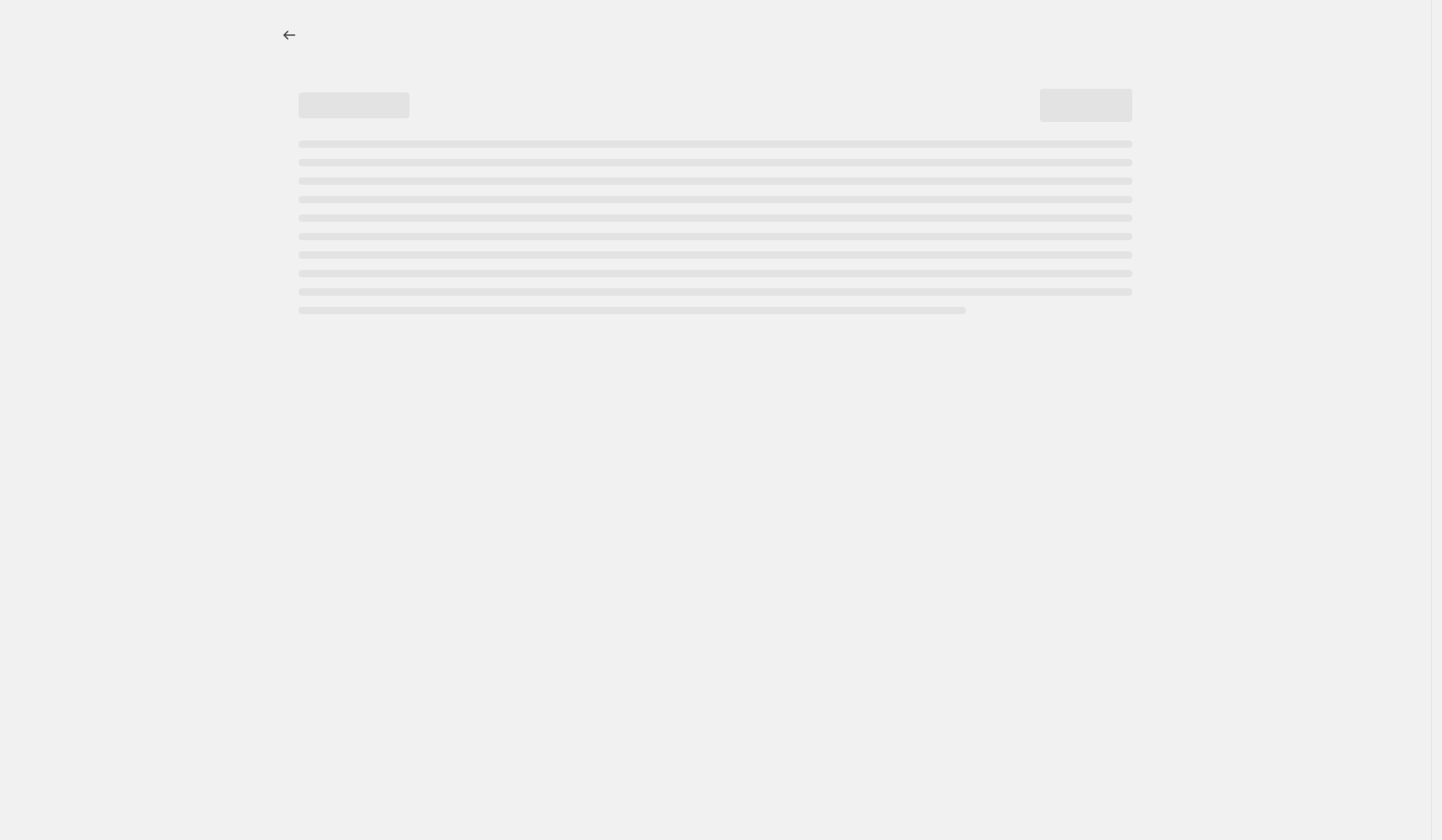 select on "percentage" 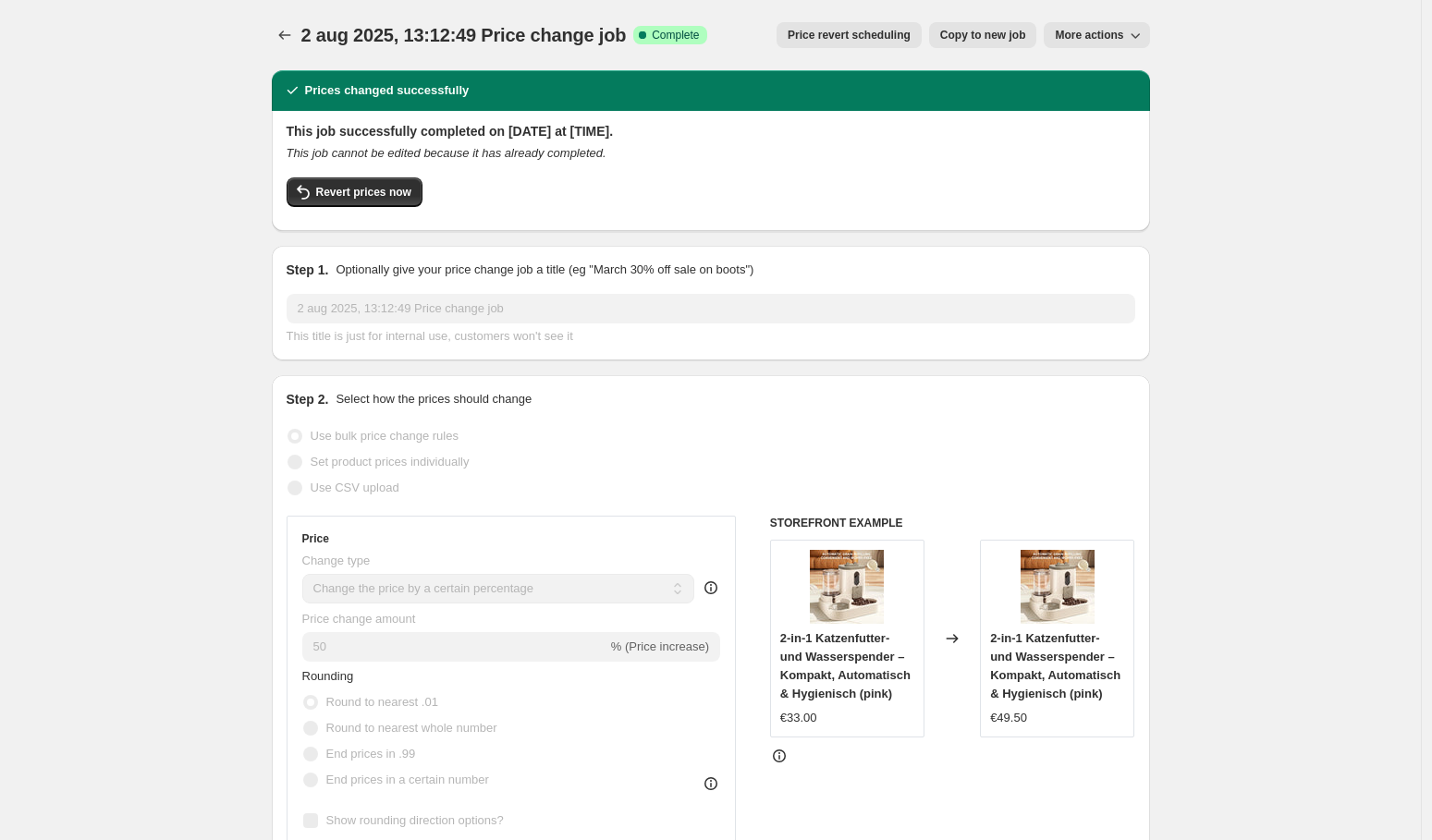 click on "[DATE], [TIME] Price change job. This page is ready [DATE], [TIME] Price change job Success Complete Complete Price revert scheduling Copy to new job Export Recap CSV Delete job More actions Price revert scheduling Copy to new job More actions Prices changed successfully This job successfully completed on [DATE] at [TIME]. This job cannot be edited because it has already completed. Revert prices now Step 1. Optionally give your price change job a title (eg "March 30% off sale on boots") [DATE], [TIME] Price change job This title is just for internal use, customers won't see it Step 2. Select how the prices should change Use bulk price change rules Set product prices individually Use CSV upload Price Change type Change the price to a certain amount Change the price by a certain amount Change the price by a certain percentage Change the price to the current compare at price (price before sale) Change the price by a certain amount relative to the compare at price Don't change the price" at bounding box center (710, 1206) 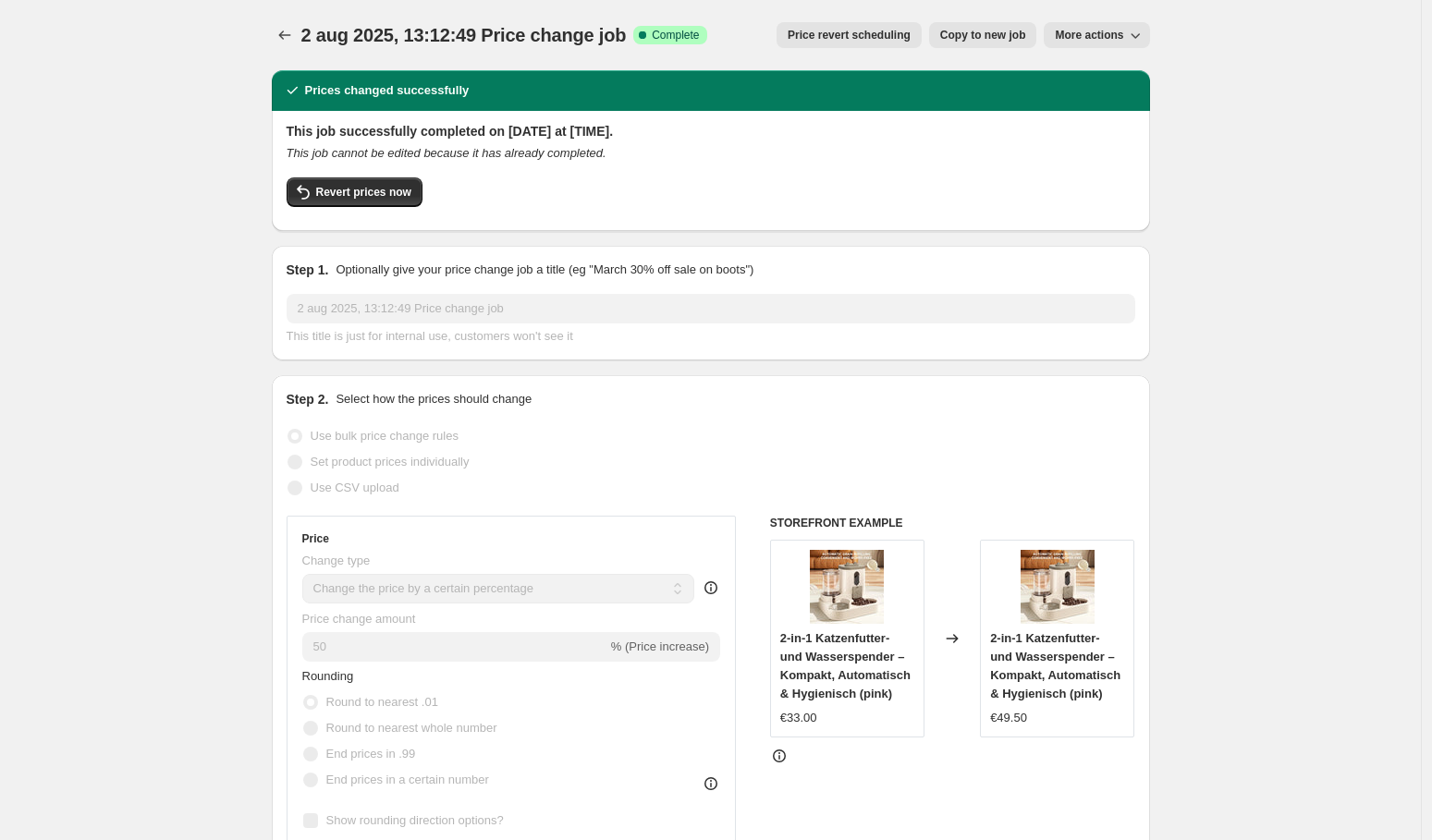 scroll, scrollTop: 4, scrollLeft: 0, axis: vertical 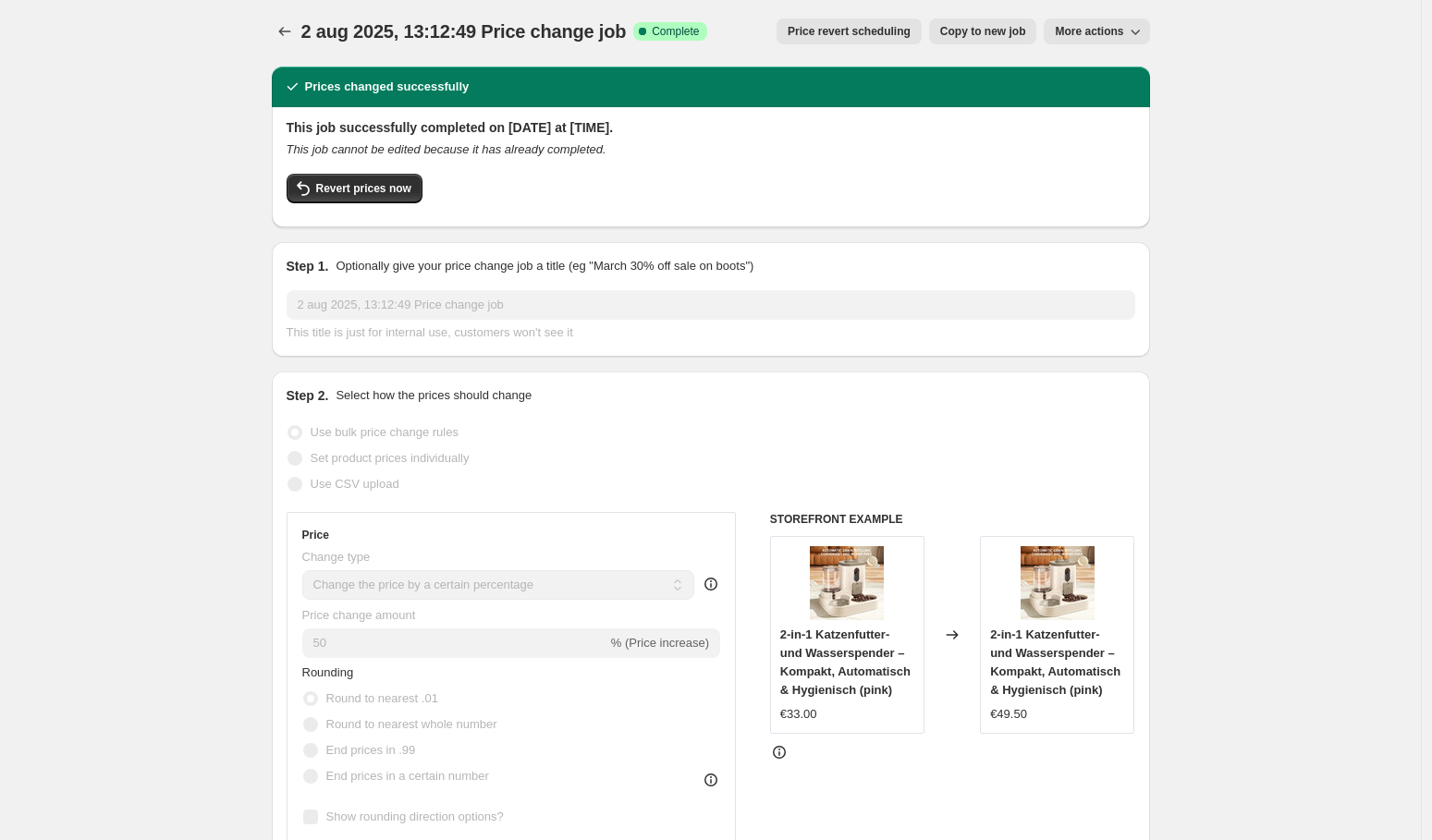 click on "[DATE], [TIME] Price change job. This page is ready [DATE], [TIME] Price change job Success Complete Complete Price revert scheduling Copy to new job Export Recap CSV Delete job More actions Price revert scheduling Copy to new job More actions Prices changed successfully This job successfully completed on [DATE] at [TIME]. This job cannot be edited because it has already completed. Revert prices now Step 1. Optionally give your price change job a title (eg "March 30% off sale on boots") [DATE], [TIME] Price change job This title is just for internal use, customers won't see it Step 2. Select how the prices should change Use bulk price change rules Set product prices individually Use CSV upload Price Change type Change the price to a certain amount Change the price by a certain amount Change the price by a certain percentage Change the price to the current compare at price (price before sale) Change the price by a certain amount relative to the compare at price Don't change the price" at bounding box center [710, 1202] 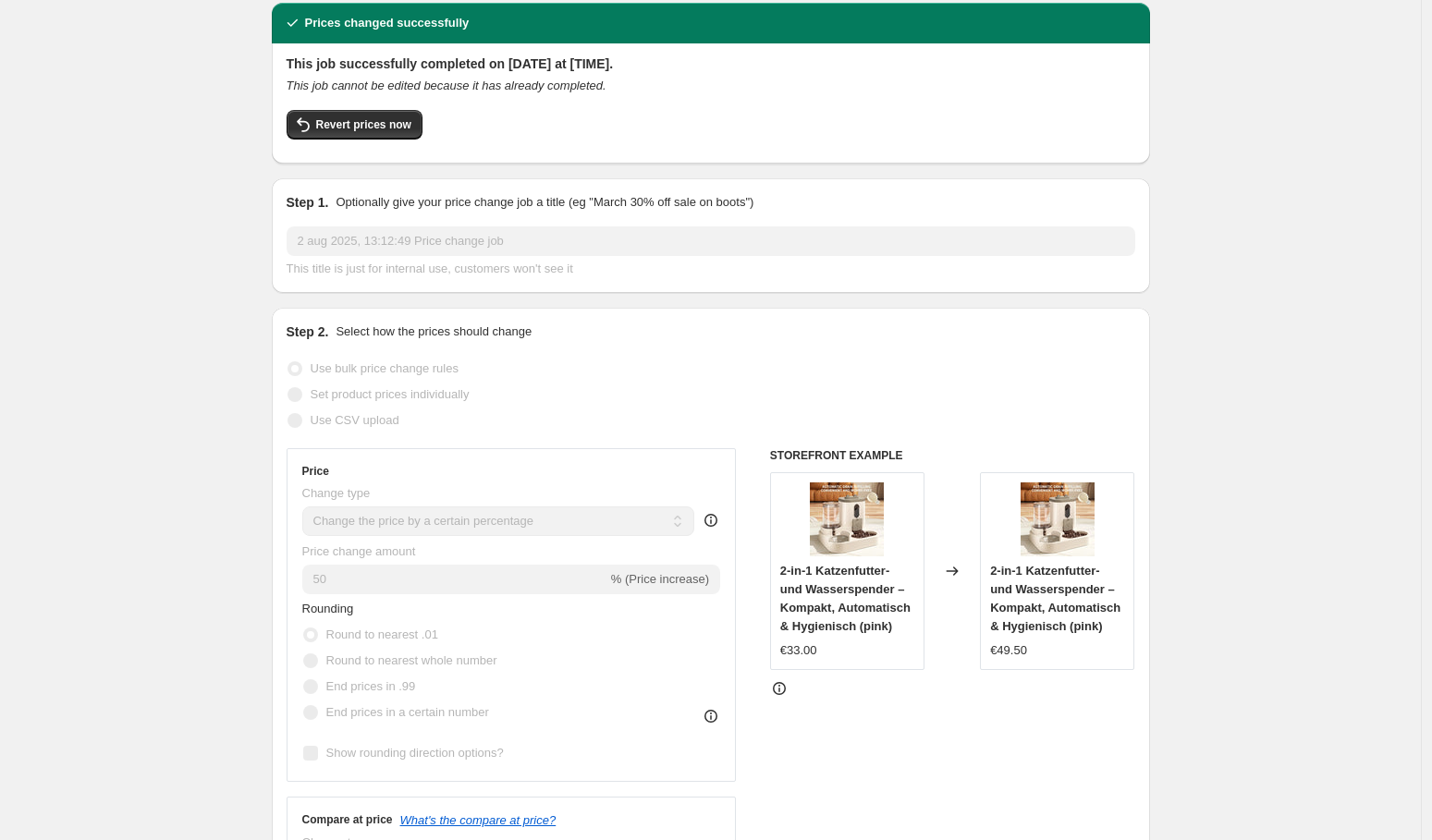 scroll, scrollTop: 0, scrollLeft: 0, axis: both 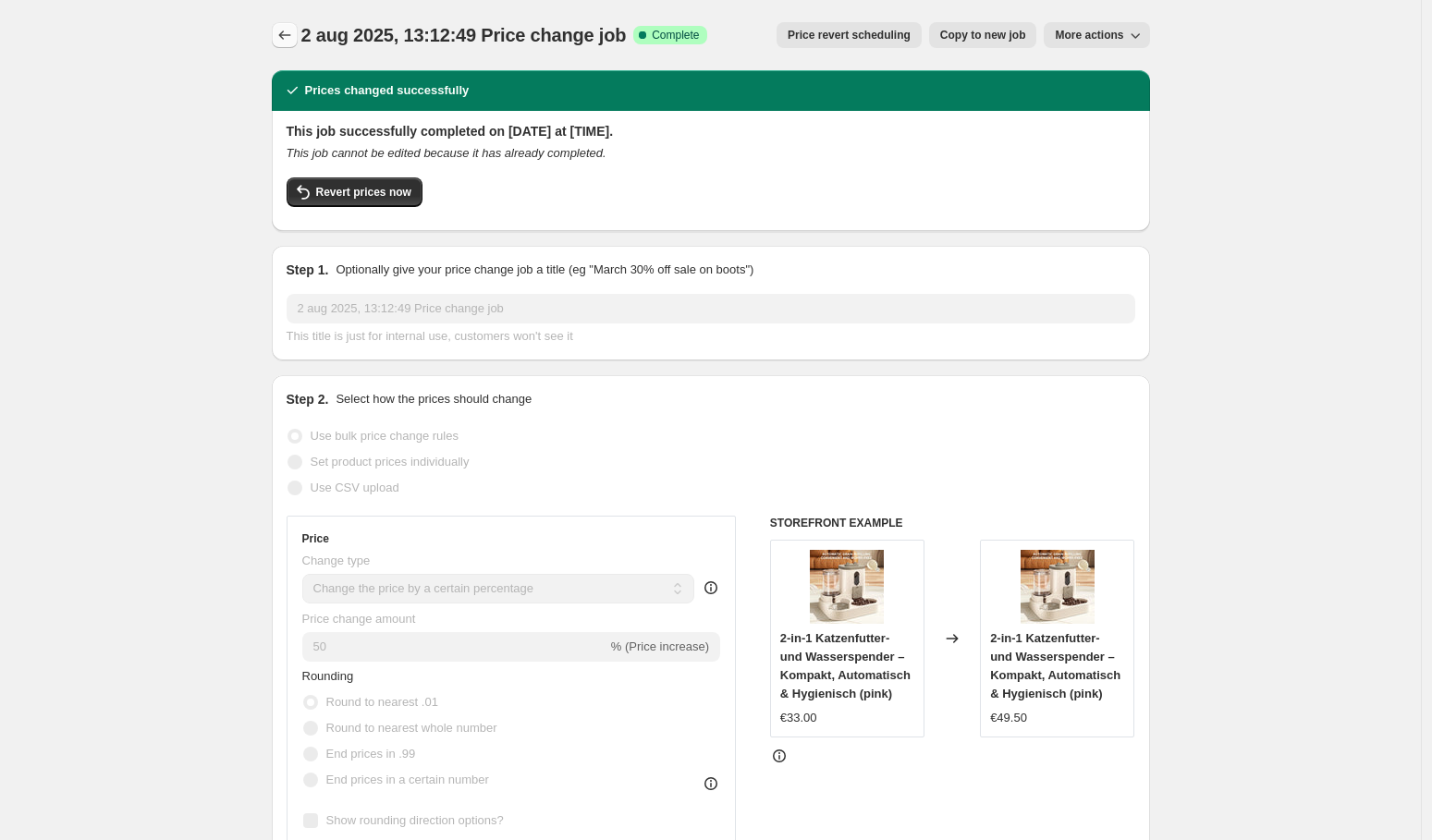 click 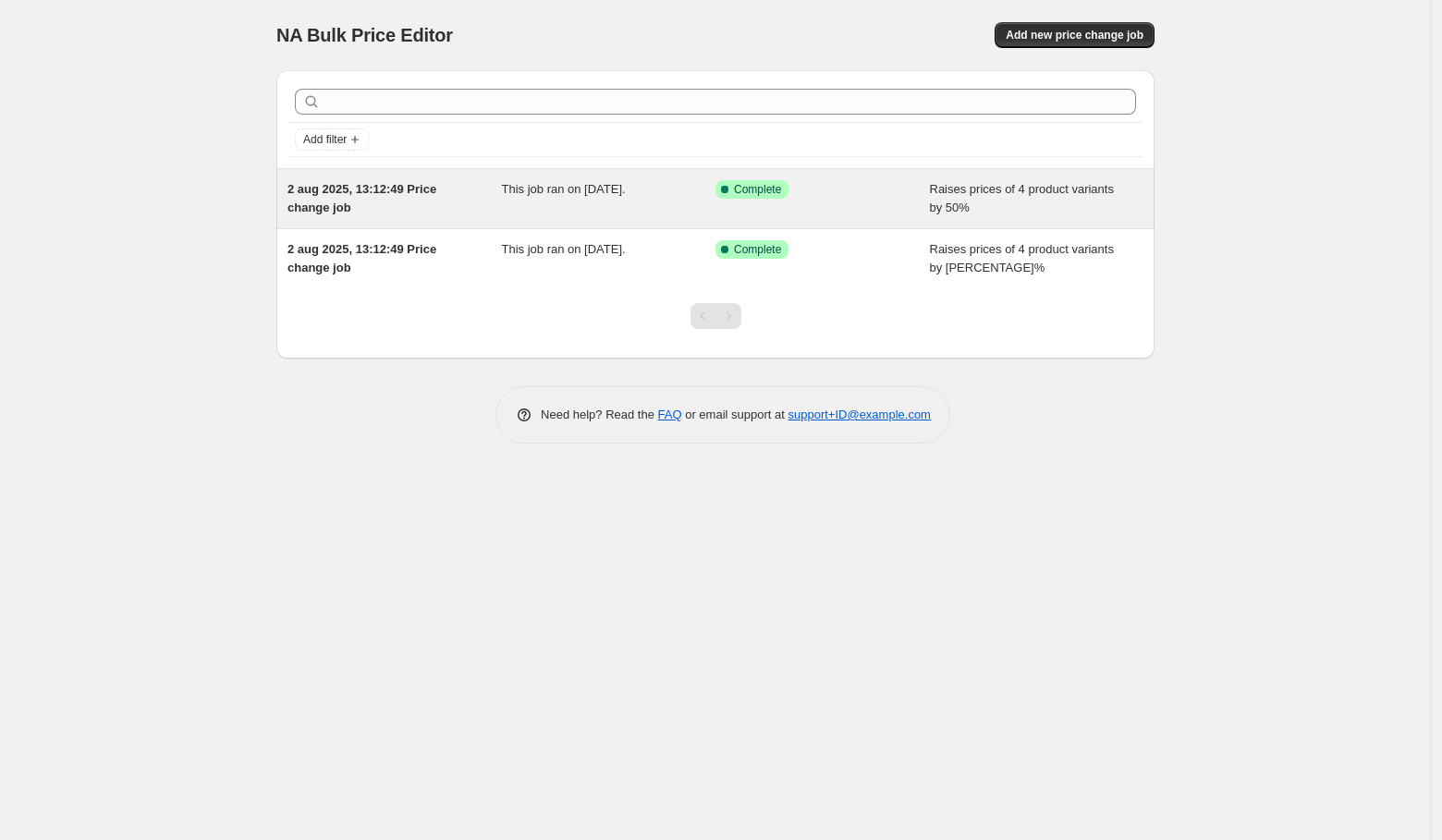 click on "This job ran on [DATE]." at bounding box center (564, 189) 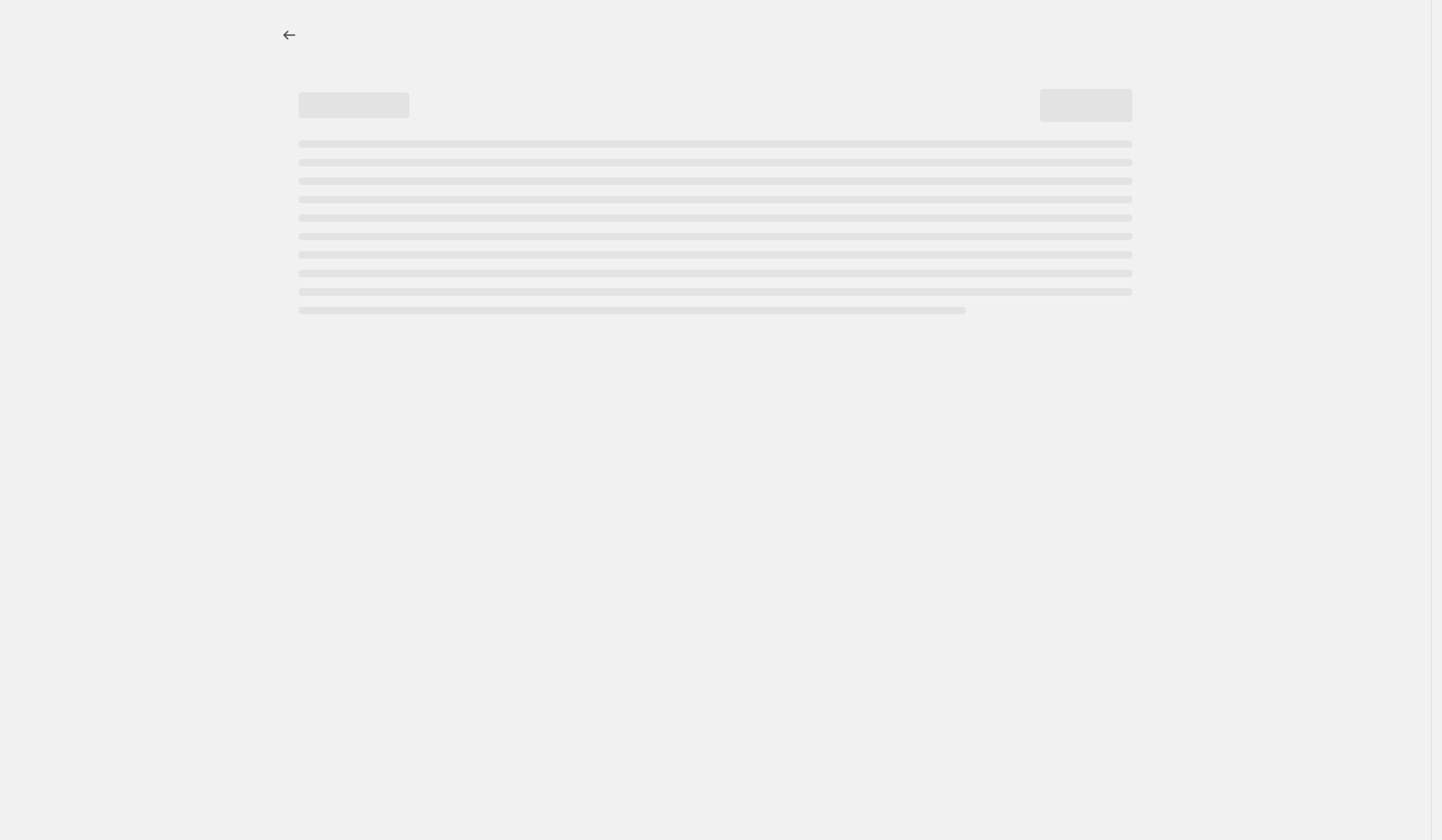 select on "percentage" 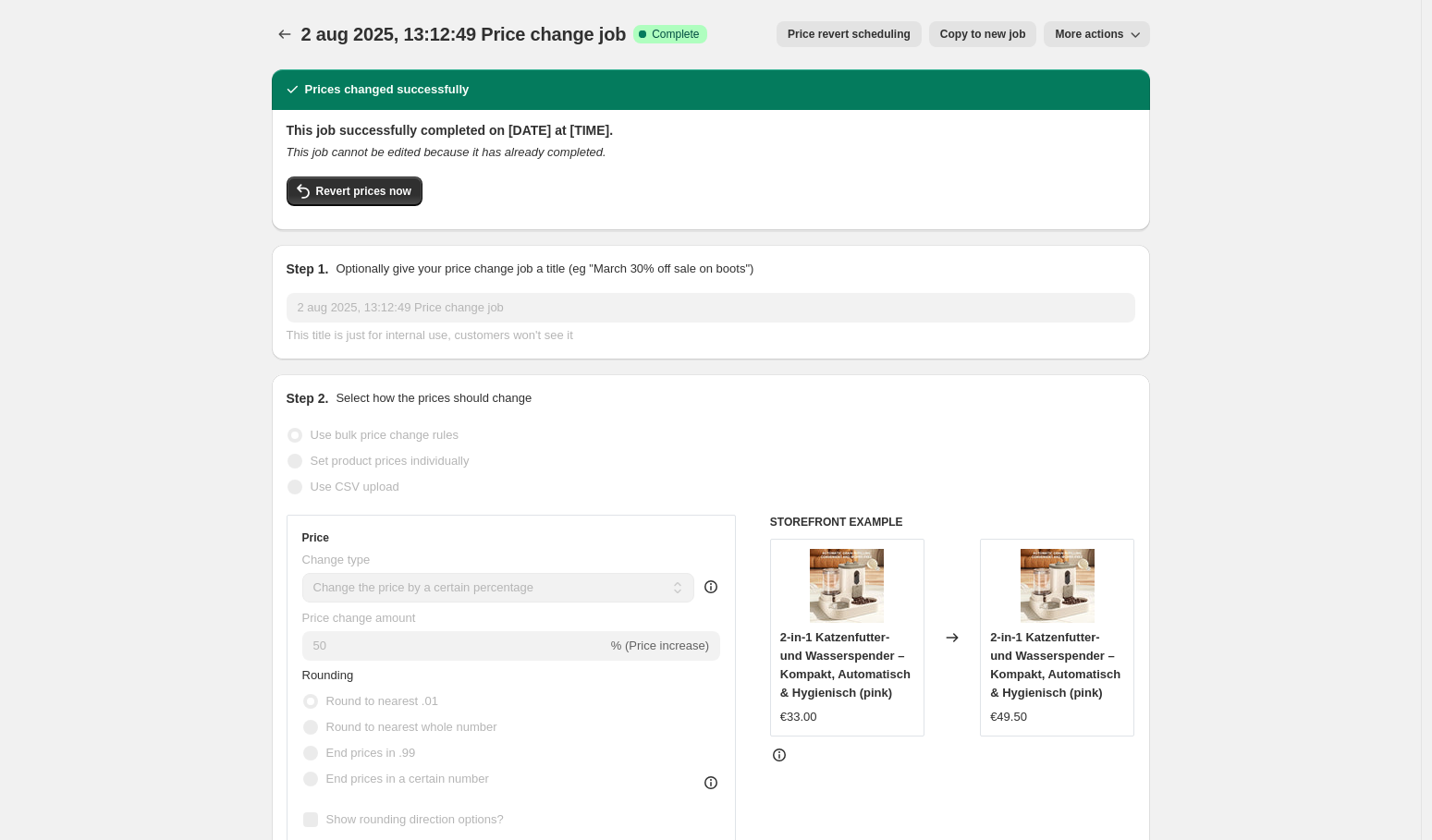 scroll, scrollTop: 0, scrollLeft: 0, axis: both 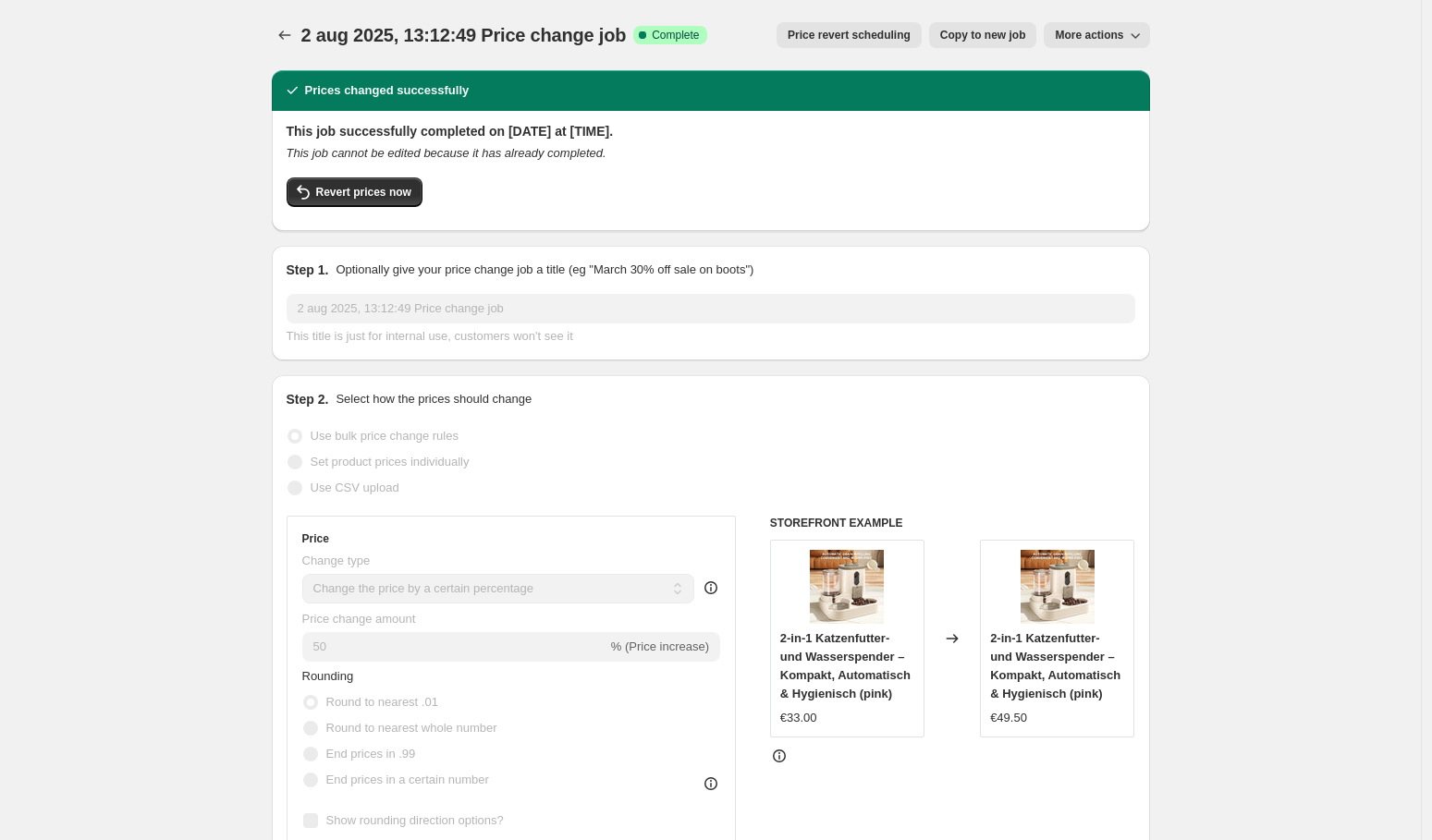 click on "More actions" at bounding box center [1089, 35] 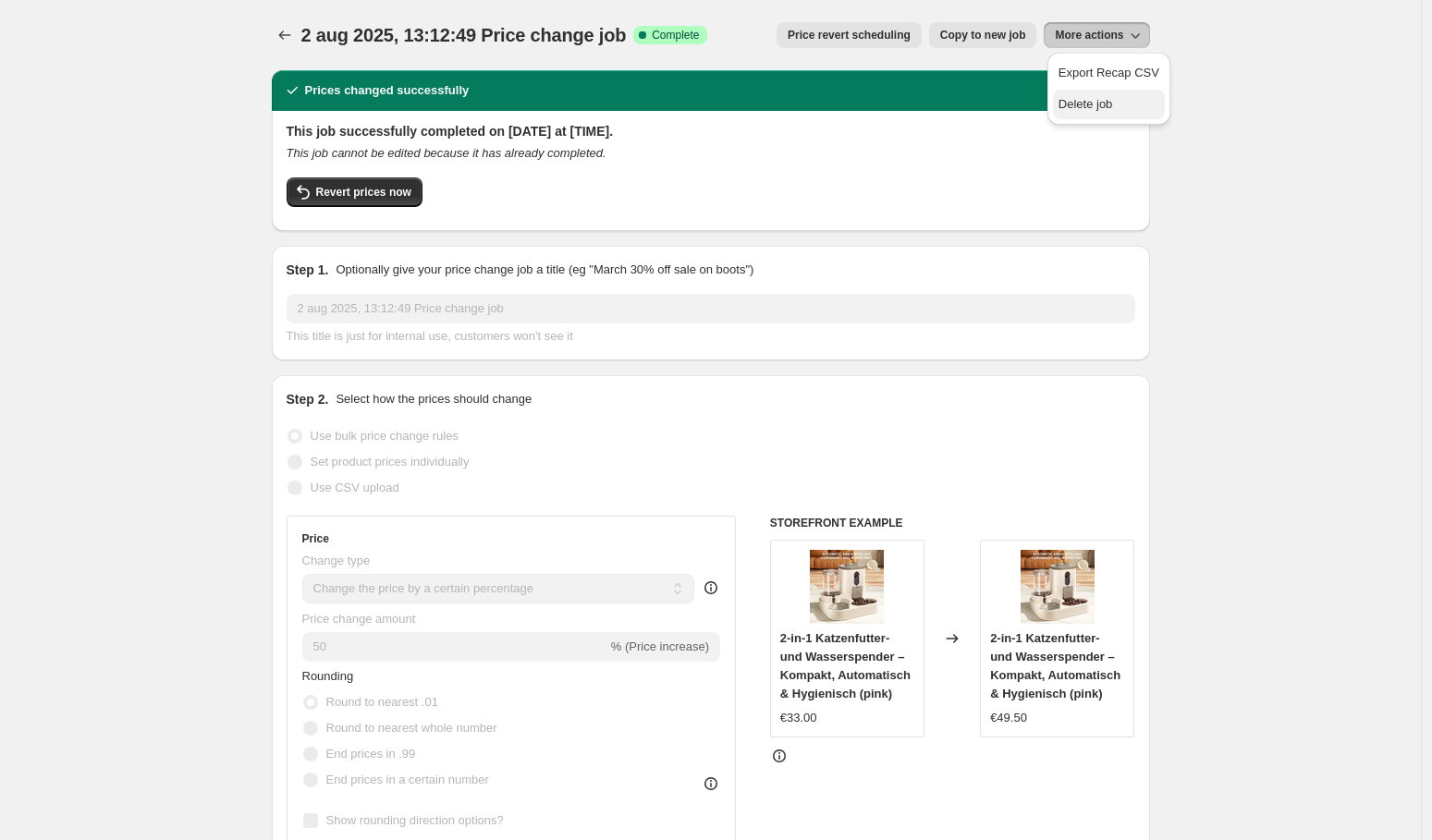 click on "Delete job" at bounding box center (1085, 103) 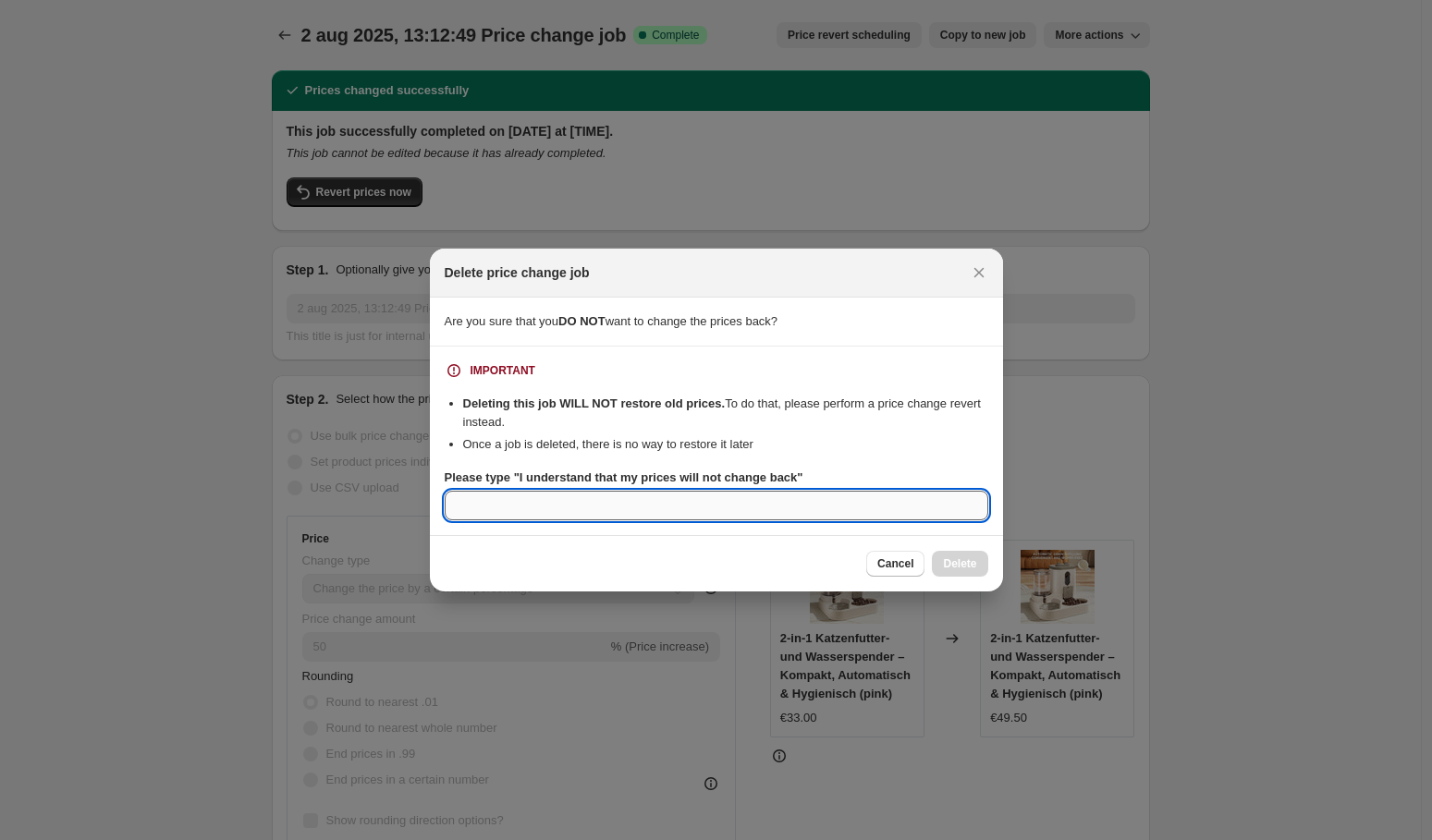 click on "Please type "I understand that my prices will not change back"" at bounding box center [716, 505] 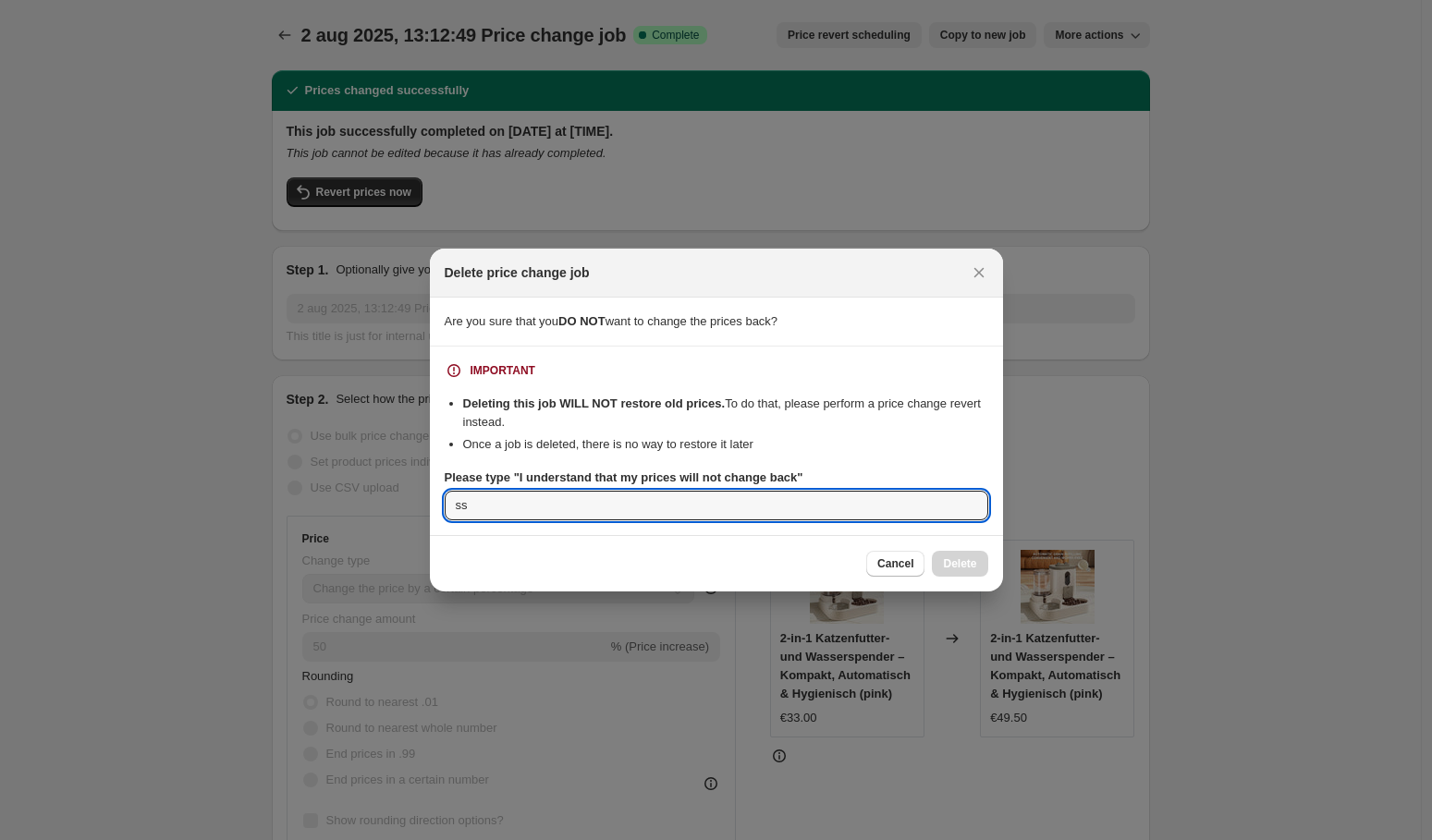 type on "s" 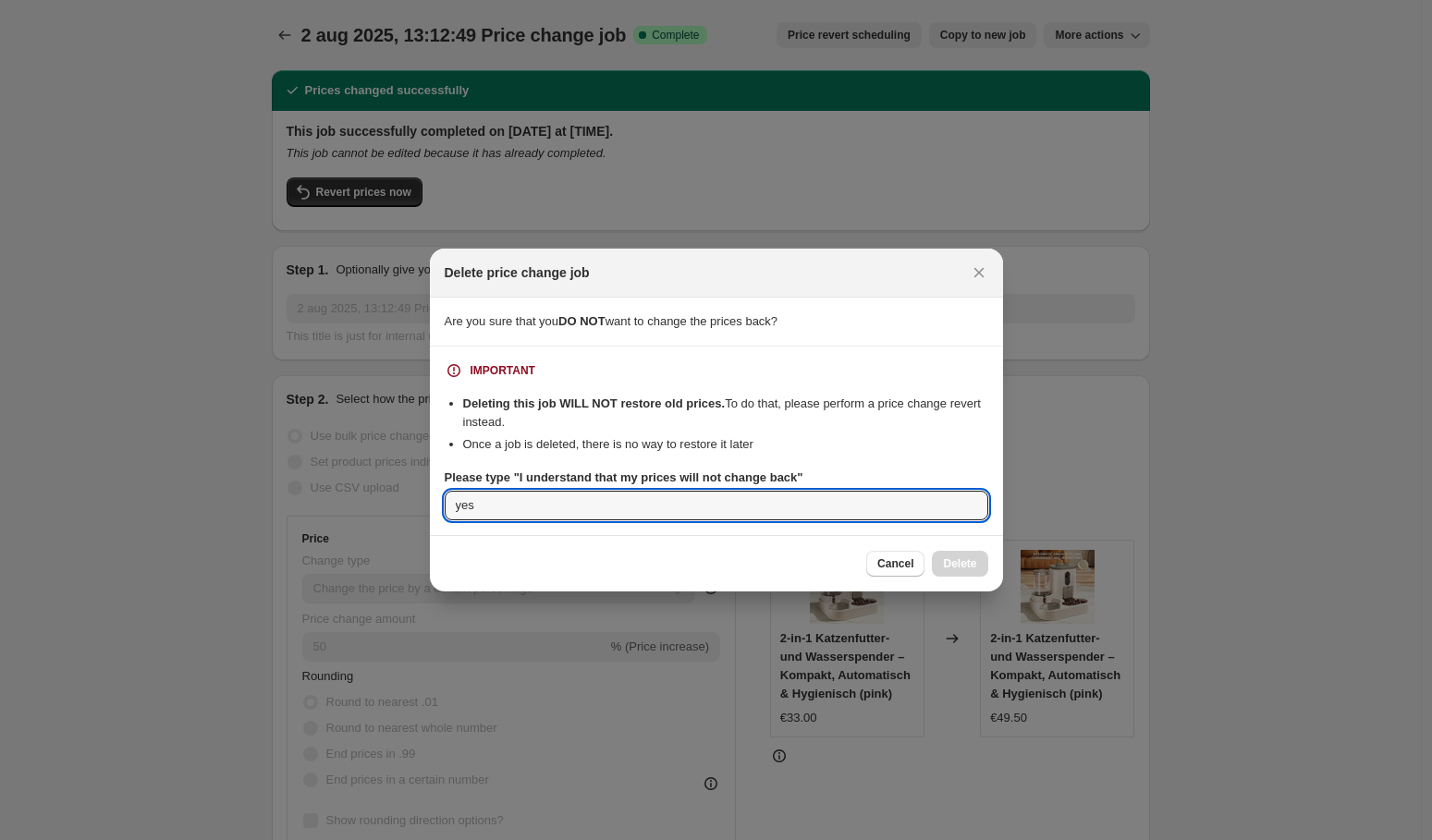click on "Cancel Delete" at bounding box center (926, 564) 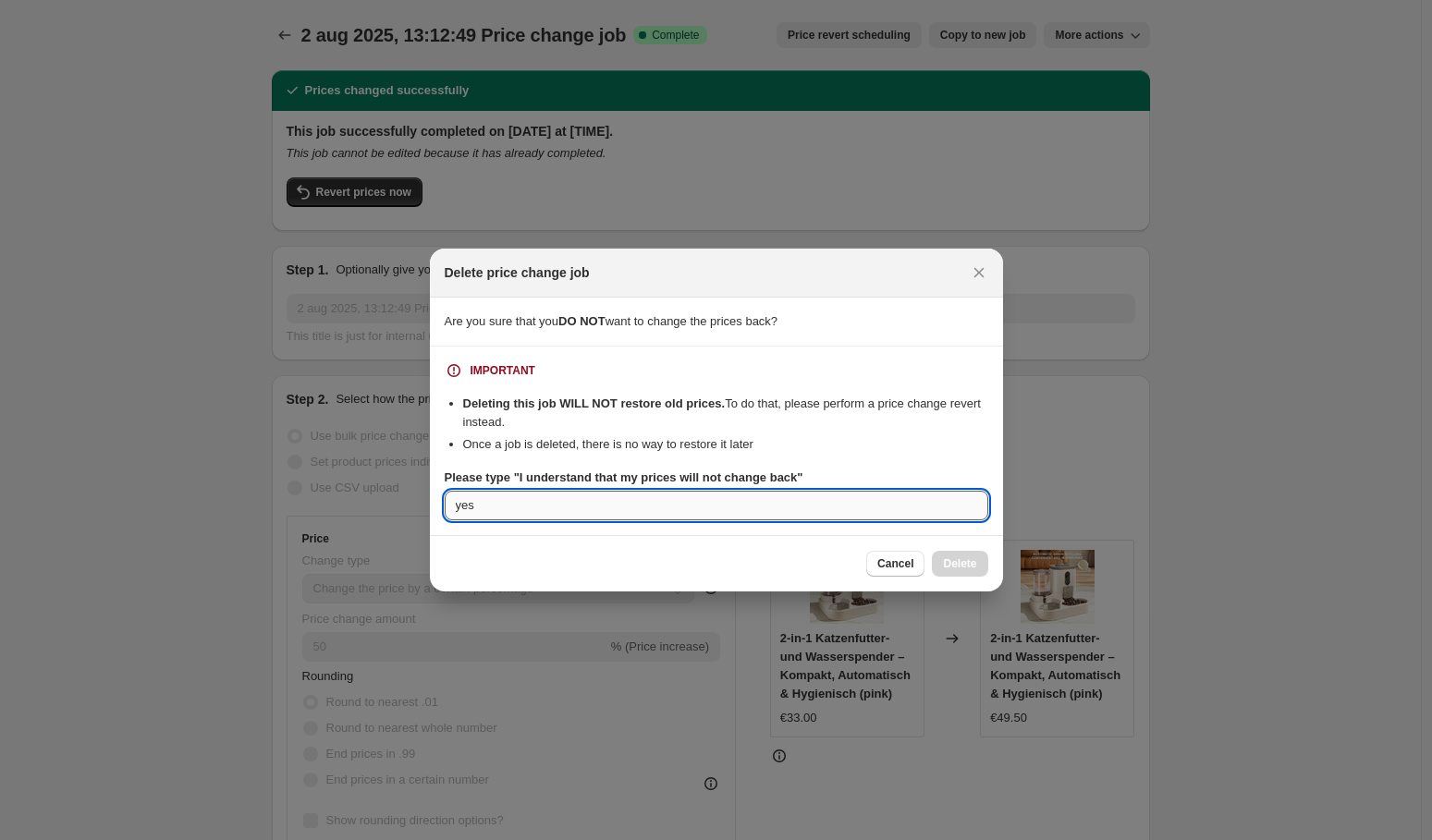 click on "yes" at bounding box center [716, 505] 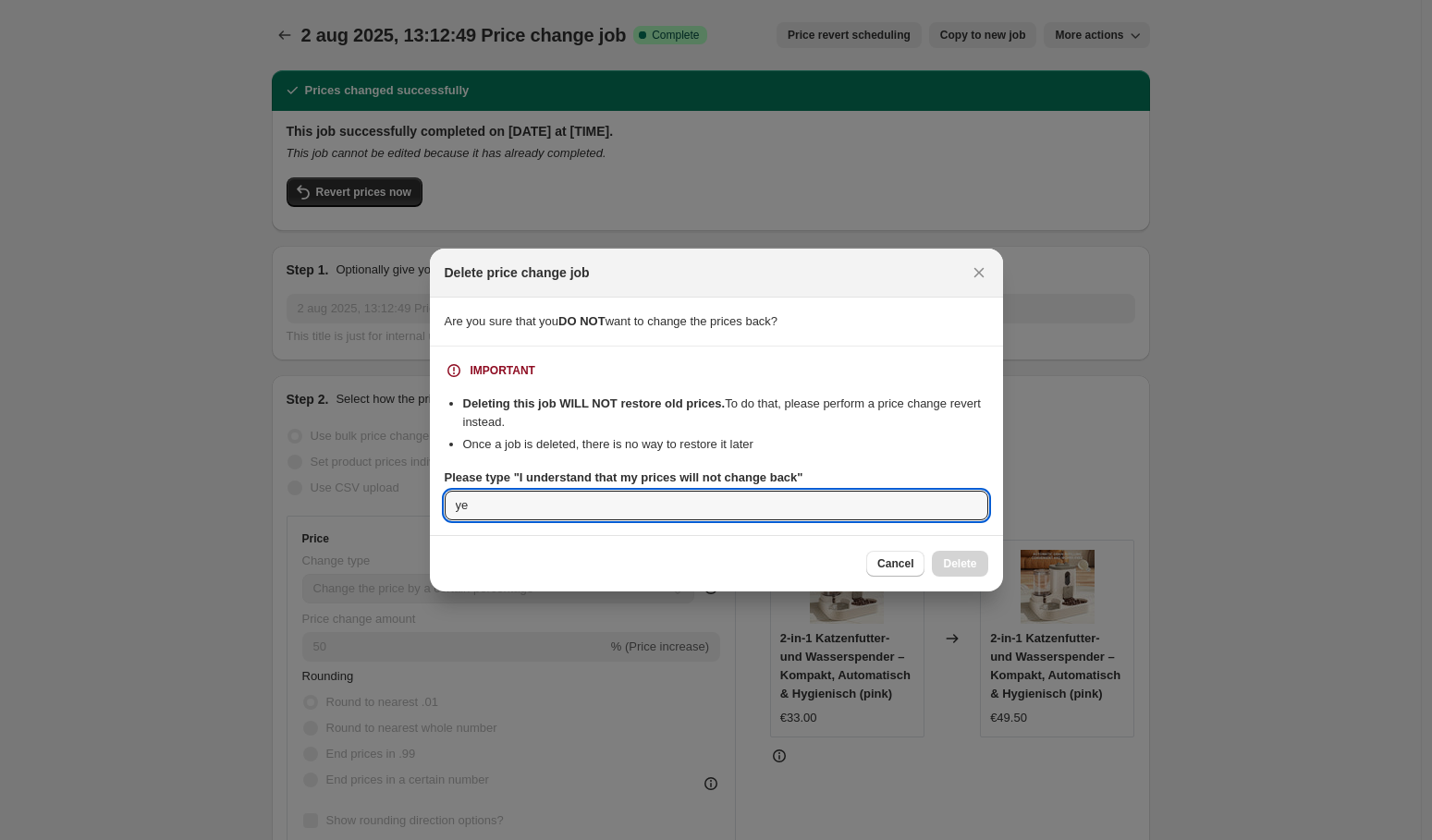 type on "y" 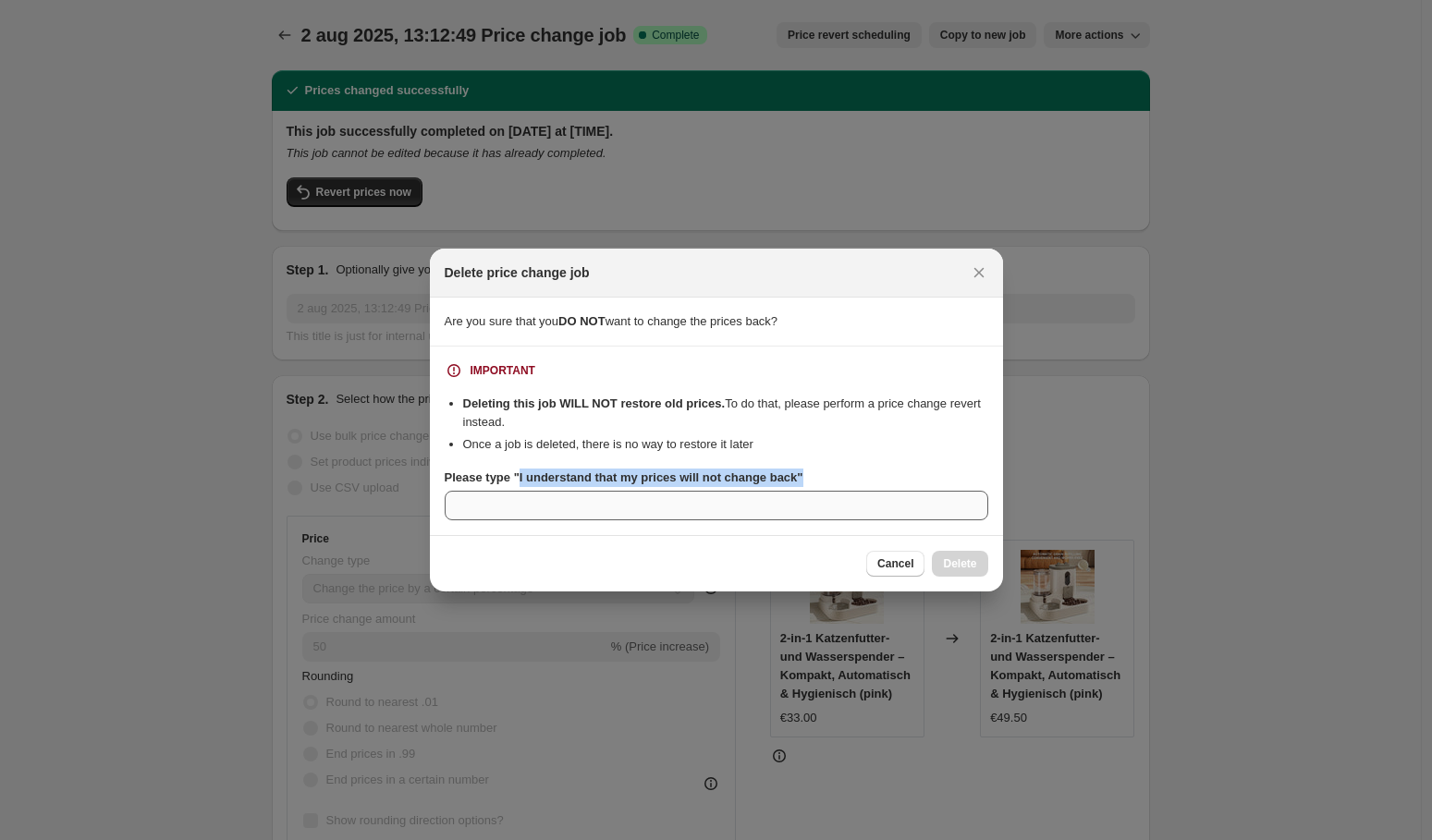 drag, startPoint x: 520, startPoint y: 476, endPoint x: 732, endPoint y: 499, distance: 213.244 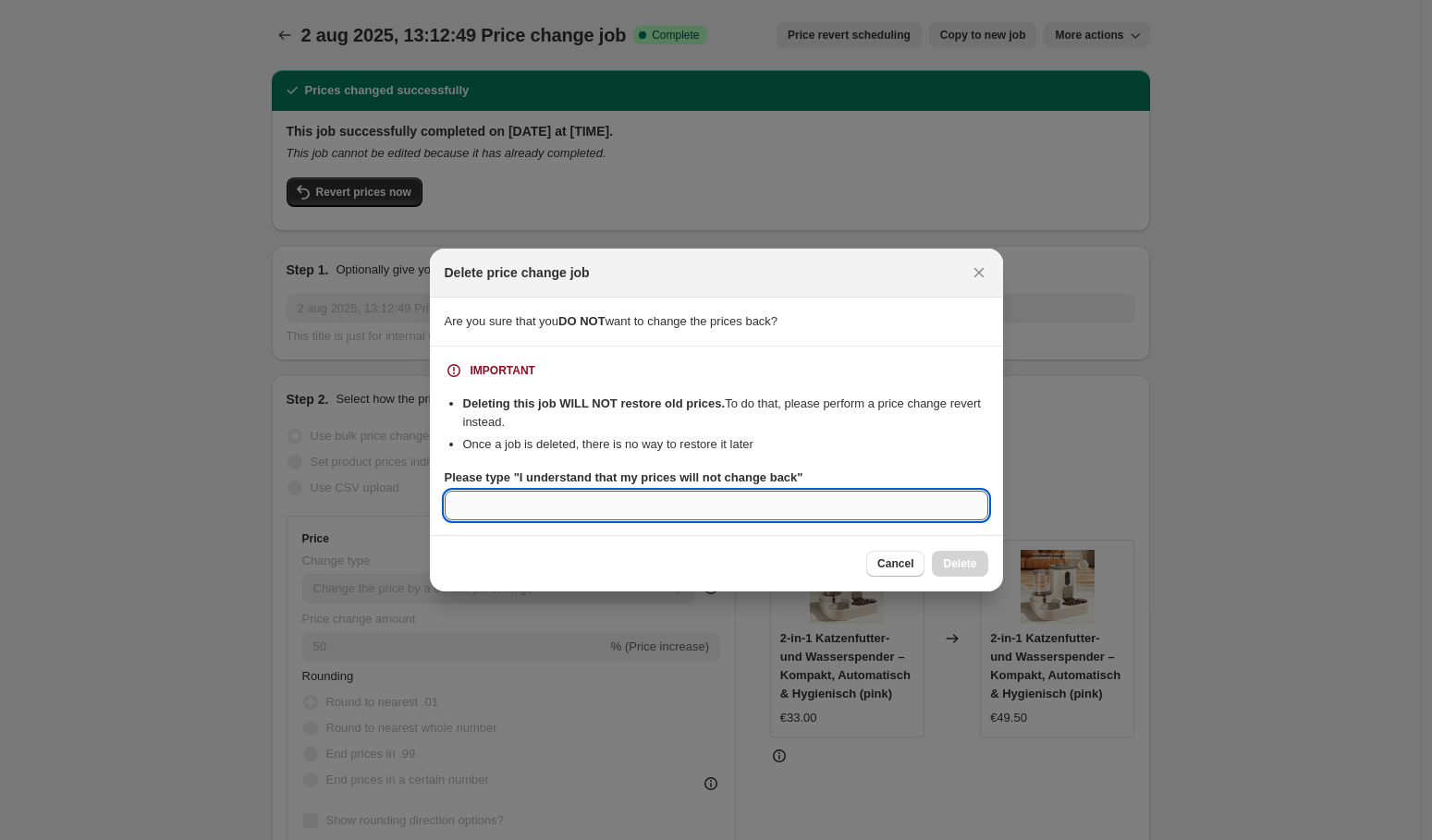 drag, startPoint x: 728, startPoint y: 491, endPoint x: 599, endPoint y: 505, distance: 129.75747 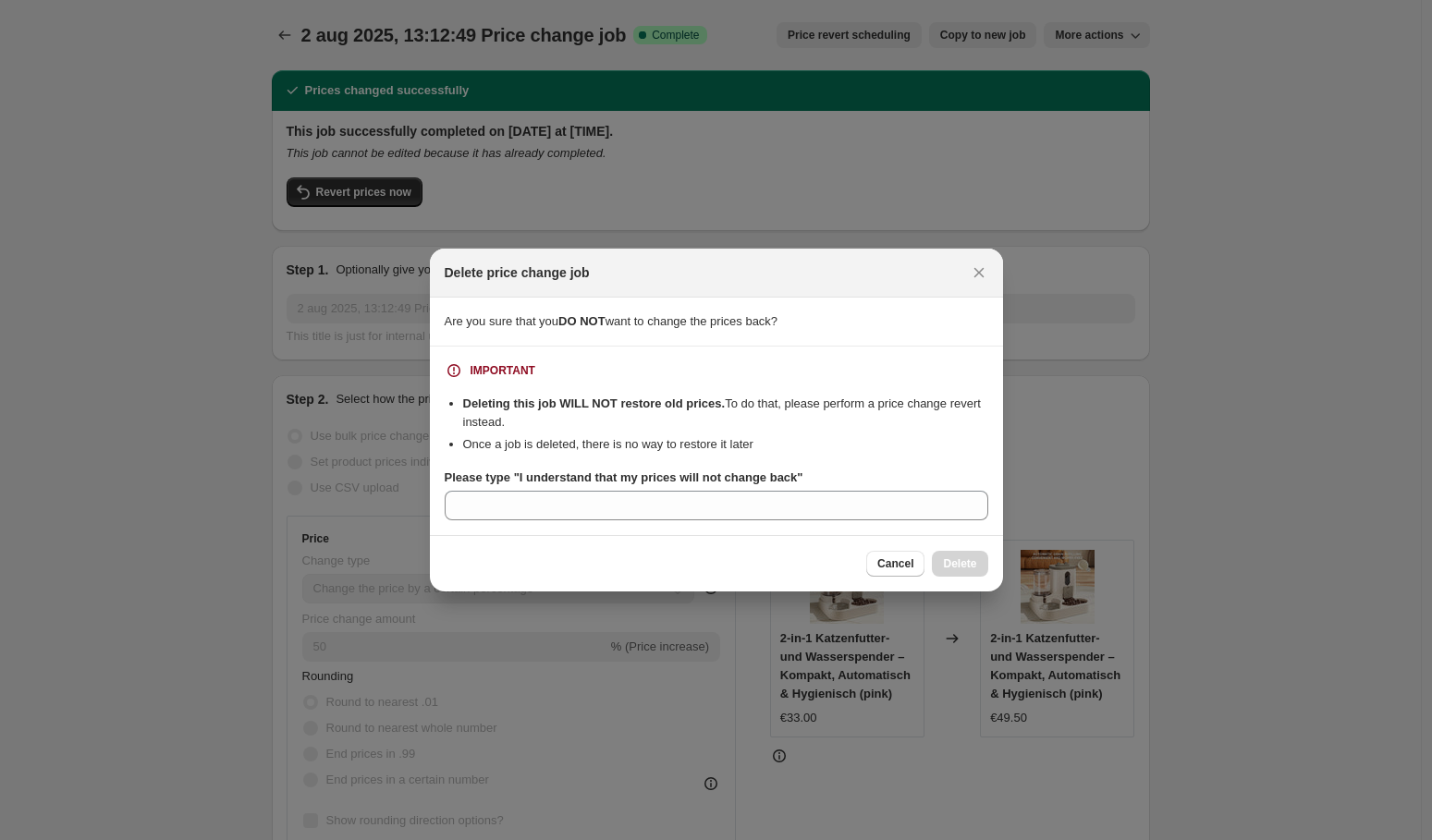 click on "Please type "I understand that my prices will not change back"" at bounding box center (624, 477) 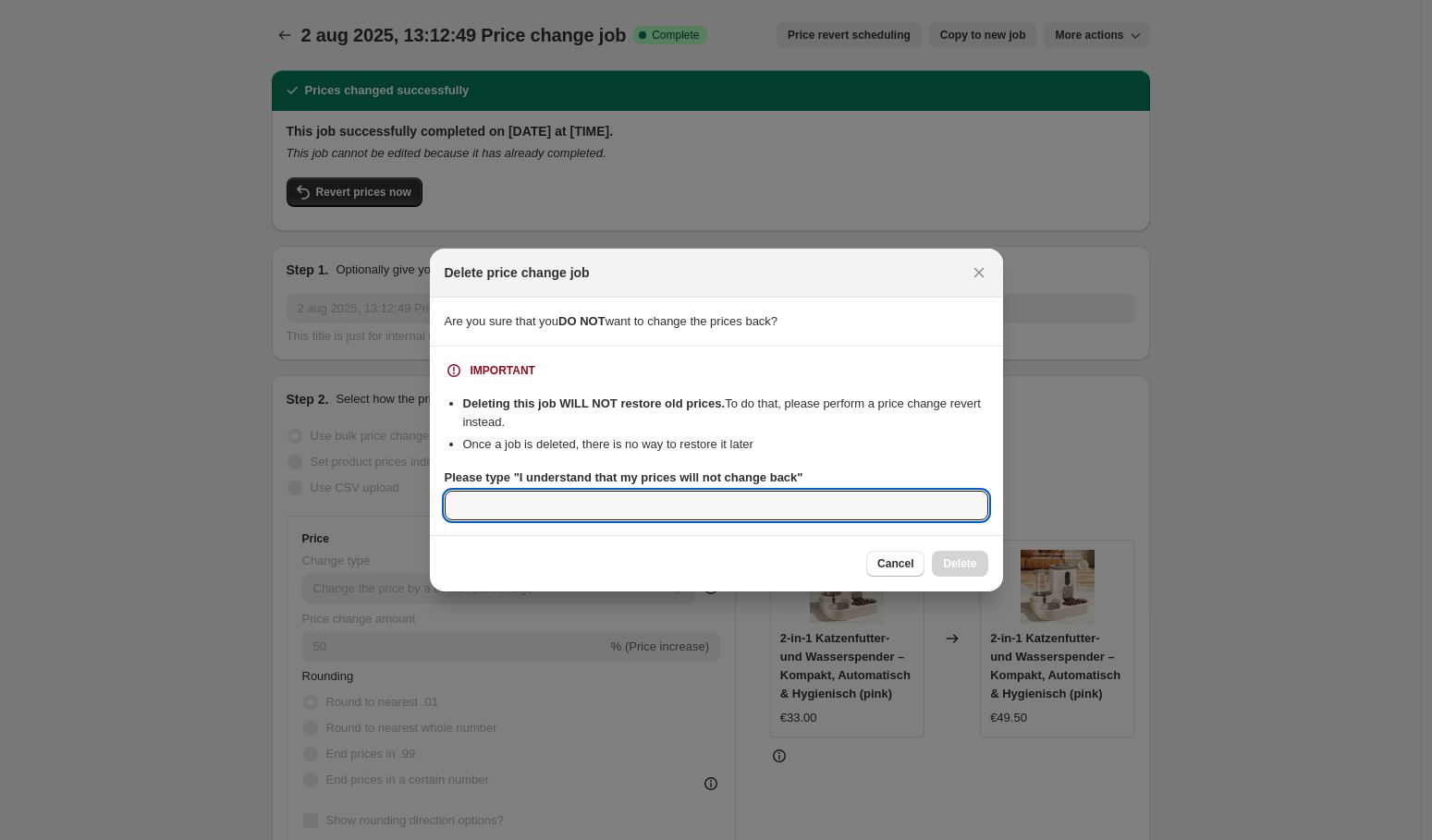 click on "Please type "I understand that my prices will not change back"" at bounding box center [716, 505] 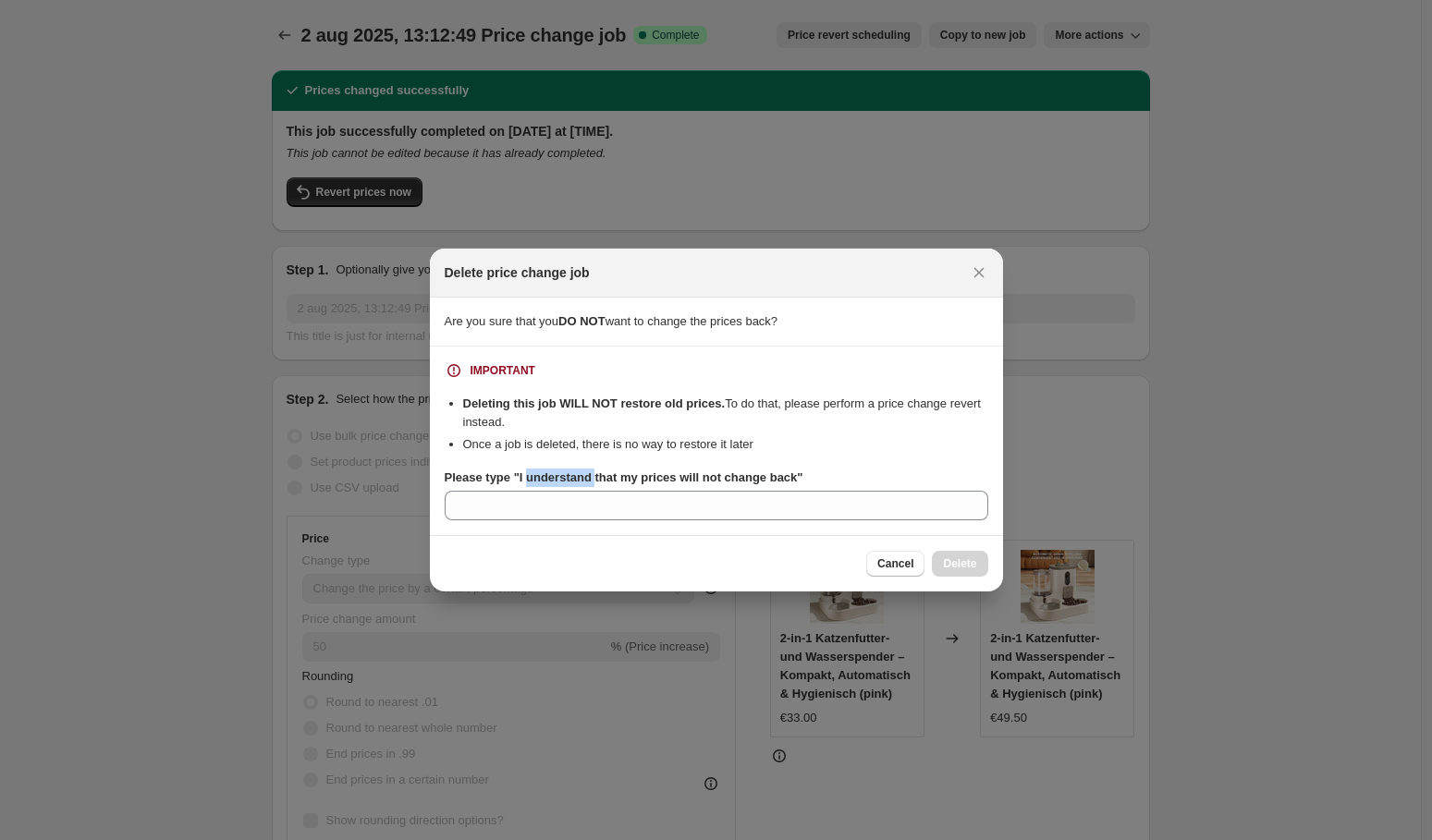 click on "Please type "I understand that my prices will not change back"" at bounding box center [624, 477] 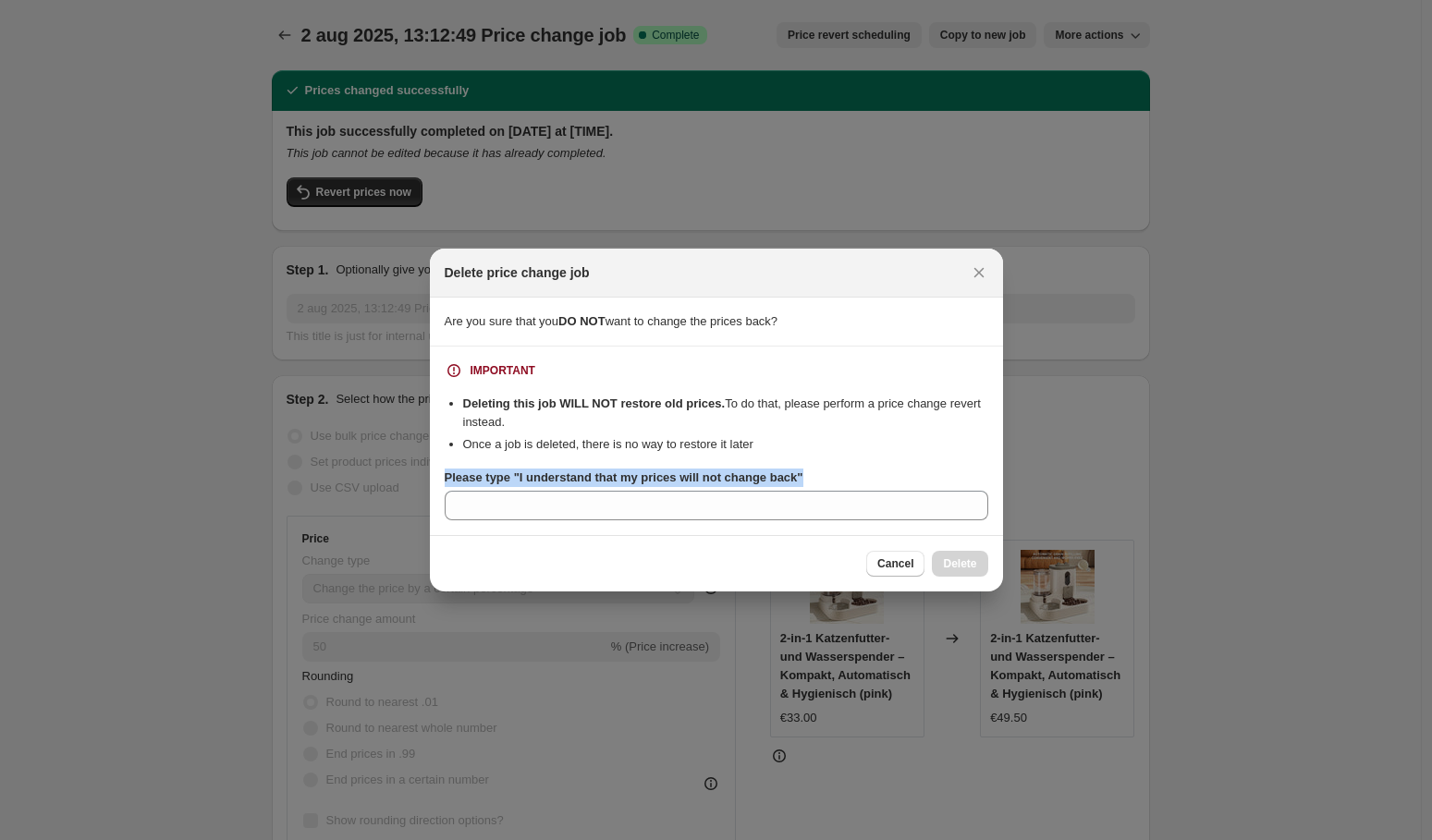 click on "Please type "I understand that my prices will not change back"" at bounding box center [624, 477] 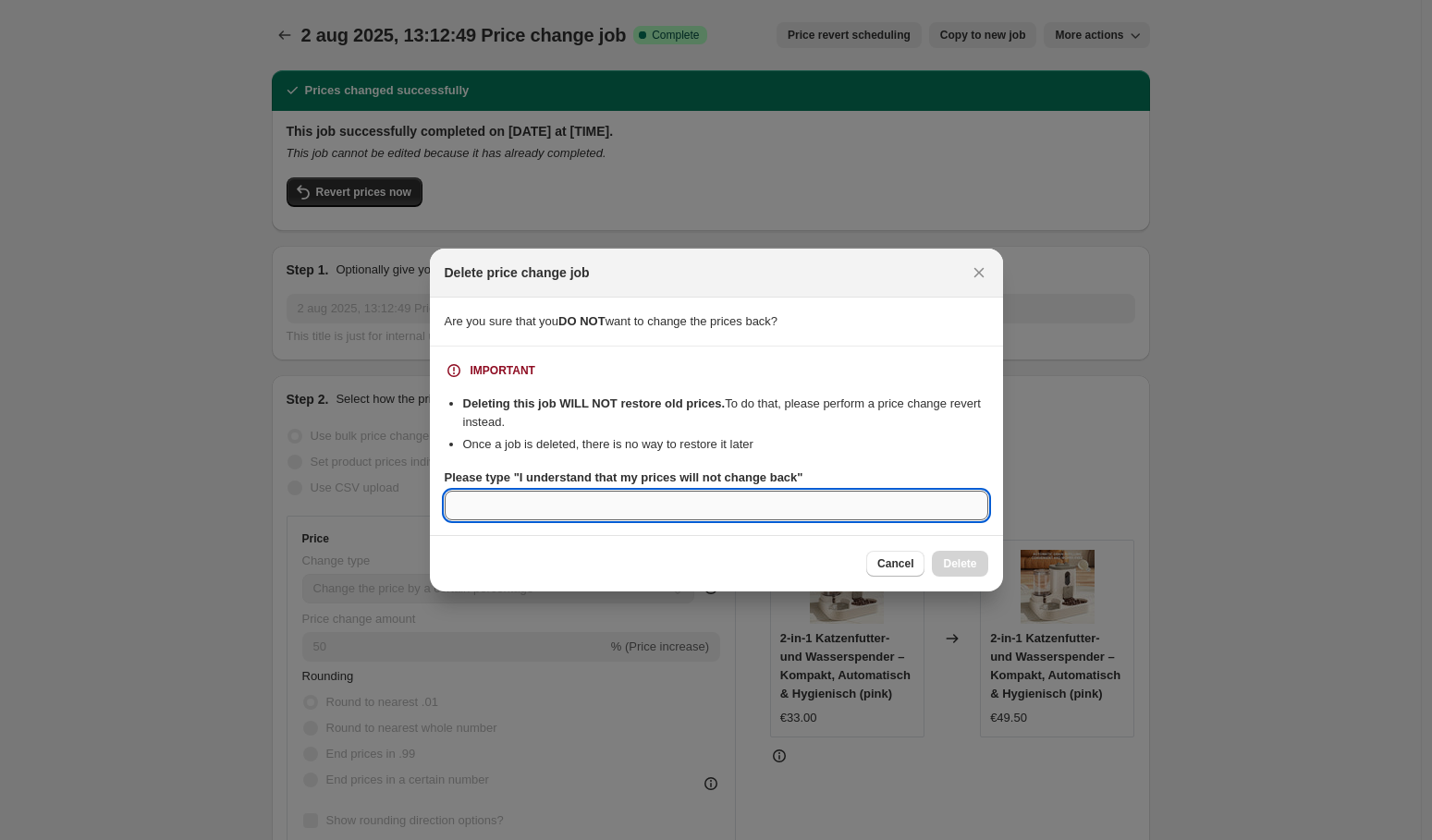 drag, startPoint x: 620, startPoint y: 500, endPoint x: 606, endPoint y: 509, distance: 16.643317 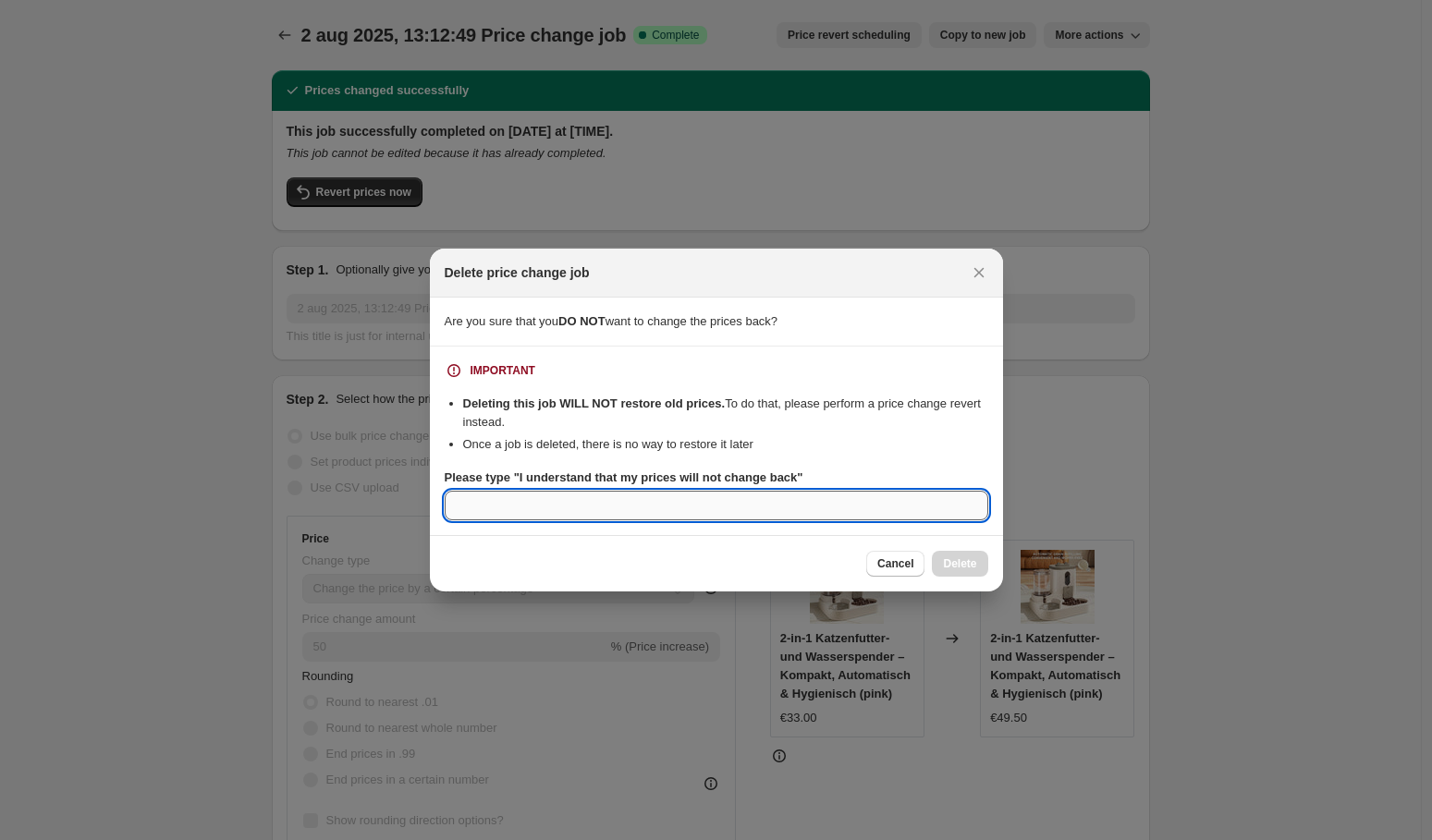 paste on "Please type "I understand that my prices will not change back"" 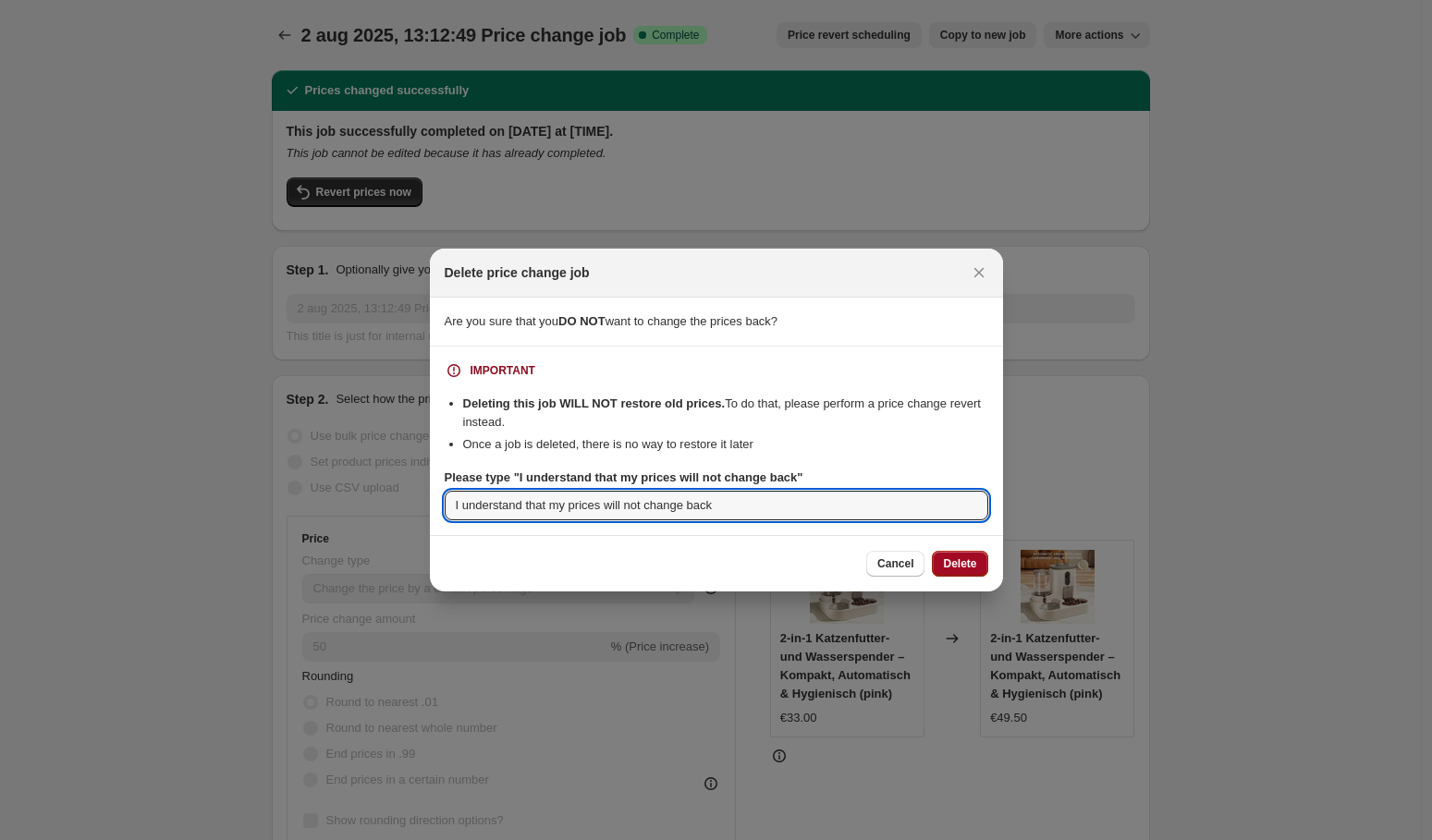 type on "I understand that my prices will not change back" 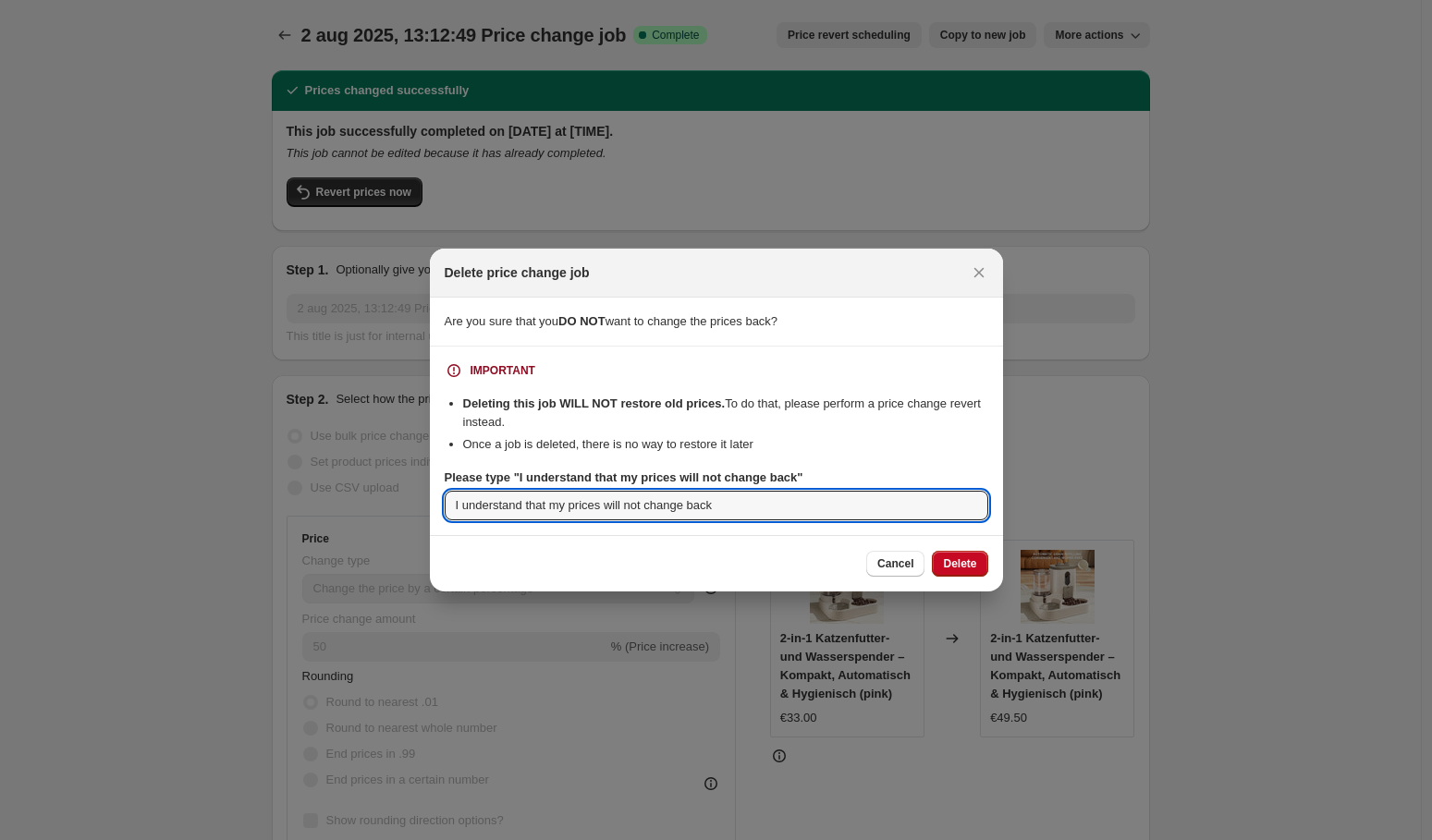 click on "Delete" at bounding box center [960, 564] 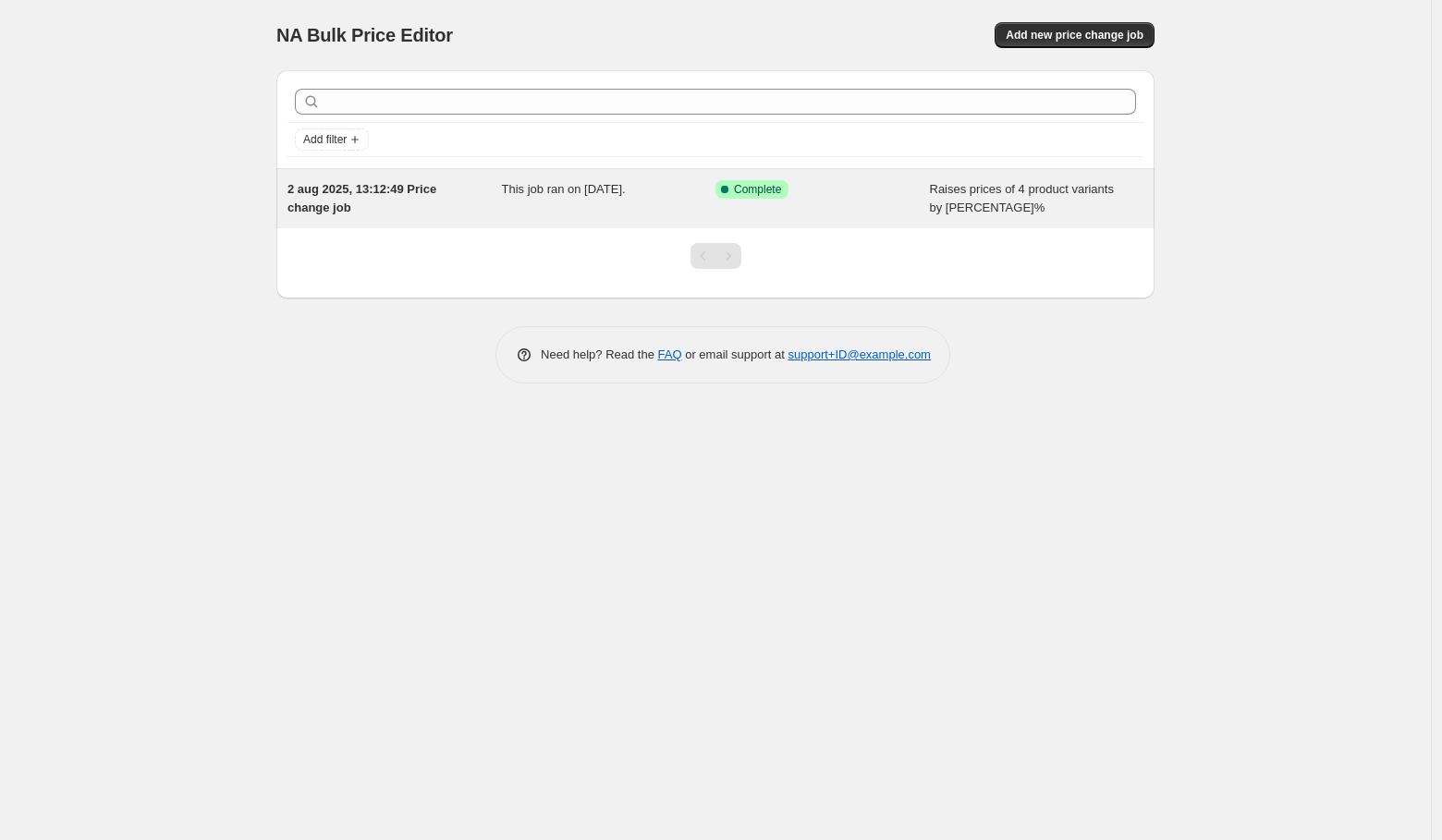 click on "This job ran on [DATE]." at bounding box center [564, 189] 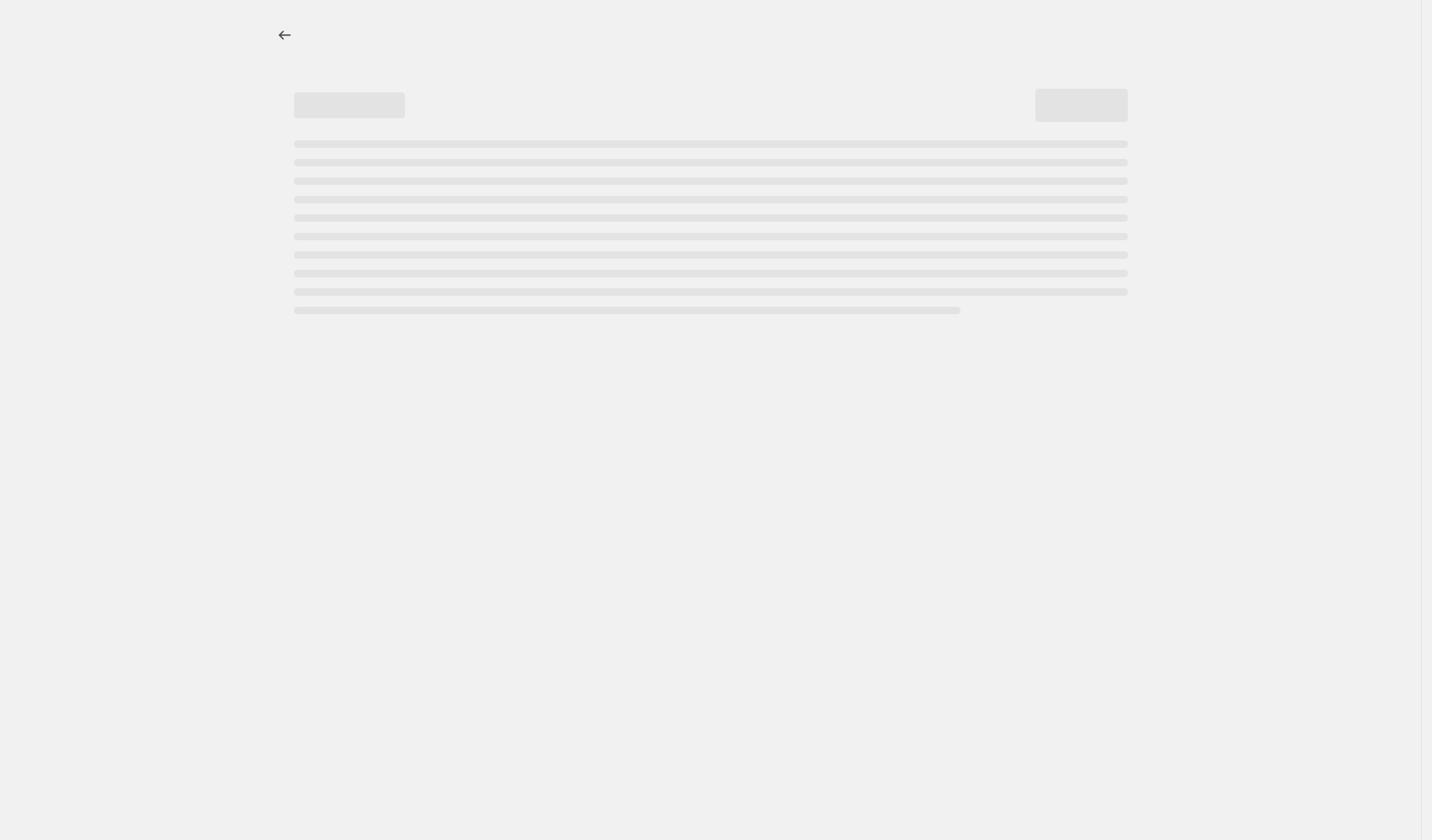 select on "percentage" 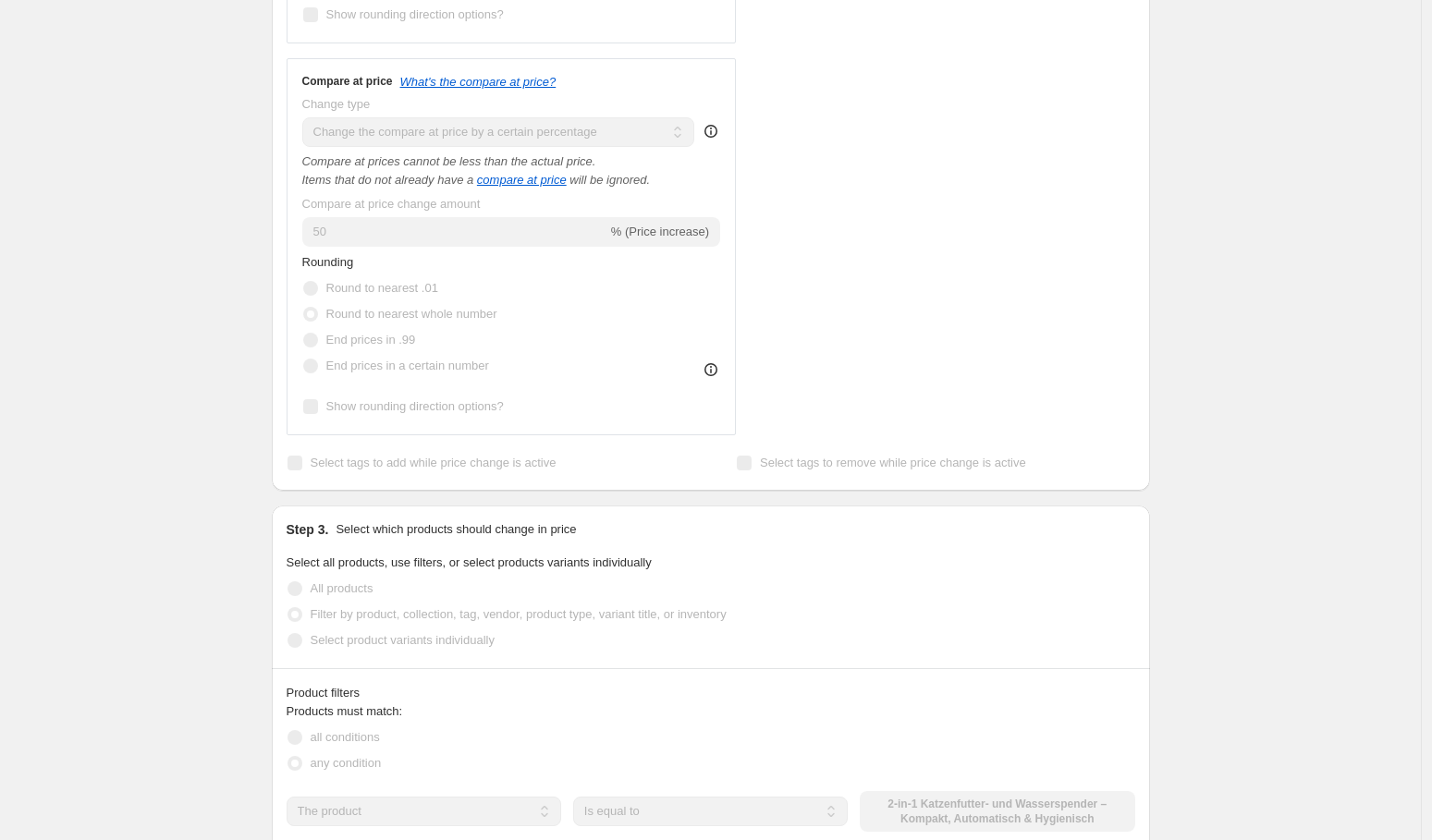 scroll, scrollTop: 1162, scrollLeft: 0, axis: vertical 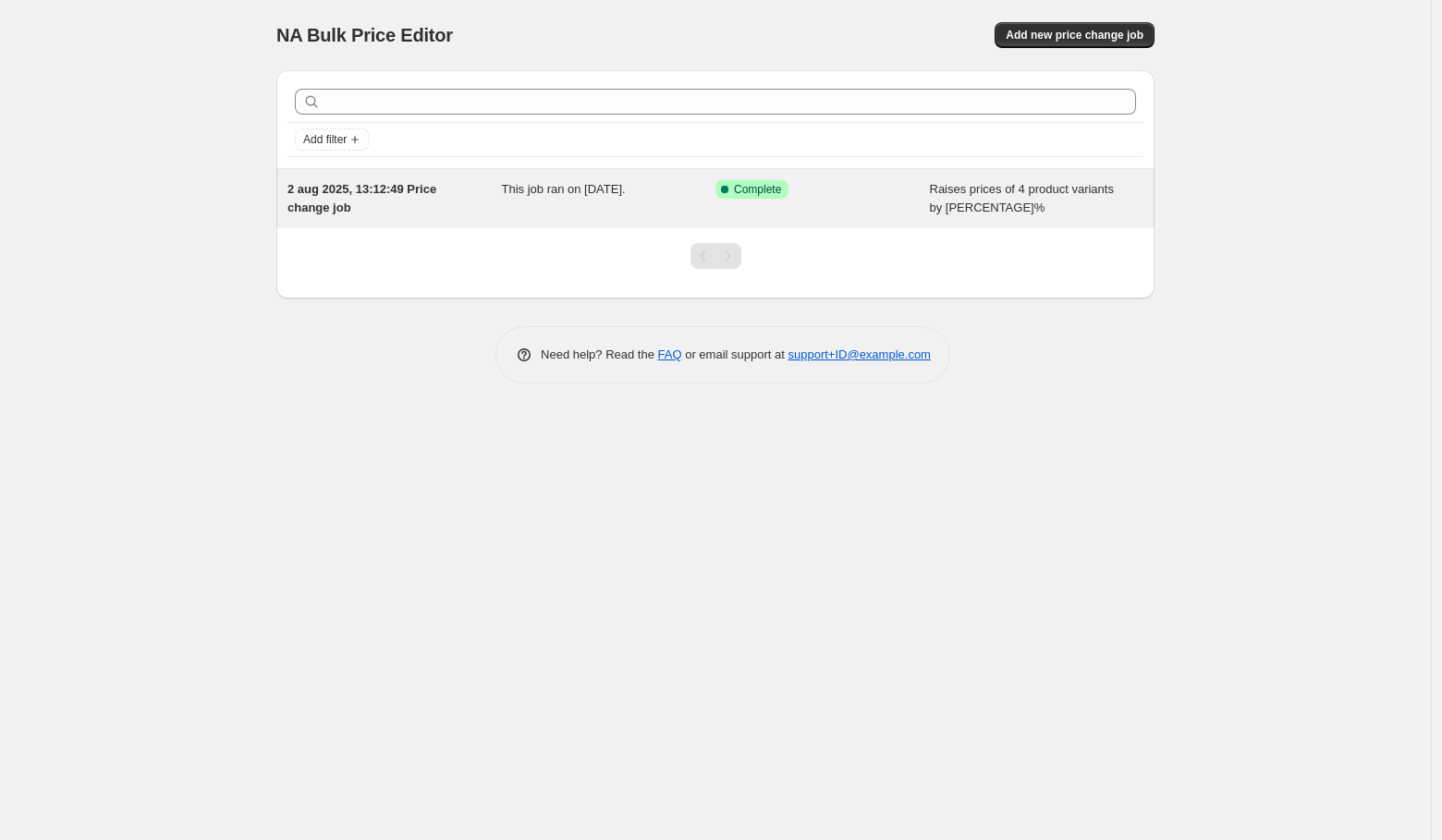 click on "This job ran on [DATE]." at bounding box center [564, 189] 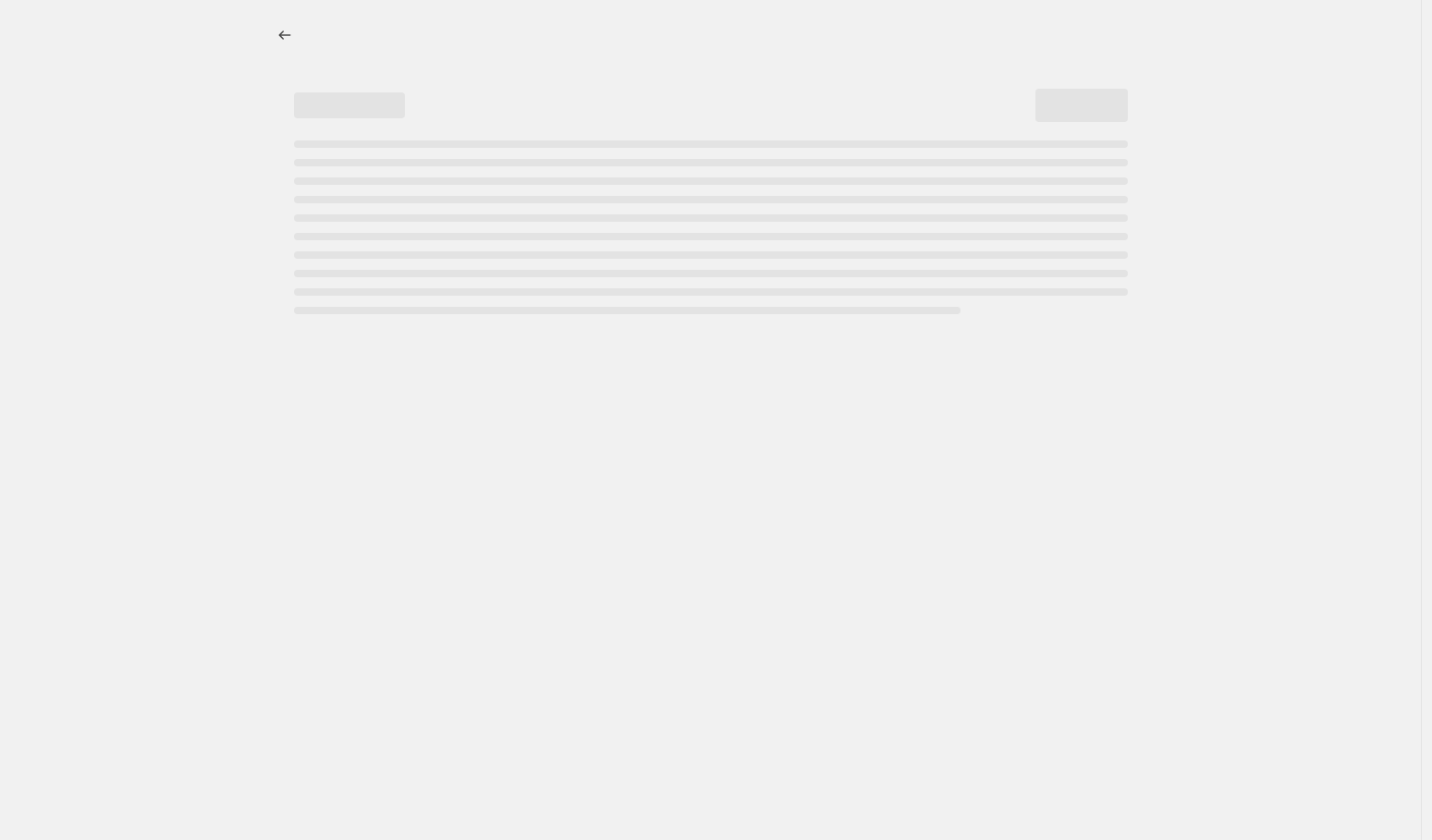 select on "percentage" 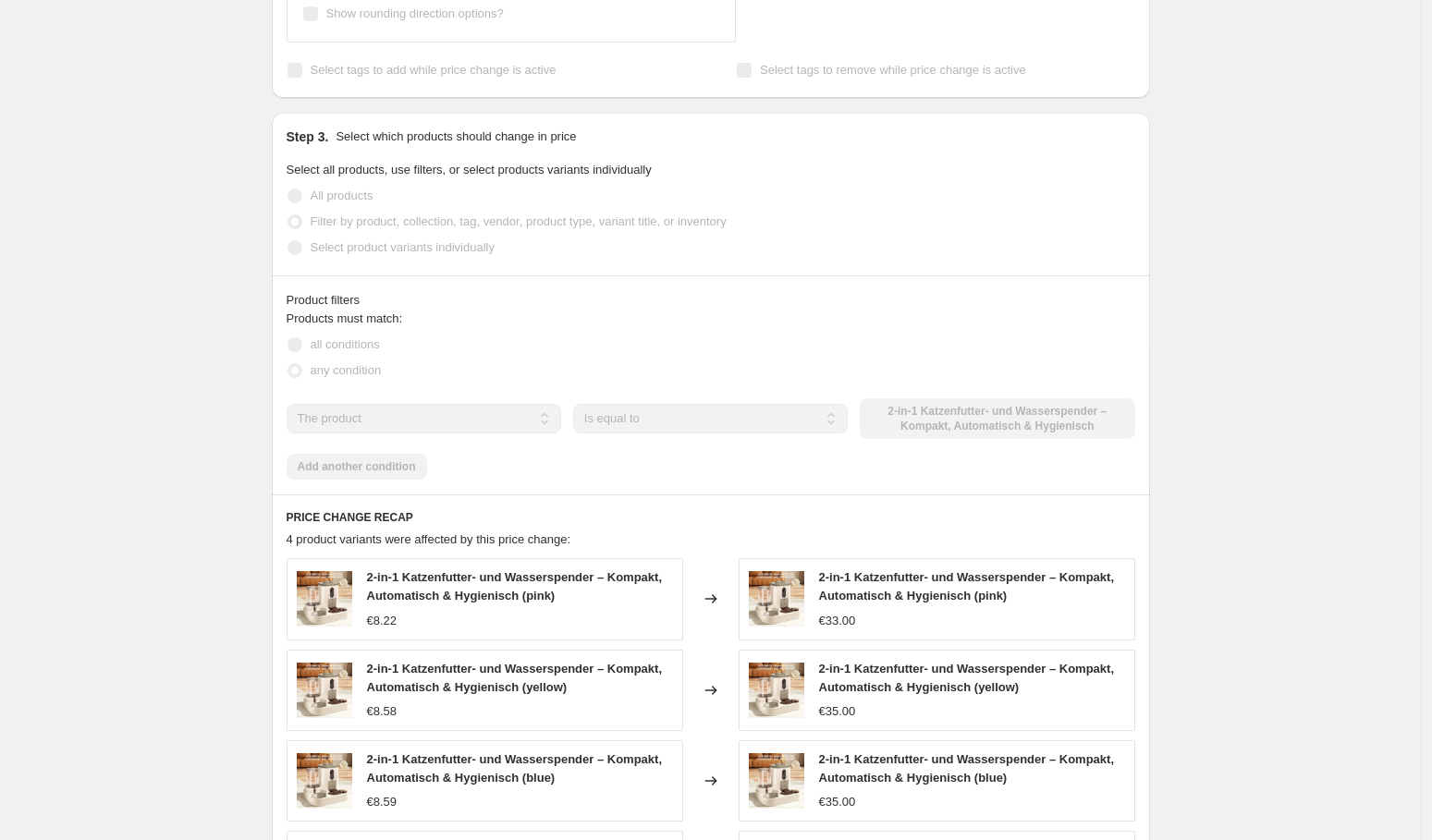 scroll, scrollTop: 1007, scrollLeft: 0, axis: vertical 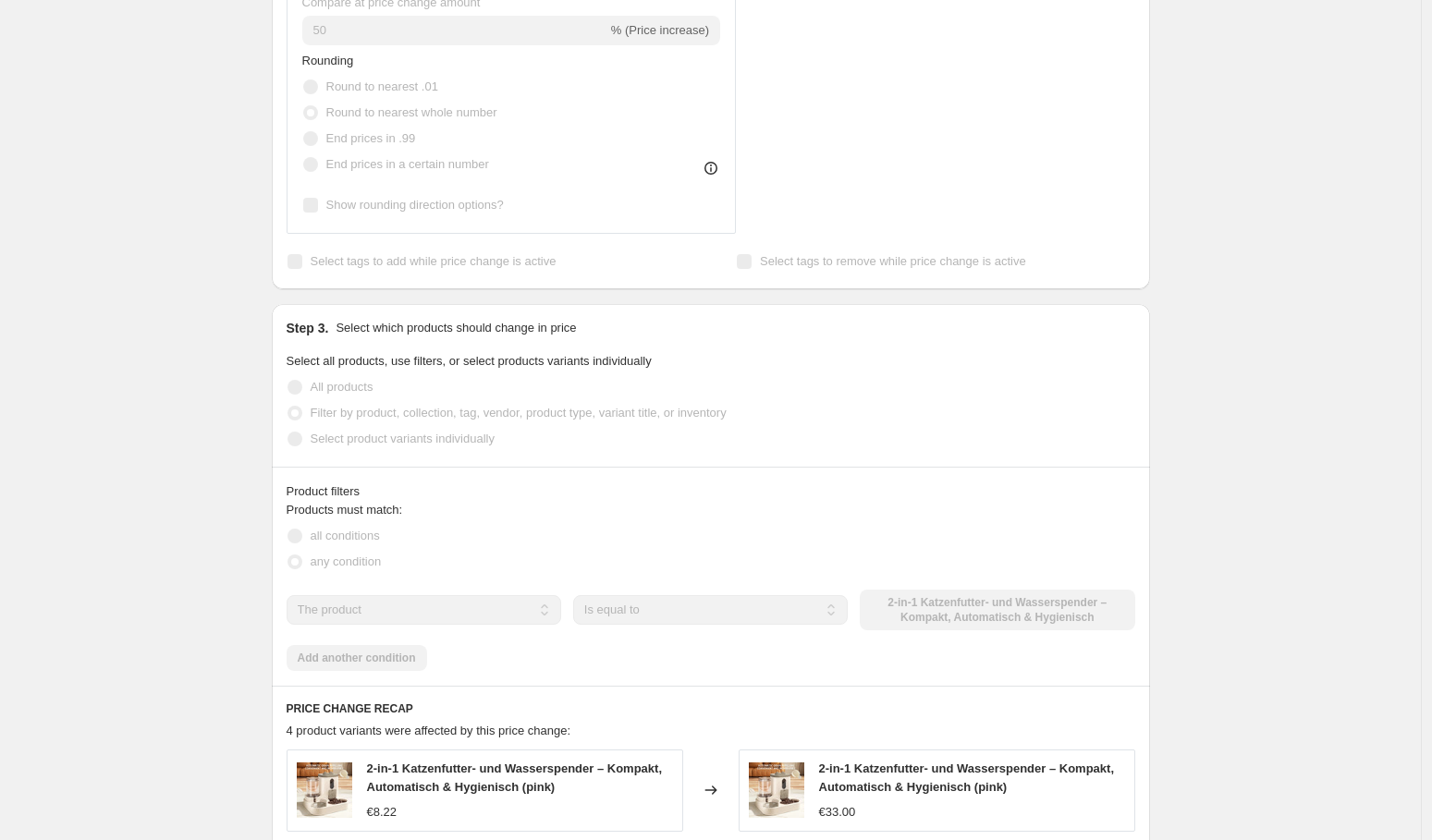 click on "Select tags to add while price change is active" at bounding box center (434, 261) 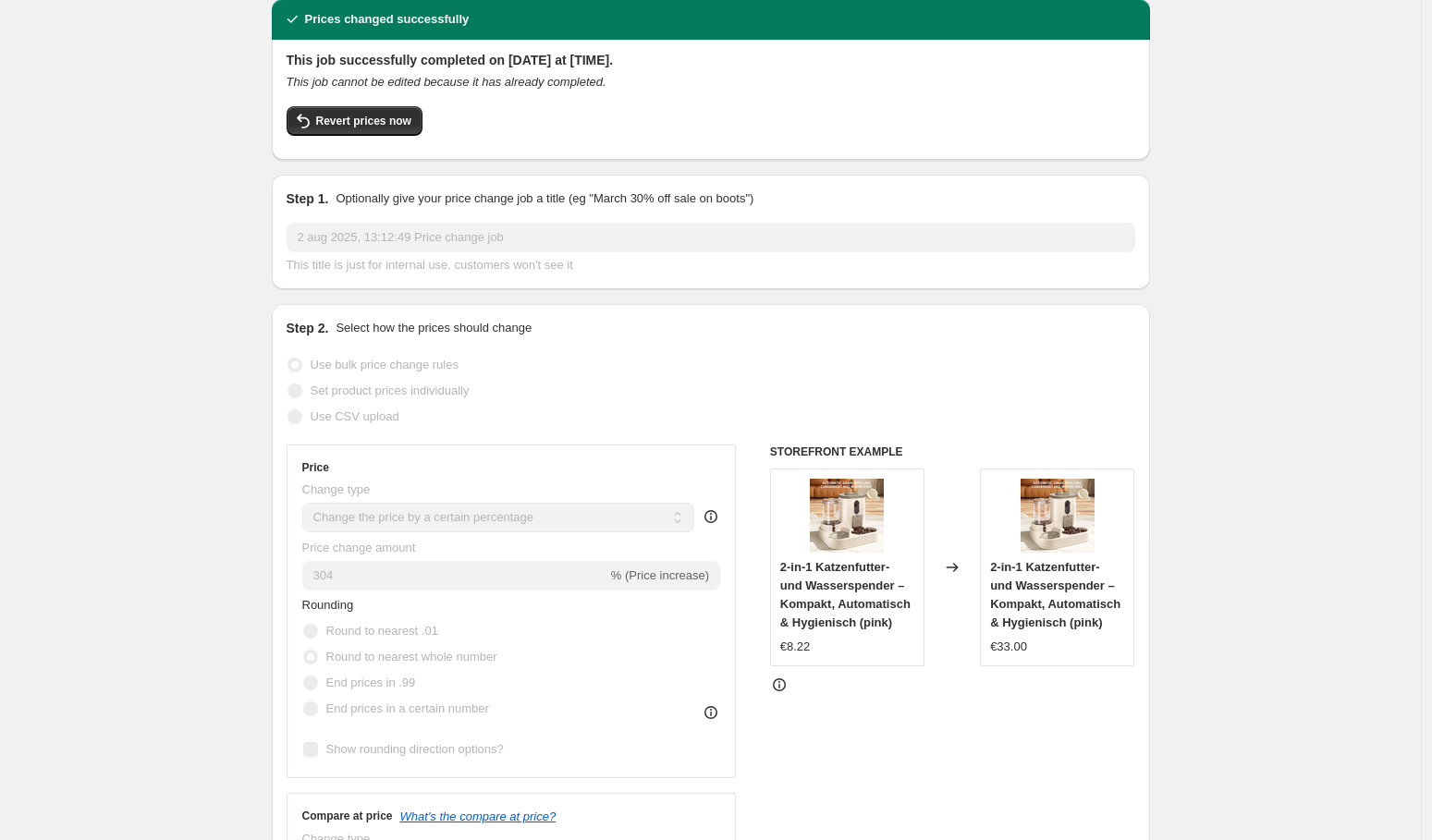 scroll, scrollTop: 0, scrollLeft: 0, axis: both 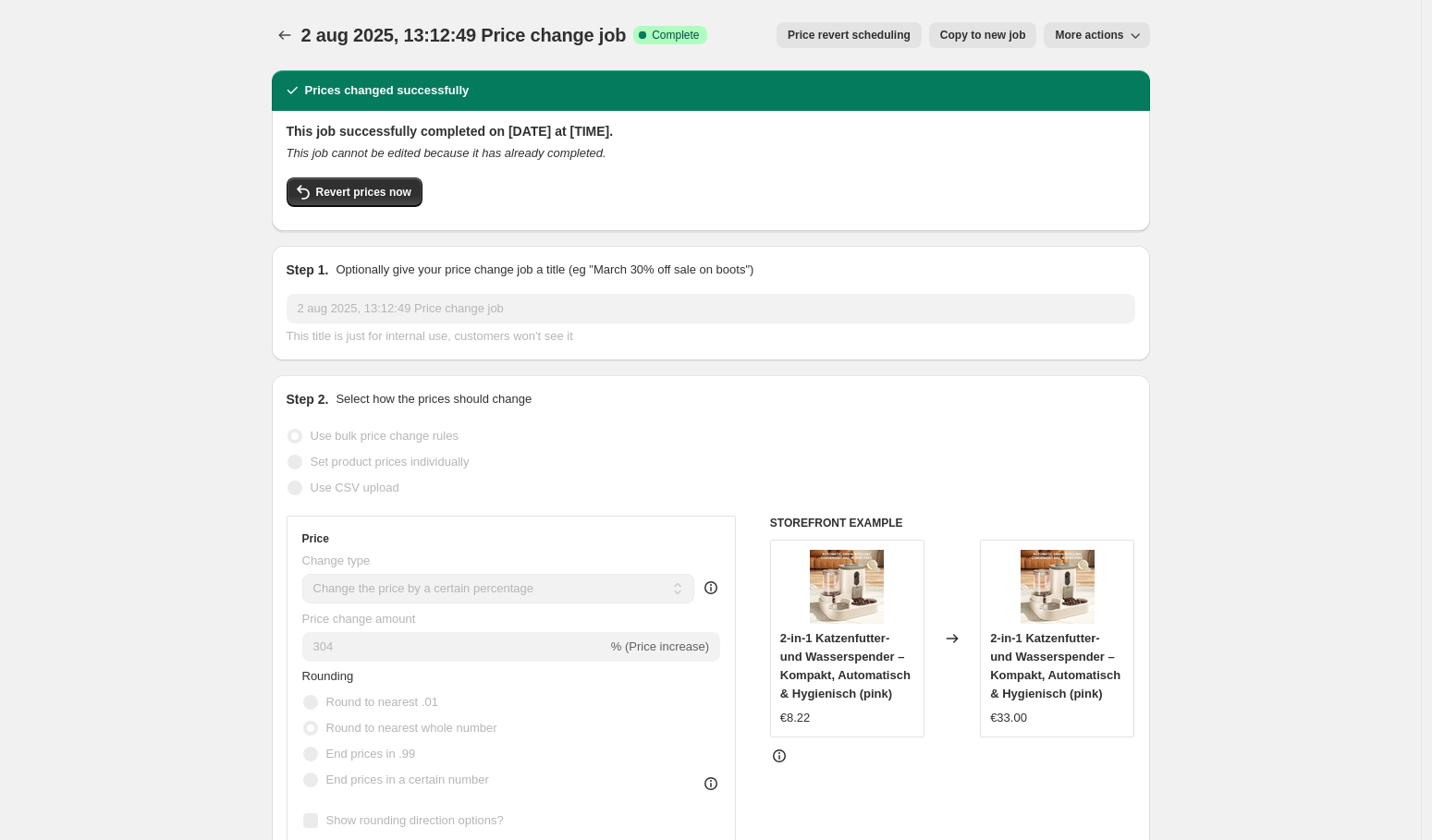 drag, startPoint x: 865, startPoint y: 42, endPoint x: 1218, endPoint y: 64, distance: 353.68489 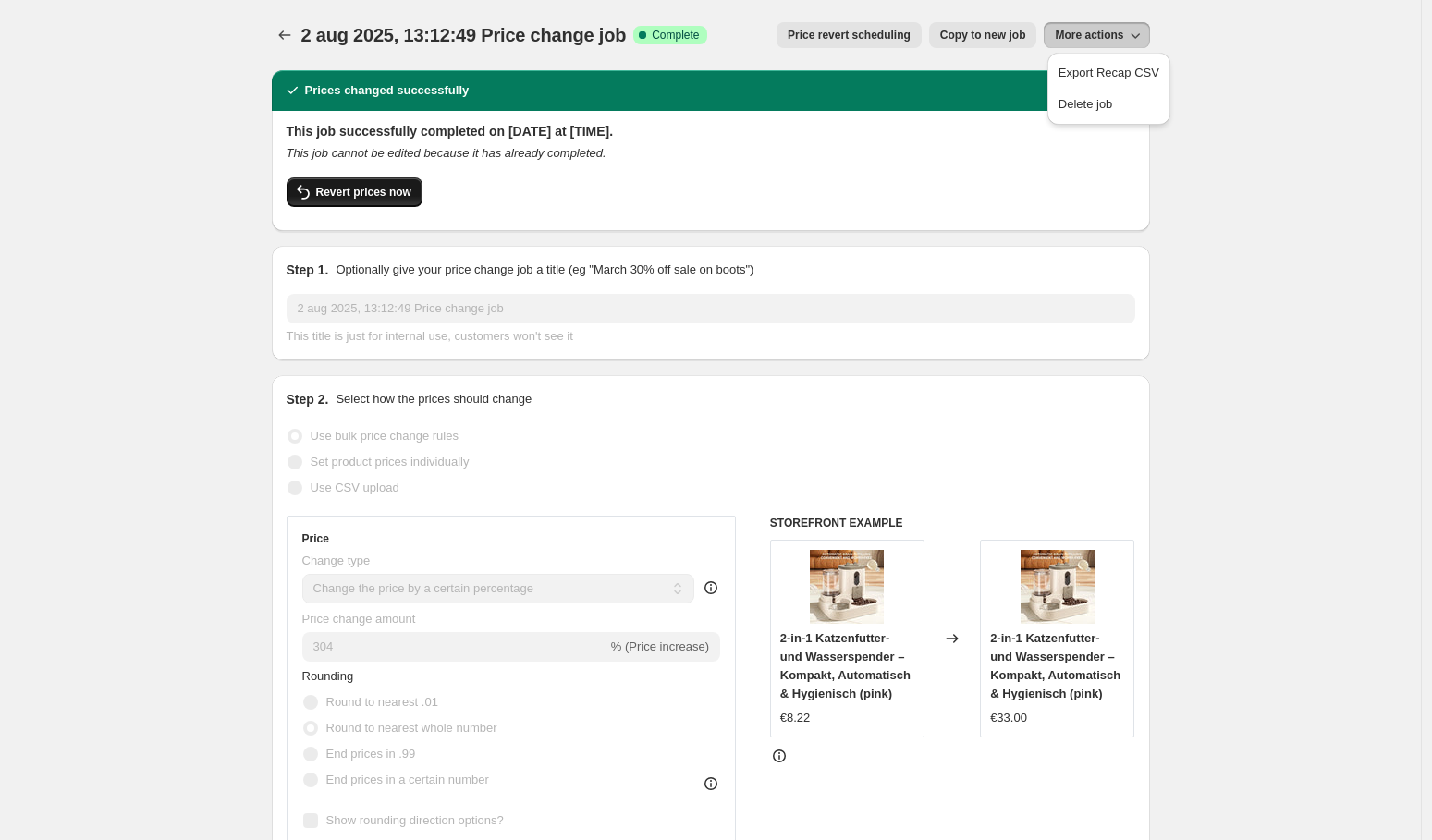 click on "Revert prices now" at bounding box center (354, 192) 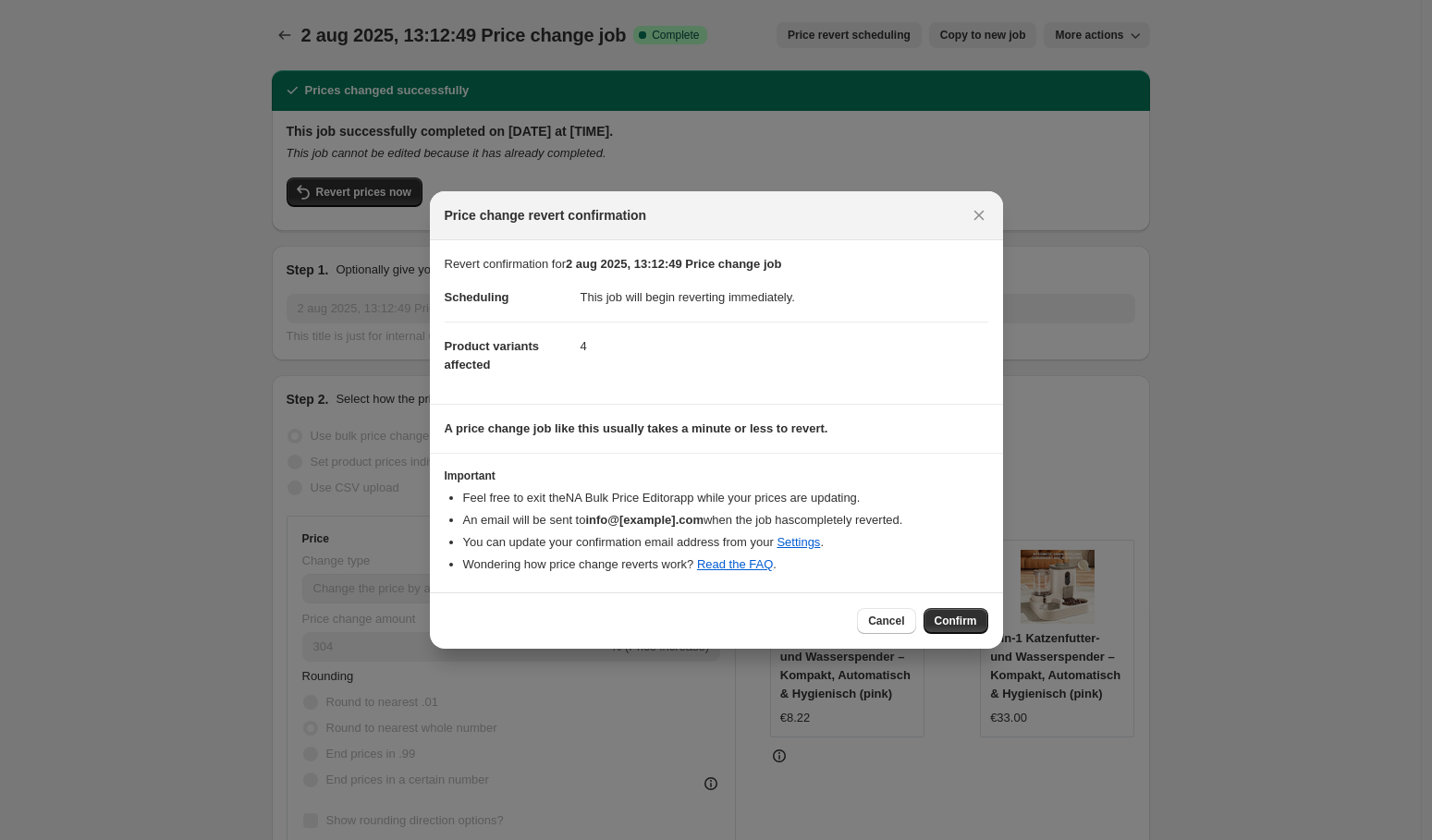 click on "Product variants affected" at bounding box center (512, 355) 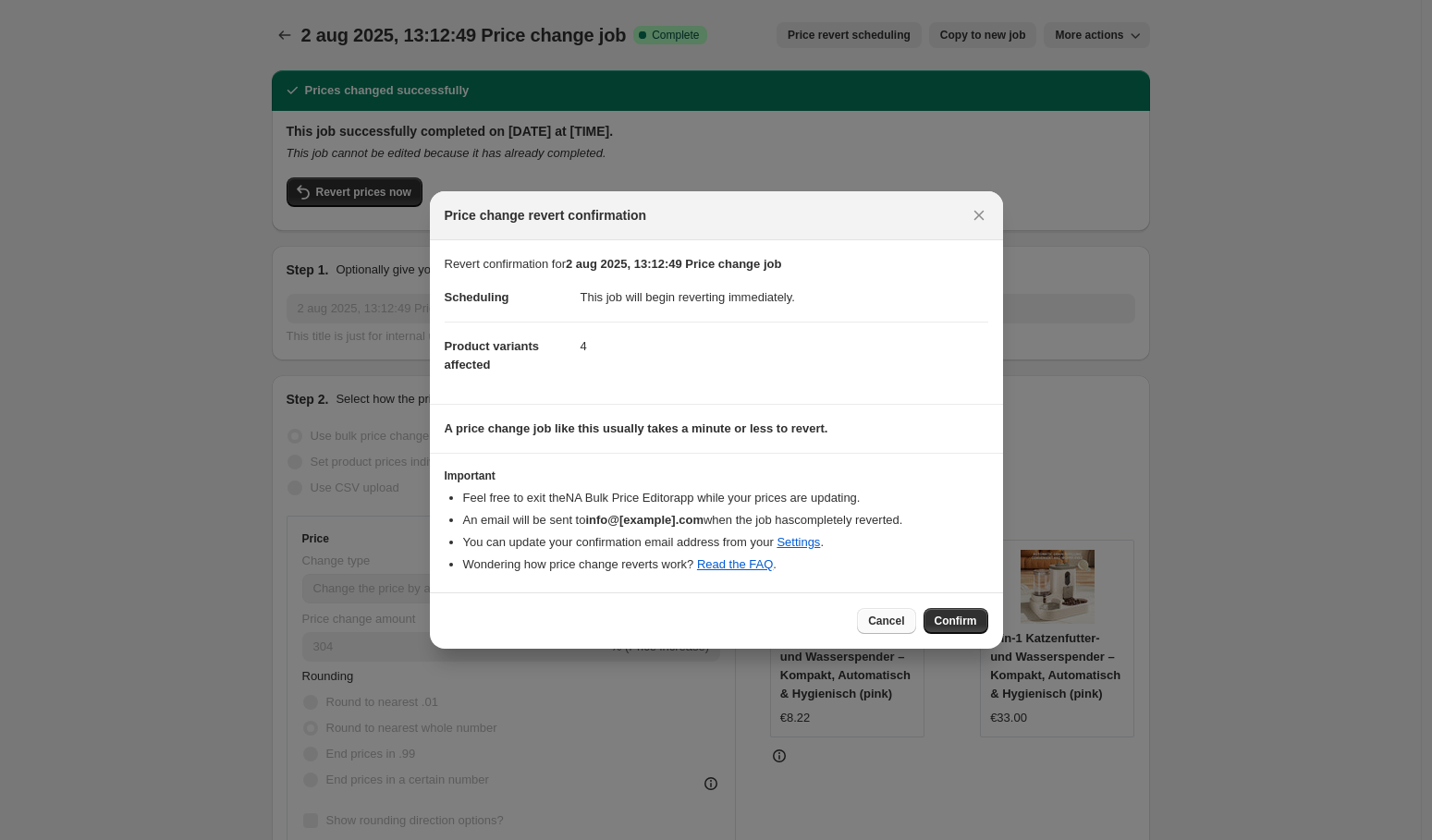 click on "Cancel" at bounding box center (886, 621) 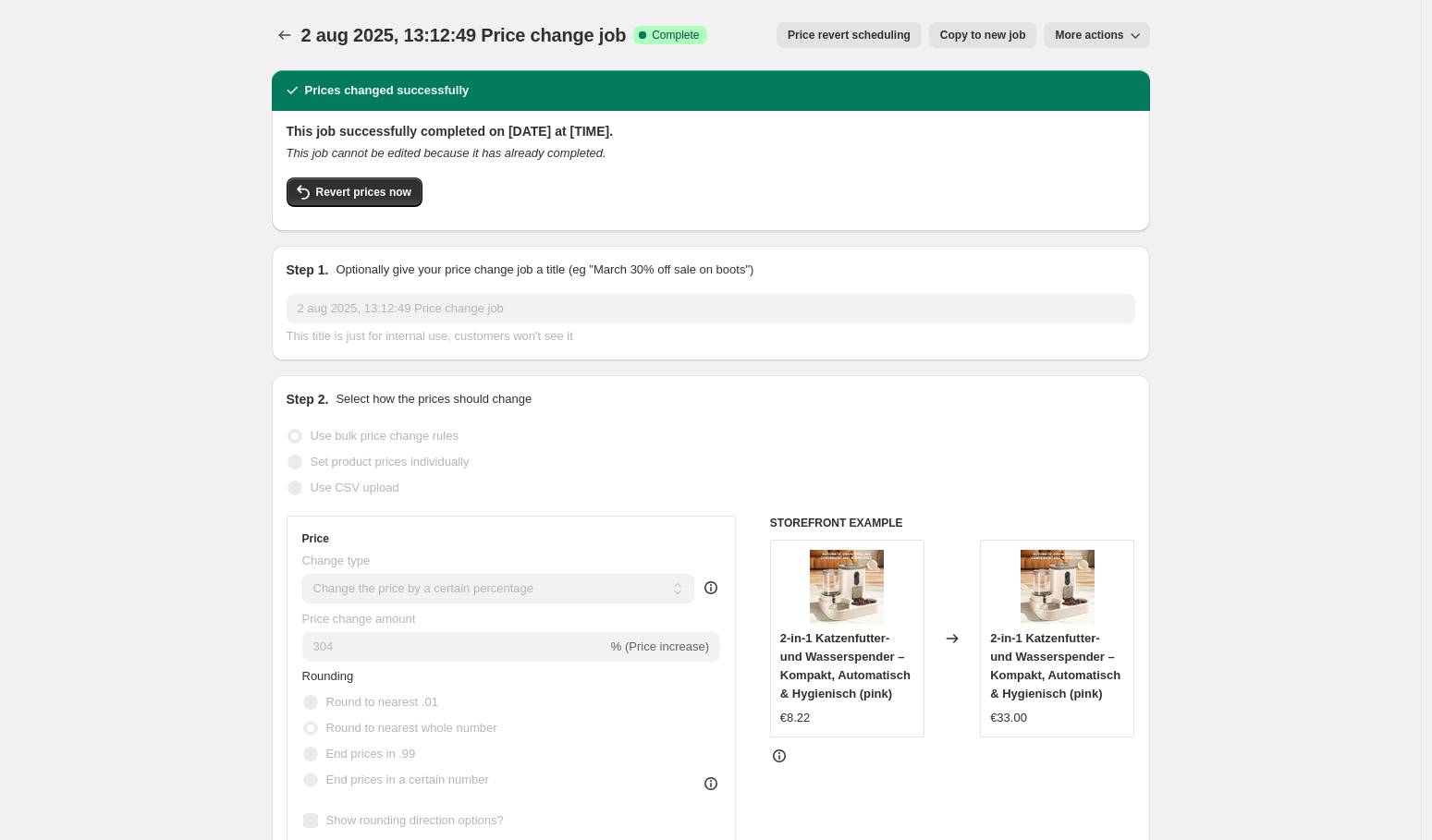 click on "2-in-1 Katzenfutter- und Wasserspender – Kompakt, Automatisch & Hygienisch (pink)" at bounding box center (845, 665) 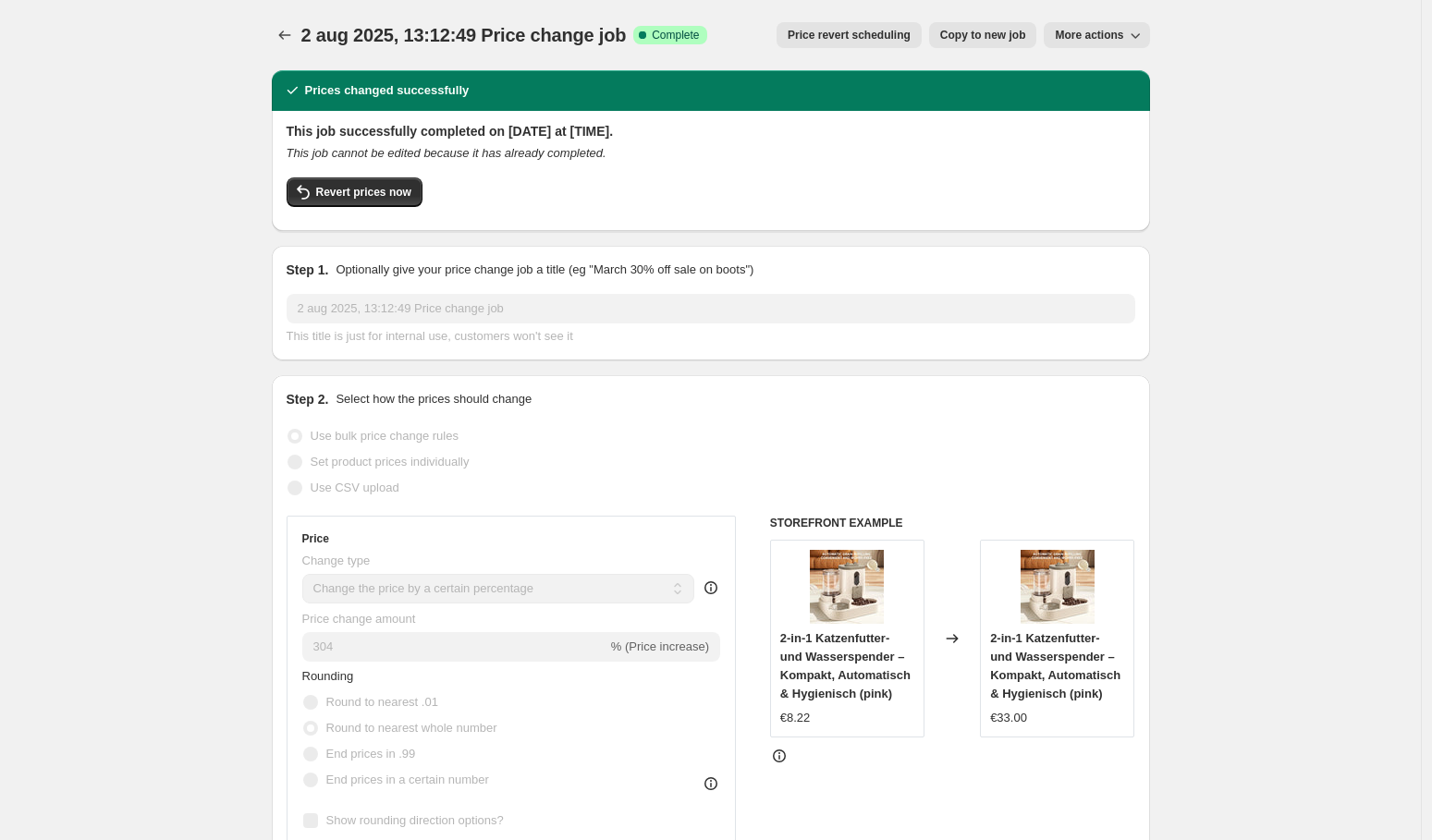 click on "More actions" at bounding box center [1096, 35] 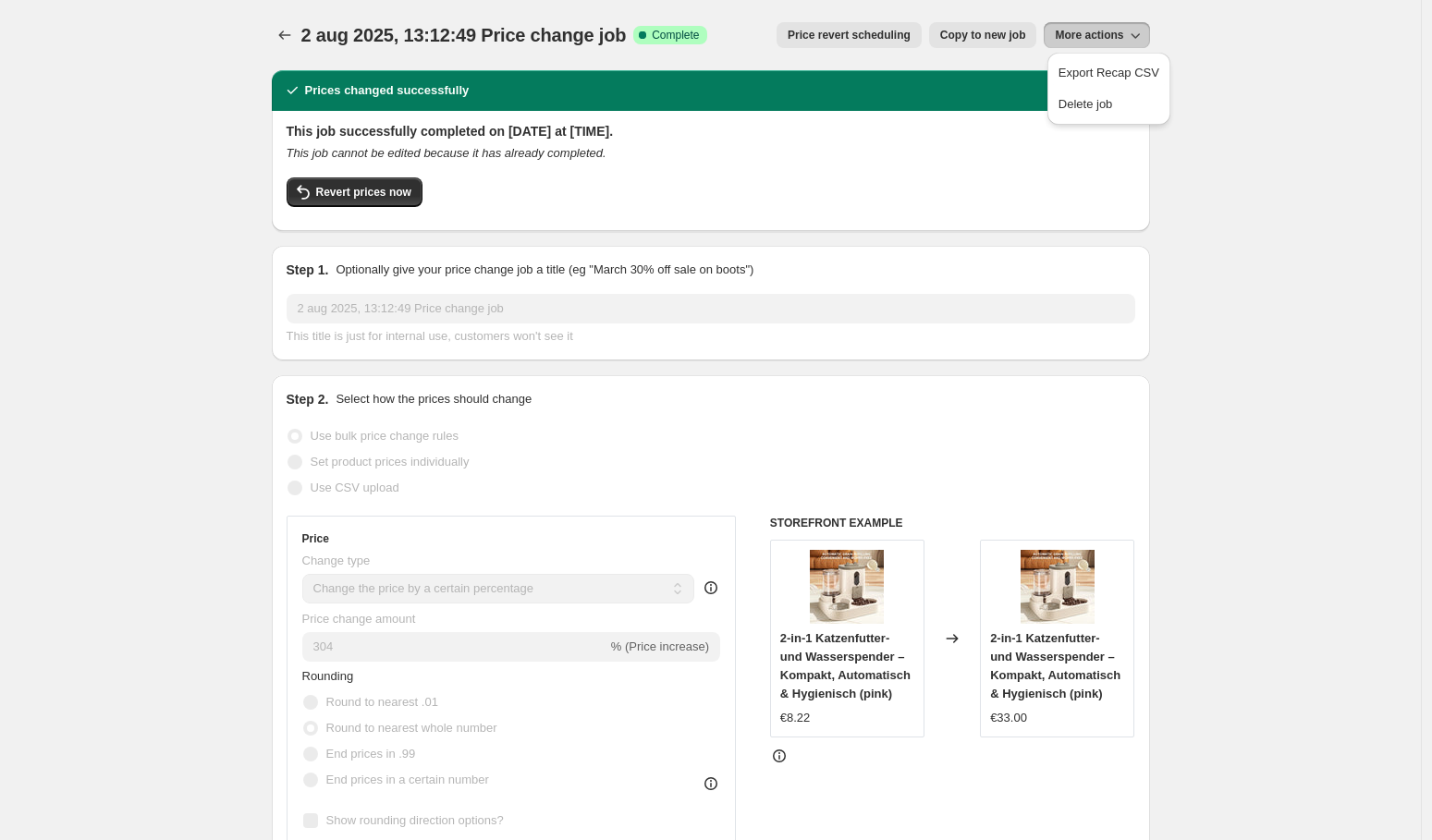 click on "[DATE], [TIME] Price change job. This page is ready [DATE], [TIME] Price change job Success Complete Complete Price revert scheduling Copy to new job Export Recap CSV Delete job More actions Price revert scheduling Copy to new job More actions Prices changed successfully This job successfully completed on [DATE] at [TIME]. This job cannot be edited because it has already completed. Revert prices now Step 1. Optionally give your price change job a title (eg "March 30% off sale on boots") [DATE], [TIME] Price change job This title is just for internal use, customers won't see it Step 2. Select how the prices should change Use bulk price change rules Set product prices individually Use CSV upload Price Change type Change the price to a certain amount Change the price by a certain amount Change the price by a certain percentage Change the price to the current compare at price (price before sale) Change the price by a certain amount relative to the compare at price Don't change the price" at bounding box center [710, 1206] 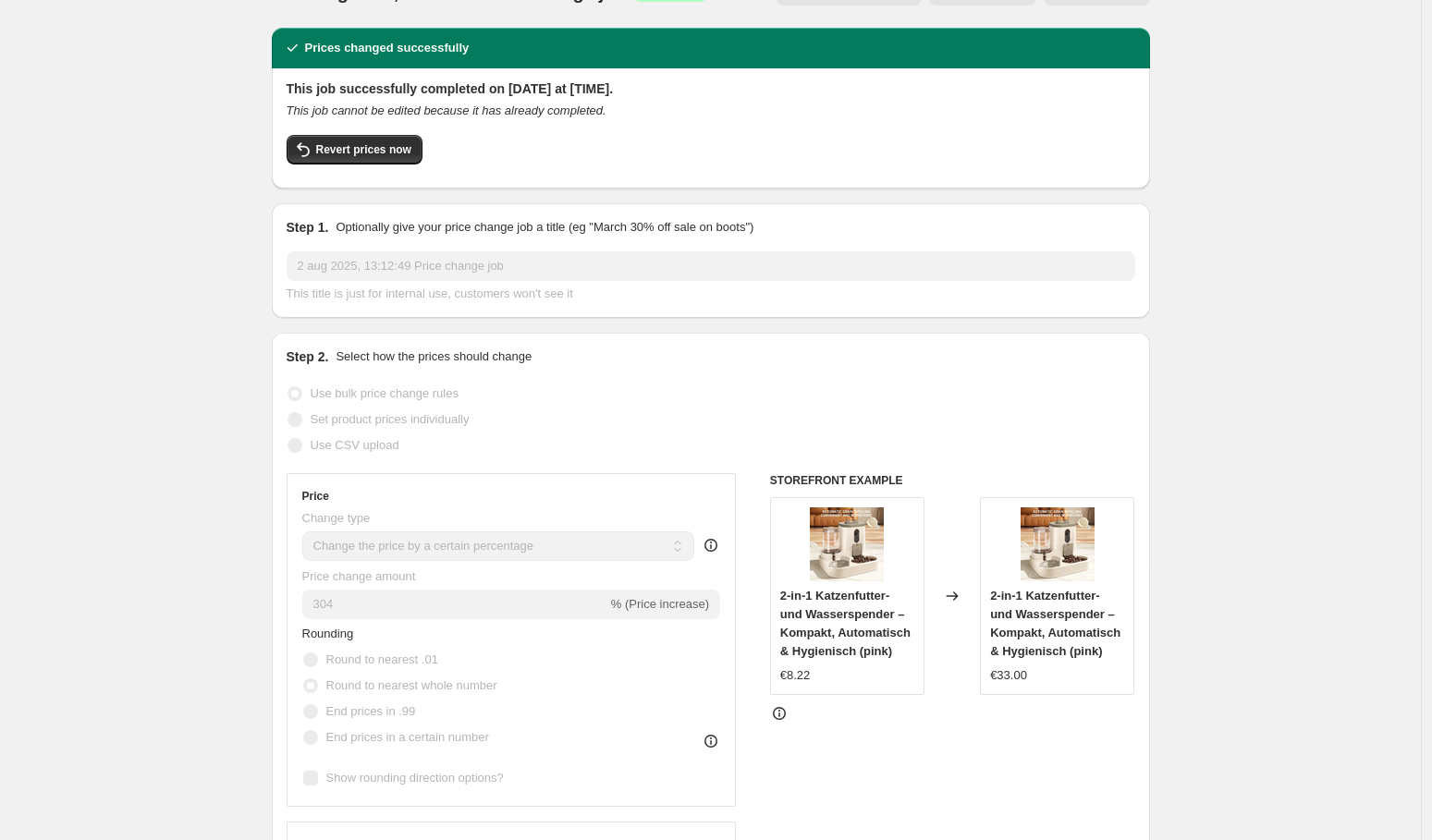 scroll, scrollTop: 0, scrollLeft: 0, axis: both 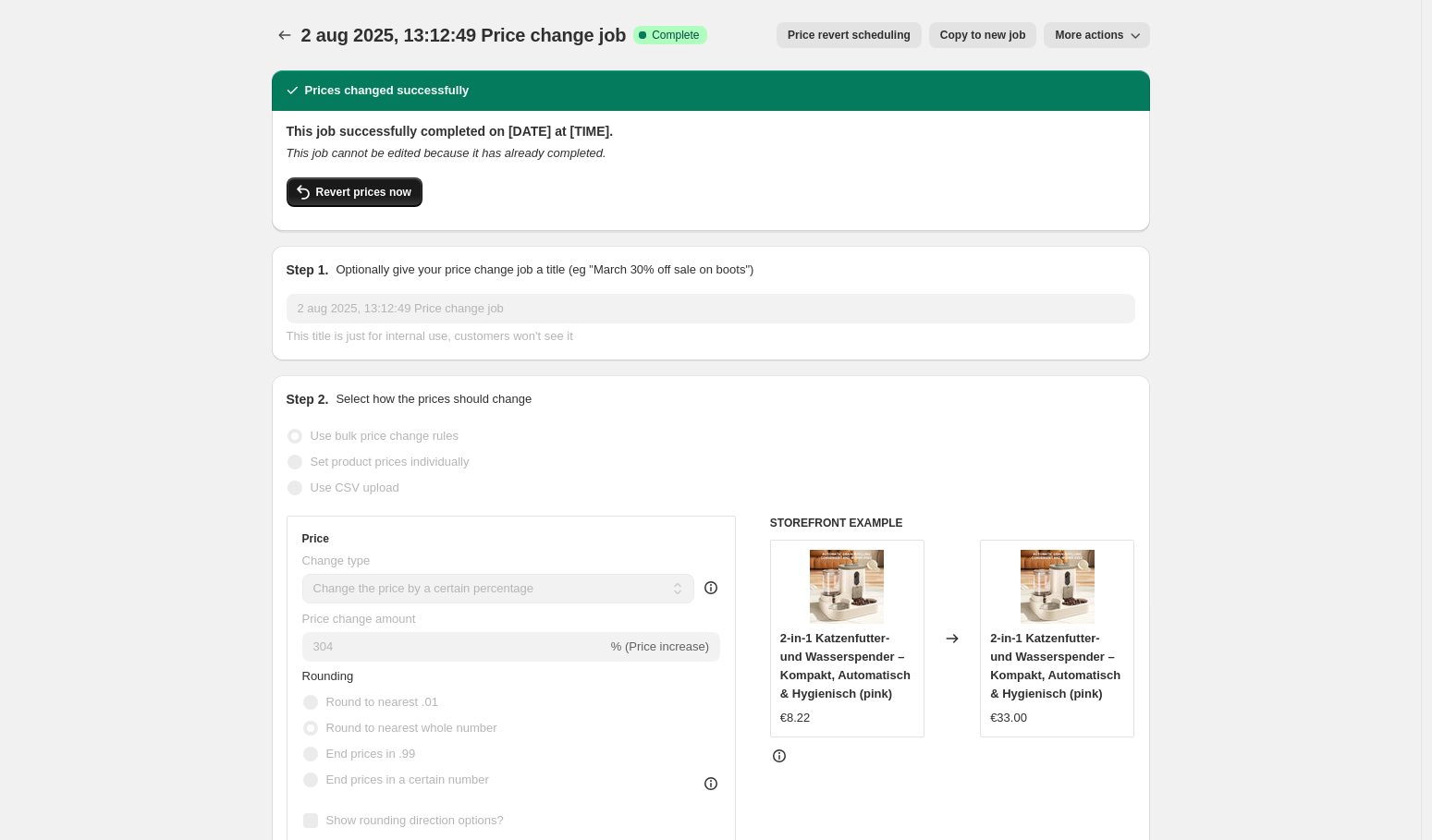 click on "Revert prices now" at bounding box center (354, 192) 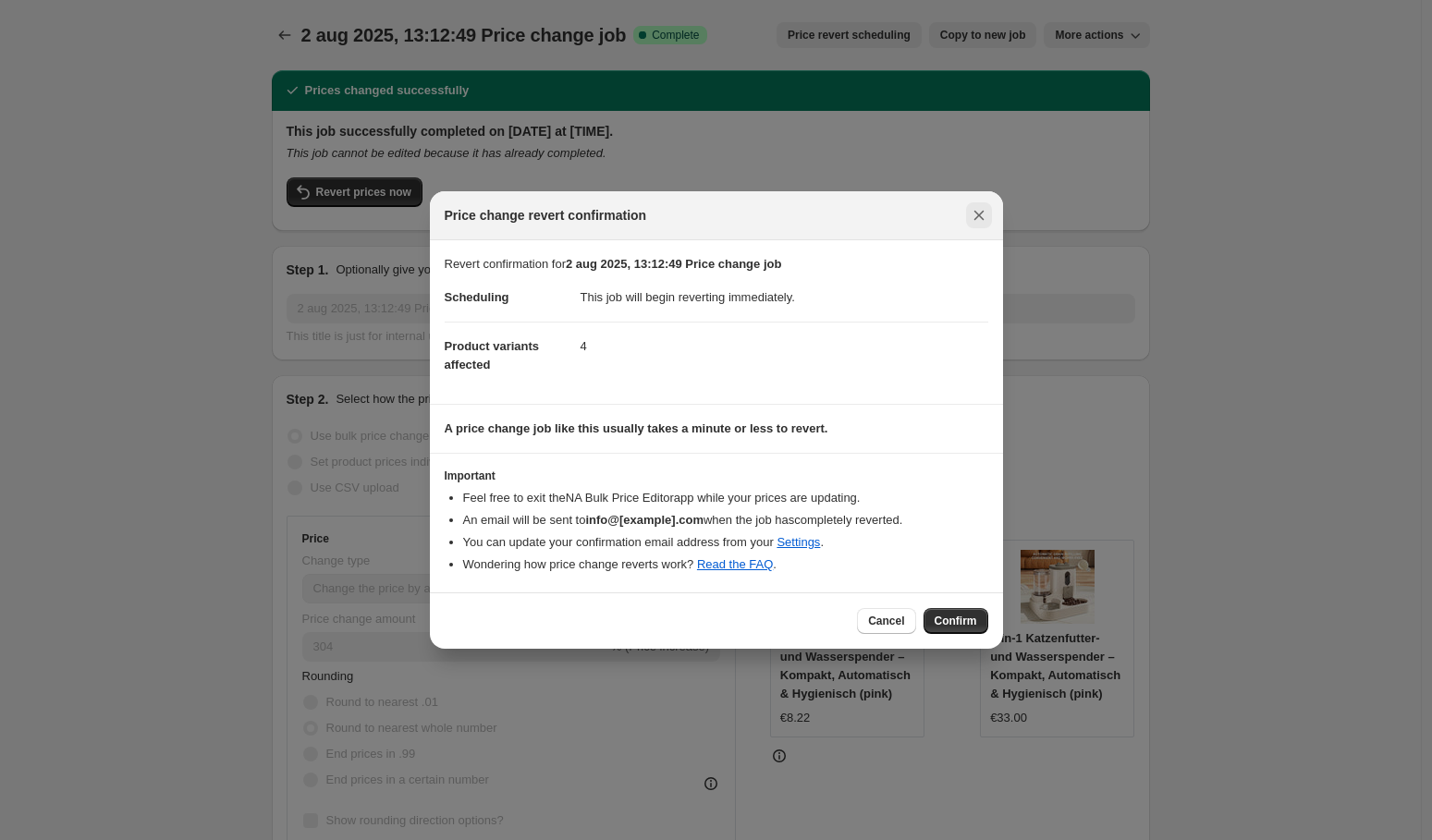 click 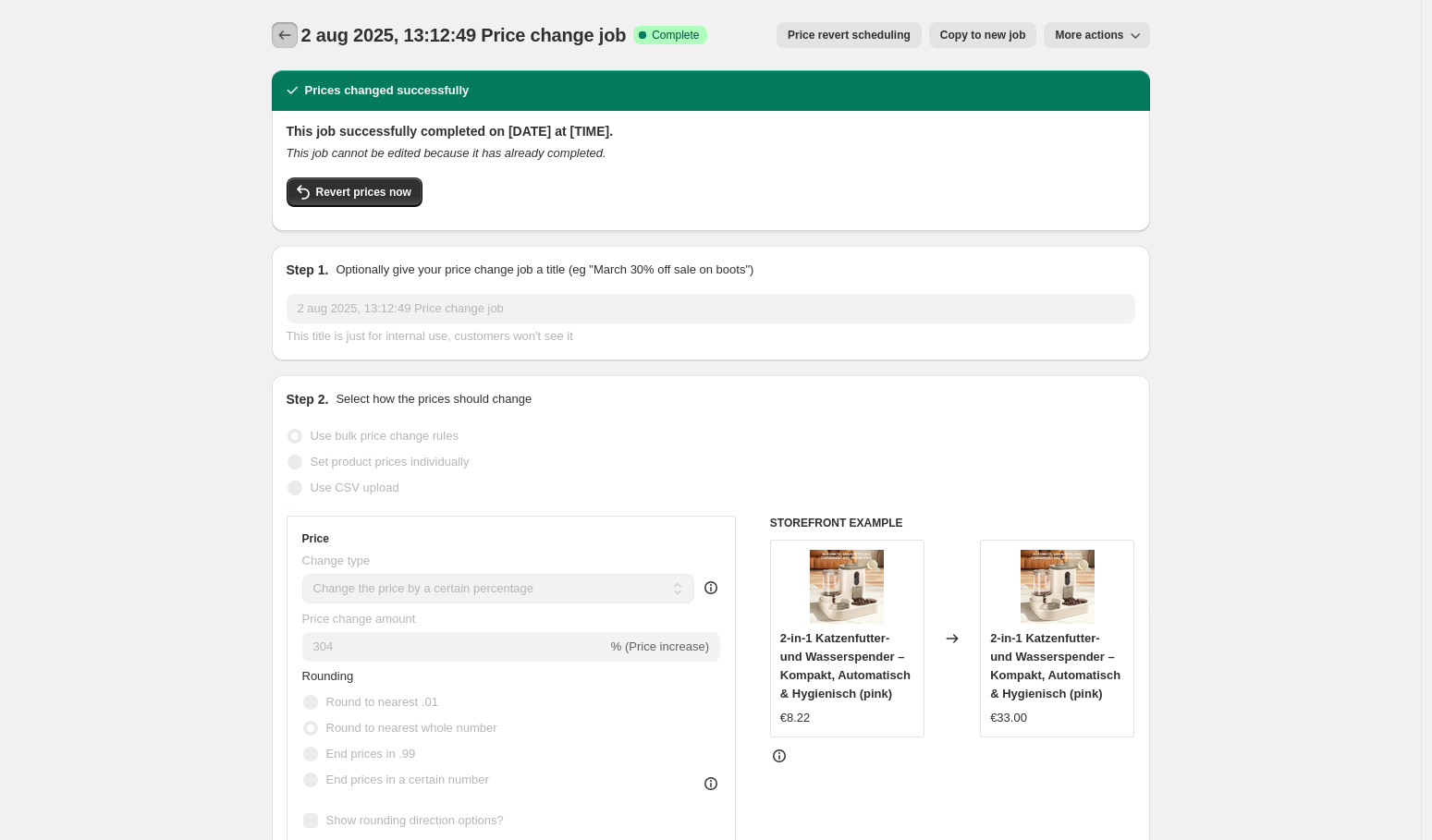 click 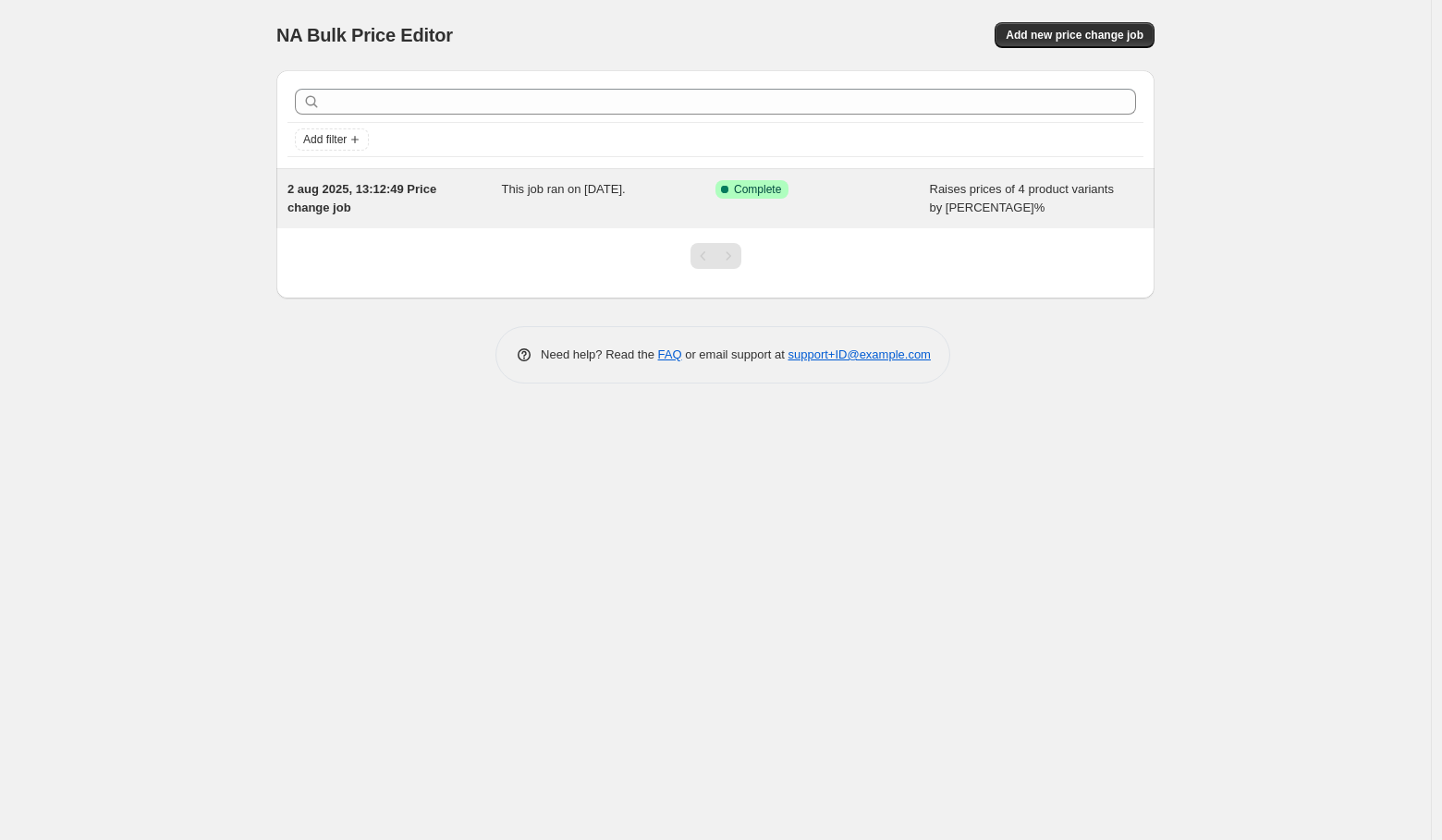 click on "2 aug 2025, 13:12:49 Price change job" at bounding box center (395, 199) 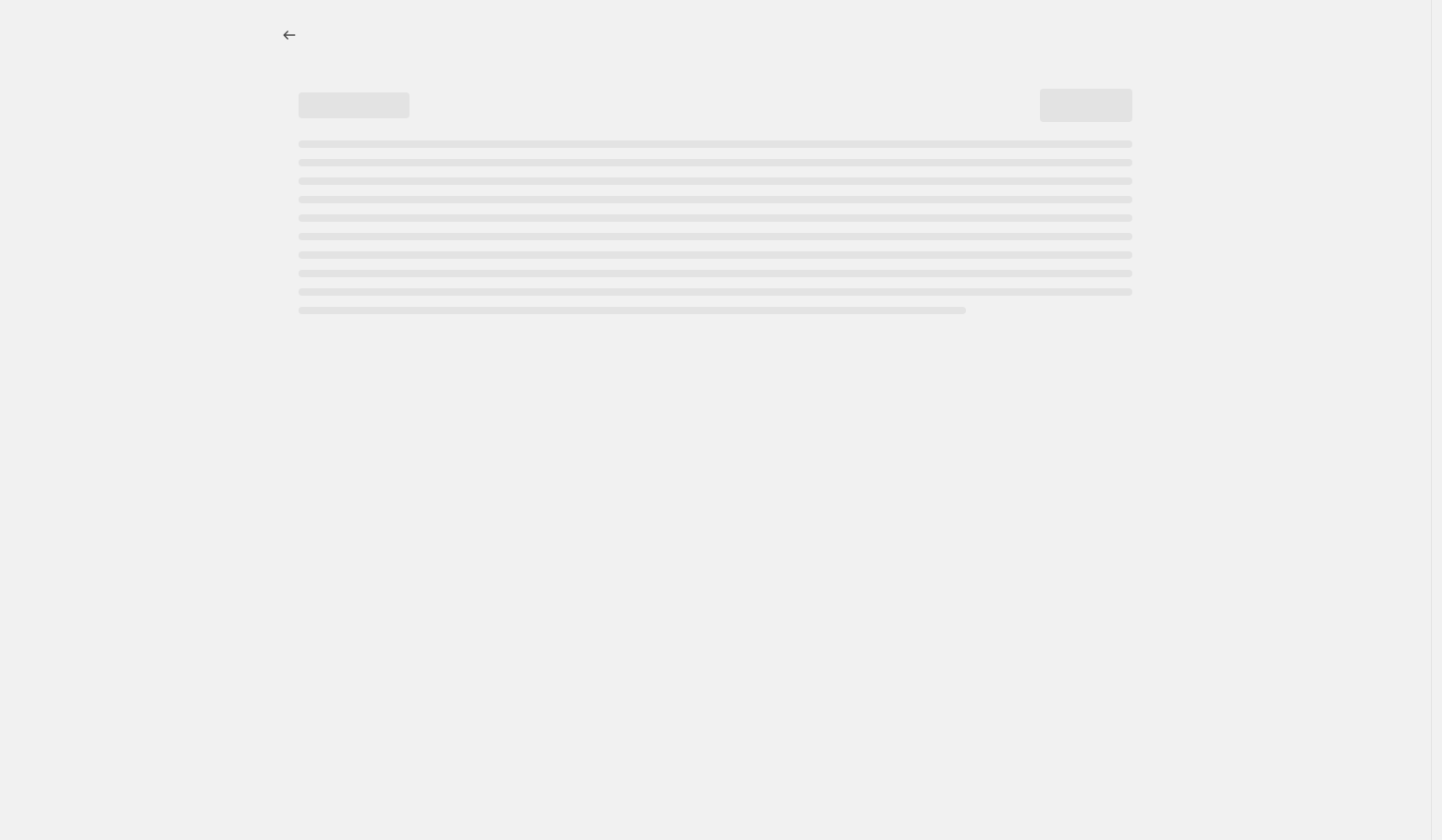 select on "percentage" 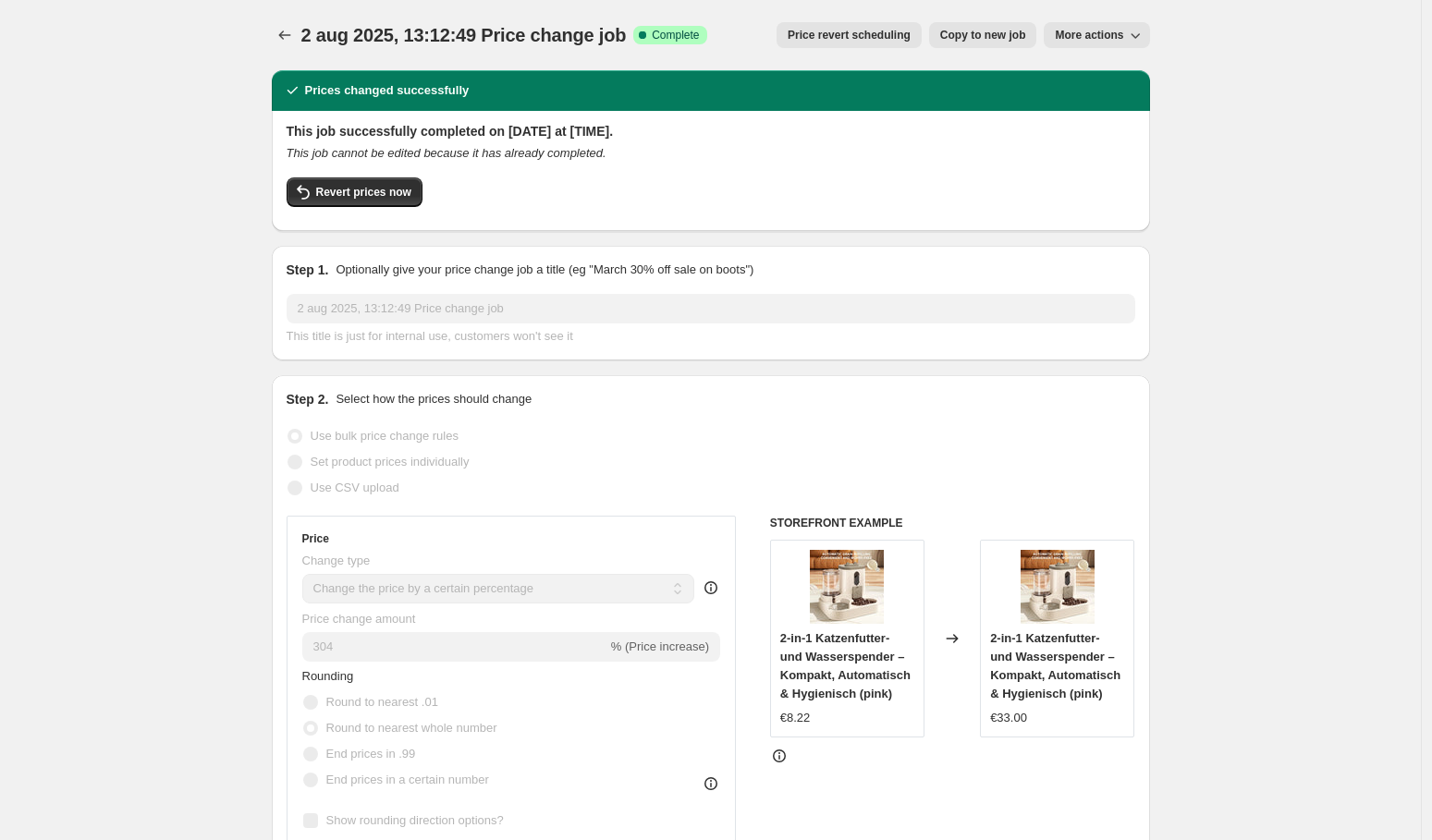 click on "More actions" at bounding box center (1096, 35) 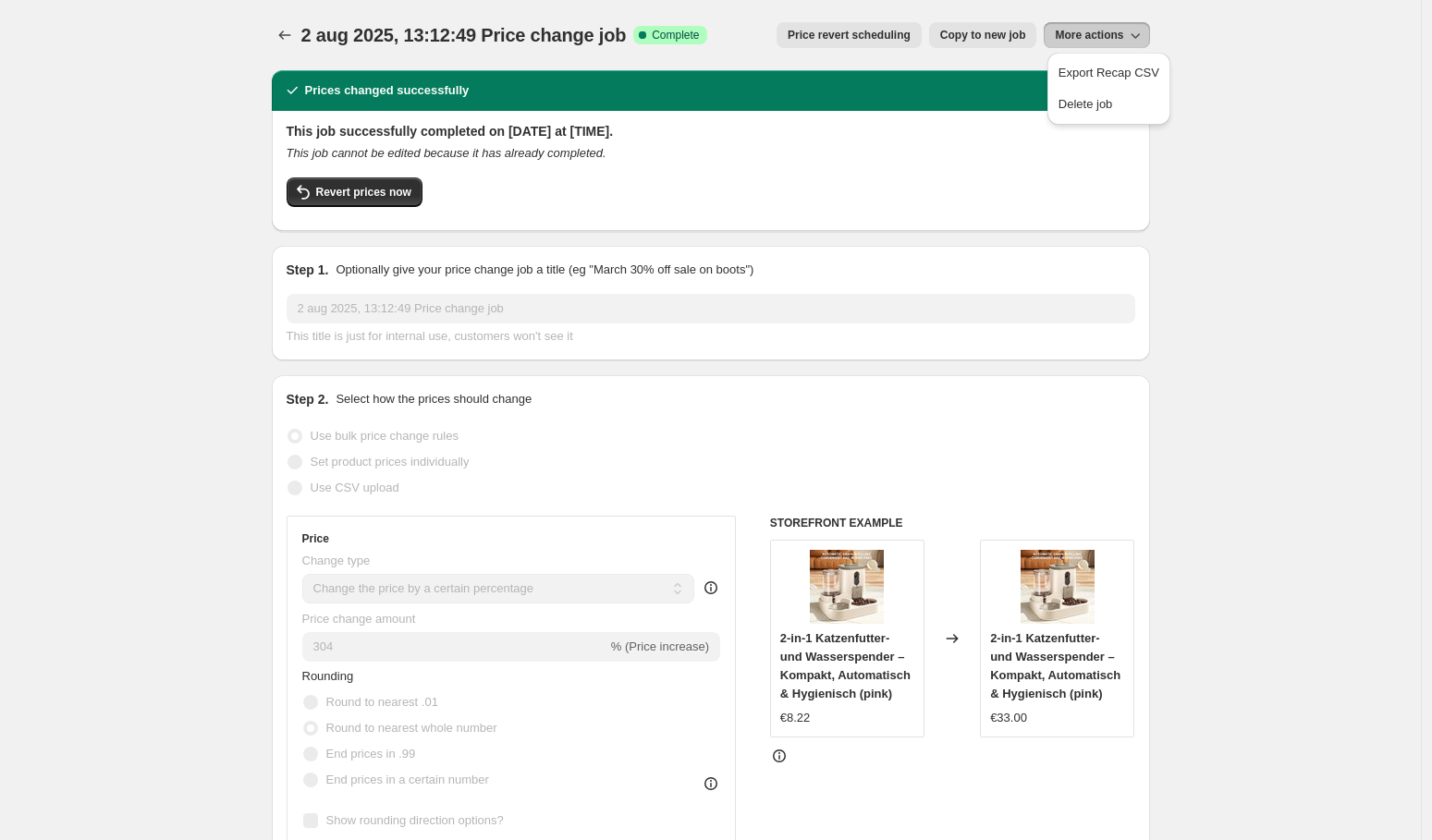 click on "[DATE], [TIME] Price change job. This page is ready [DATE], [TIME] Price change job Success Complete Complete Price revert scheduling Copy to new job Export Recap CSV Delete job More actions Price revert scheduling Copy to new job More actions Prices changed successfully This job successfully completed on [DATE] at [TIME]. This job cannot be edited because it has already completed. Revert prices now Step 1. Optionally give your price change job a title (eg "March 30% off sale on boots") [DATE], [TIME] Price change job This title is just for internal use, customers won't see it Step 2. Select how the prices should change Use bulk price change rules Set product prices individually Use CSV upload Price Change type Change the price to a certain amount Change the price by a certain amount Change the price by a certain percentage Change the price to the current compare at price (price before sale) Change the price by a certain amount relative to the compare at price Don't change the price" at bounding box center [710, 1206] 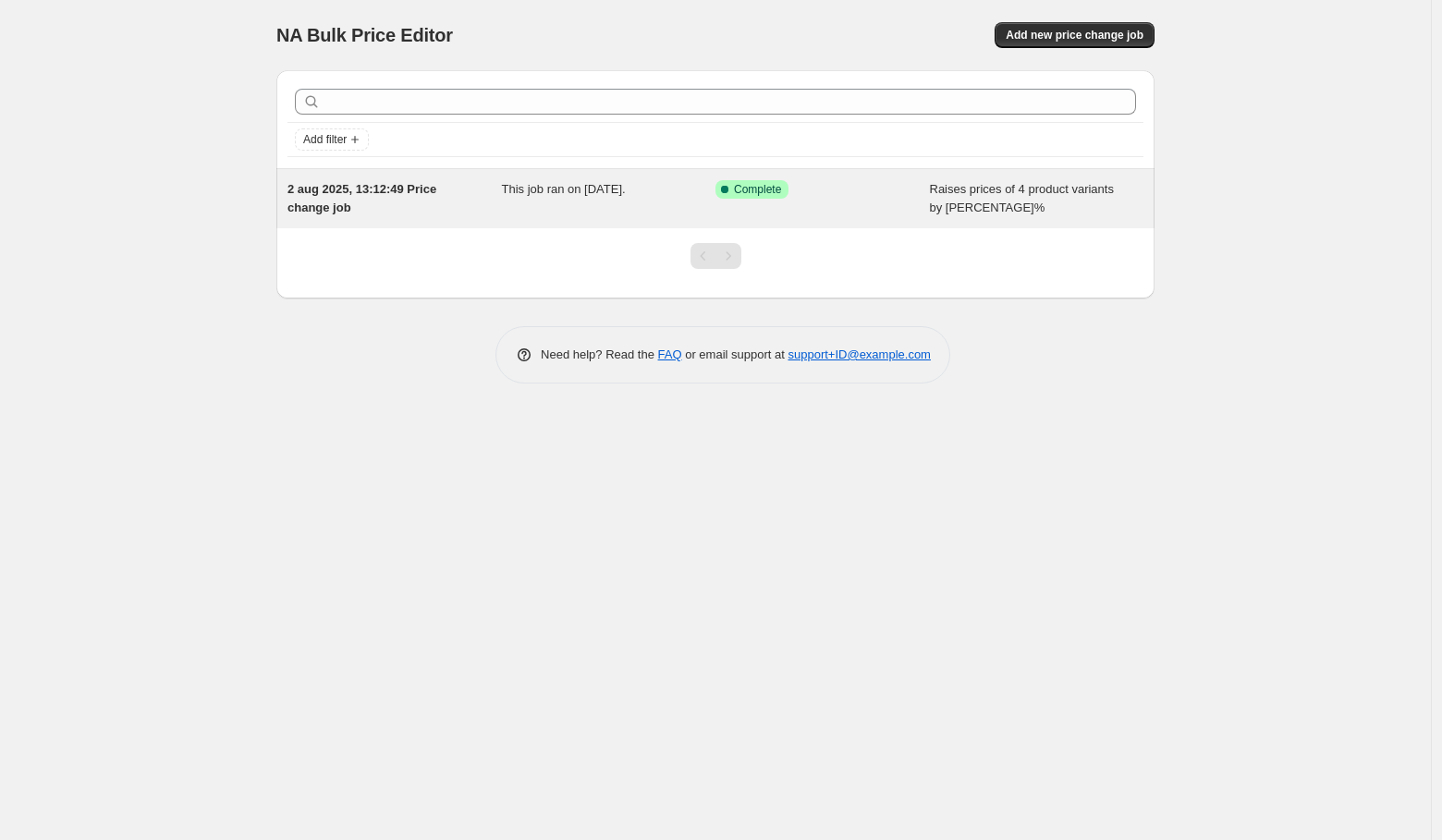 click on "Raises prices of 4 product variants by [PERCENTAGE]%" at bounding box center (1037, 199) 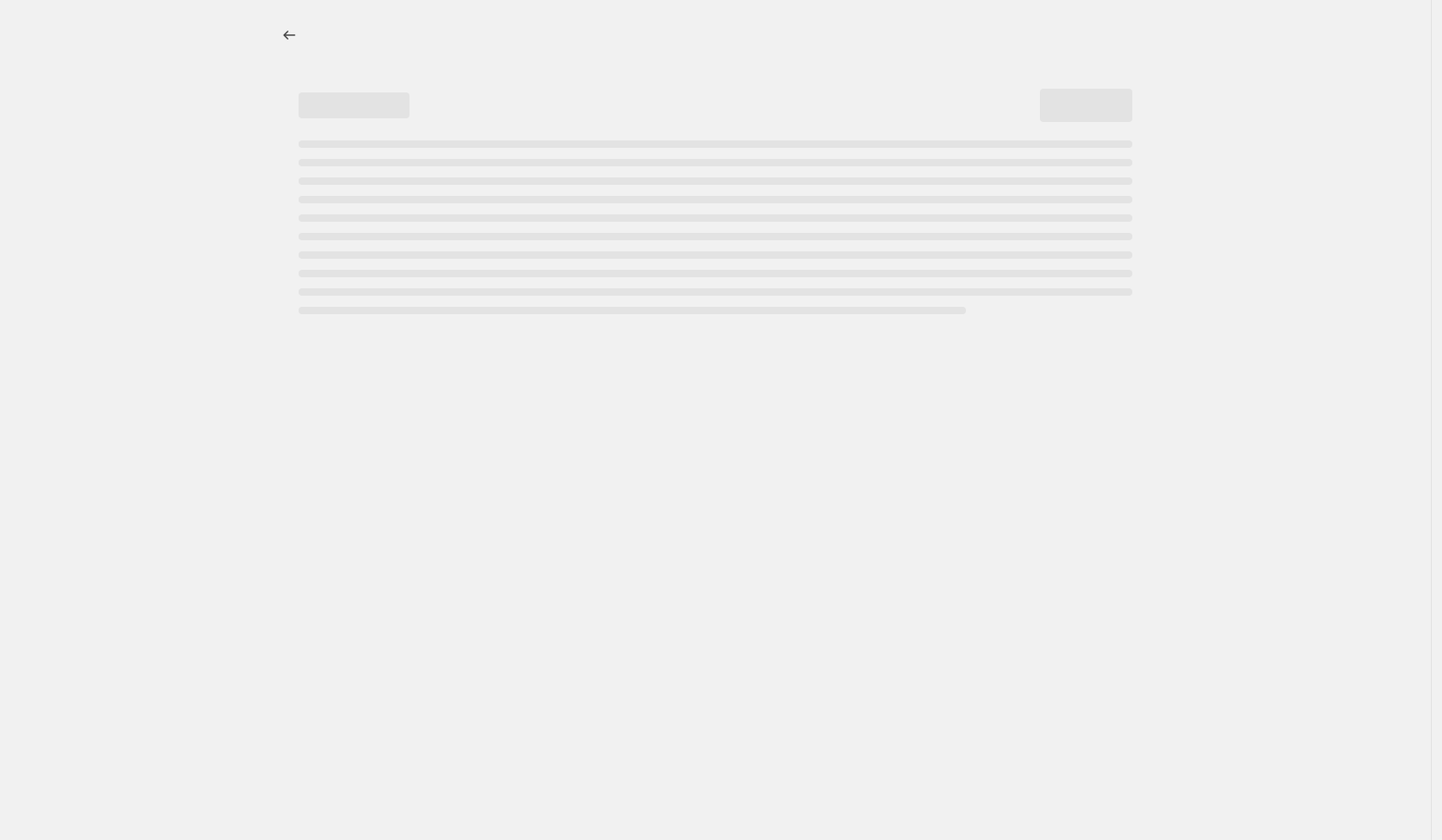 select on "percentage" 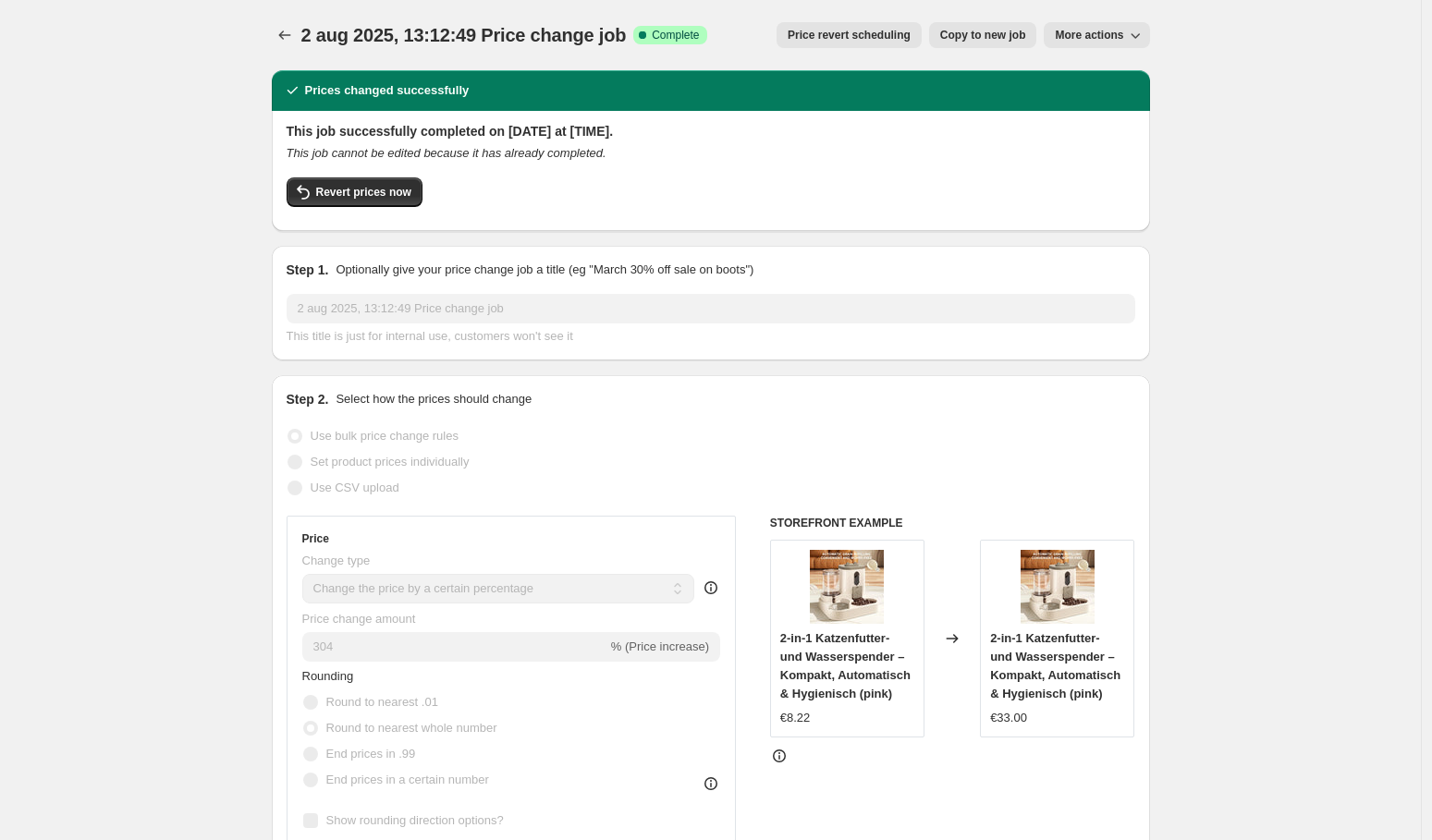 click on "More actions" at bounding box center [1089, 35] 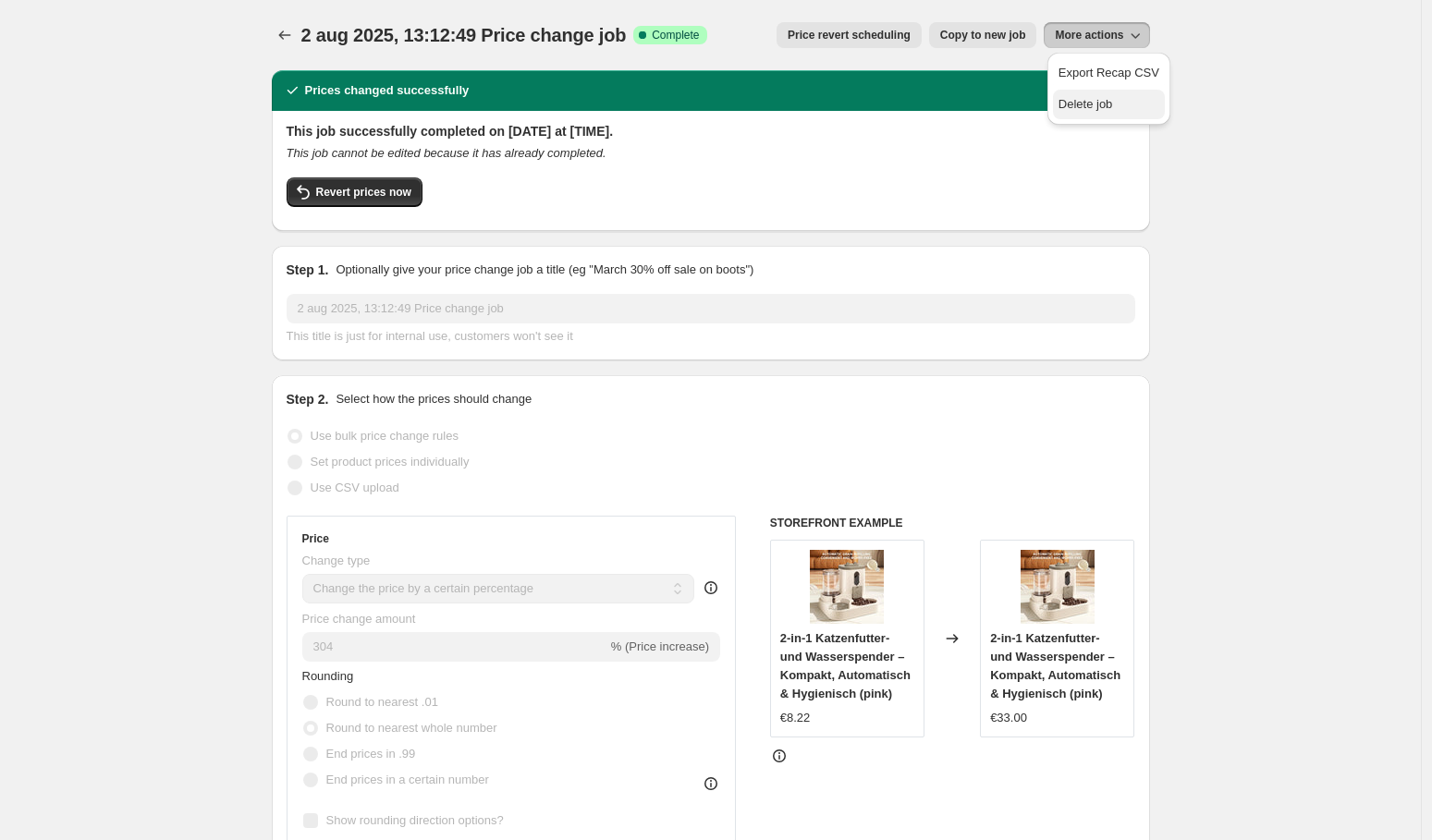 click on "Delete job" at bounding box center [1085, 103] 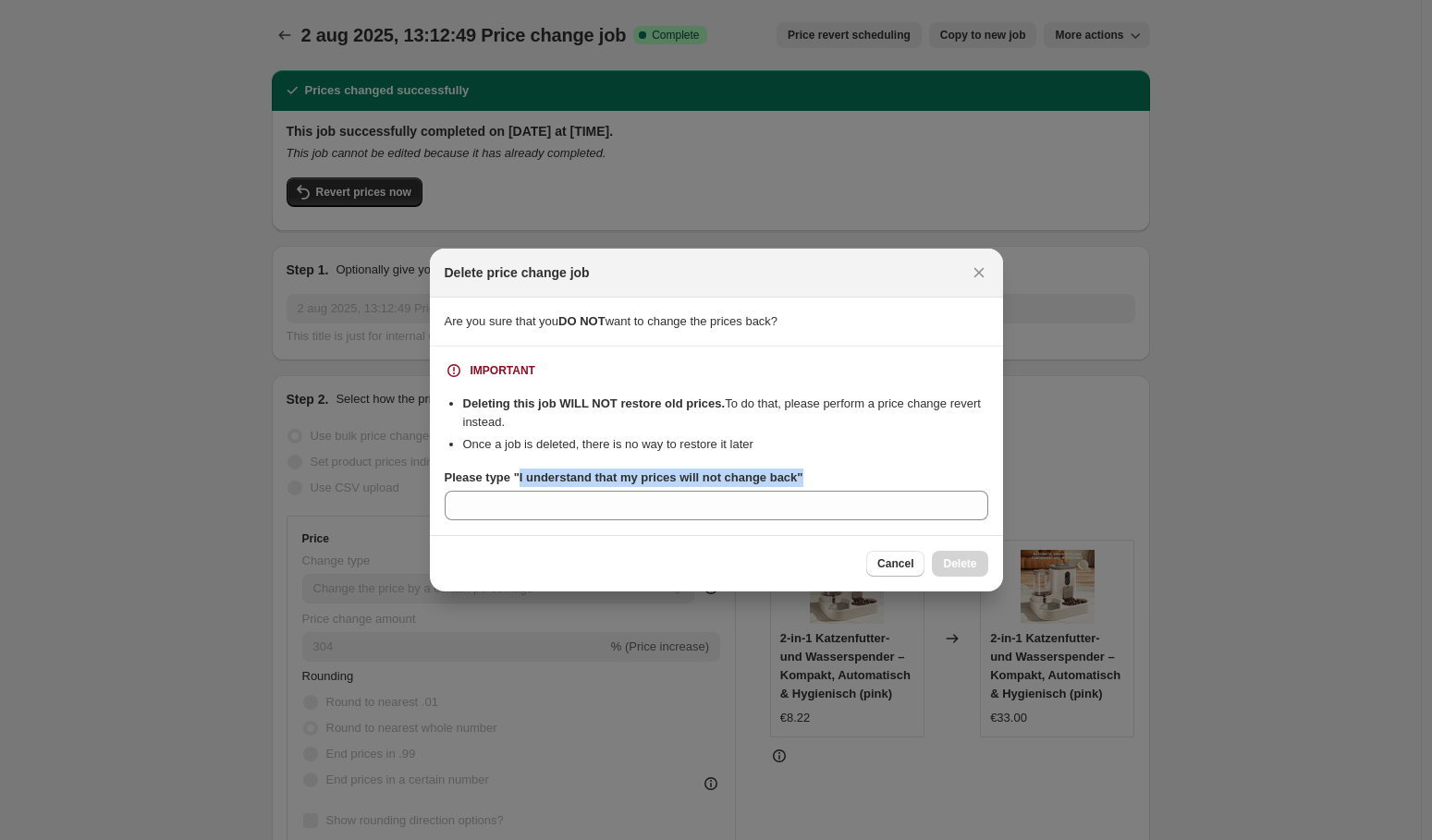 drag, startPoint x: 813, startPoint y: 472, endPoint x: 518, endPoint y: 471, distance: 295.00169 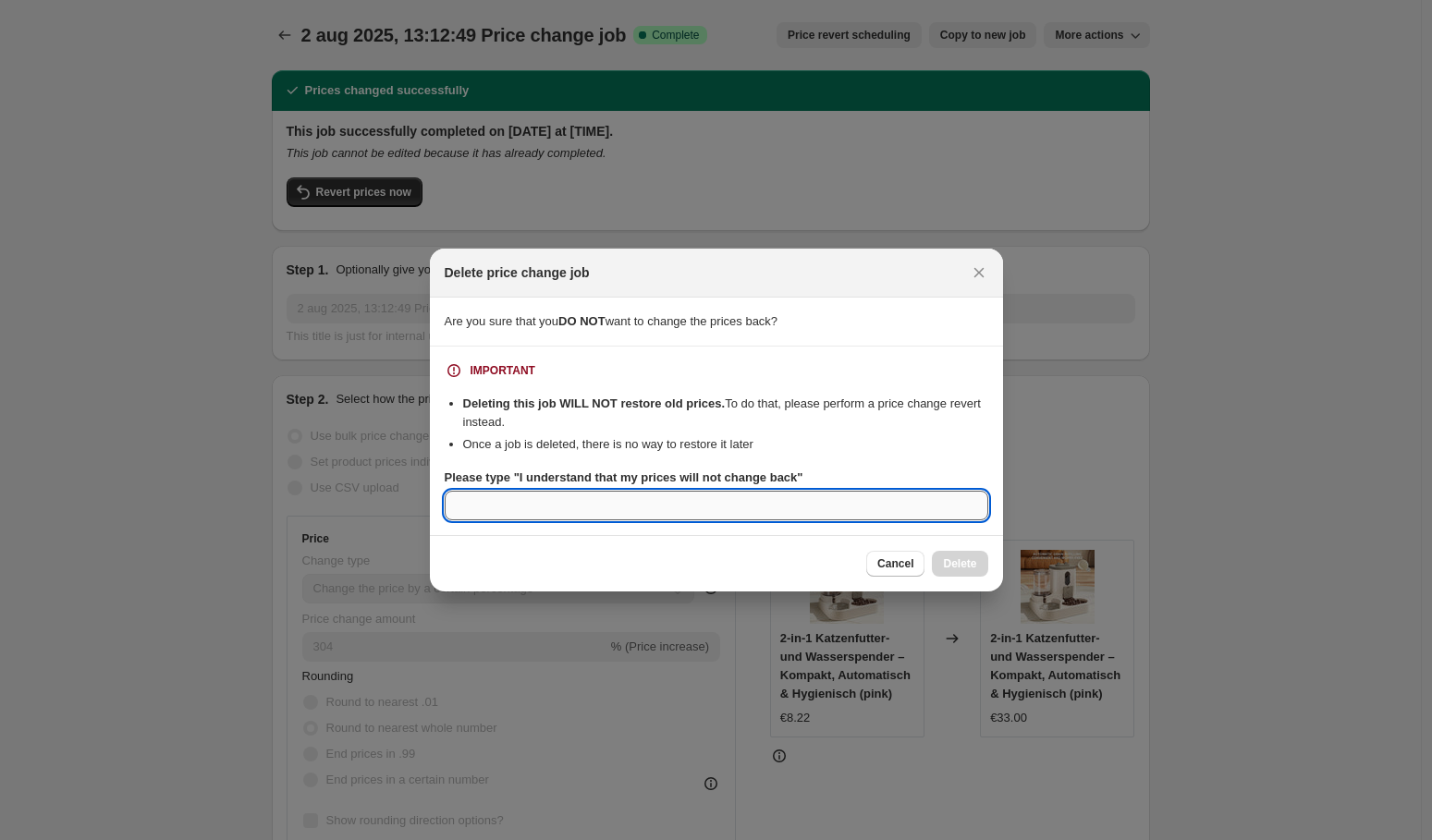 click on "Please type "I understand that my prices will not change back"" at bounding box center [716, 505] 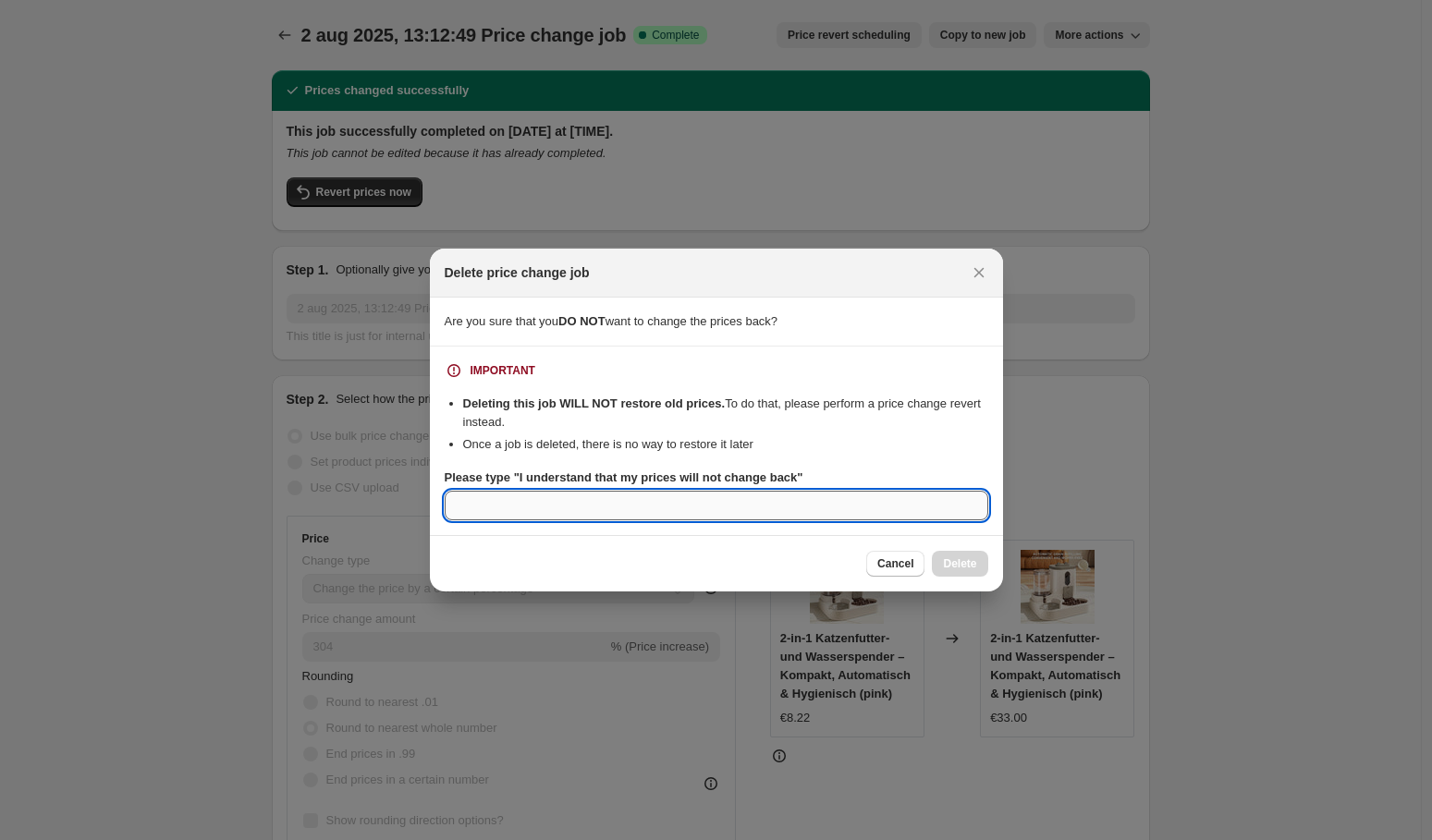 paste on "I understand that my prices will not change back"" 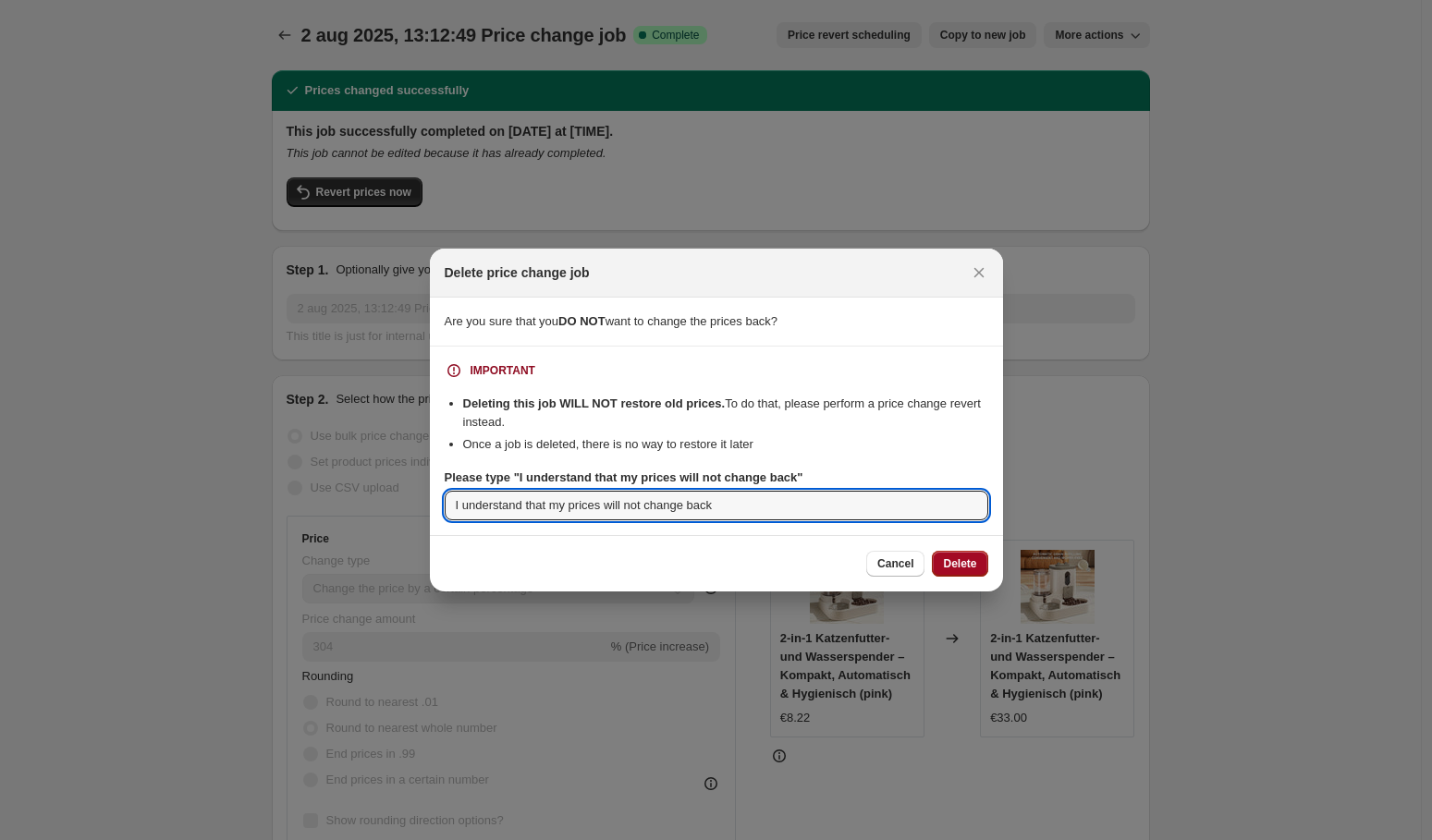 type on "I understand that my prices will not change back" 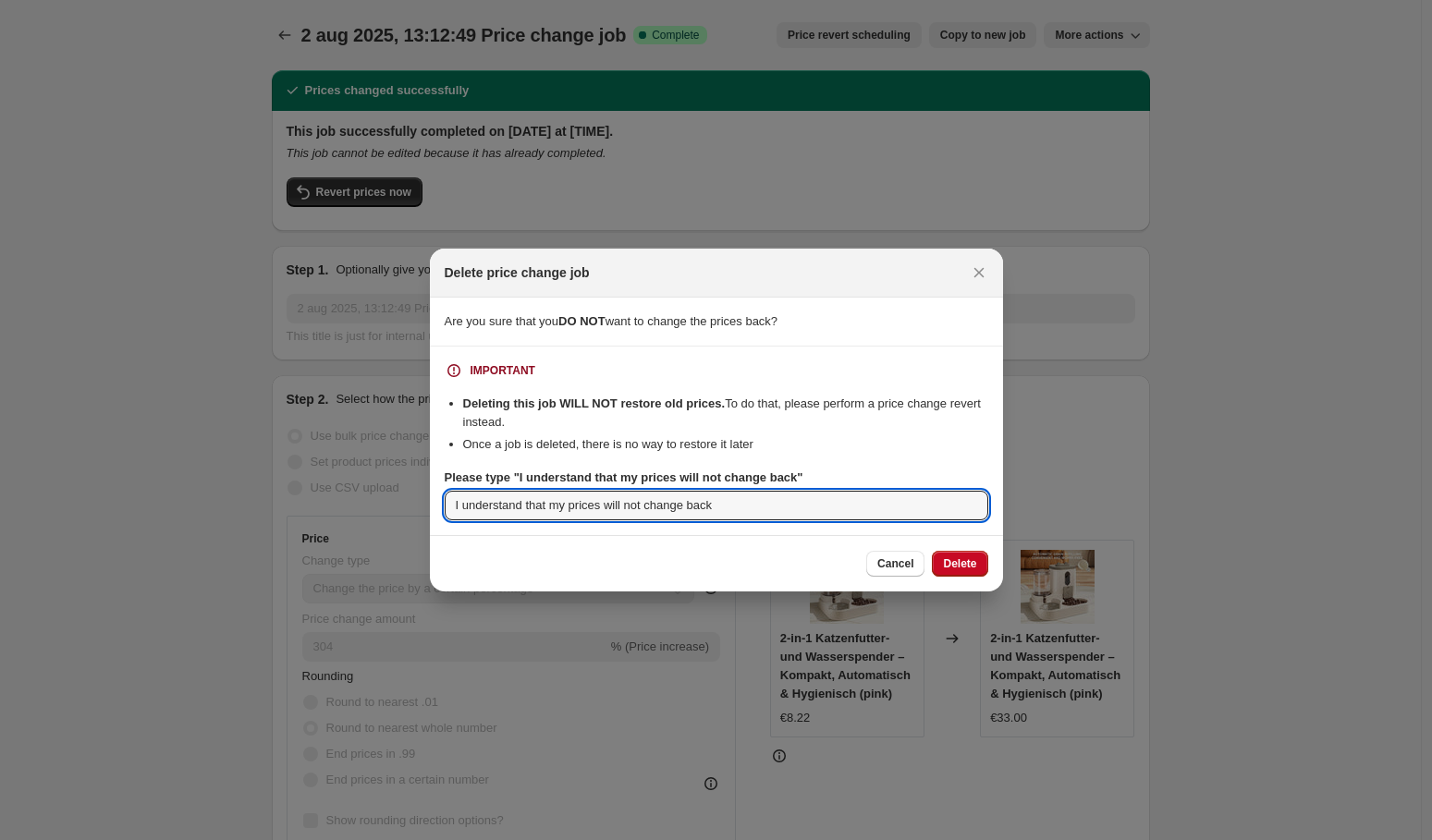 click on "Delete" at bounding box center (960, 564) 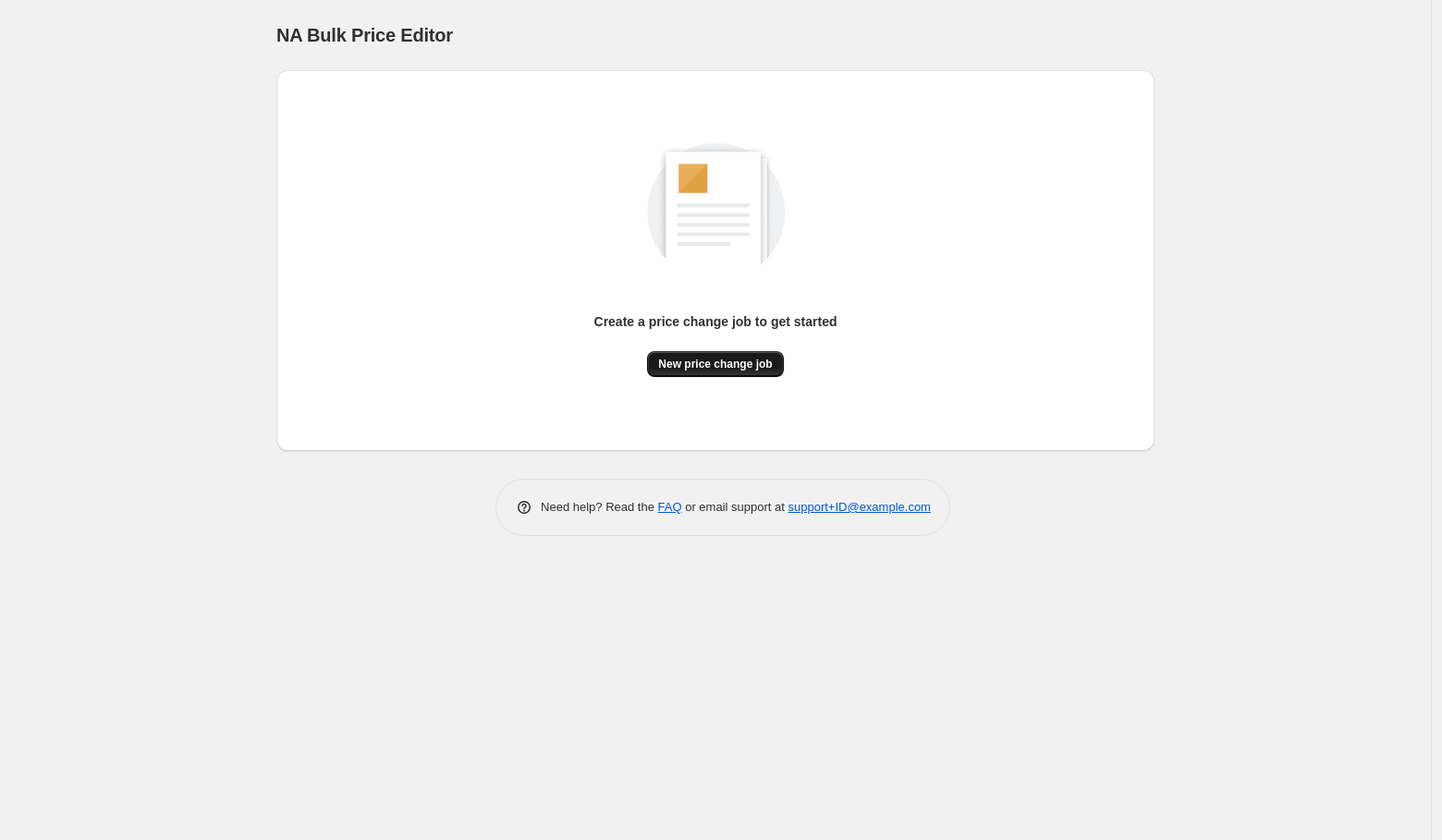 click on "New price change job" at bounding box center [715, 364] 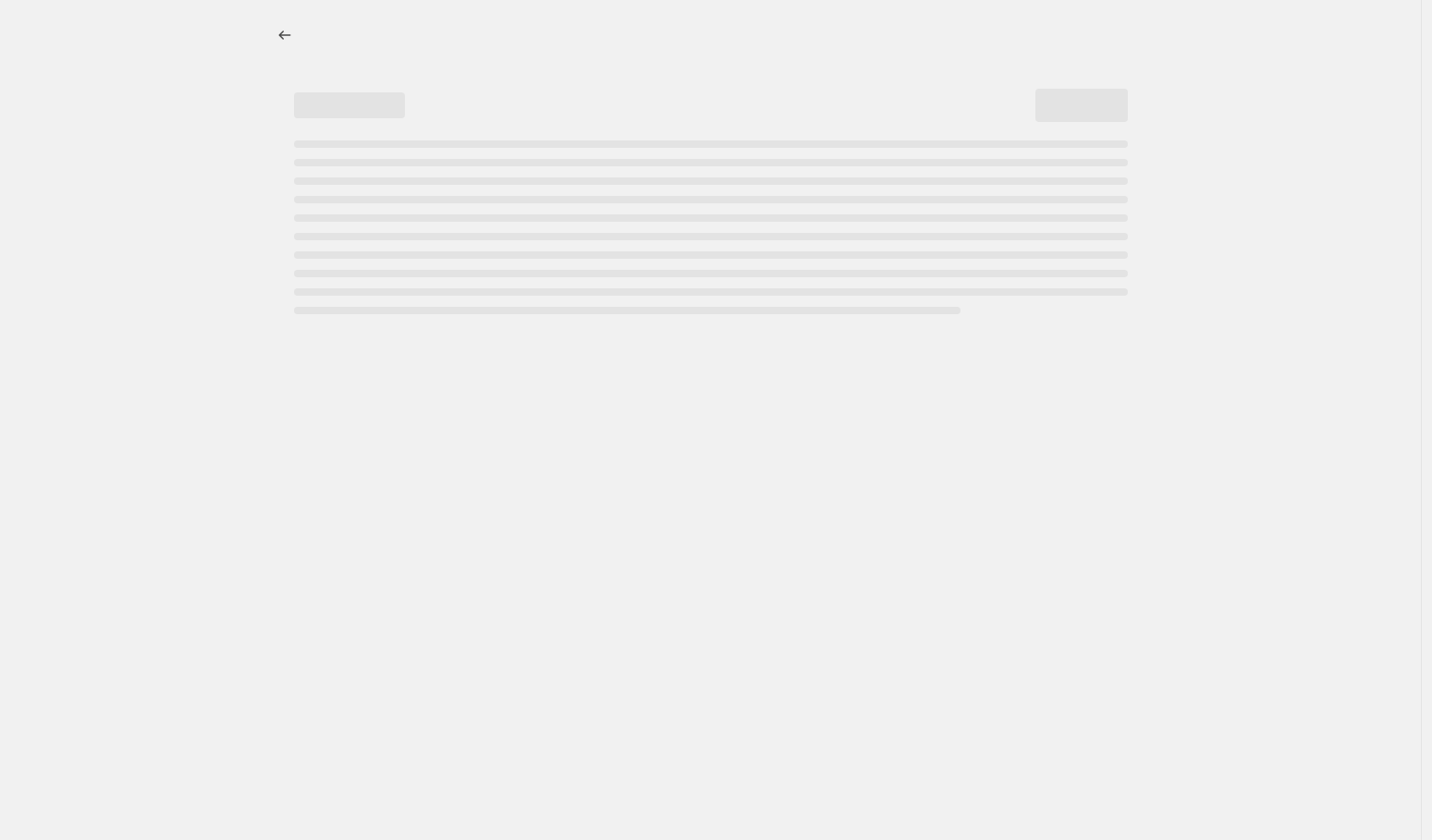 select on "percentage" 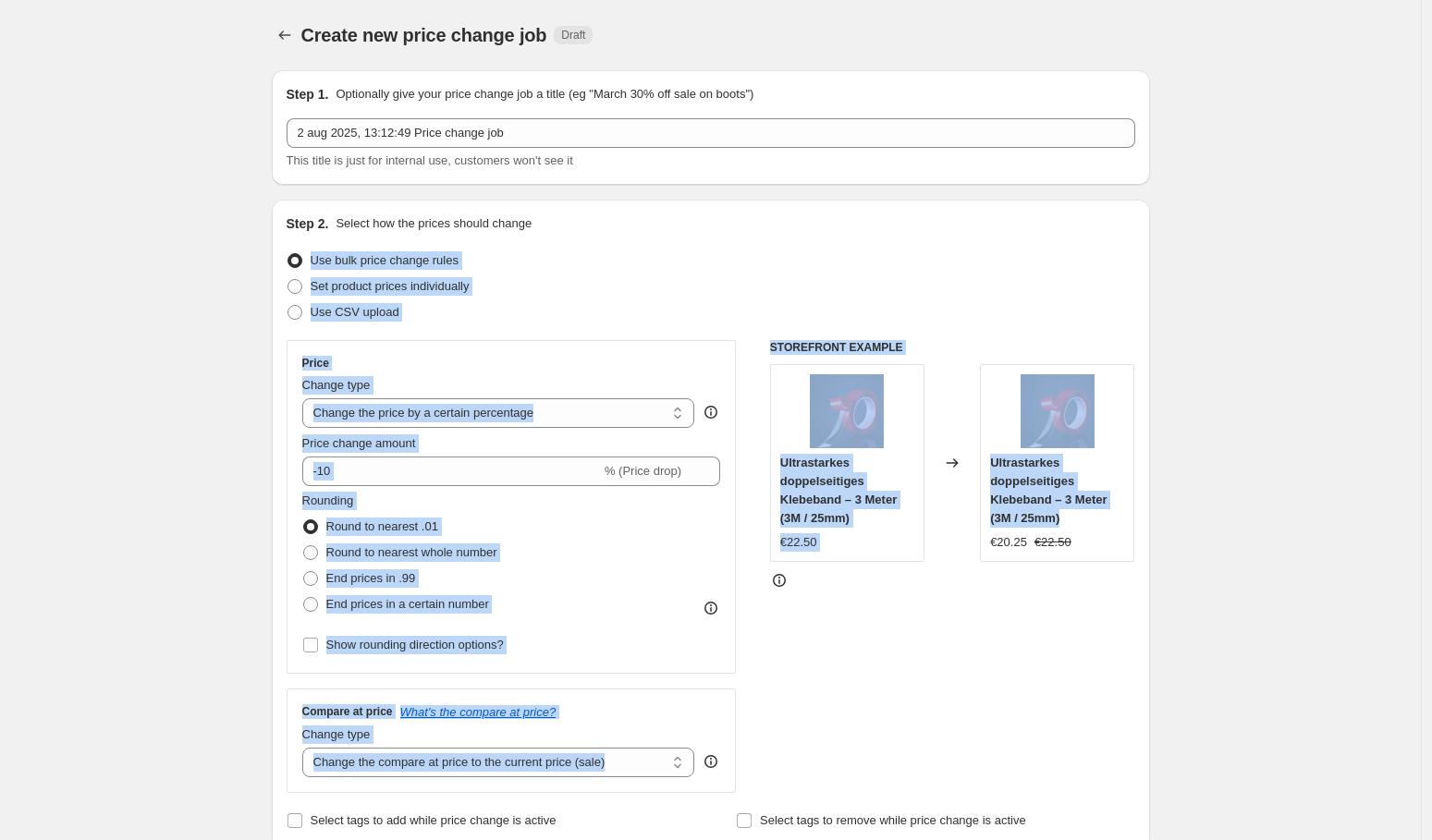 drag, startPoint x: 1428, startPoint y: 231, endPoint x: 1433, endPoint y: 510, distance: 279.0448 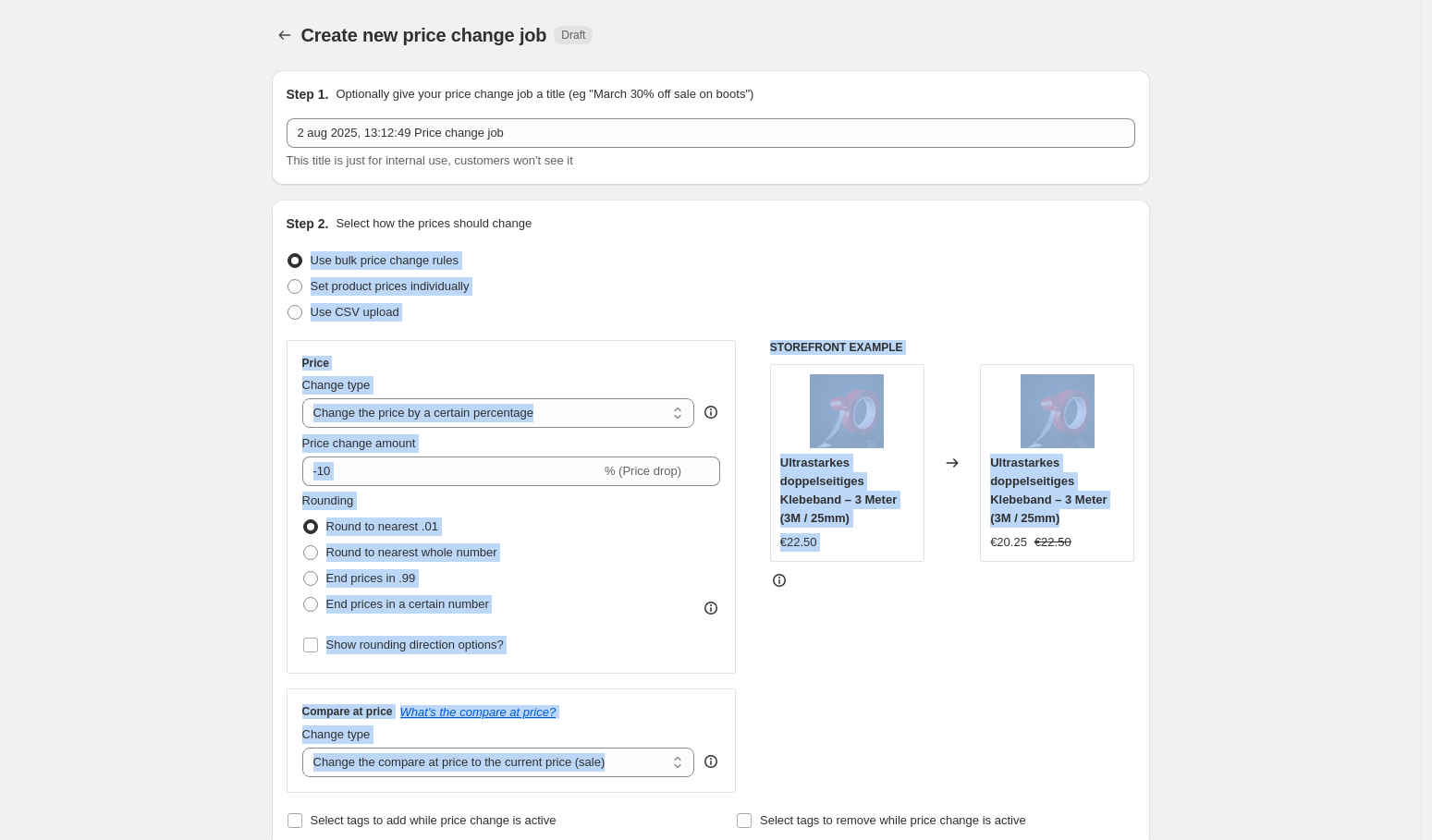 click on "Create new price change job. This page is ready Create new price change job Draft Step 1. Optionally give your price change job a title (eg "March 30% off sale on boots") [DATE], [TIME] Price change job This title is just for internal use, customers won't see it Step 2. Select how the prices should change Use bulk price change rules Set product prices individually Use CSV upload Price Change type Change the price to a certain amount Change the price by a certain amount Change the price by a certain percentage Change the price to the current compare at price (price before sale) Change the price by a certain amount relative to the compare at price Change the price by a certain percentage relative to the compare at price Don't change the price Change the price by a certain percentage relative to the cost per item Change price to certain cost margin Change the price by a certain percentage Price change amount -10 % (Price drop) Rounding Round to nearest .01 Round to nearest whole number End prices in .99" at bounding box center [710, 938] 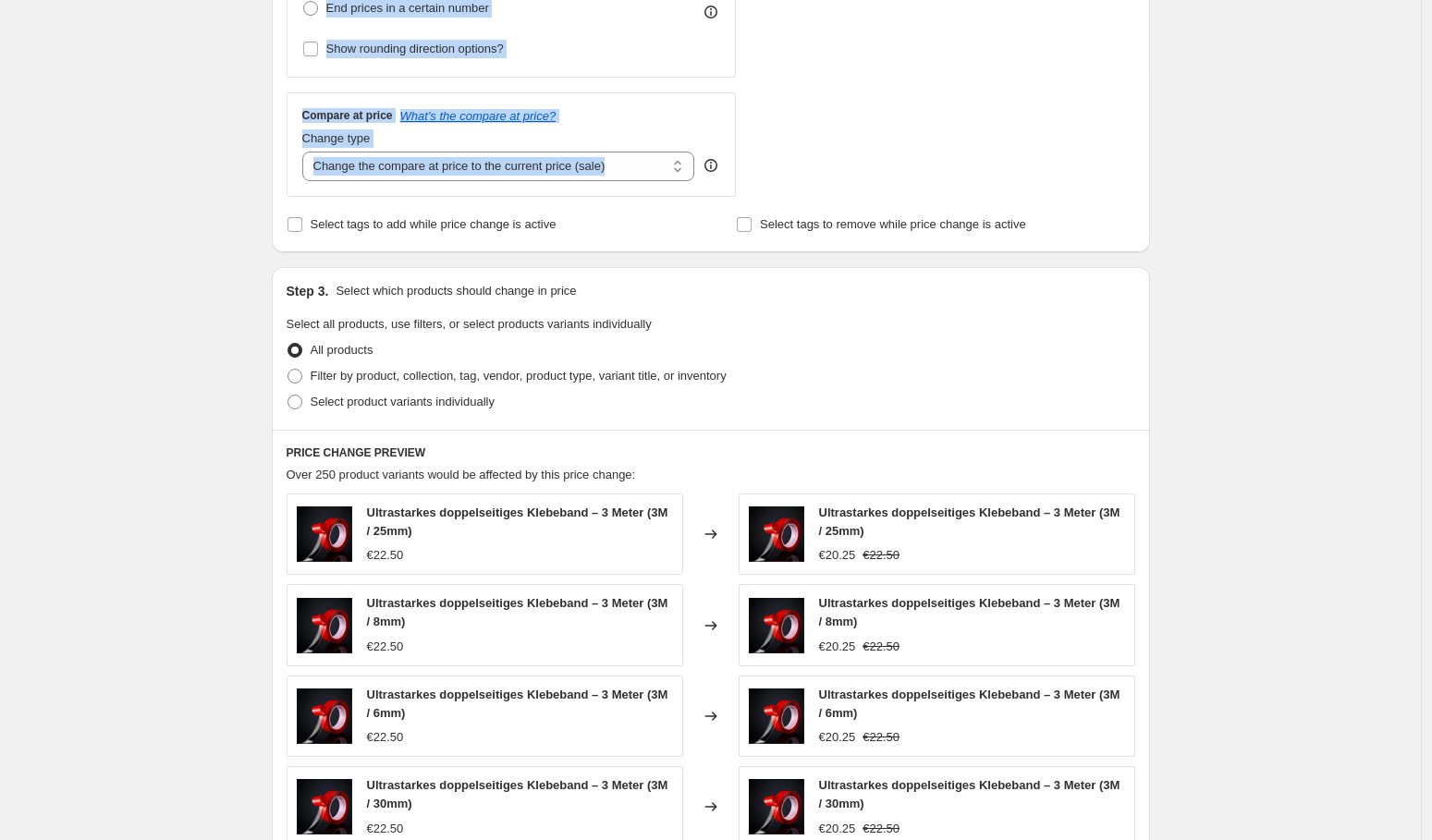 scroll, scrollTop: 602, scrollLeft: 0, axis: vertical 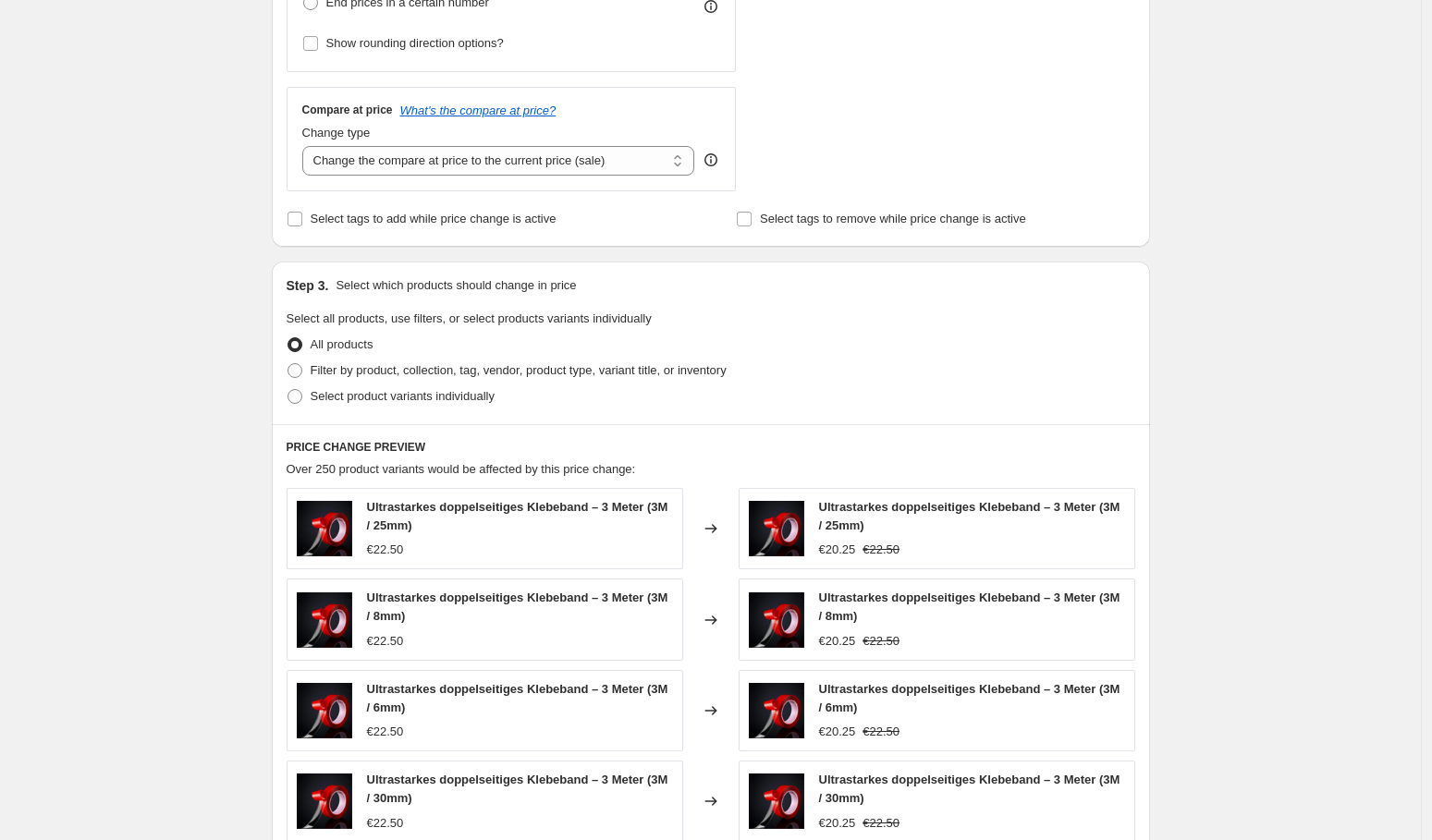 click on "Create new price change job. This page is ready Create new price change job Draft Step 1. Optionally give your price change job a title (eg "March 30% off sale on boots") [DATE], [TIME] Price change job This title is just for internal use, customers won't see it Step 2. Select how the prices should change Use bulk price change rules Set product prices individually Use CSV upload Price Change type Change the price to a certain amount Change the price by a certain amount Change the price by a certain percentage Change the price to the current compare at price (price before sale) Change the price by a certain amount relative to the compare at price Change the price by a certain percentage relative to the compare at price Don't change the price Change the price by a certain percentage relative to the cost per item Change price to certain cost margin Change the price by a certain percentage Price change amount -10 % (Price drop) Rounding Round to nearest .01 Round to nearest whole number End prices in .99" at bounding box center (710, 336) 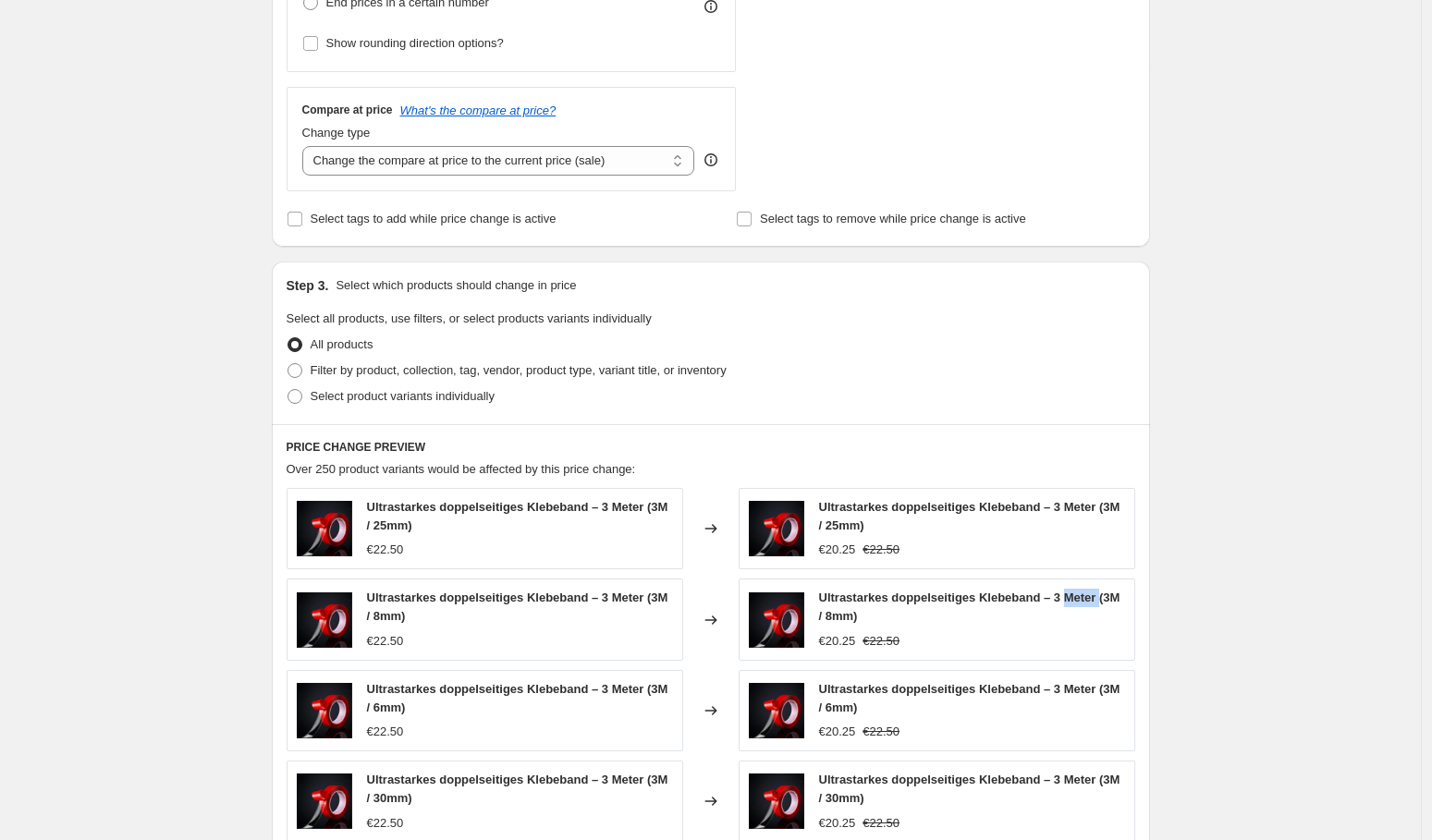 click on "Create new price change job. This page is ready Create new price change job Draft Step 1. Optionally give your price change job a title (eg "March 30% off sale on boots") [DATE], [TIME] Price change job This title is just for internal use, customers won't see it Step 2. Select how the prices should change Use bulk price change rules Set product prices individually Use CSV upload Price Change type Change the price to a certain amount Change the price by a certain amount Change the price by a certain percentage Change the price to the current compare at price (price before sale) Change the price by a certain amount relative to the compare at price Change the price by a certain percentage relative to the compare at price Don't change the price Change the price by a certain percentage relative to the cost per item Change price to certain cost margin Change the price by a certain percentage Price change amount -10 % (Price drop) Rounding Round to nearest .01 Round to nearest whole number End prices in .99" at bounding box center [710, 336] 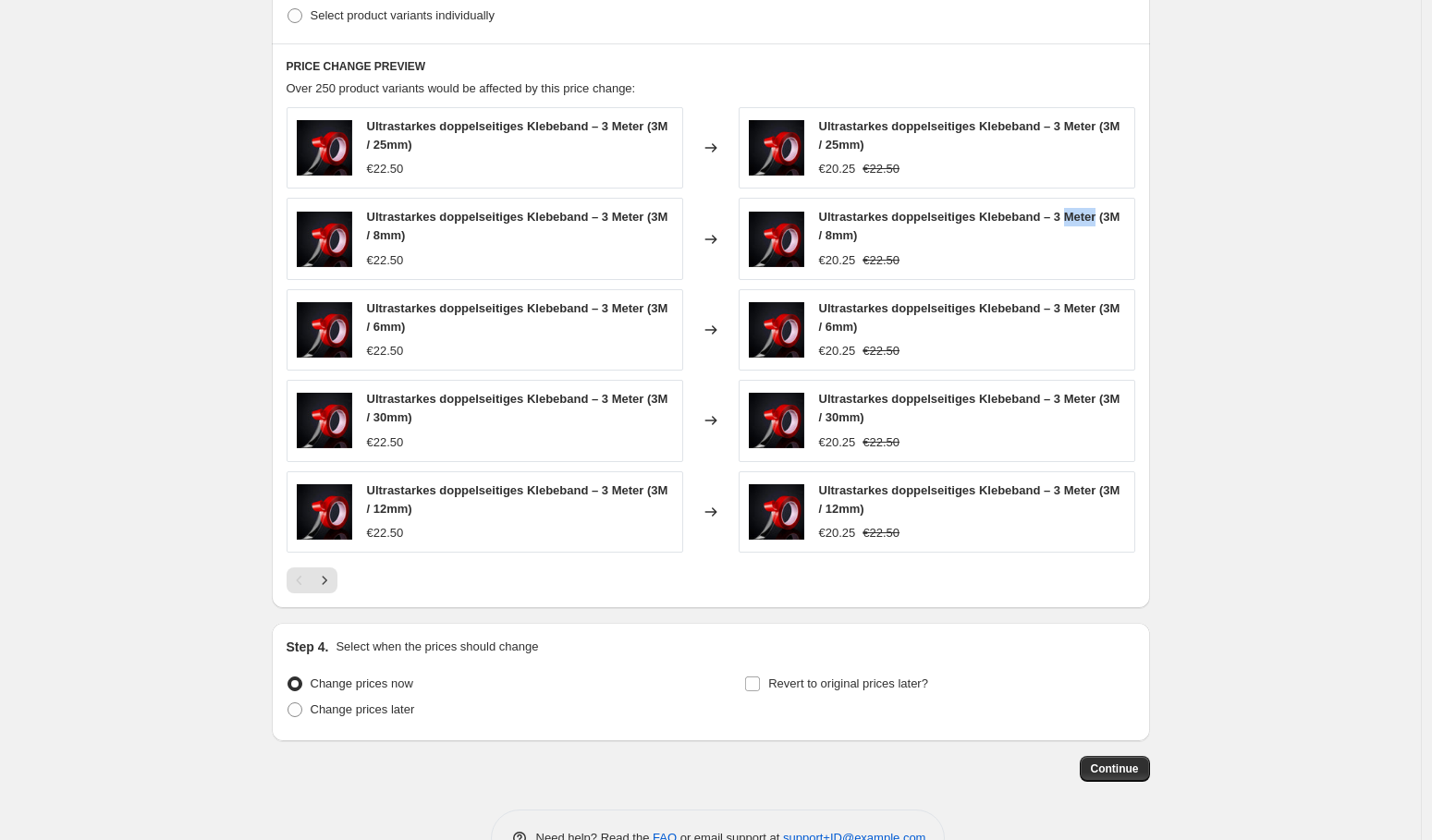 scroll, scrollTop: 1029, scrollLeft: 0, axis: vertical 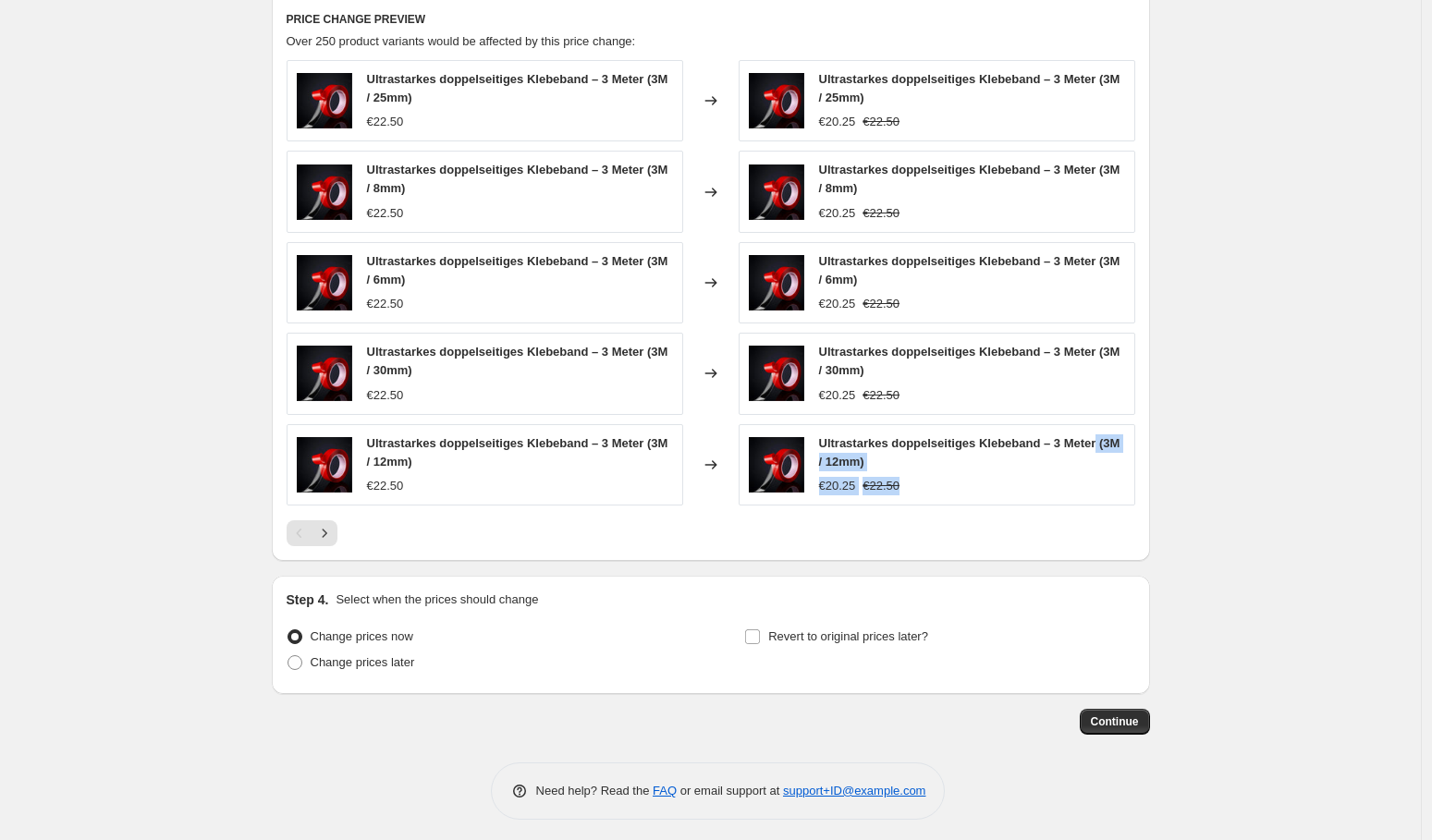 drag, startPoint x: 1418, startPoint y: 490, endPoint x: 1420, endPoint y: 503, distance: 13.152946 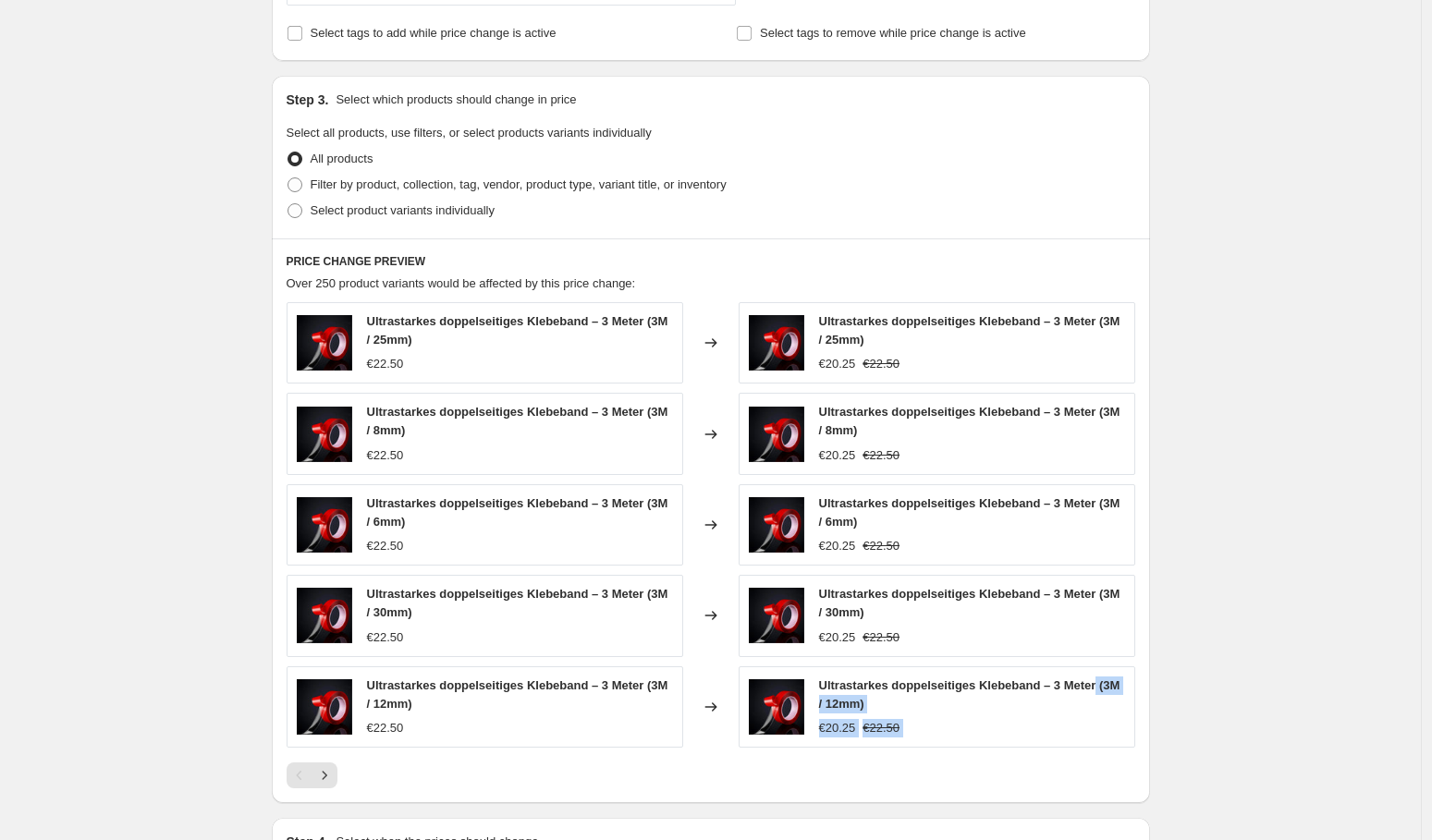 scroll, scrollTop: 731, scrollLeft: 0, axis: vertical 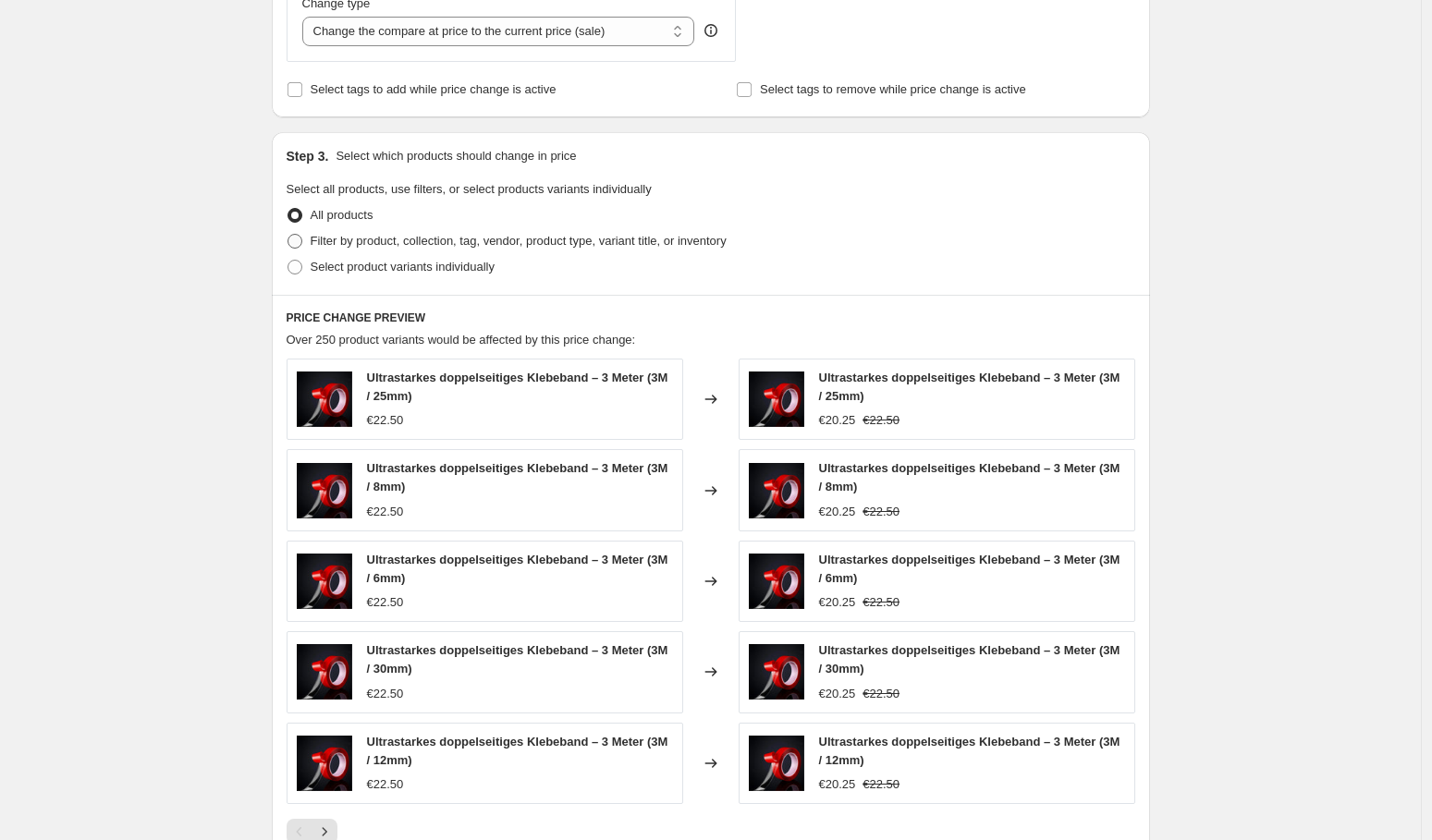 click on "Filter by product, collection, tag, vendor, product type, variant title, or inventory" at bounding box center [519, 240] 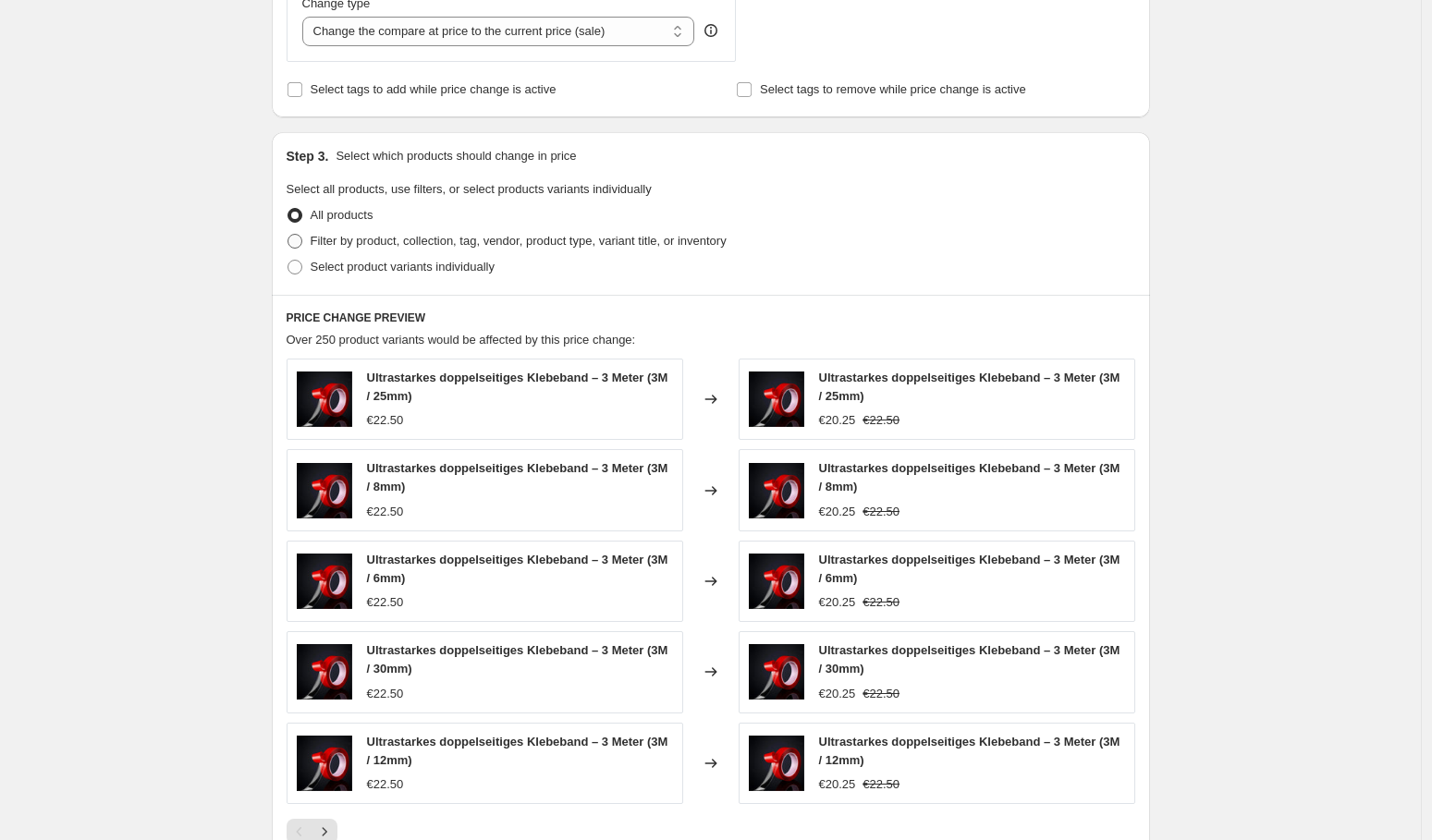 radio on "true" 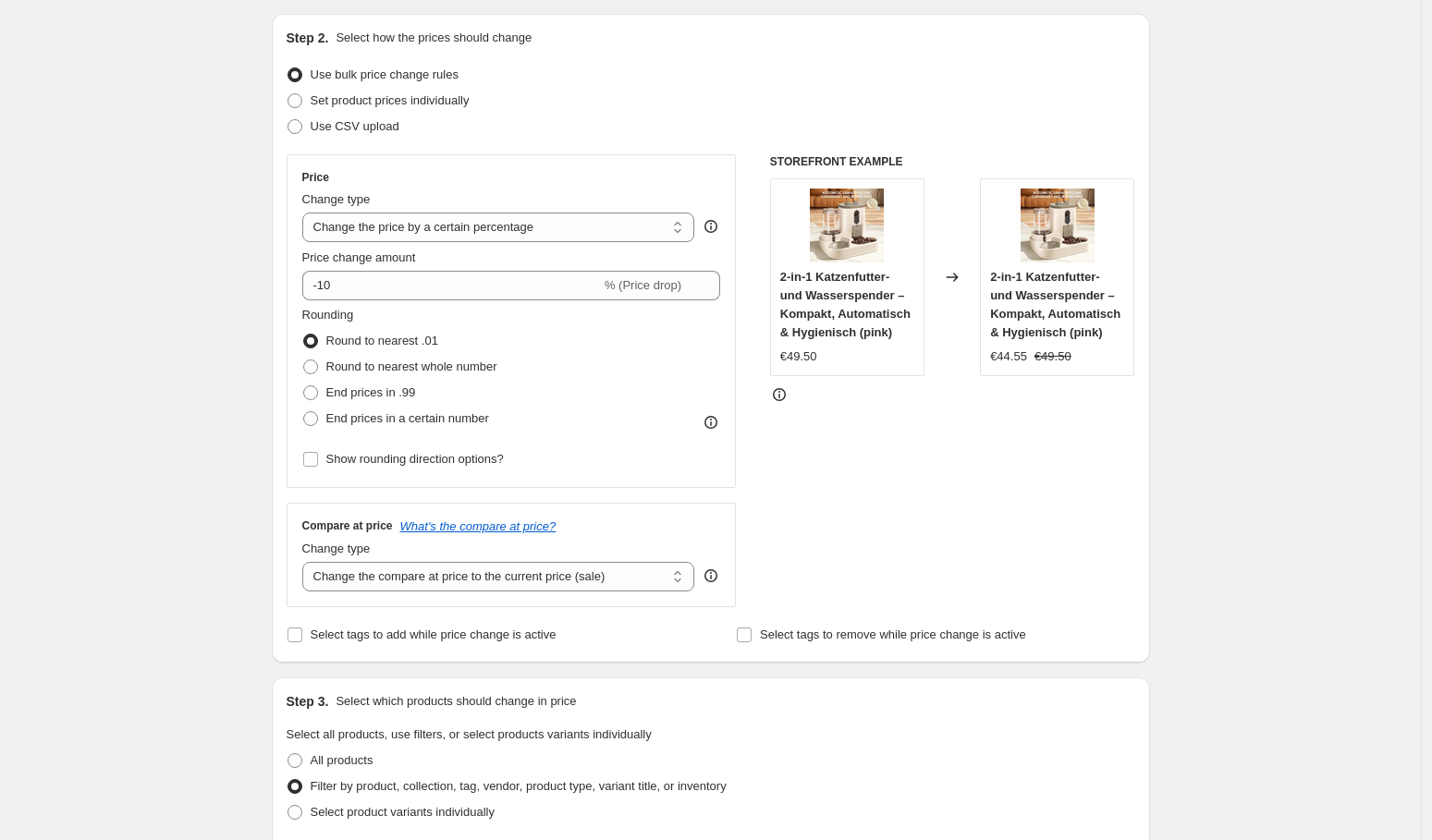 scroll, scrollTop: 177, scrollLeft: 0, axis: vertical 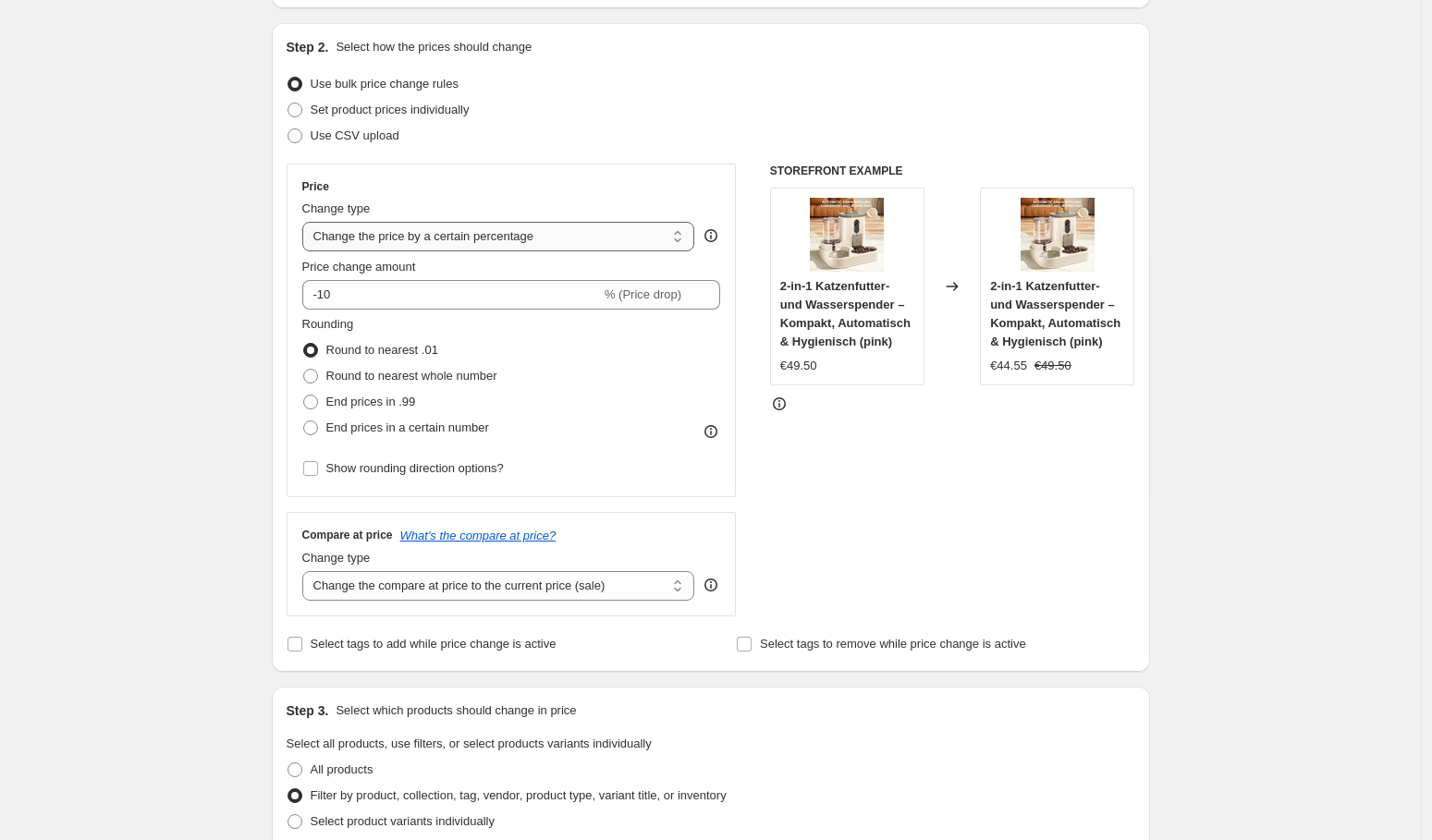 click on "Change the price to a certain amount Change the price by a certain amount Change the price by a certain percentage Change the price to the current compare at price (price before sale) Change the price by a certain amount relative to the compare at price Change the price by a certain percentage relative to the compare at price Don't change the price Change the price by a certain percentage relative to the cost per item Change price to certain cost margin" at bounding box center (498, 237) 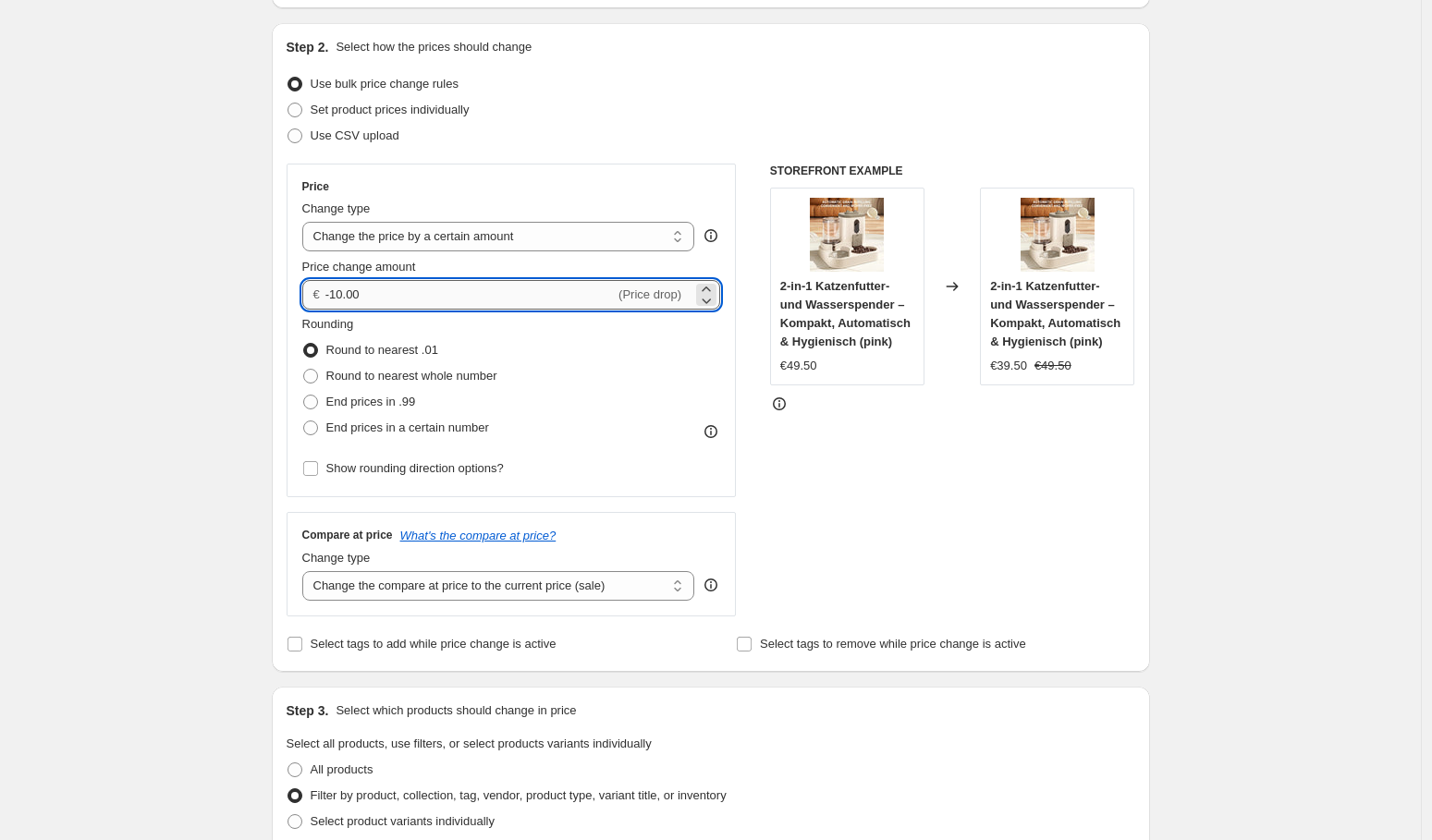 click on "-10.00" at bounding box center [470, 295] 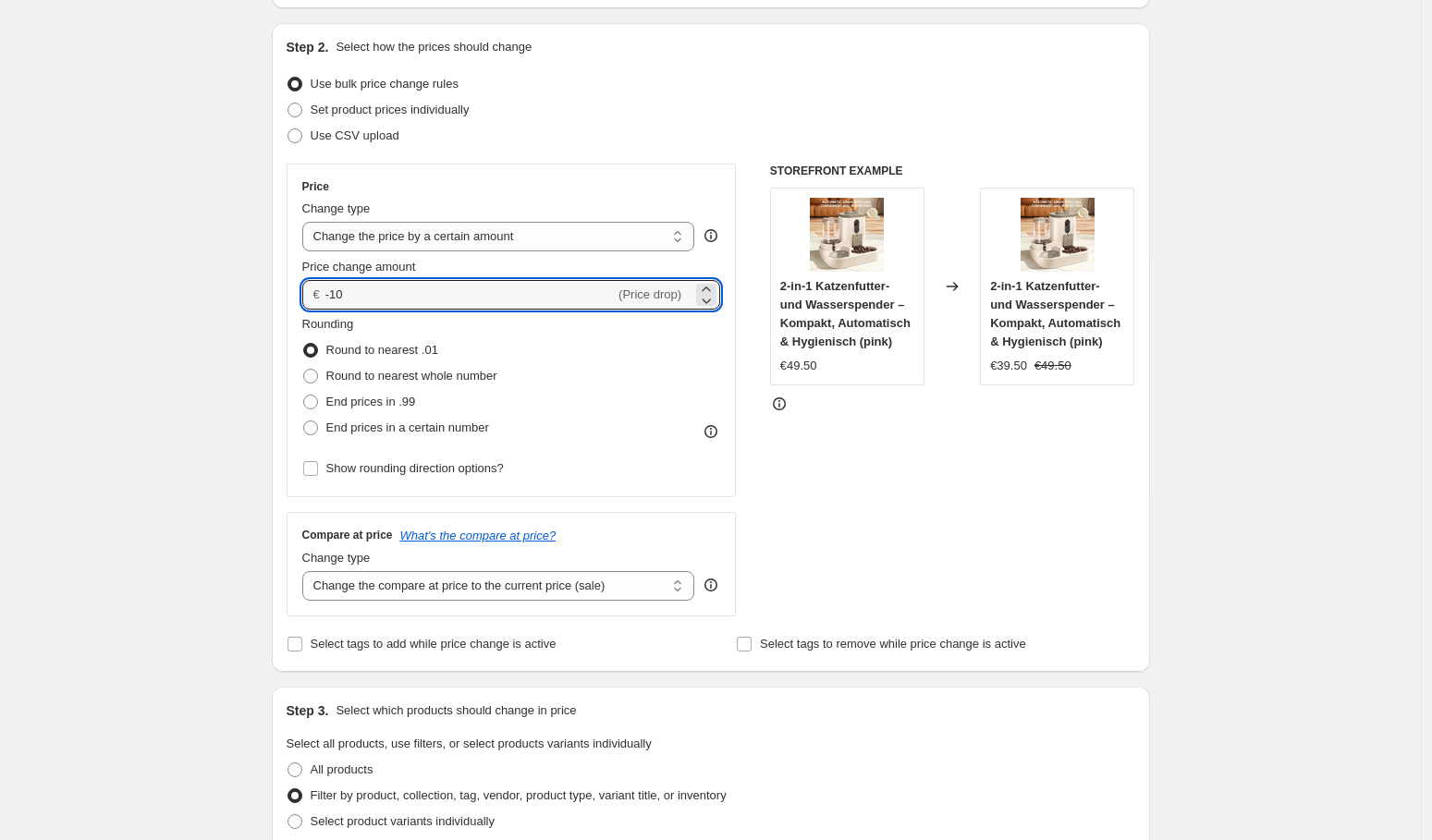 type on "-1" 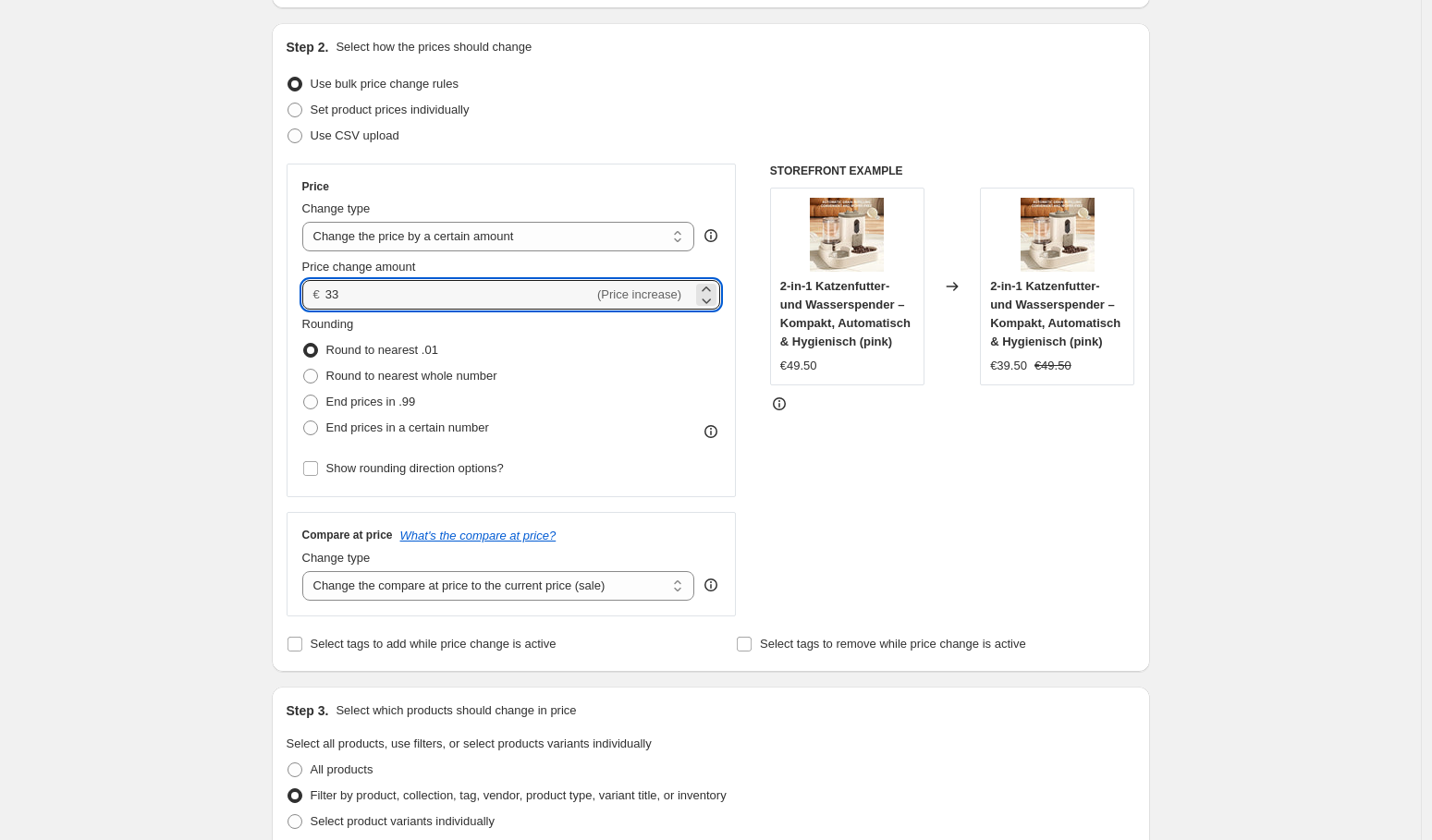 type on "33.00" 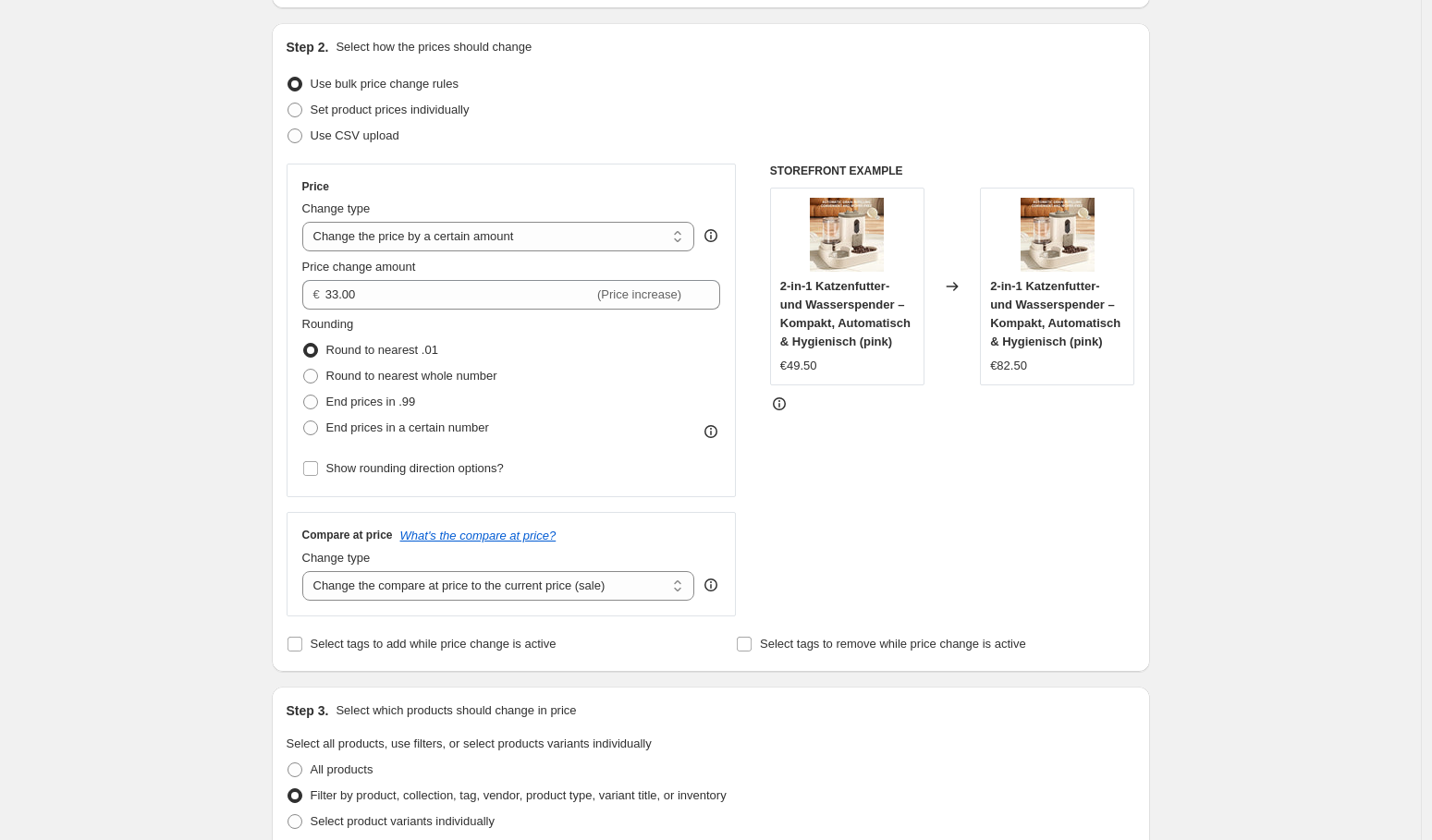 click on "STOREFRONT EXAMPLE 2-in-1 Katzenfutter- und Wasserspender – Kompakt, Automatisch & Hygienisch (pink) €49.50 Changed to 2-in-1 Katzenfutter- und Wasserspender – Kompakt, Automatisch & Hygienisch (pink) €82.50" at bounding box center (952, 390) 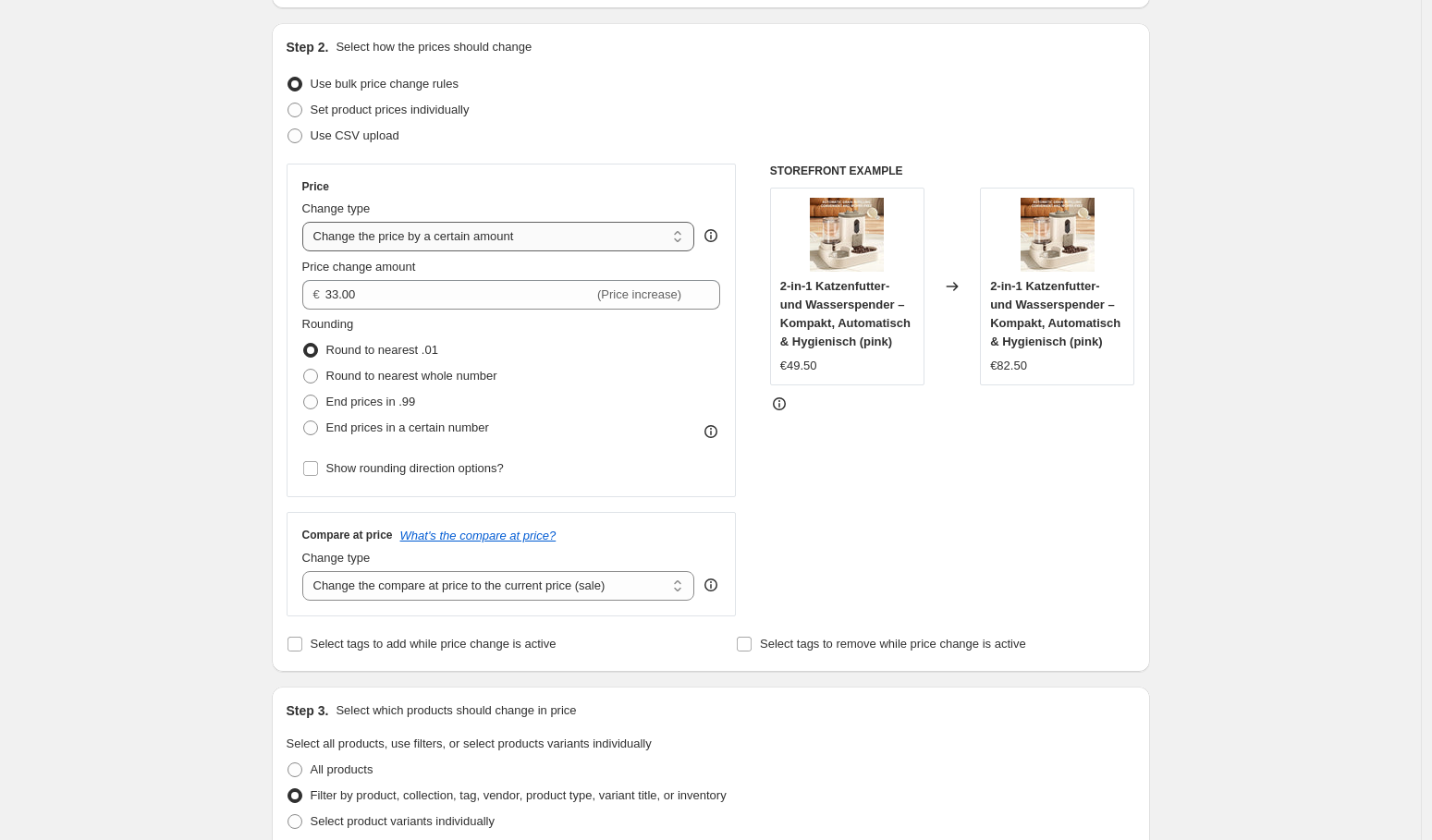 click on "Change the price to a certain amount Change the price by a certain amount Change the price by a certain percentage Change the price to the current compare at price (price before sale) Change the price by a certain amount relative to the compare at price Change the price by a certain percentage relative to the compare at price Don't change the price Change the price by a certain percentage relative to the cost per item Change price to certain cost margin" at bounding box center [498, 237] 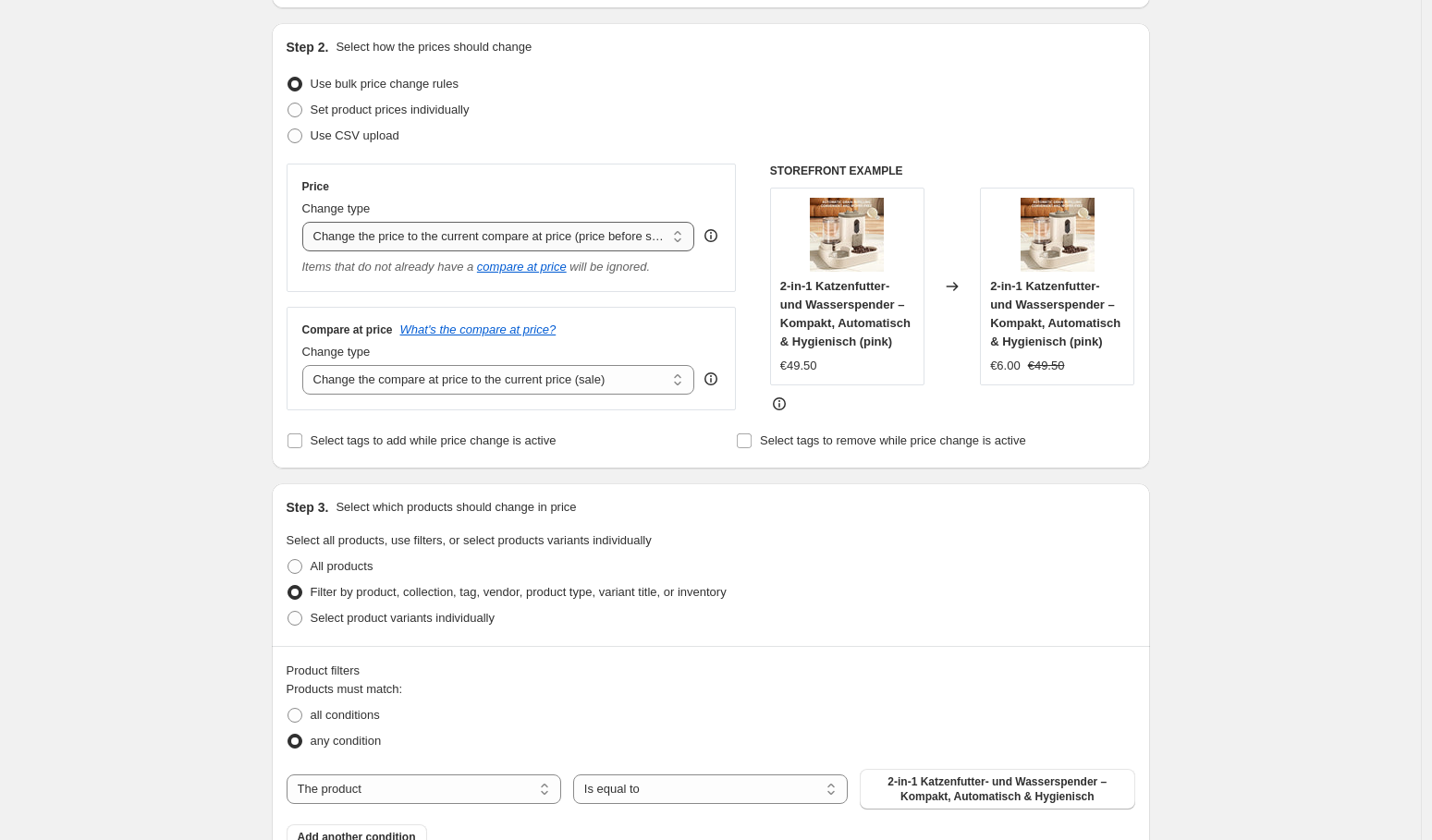 click on "Change the price to a certain amount Change the price by a certain amount Change the price by a certain percentage Change the price to the current compare at price (price before sale) Change the price by a certain amount relative to the compare at price Change the price by a certain percentage relative to the compare at price Don't change the price Change the price by a certain percentage relative to the cost per item Change price to certain cost margin" at bounding box center (498, 237) 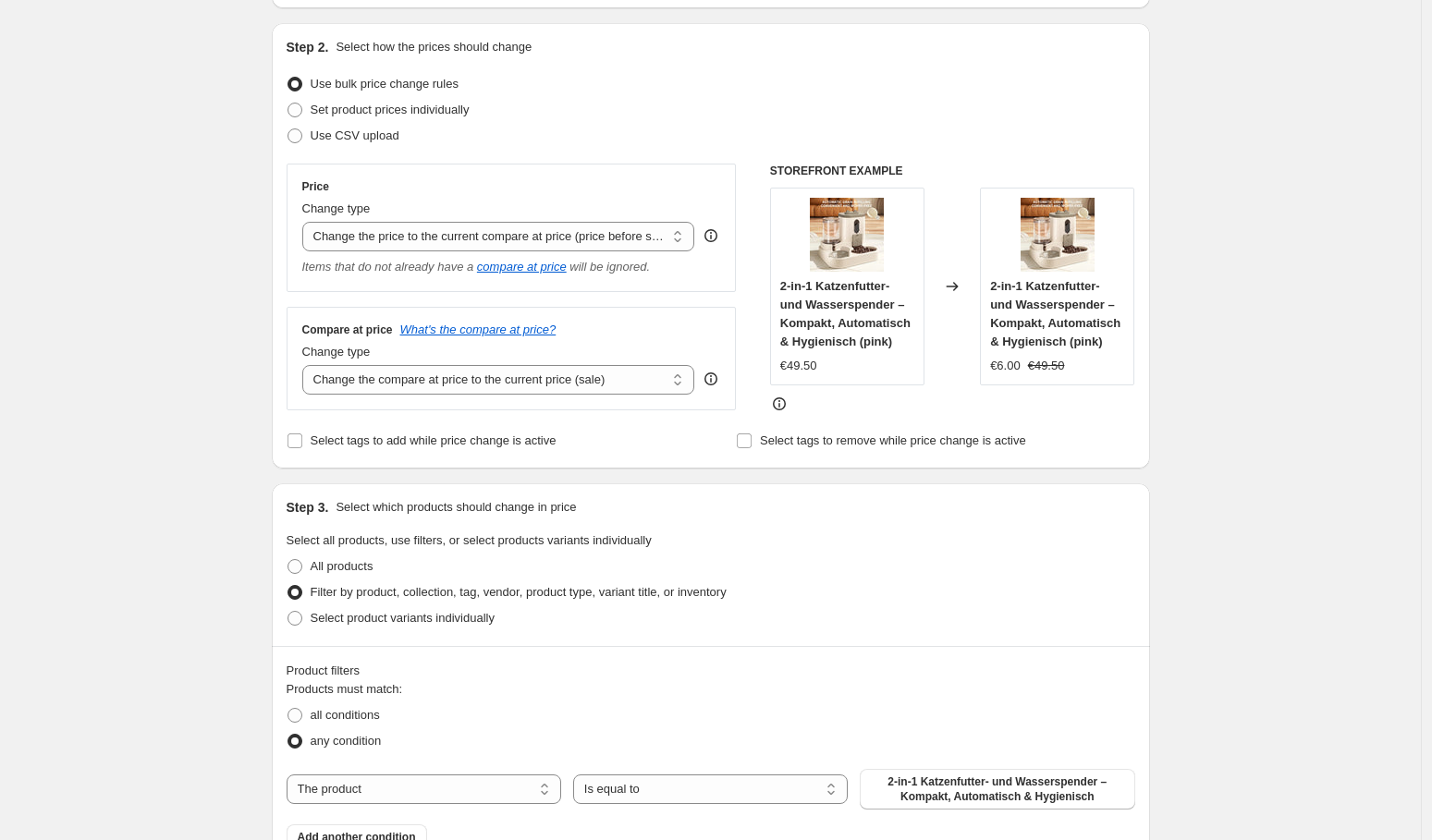 click on "Change the price to a certain amount Change the price by a certain amount Change the price by a certain percentage Change the price to the current compare at price (price before sale) Change the price by a certain amount relative to the compare at price Change the price by a certain percentage relative to the compare at price Don't change the price Change the price by a certain percentage relative to the cost per item Change price to certain cost margin" at bounding box center (498, 237) 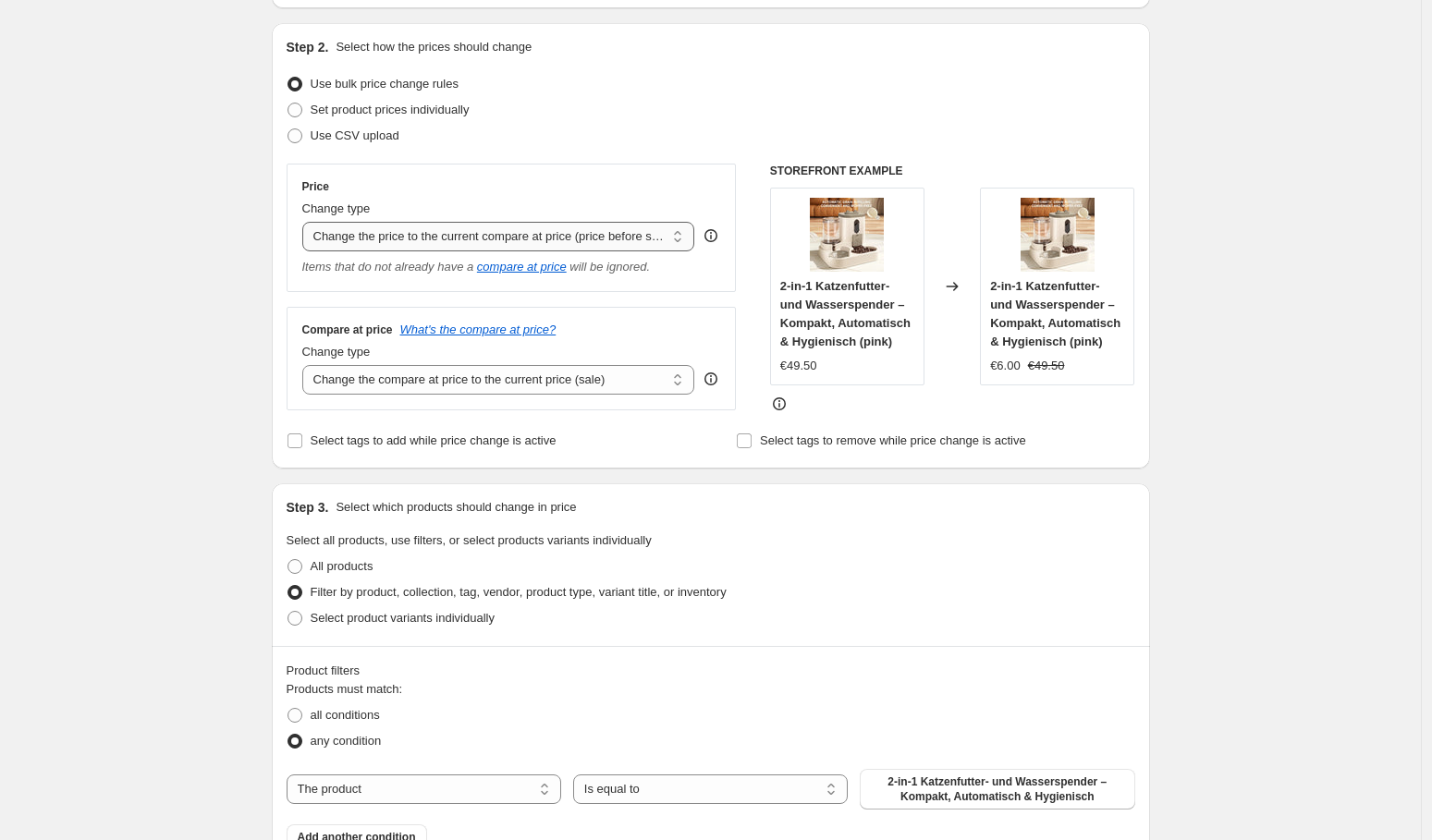 click on "Change the price to a certain amount Change the price by a certain amount Change the price by a certain percentage Change the price to the current compare at price (price before sale) Change the price by a certain amount relative to the compare at price Change the price by a certain percentage relative to the compare at price Don't change the price Change the price by a certain percentage relative to the cost per item Change price to certain cost margin" at bounding box center (498, 237) 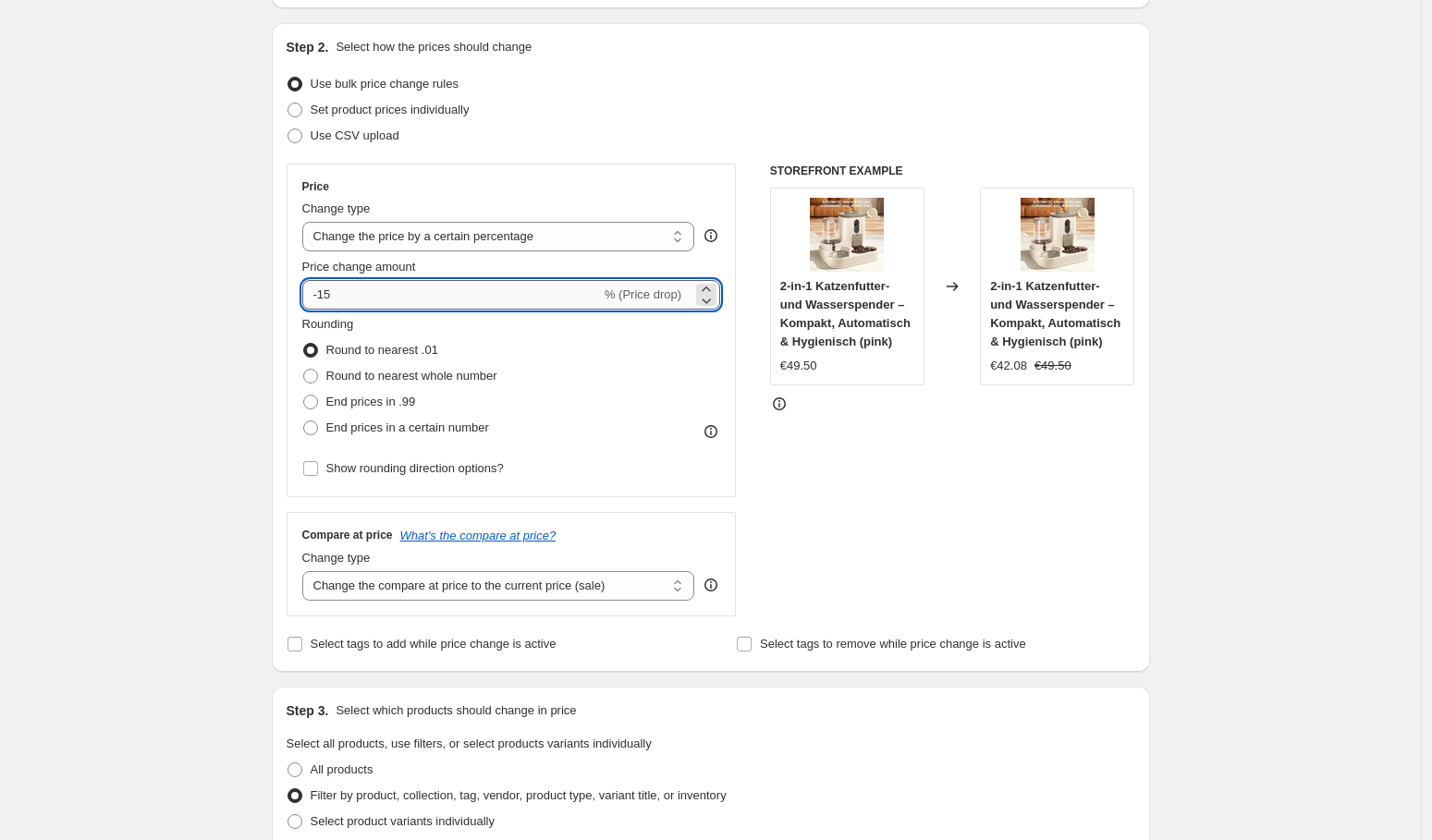 click on "-15" at bounding box center (451, 295) 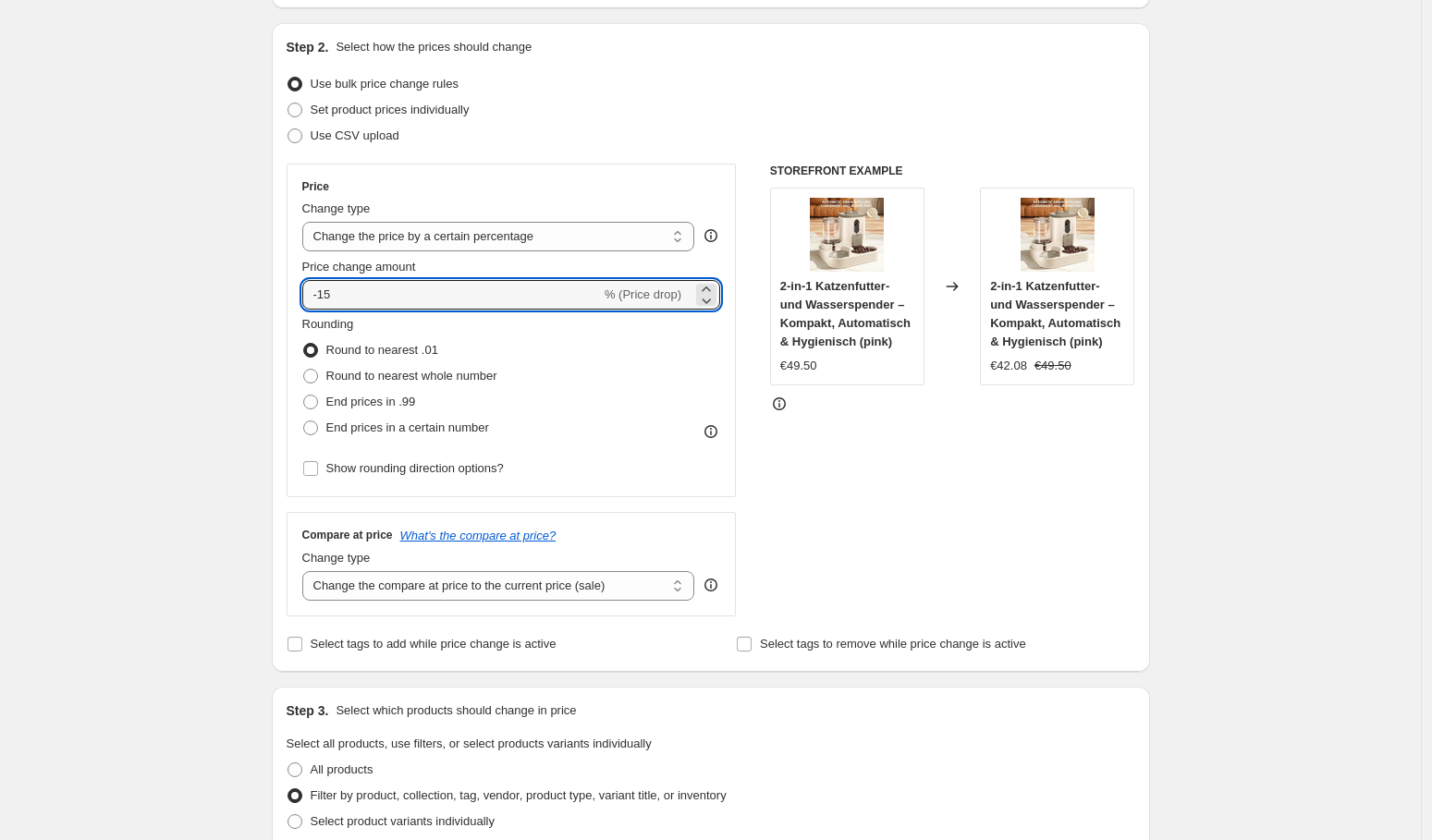 type on "-1" 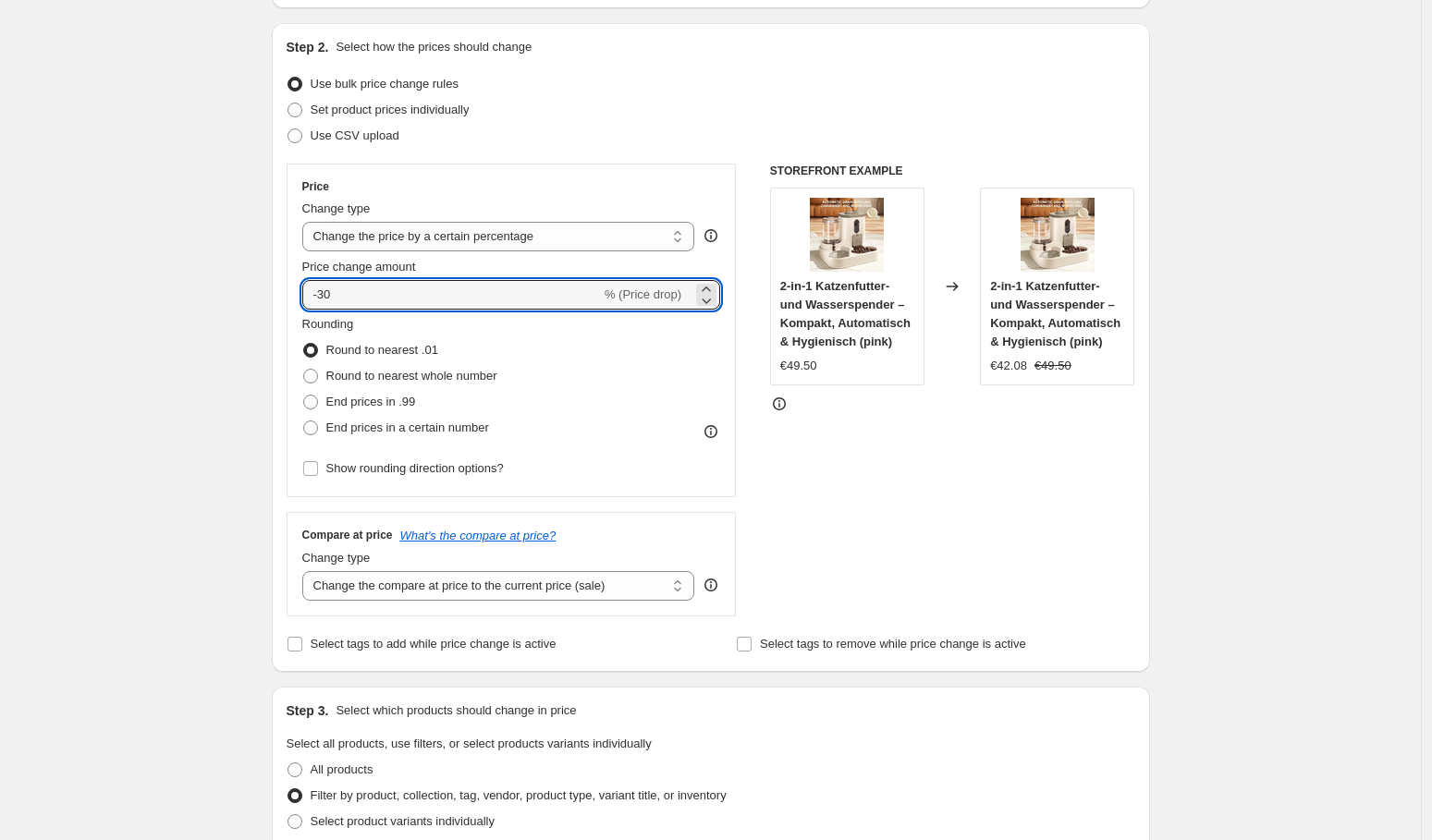 click on "STOREFRONT EXAMPLE 2-in-1 Katzenfutter- und Wasserspender – Kompakt, Automatisch & Hygienisch (pink) €49.50 Changed to 2-in-1 Katzenfutter- und Wasserspender – Kompakt, Automatisch & Hygienisch (pink) €42.08 €49.50" at bounding box center (952, 390) 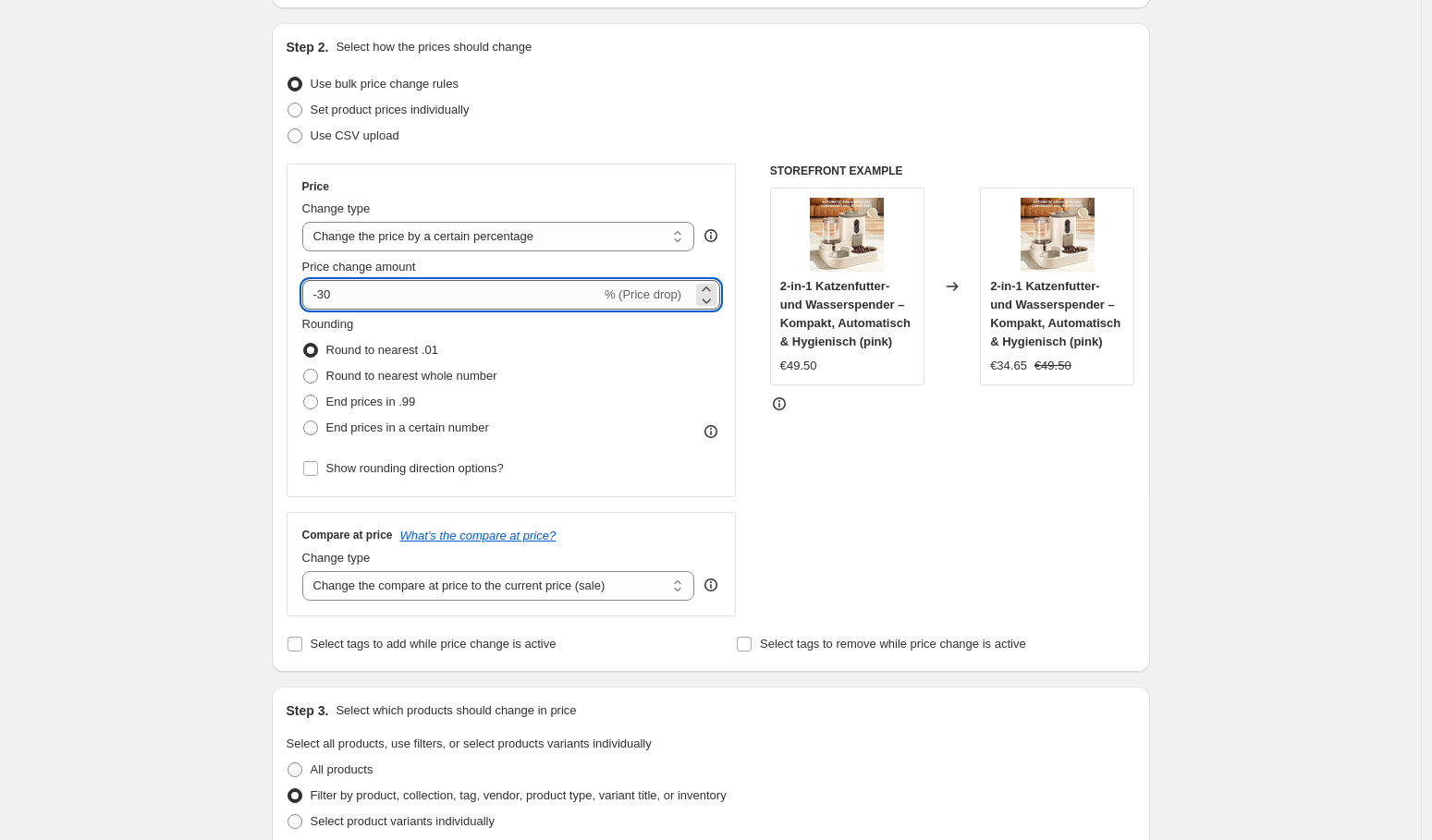 click on "-30" at bounding box center [451, 295] 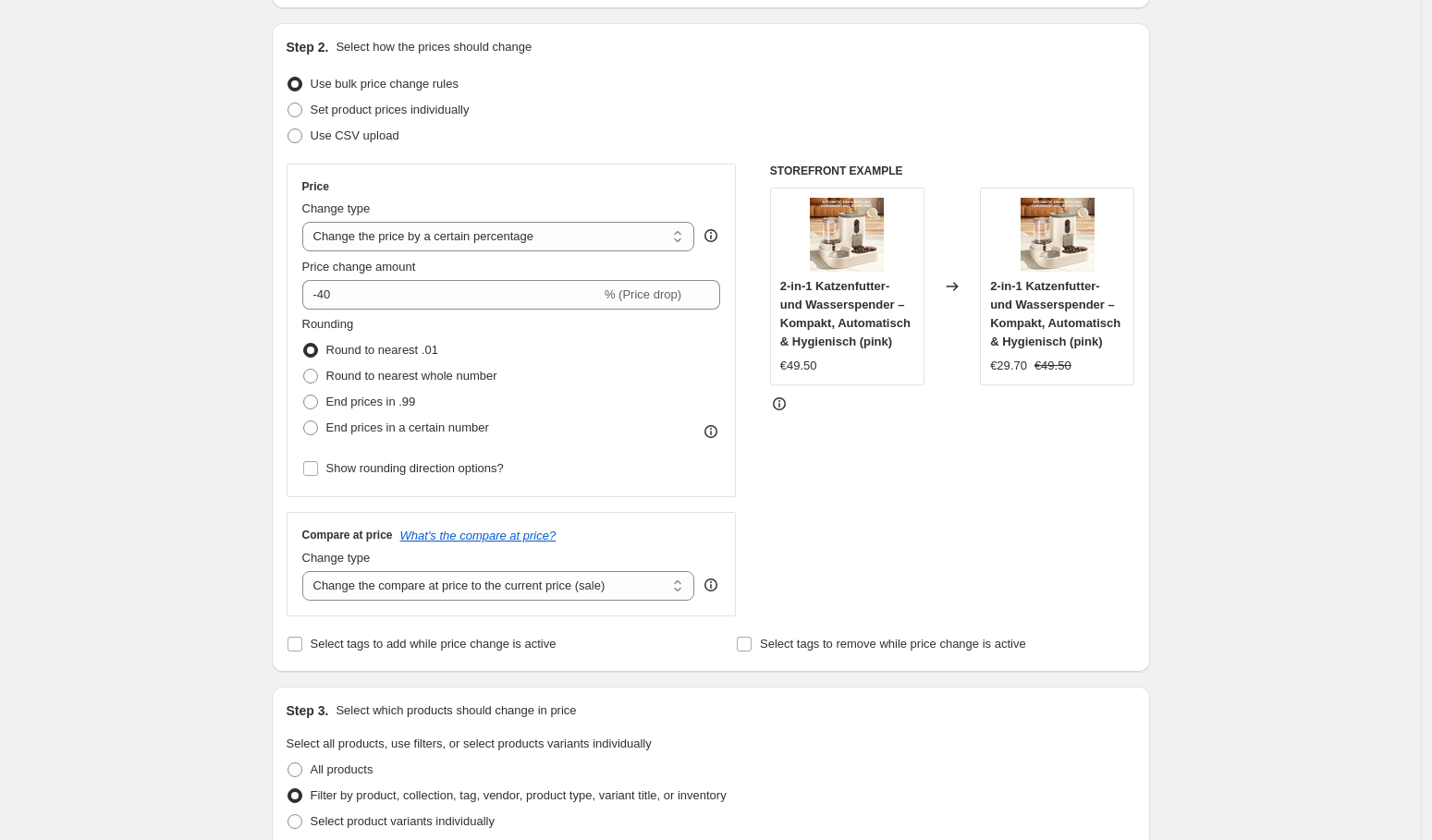 drag, startPoint x: 956, startPoint y: 541, endPoint x: 968, endPoint y: 540, distance: 12.041595 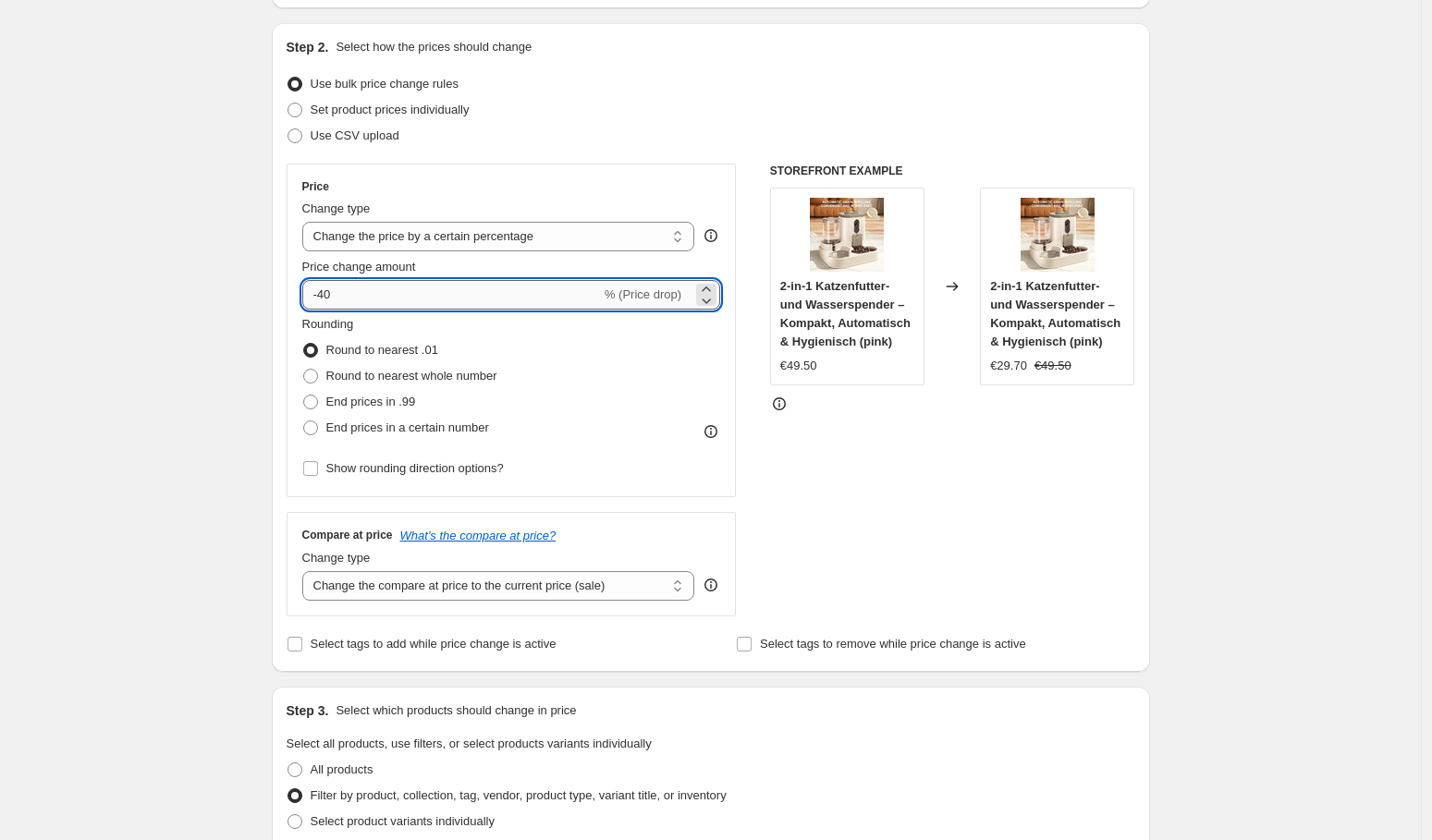 click on "-40" at bounding box center (451, 295) 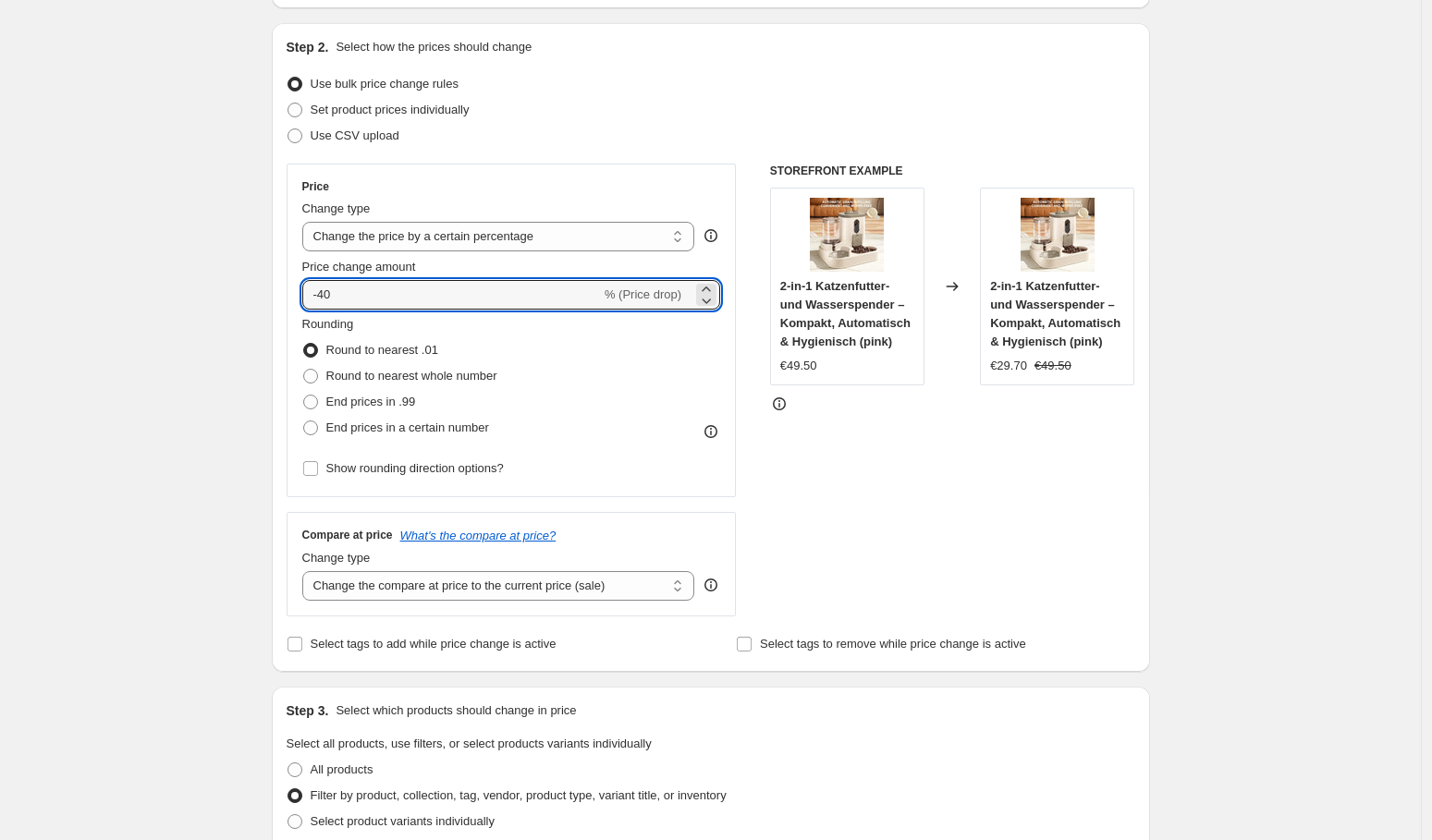 type on "-4" 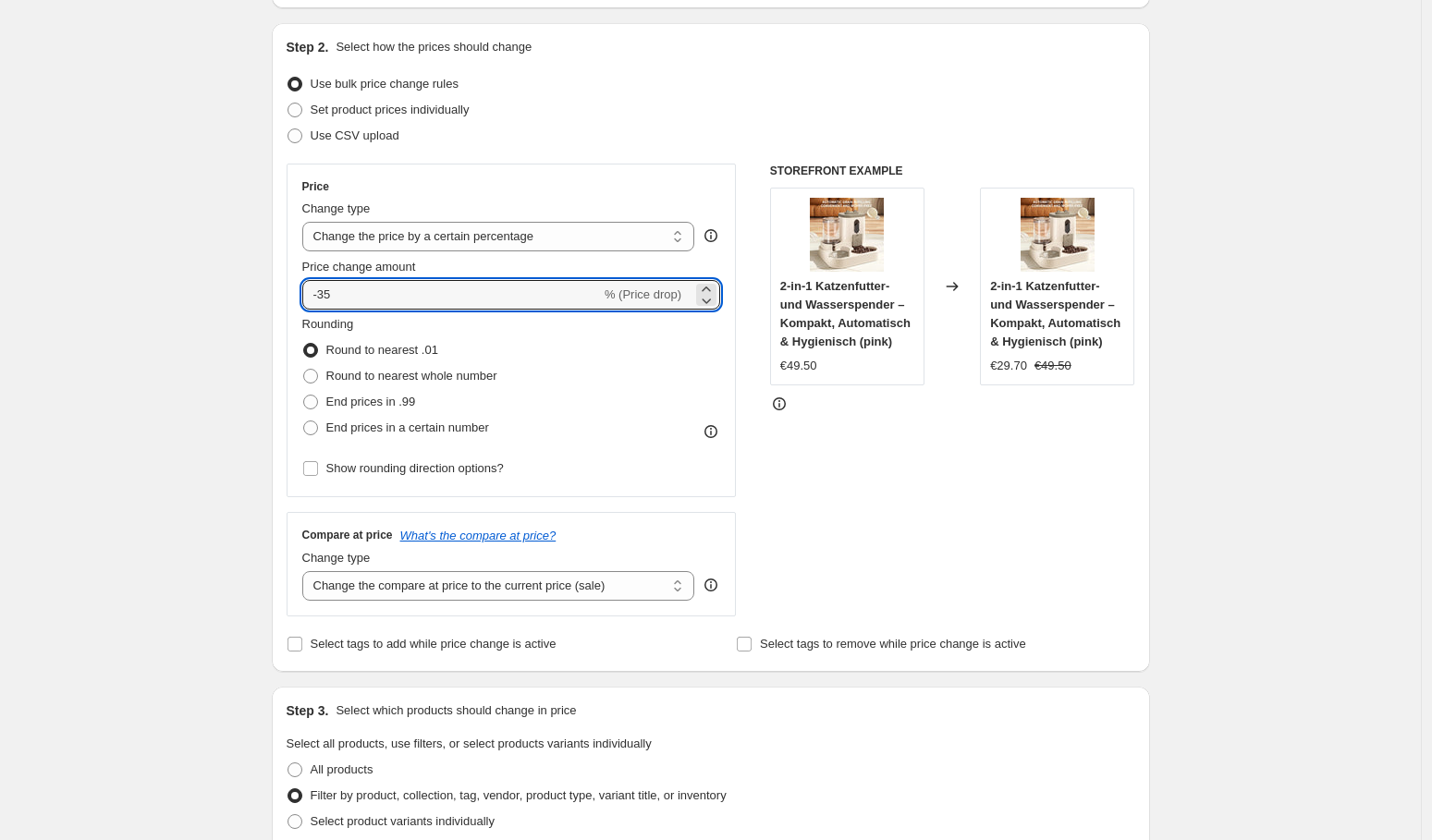 click on "STOREFRONT EXAMPLE 2-in-1 Katzenfutter- und Wasserspender – Kompakt, Automatisch & Hygienisch (pink) €49.50 Changed to 2-in-1 Katzenfutter- und Wasserspender – Kompakt, Automatisch & Hygienisch (pink) €29.70 €49.50" at bounding box center [952, 390] 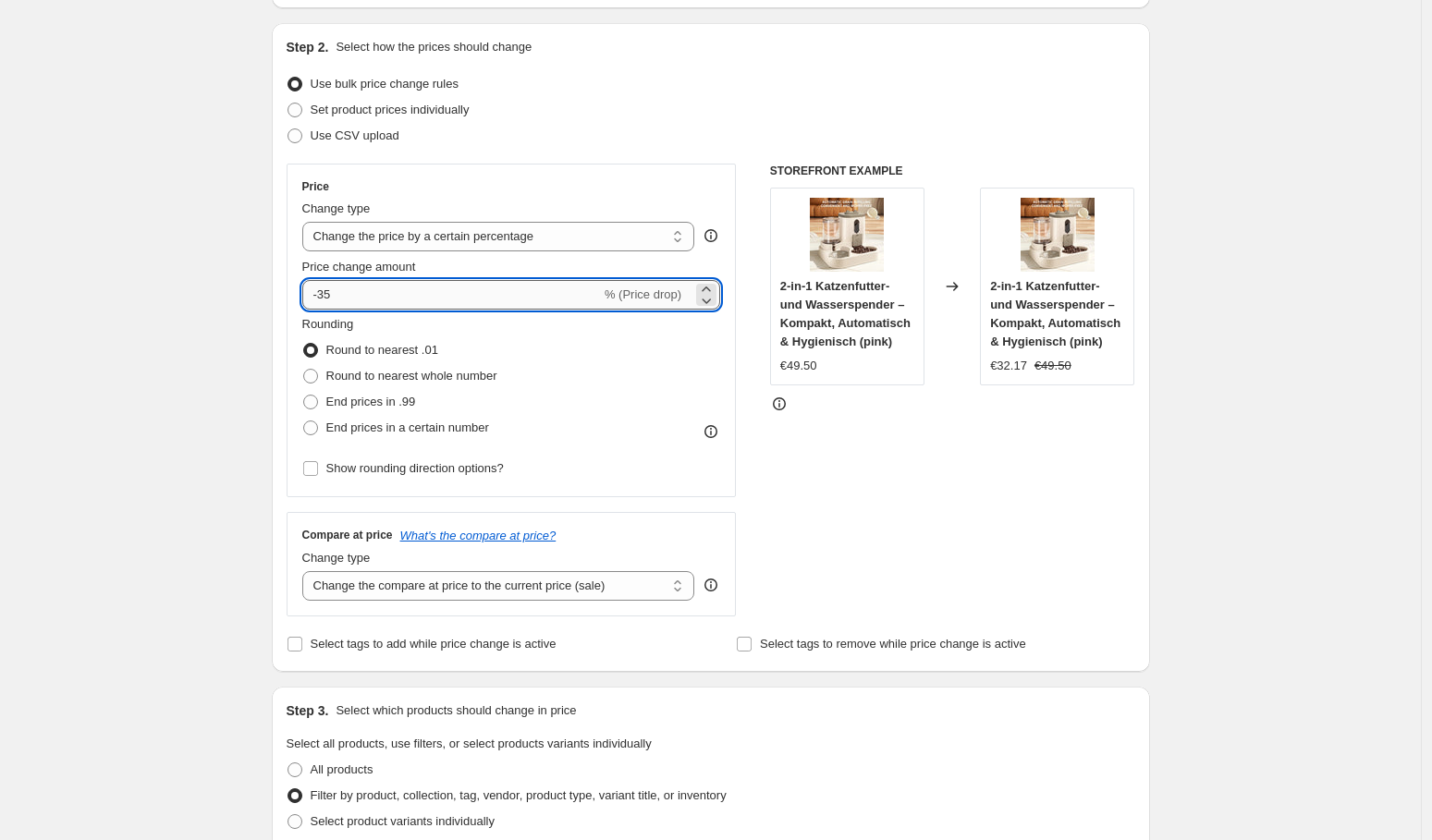 click on "-35" at bounding box center (451, 295) 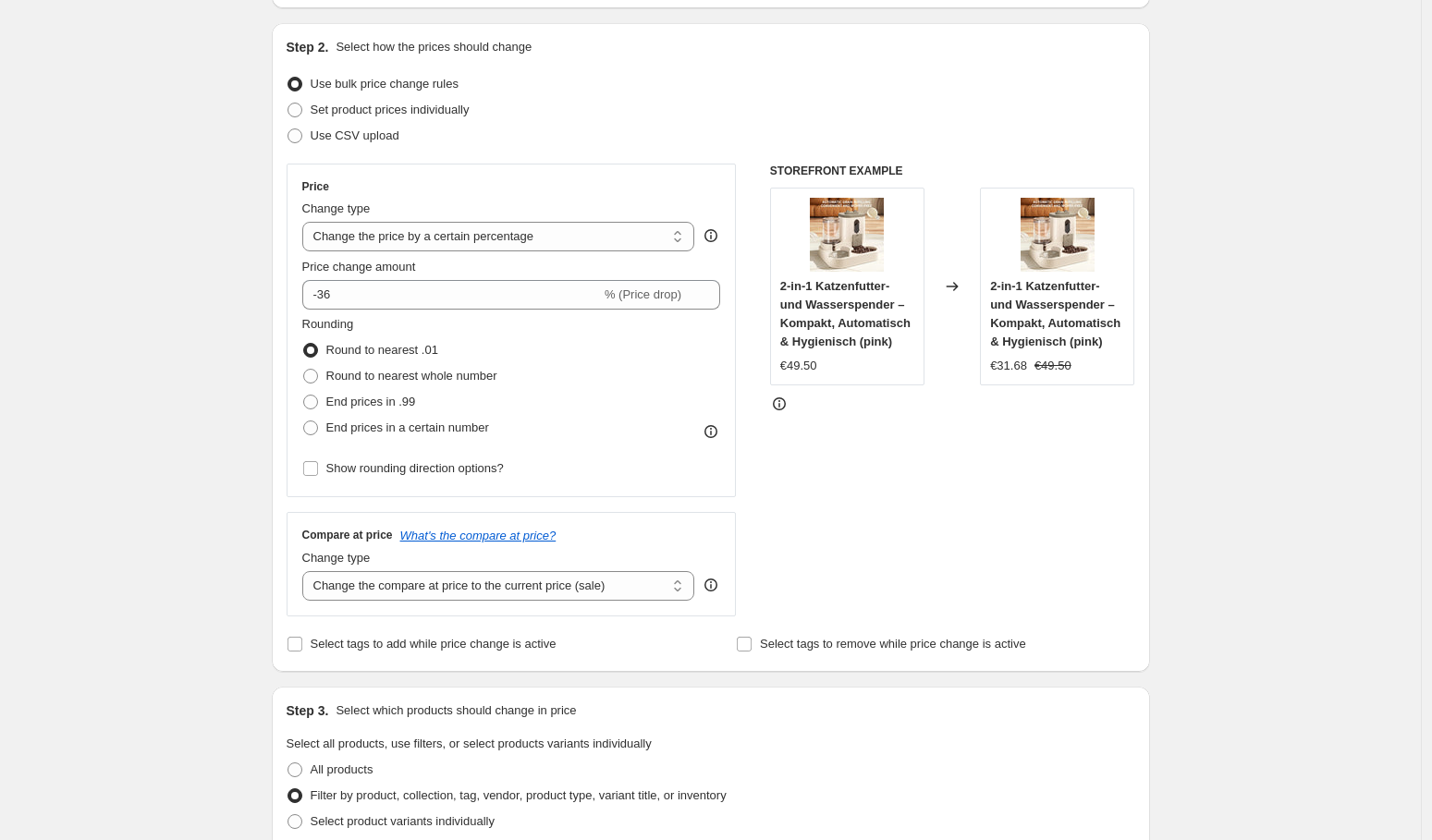 click on "STOREFRONT EXAMPLE 2-in-1 Katzenfutter- und Wasserspender – Kompakt, Automatisch & Hygienisch (pink) €49.50 Changed to 2-in-1 Katzenfutter- und Wasserspender – Kompakt, Automatisch & Hygienisch (pink) €31.68 €49.50" at bounding box center [952, 390] 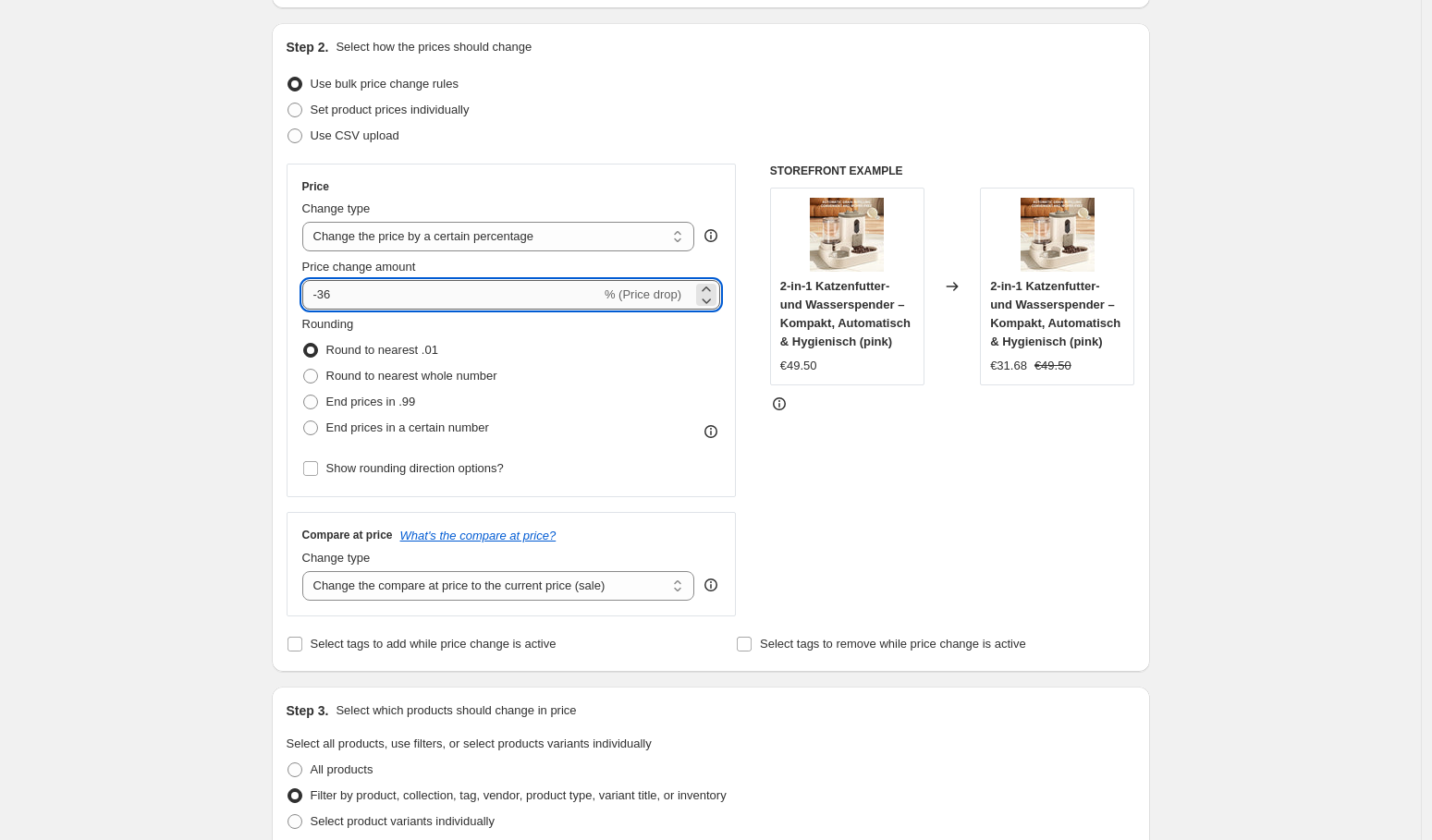 click on "-36" at bounding box center [451, 295] 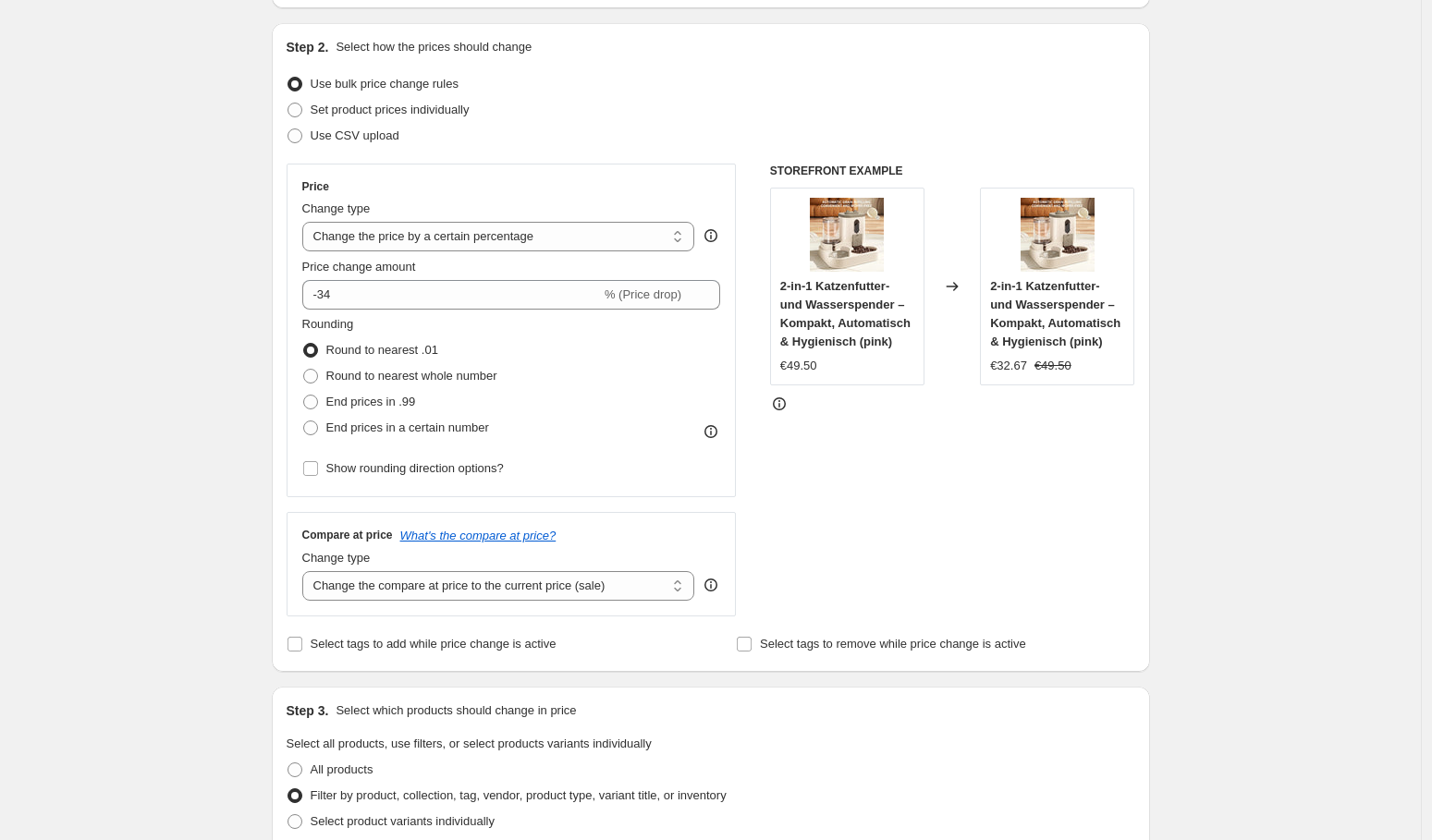click on "STOREFRONT EXAMPLE 2-in-1 Katzenfutter- und Wasserspender – Kompakt, Automatisch & Hygienisch (pink) €49.50 Changed to 2-in-1 Katzenfutter- und Wasserspender – Kompakt, Automatisch & Hygienisch (pink) €32.67 €49.50" at bounding box center [952, 390] 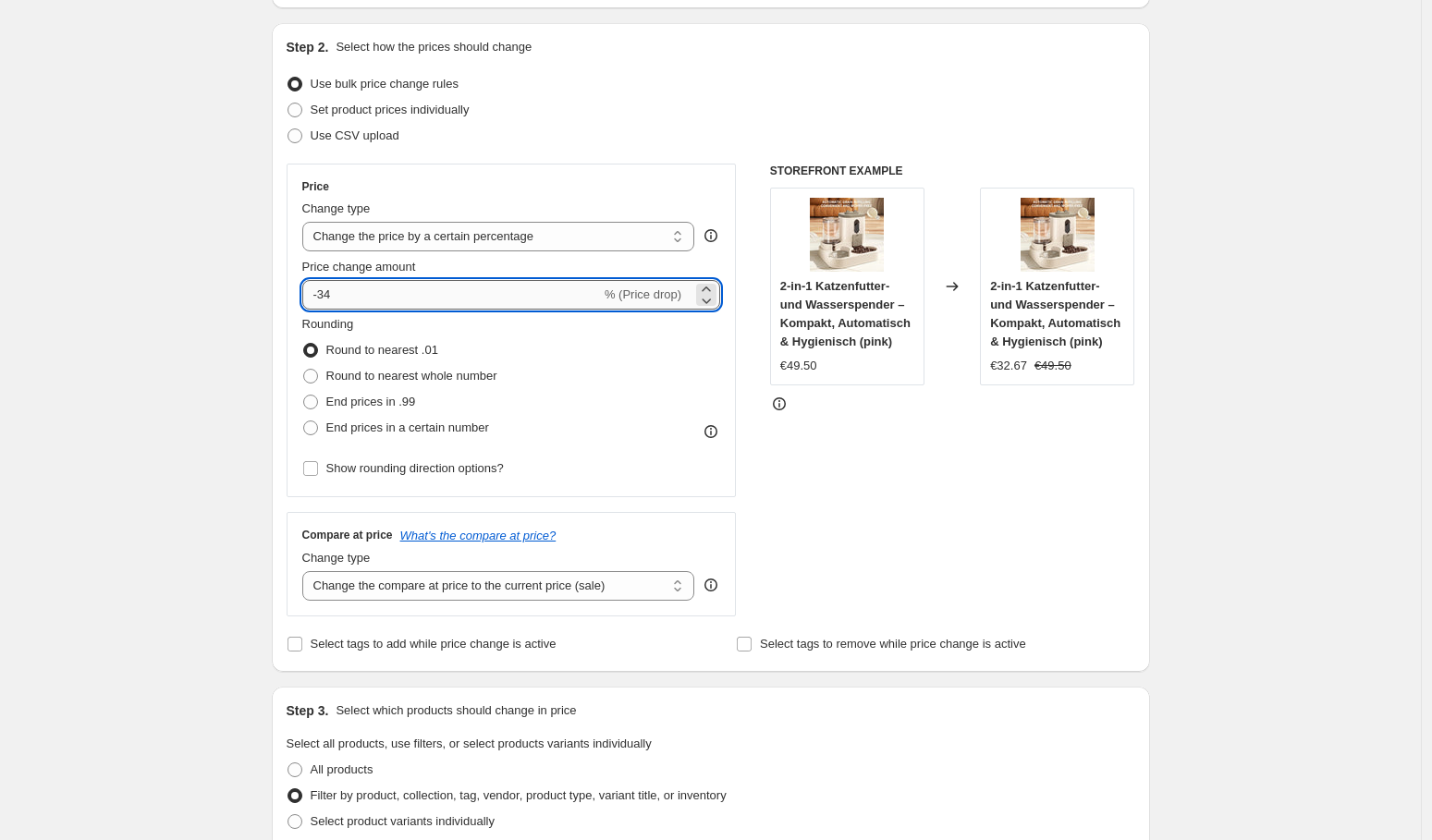 click on "-34" at bounding box center (451, 295) 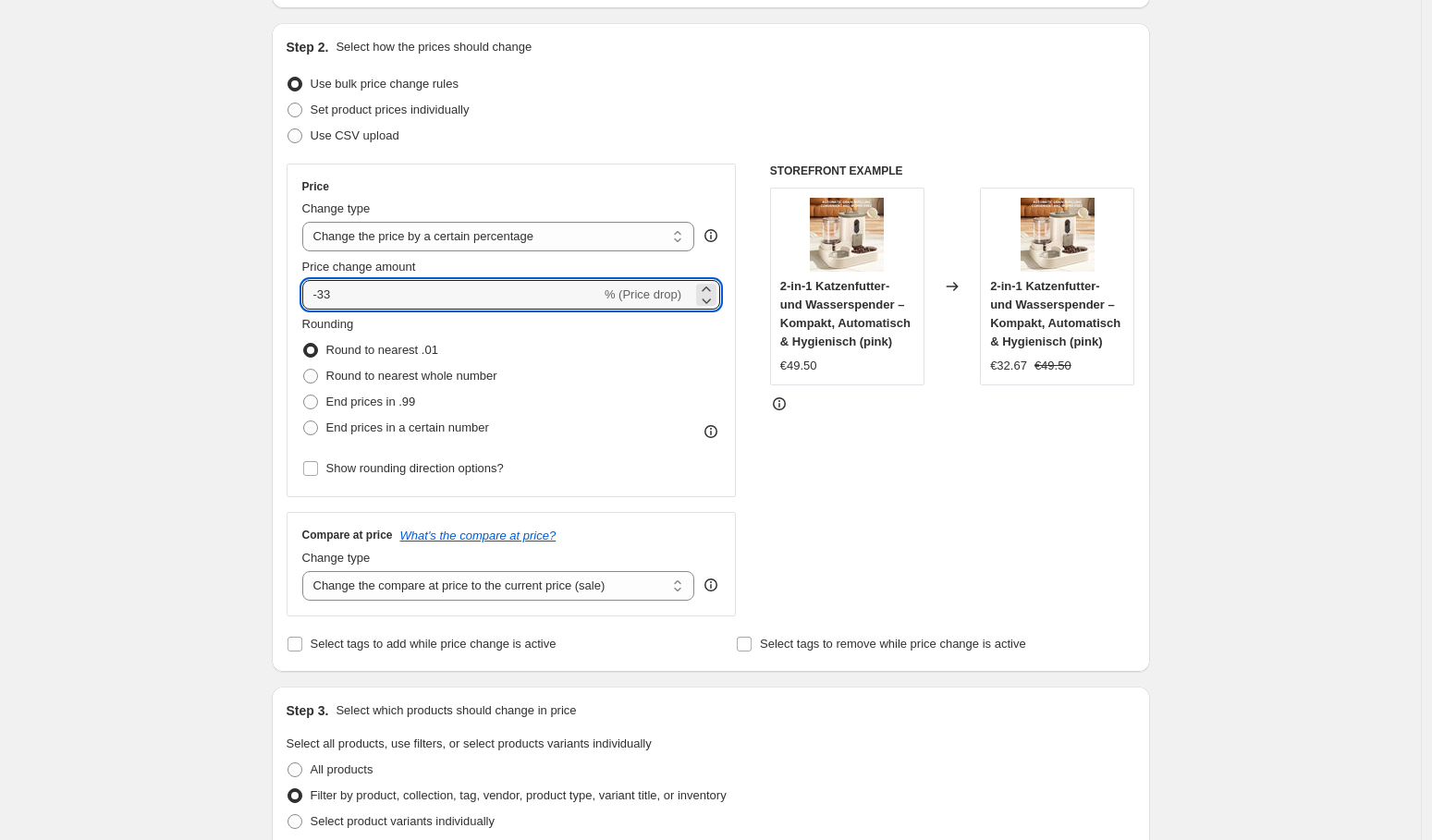 type on "-33" 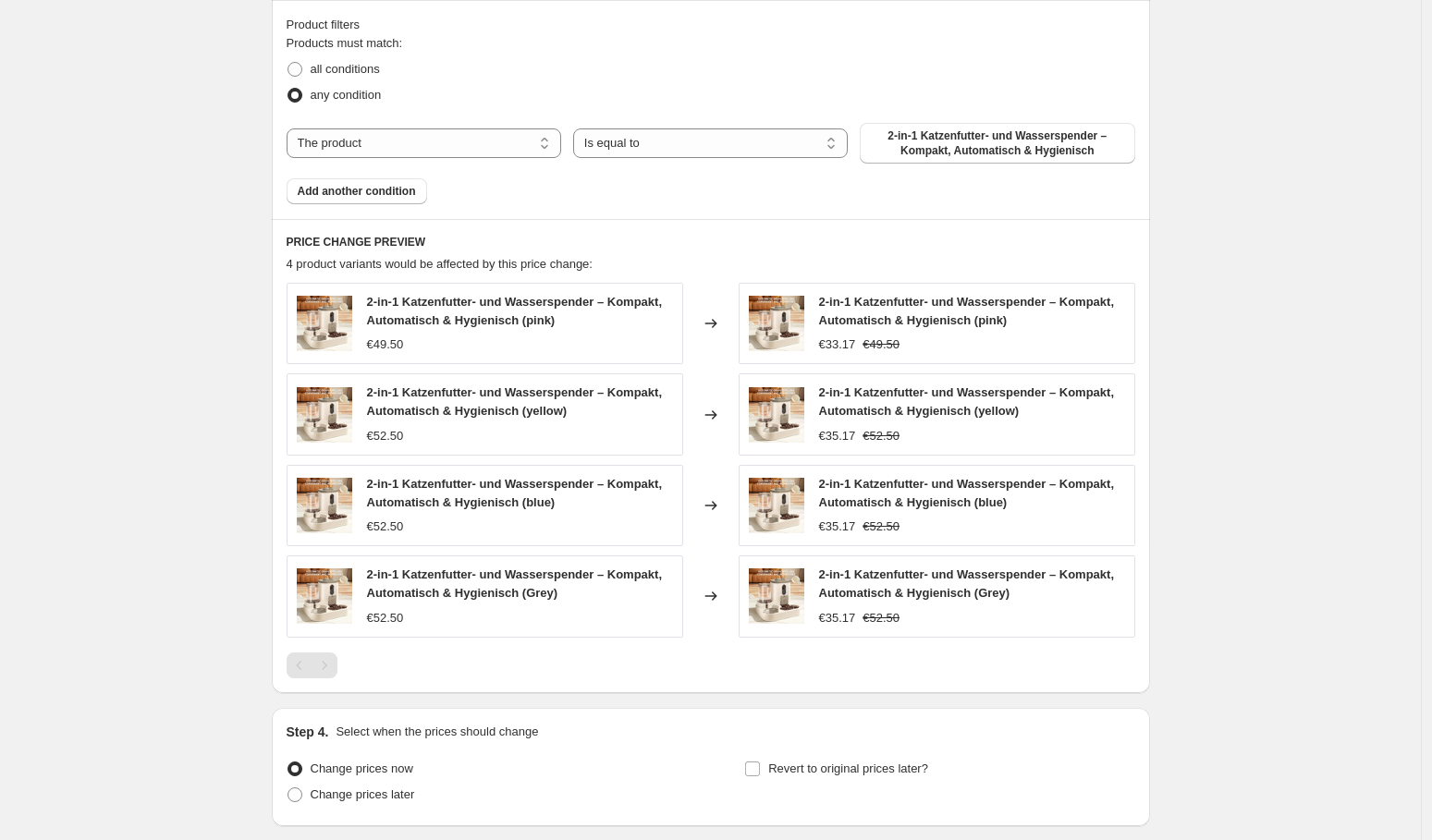 scroll, scrollTop: 1158, scrollLeft: 0, axis: vertical 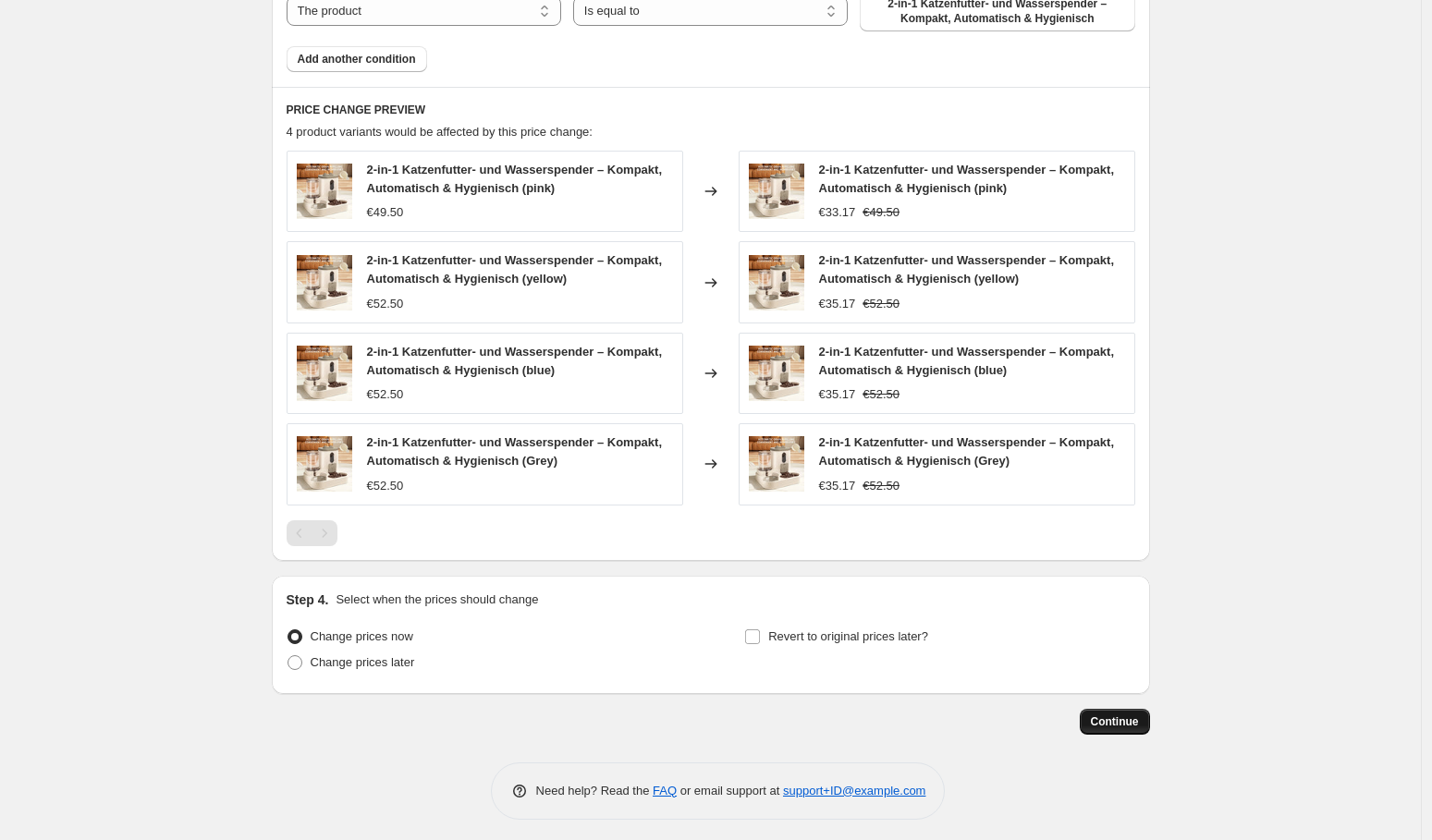 click on "Continue" at bounding box center (1115, 722) 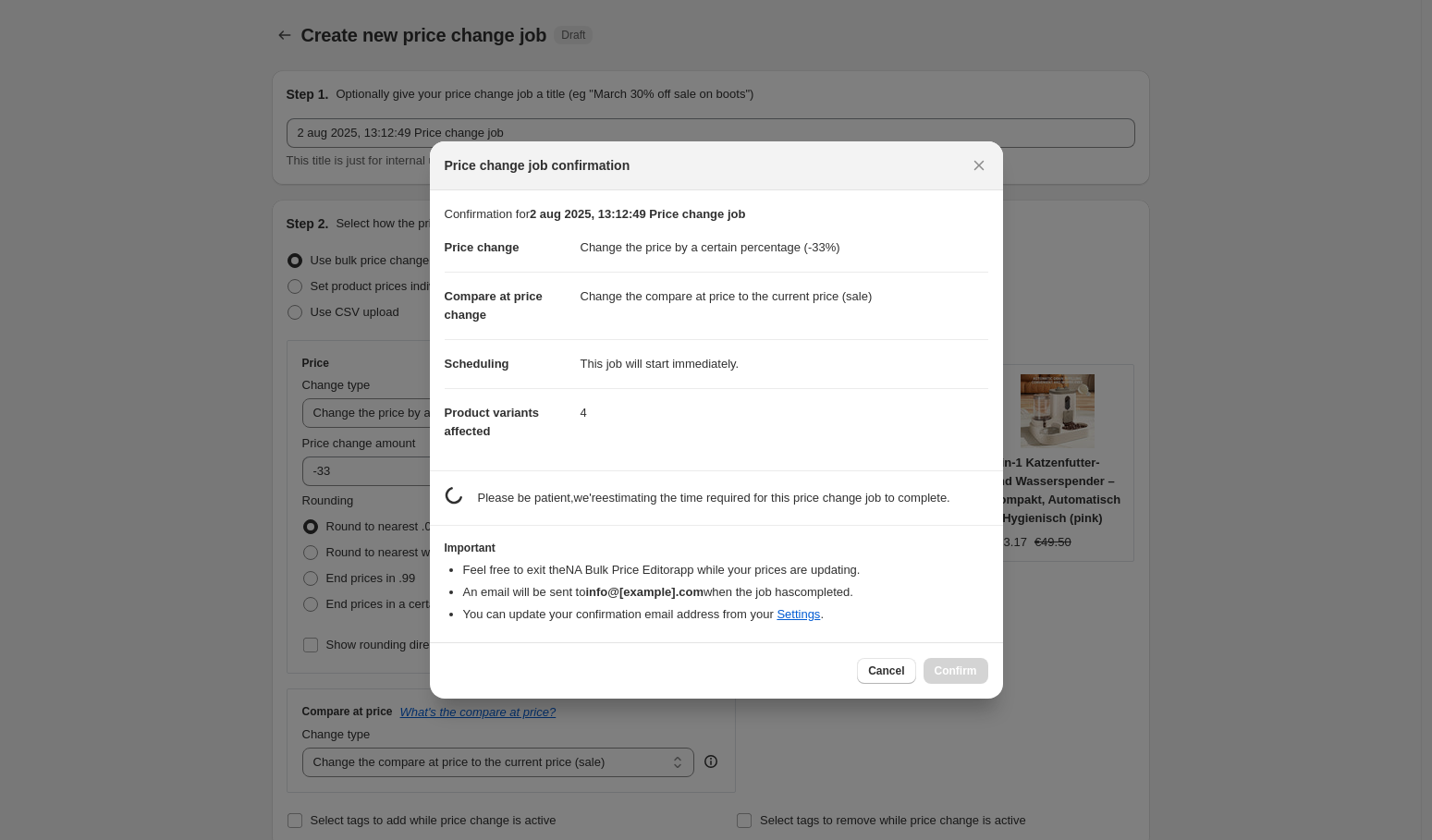 scroll, scrollTop: 0, scrollLeft: 0, axis: both 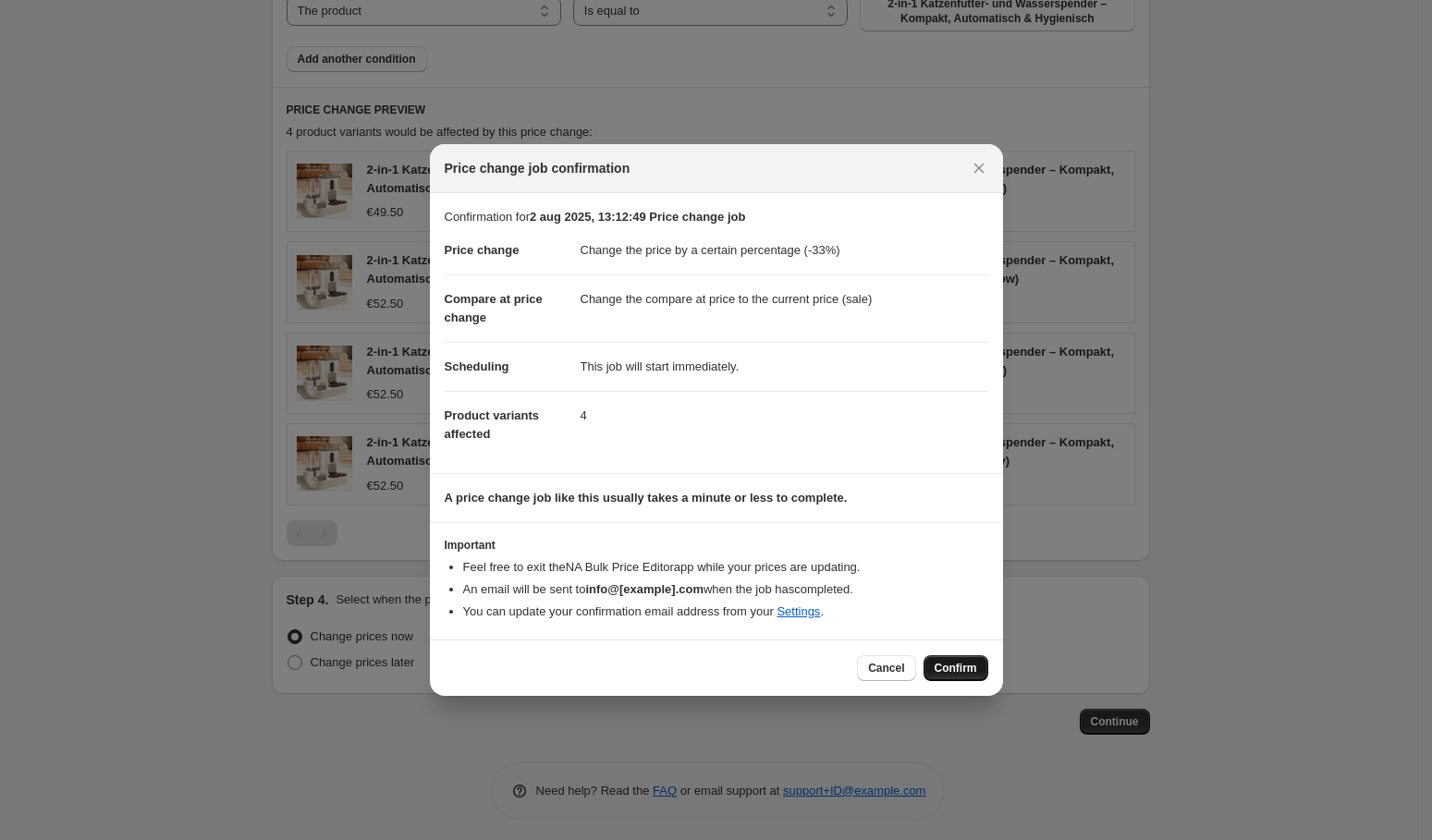 click on "Confirm" at bounding box center [956, 668] 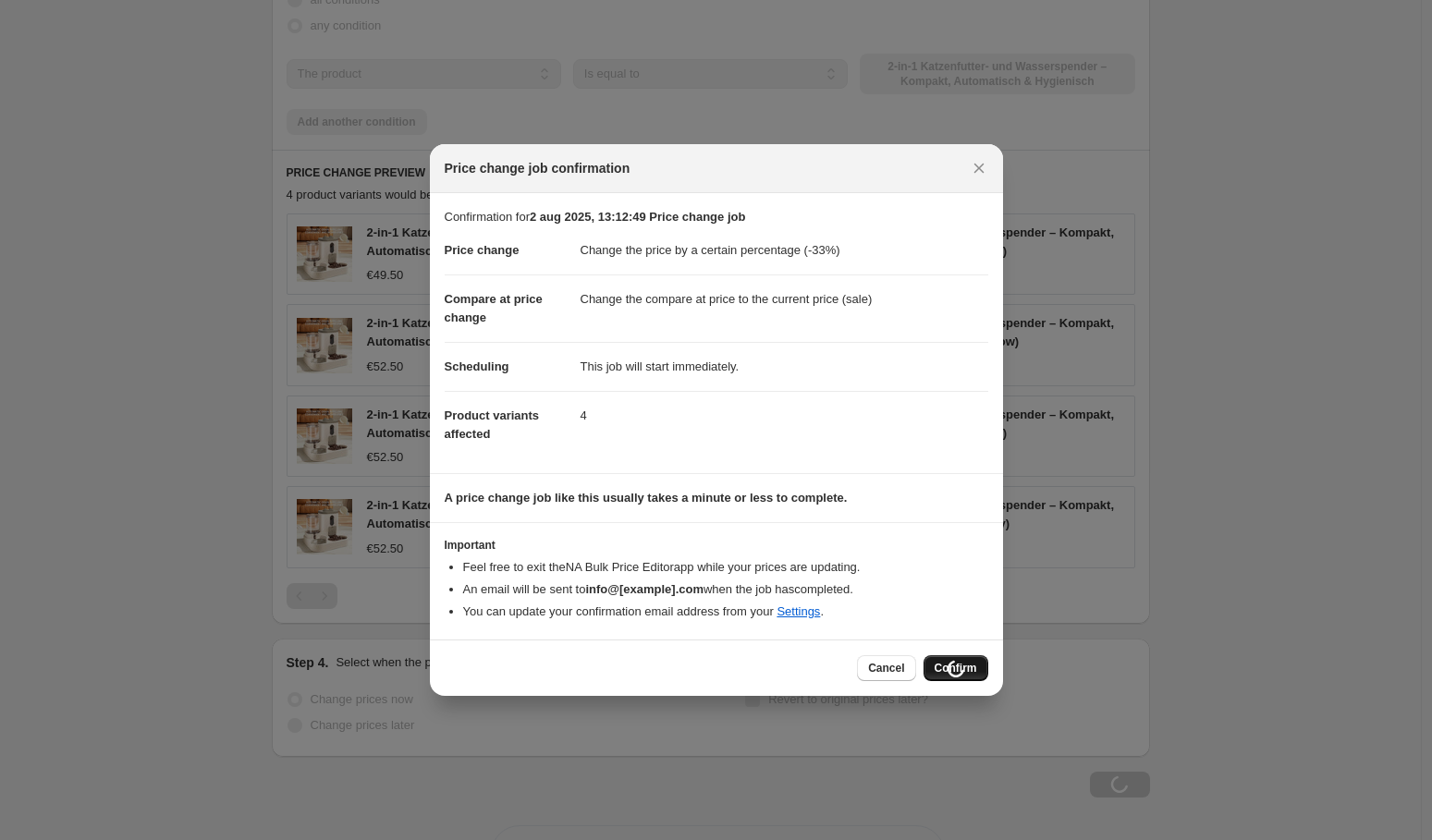 scroll, scrollTop: 1221, scrollLeft: 0, axis: vertical 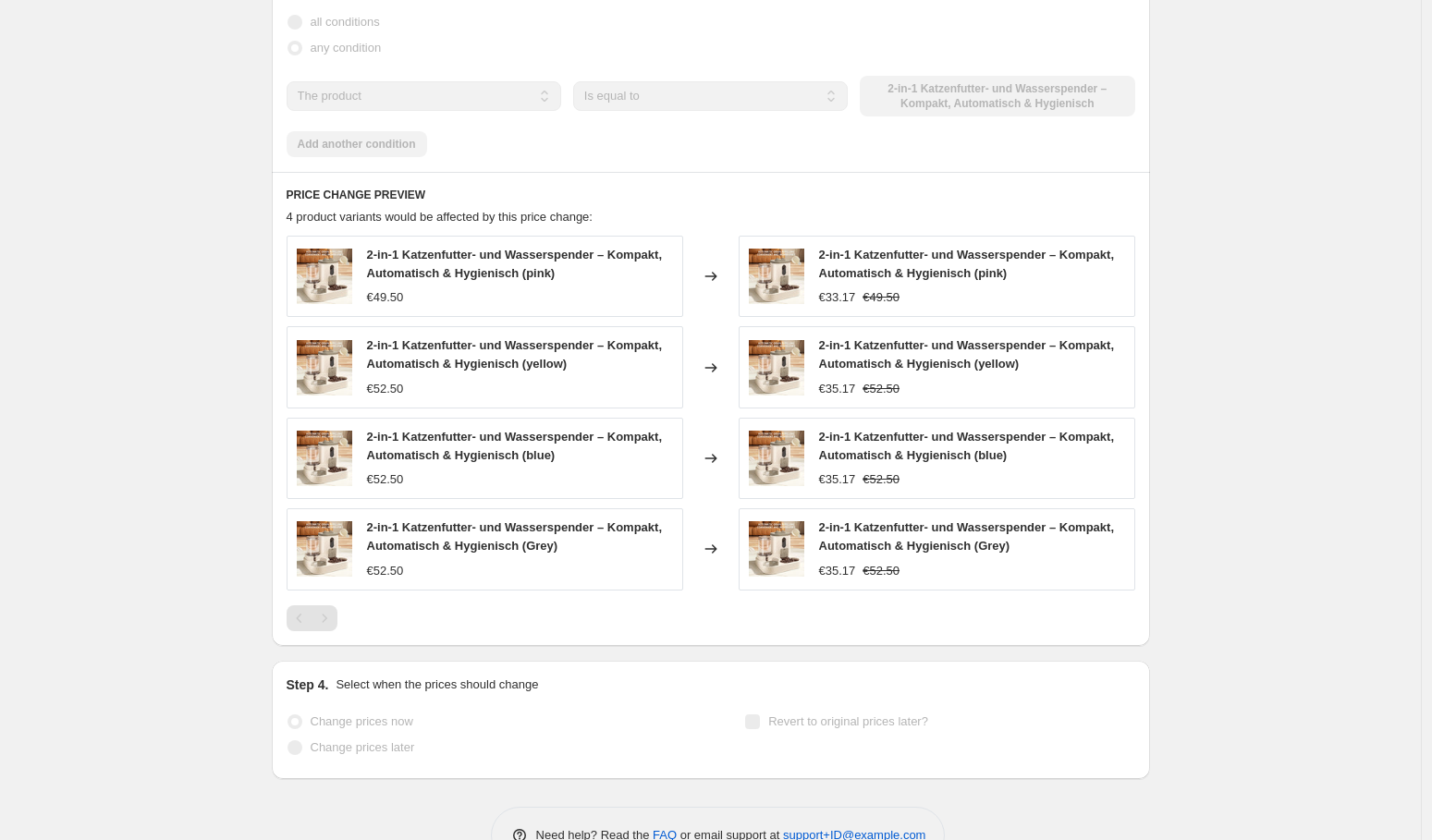 select on "percentage" 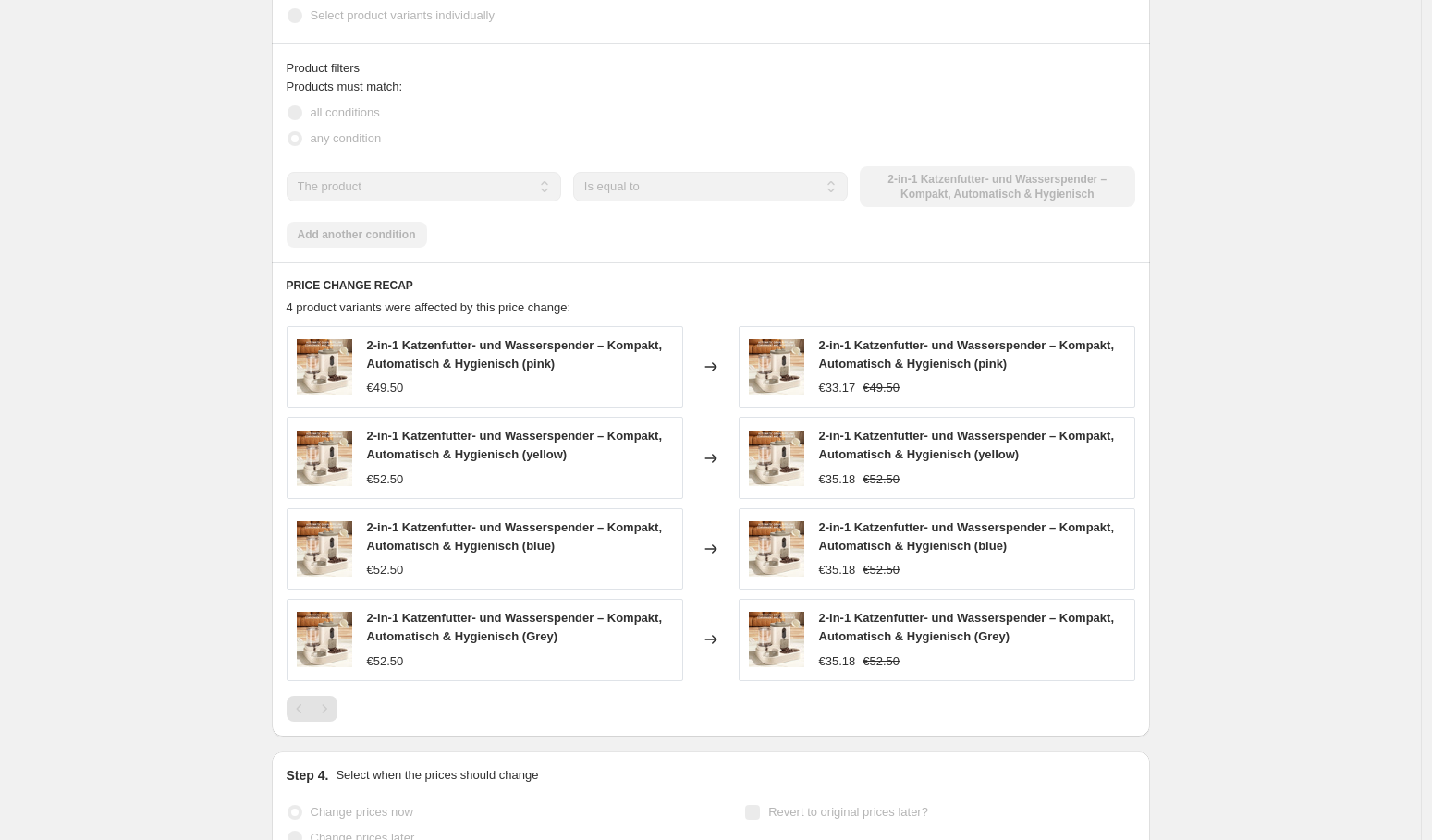 scroll, scrollTop: 0, scrollLeft: 0, axis: both 